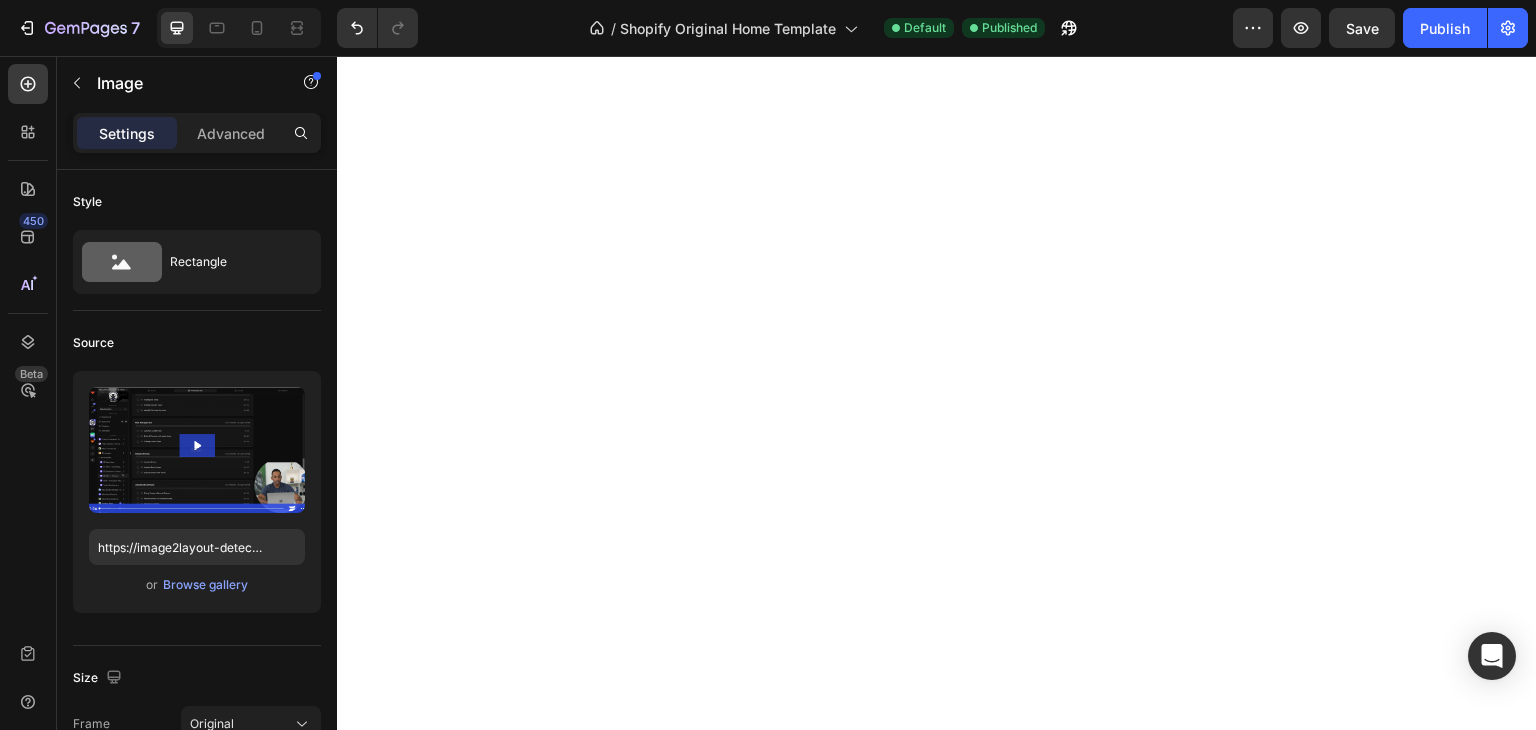scroll, scrollTop: 0, scrollLeft: 0, axis: both 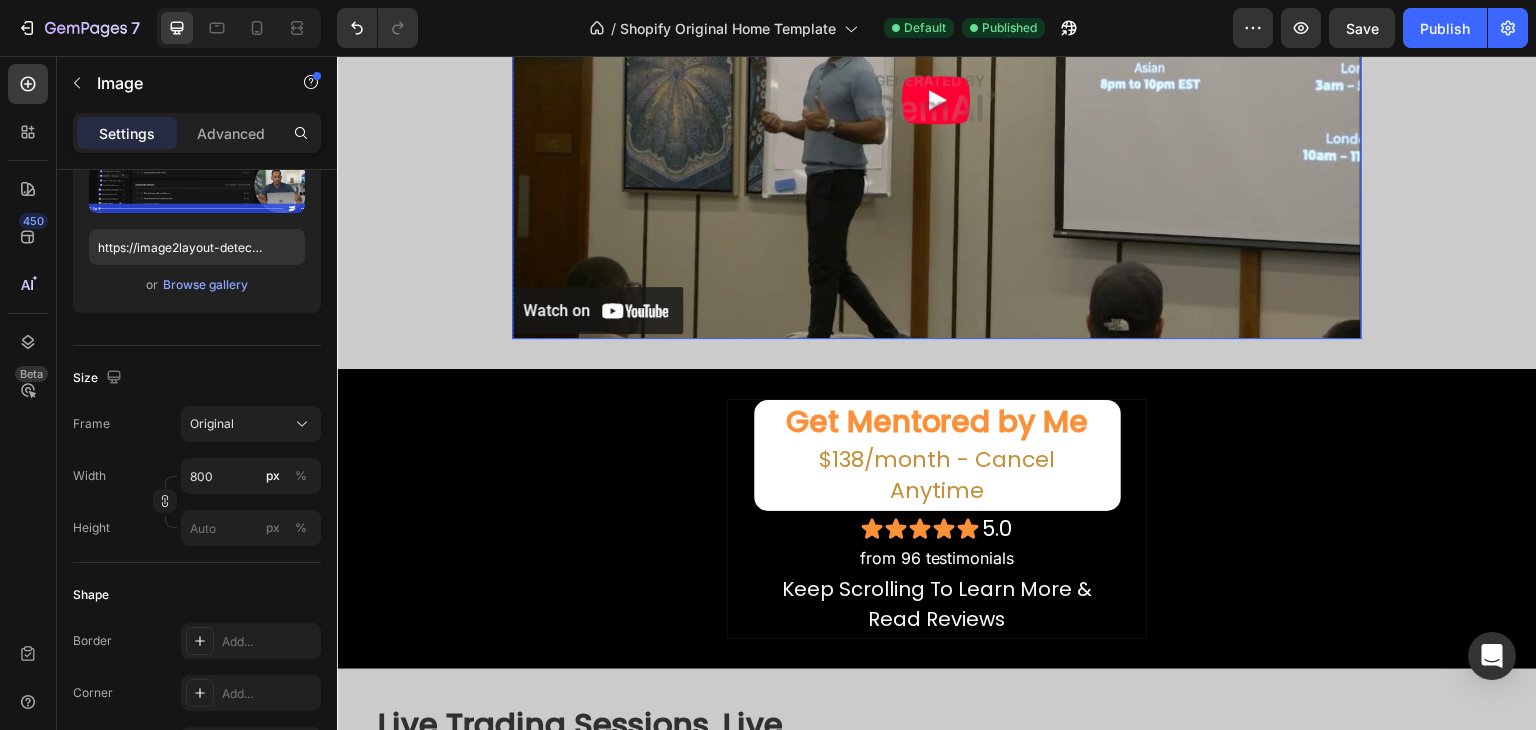 click at bounding box center [937, 98] 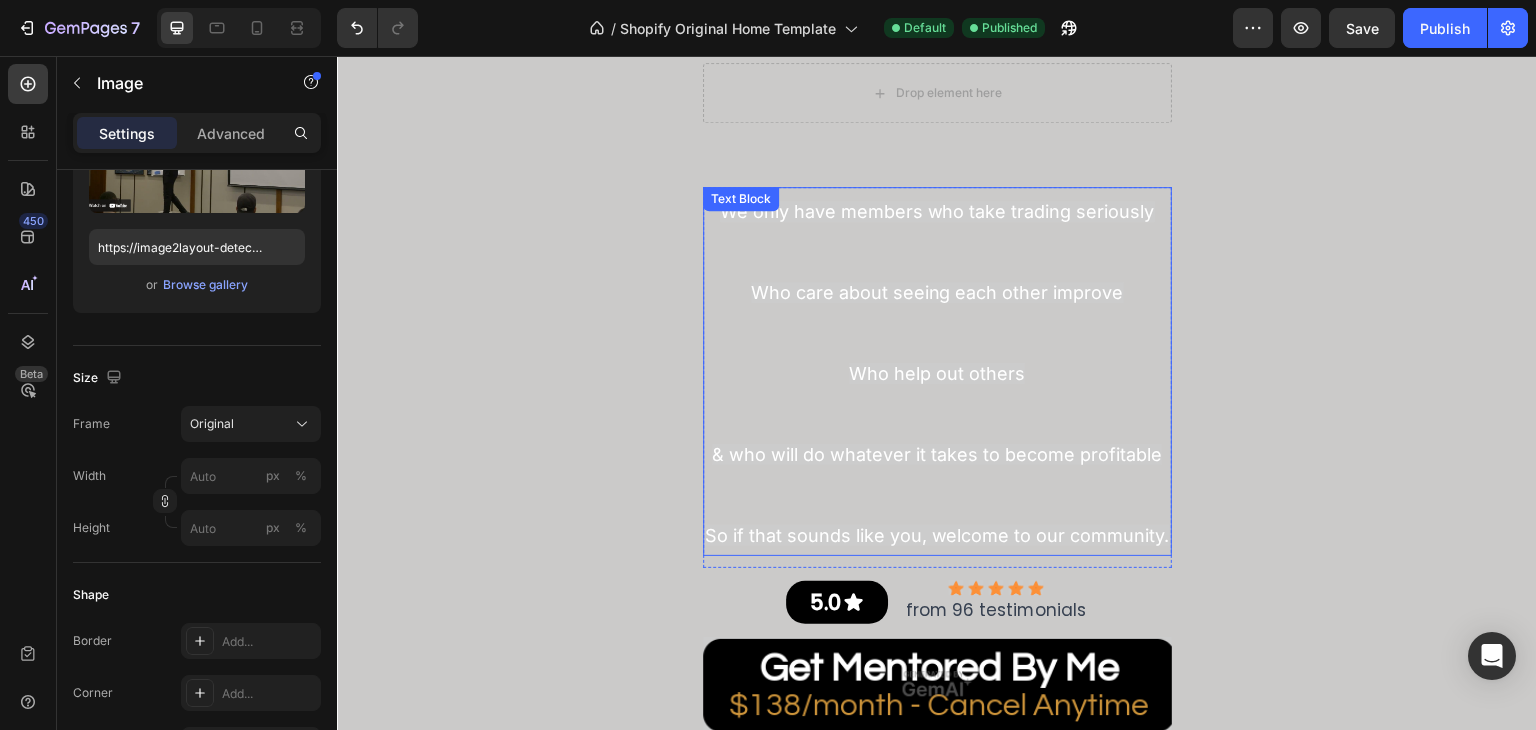 scroll, scrollTop: 4000, scrollLeft: 0, axis: vertical 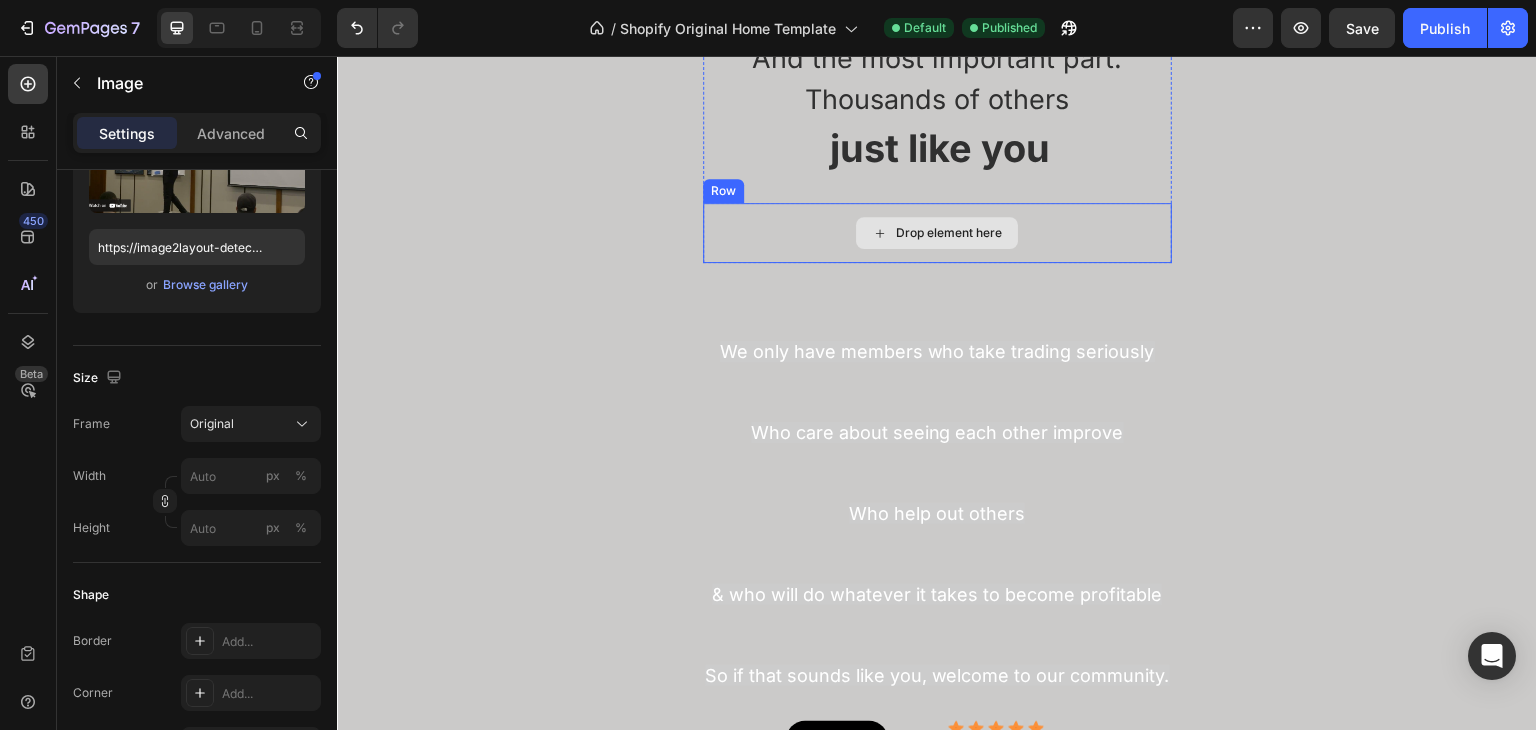 click on "Drop element here" at bounding box center (937, 233) 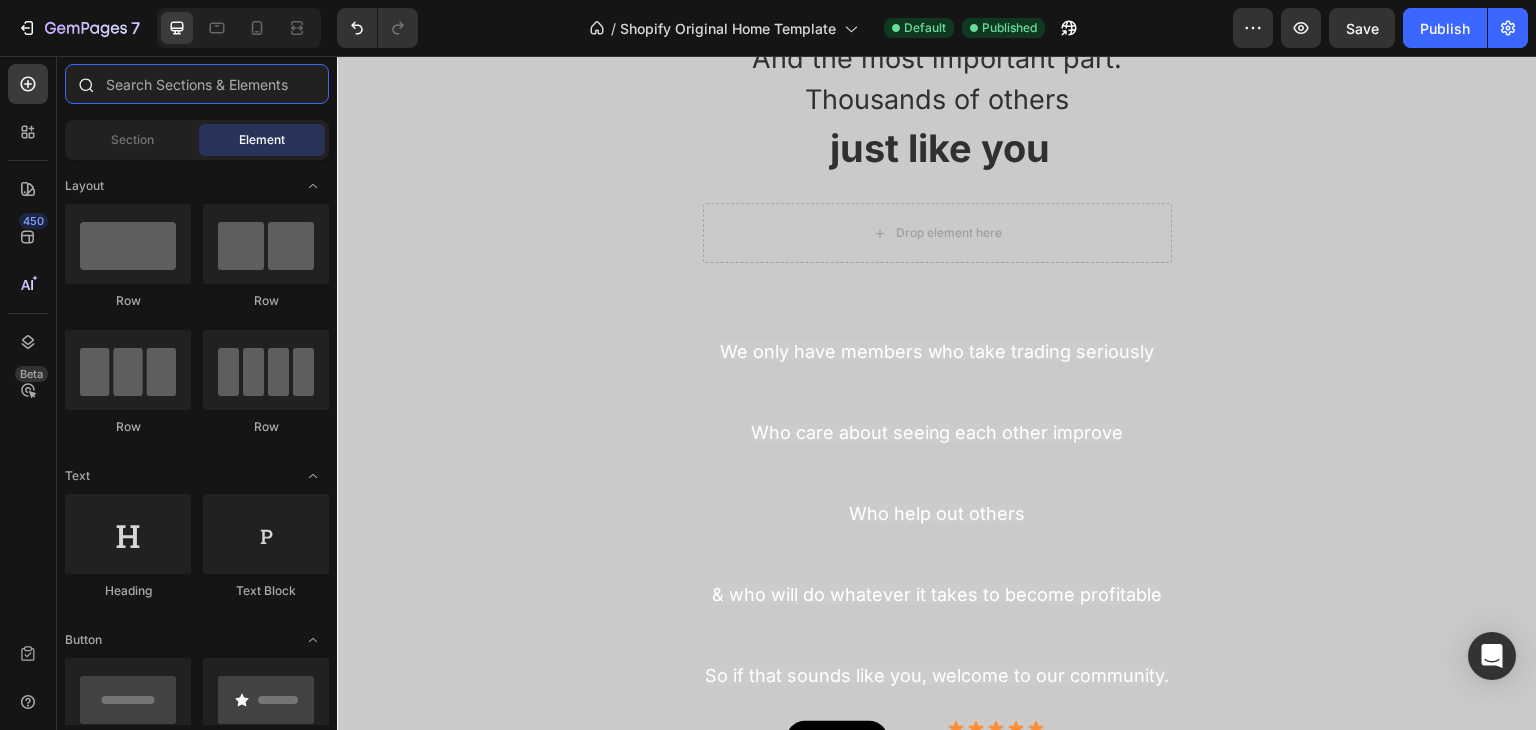 click at bounding box center (197, 84) 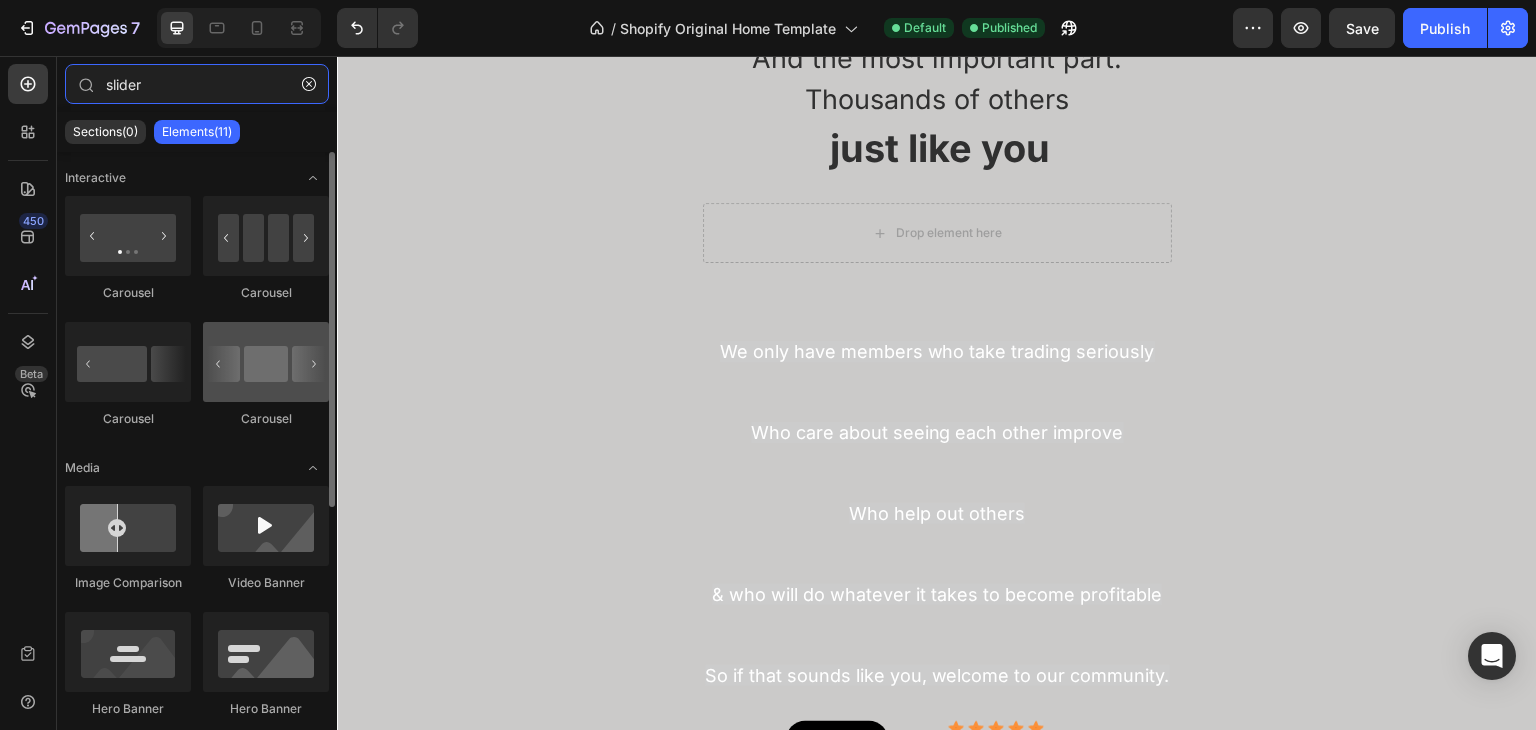 type on "slider" 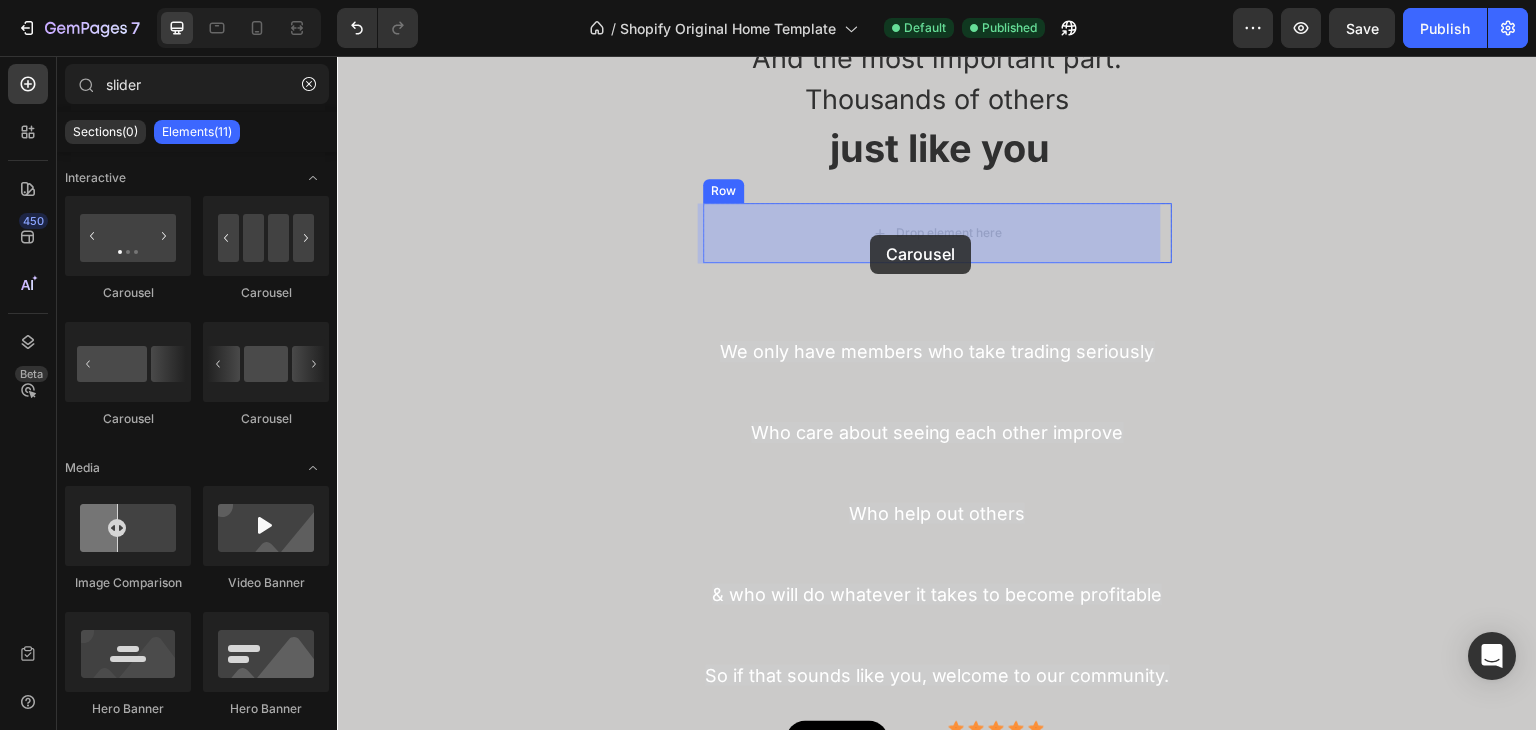 drag, startPoint x: 586, startPoint y: 419, endPoint x: 870, endPoint y: 235, distance: 338.3962 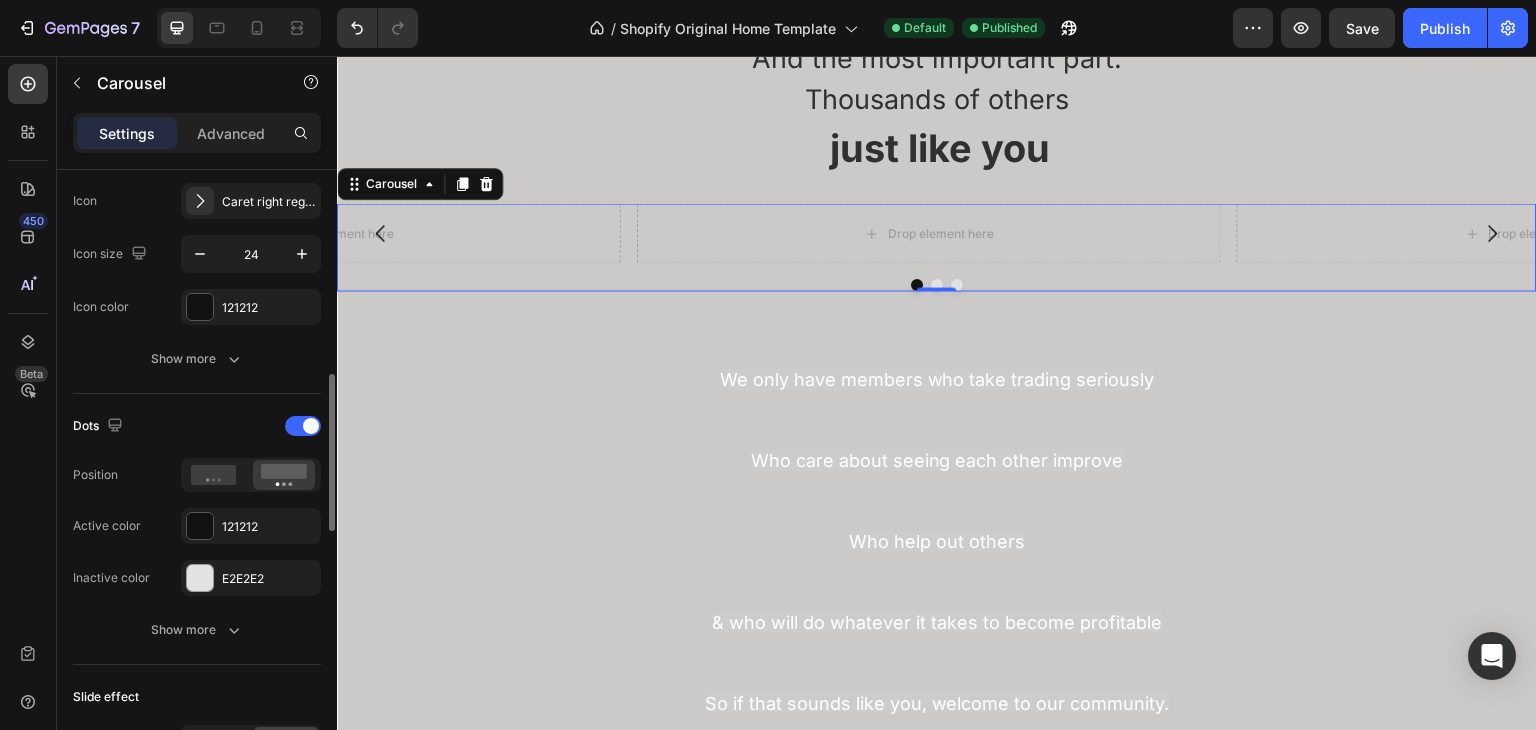 scroll, scrollTop: 1000, scrollLeft: 0, axis: vertical 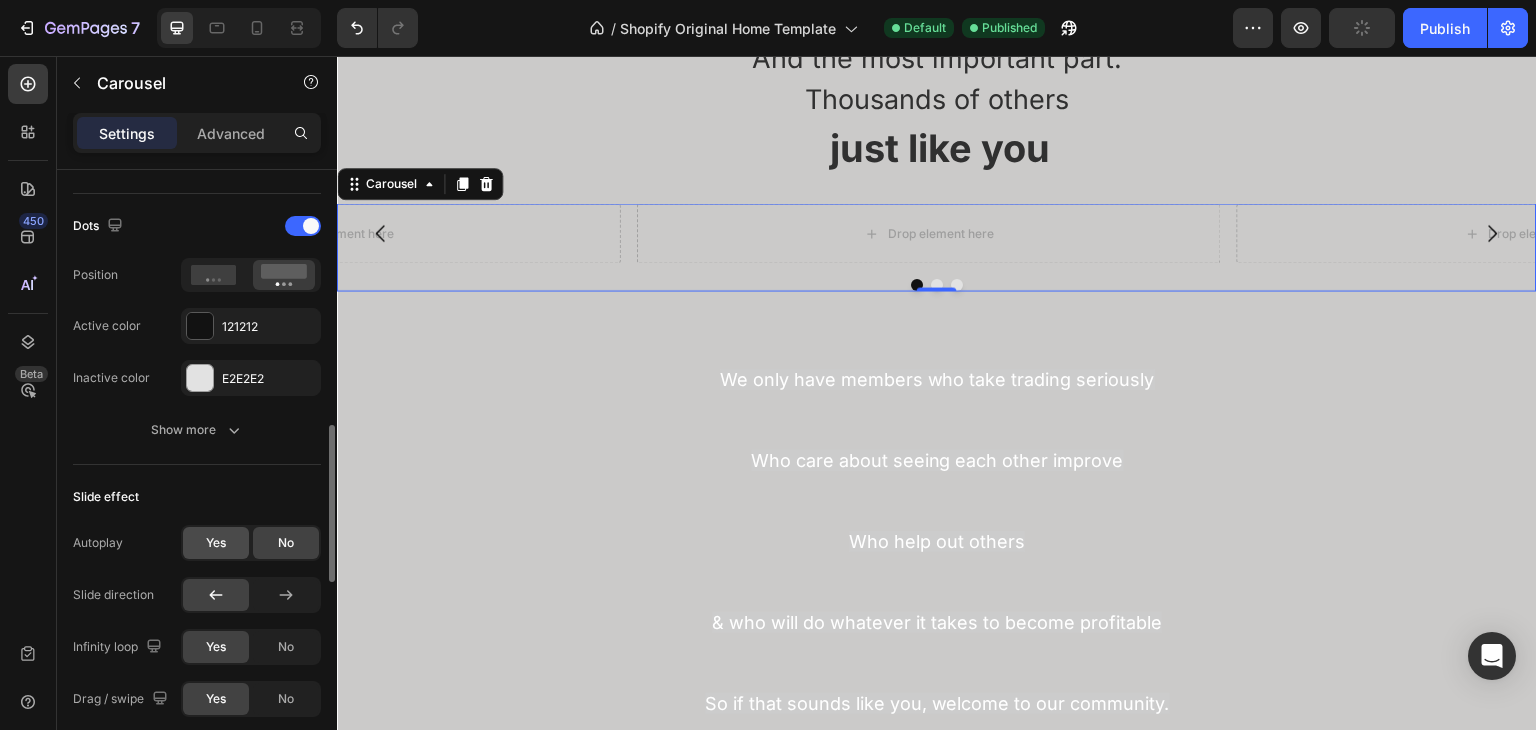 drag, startPoint x: 213, startPoint y: 539, endPoint x: 6, endPoint y: 437, distance: 230.76611 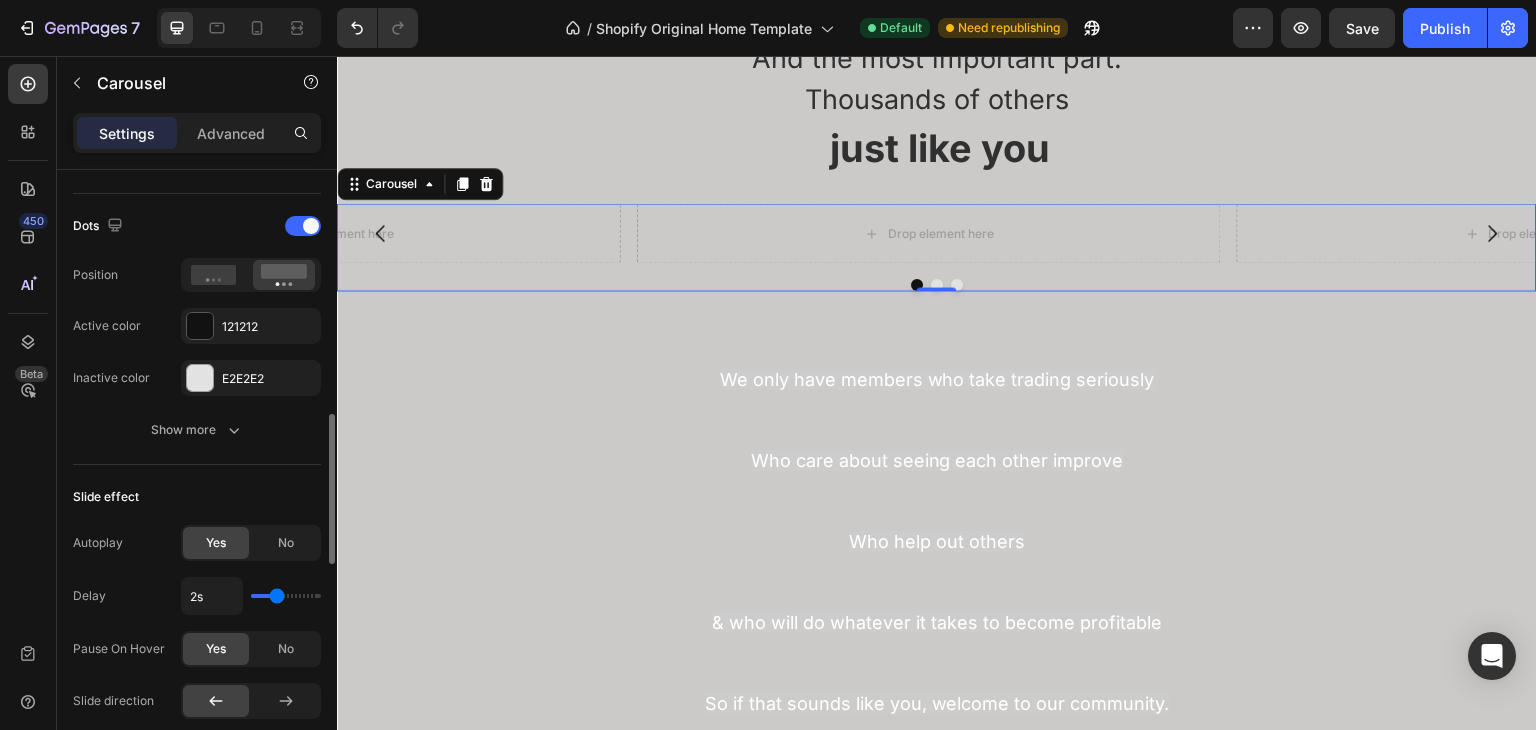 type on "1s" 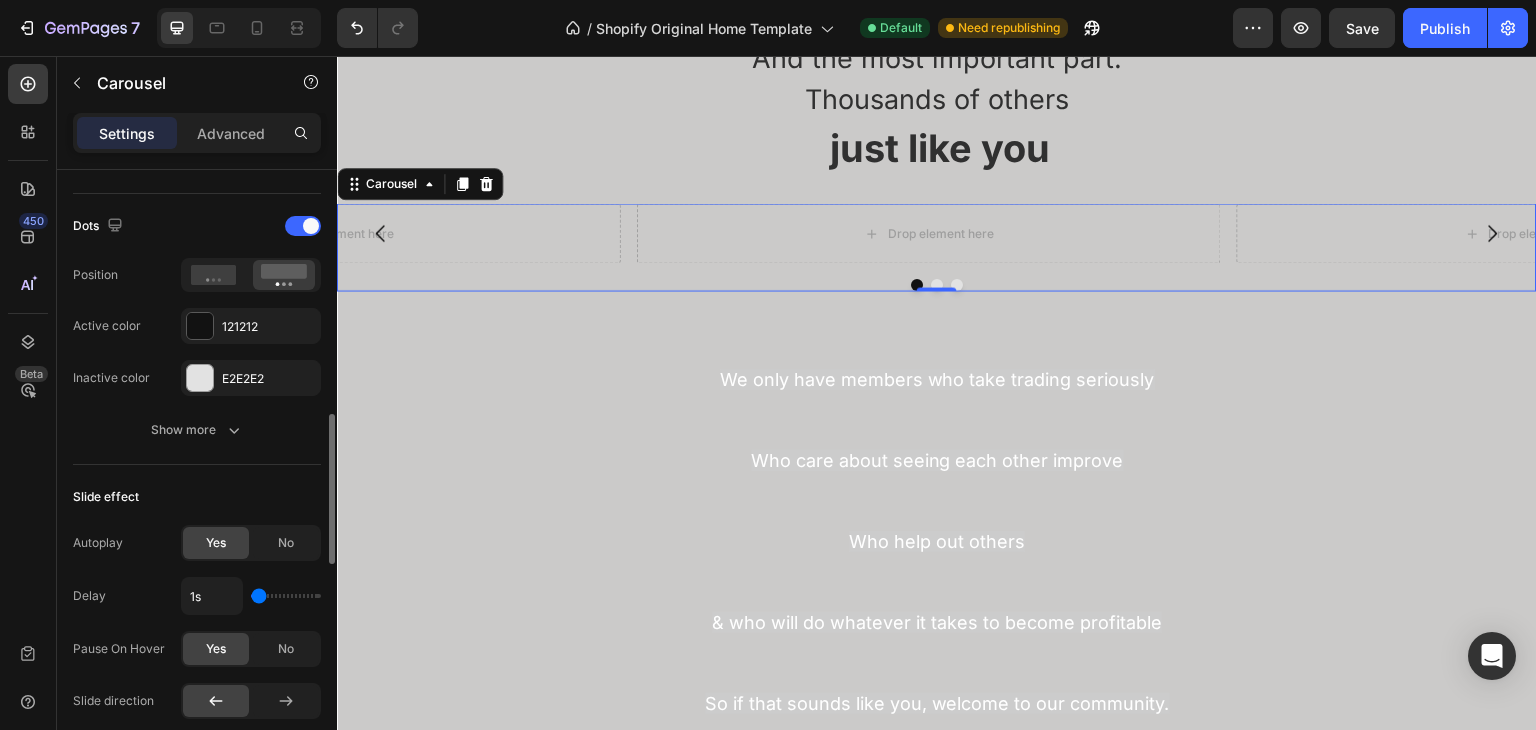 drag, startPoint x: 273, startPoint y: 586, endPoint x: 249, endPoint y: 581, distance: 24.5153 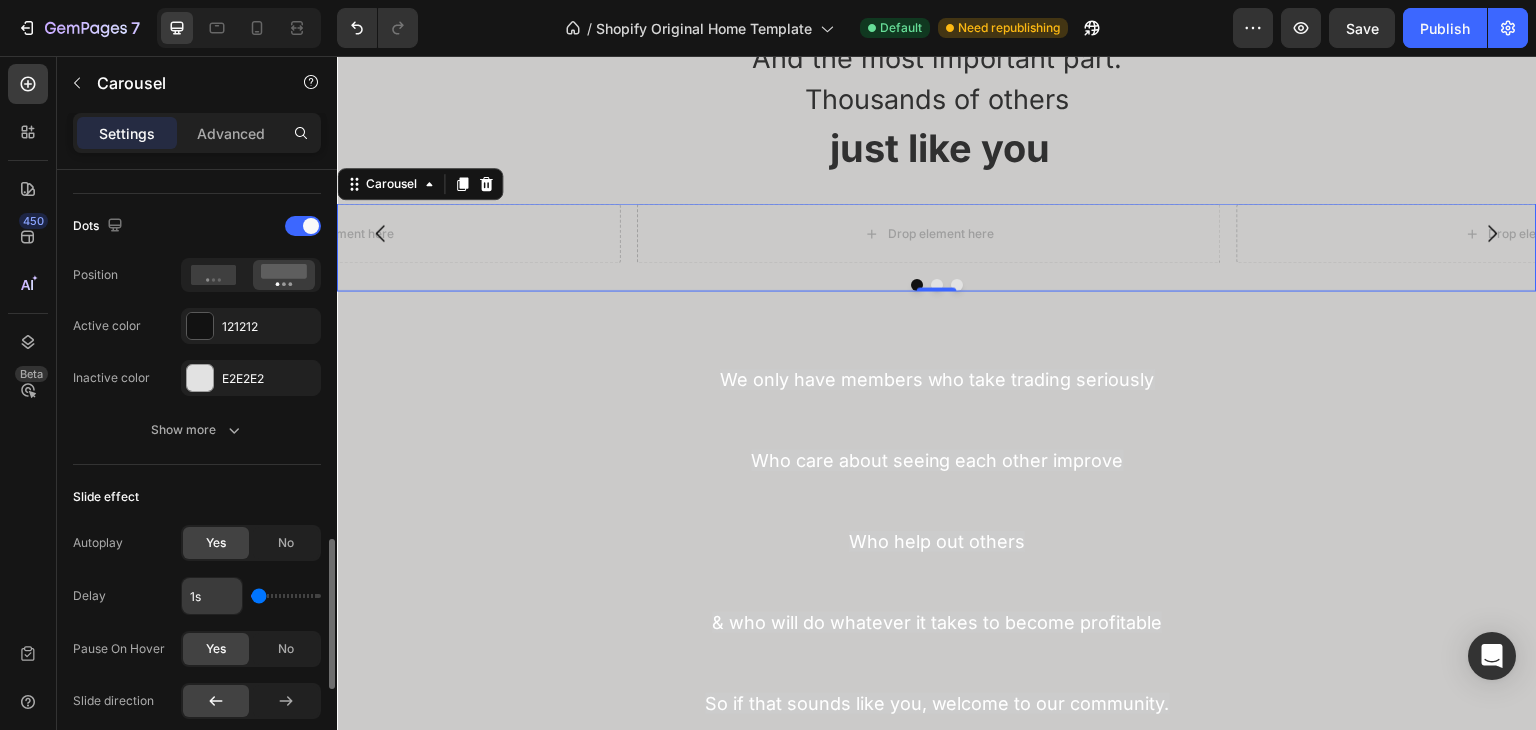 scroll, scrollTop: 1200, scrollLeft: 0, axis: vertical 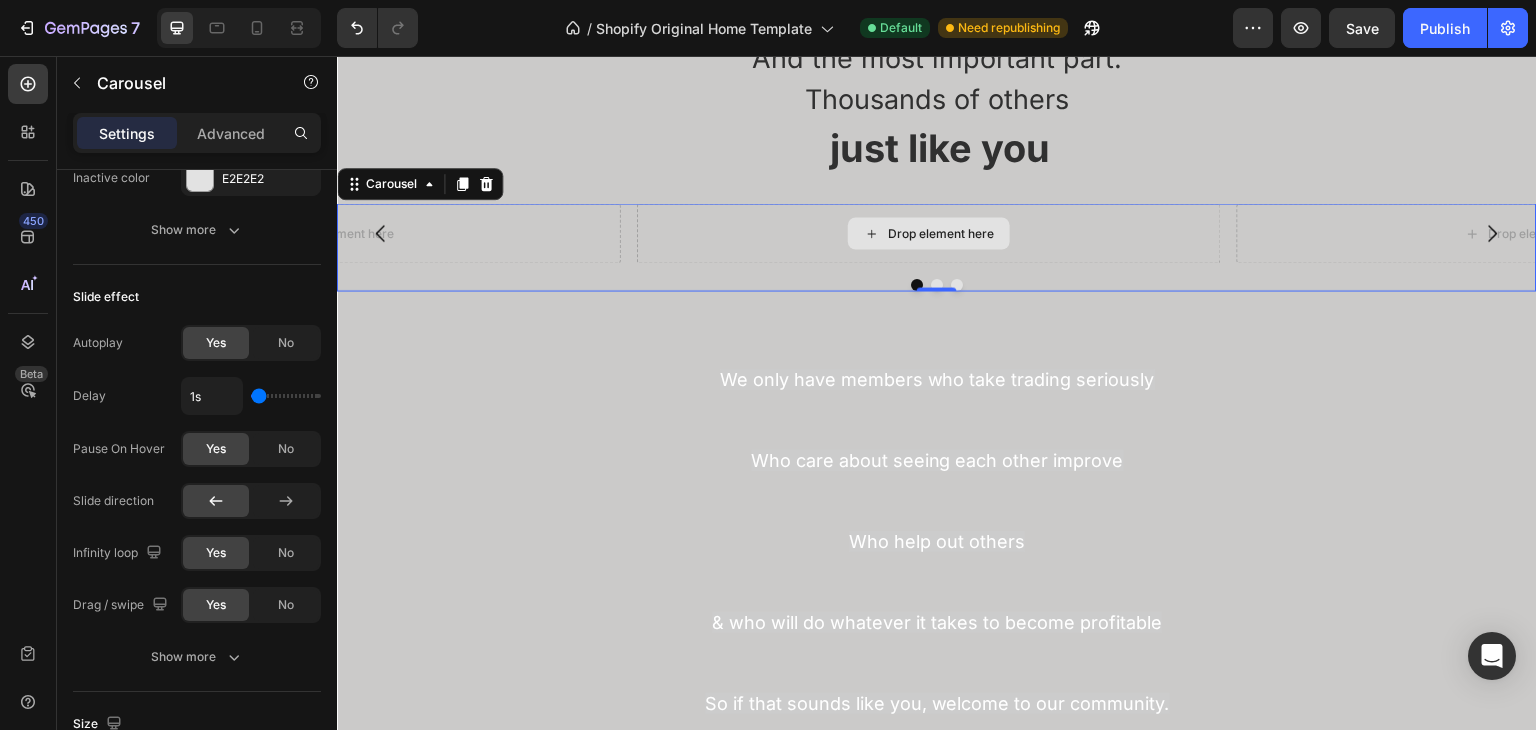 click on "Drop element here" at bounding box center (929, 233) 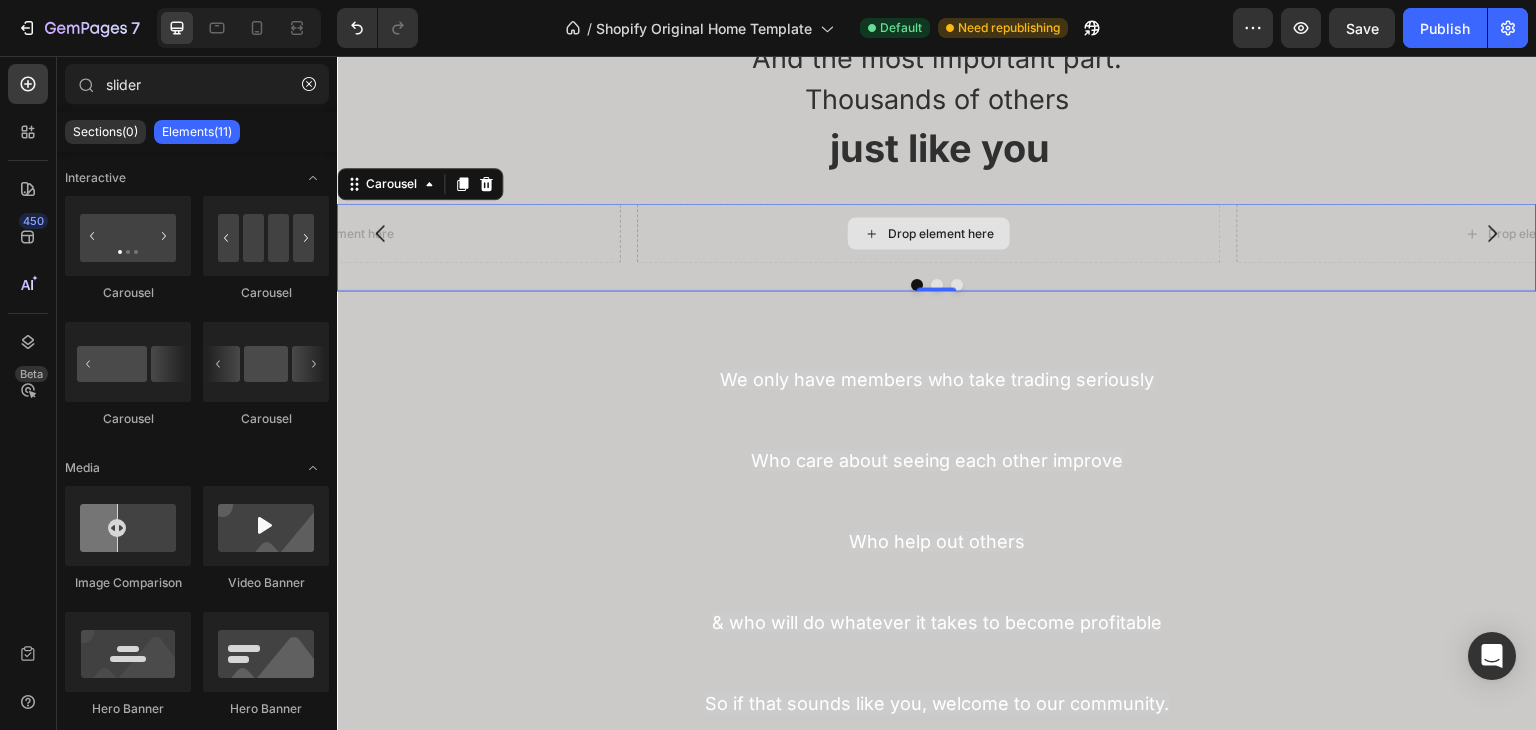 click on "Drop element here" at bounding box center [929, 233] 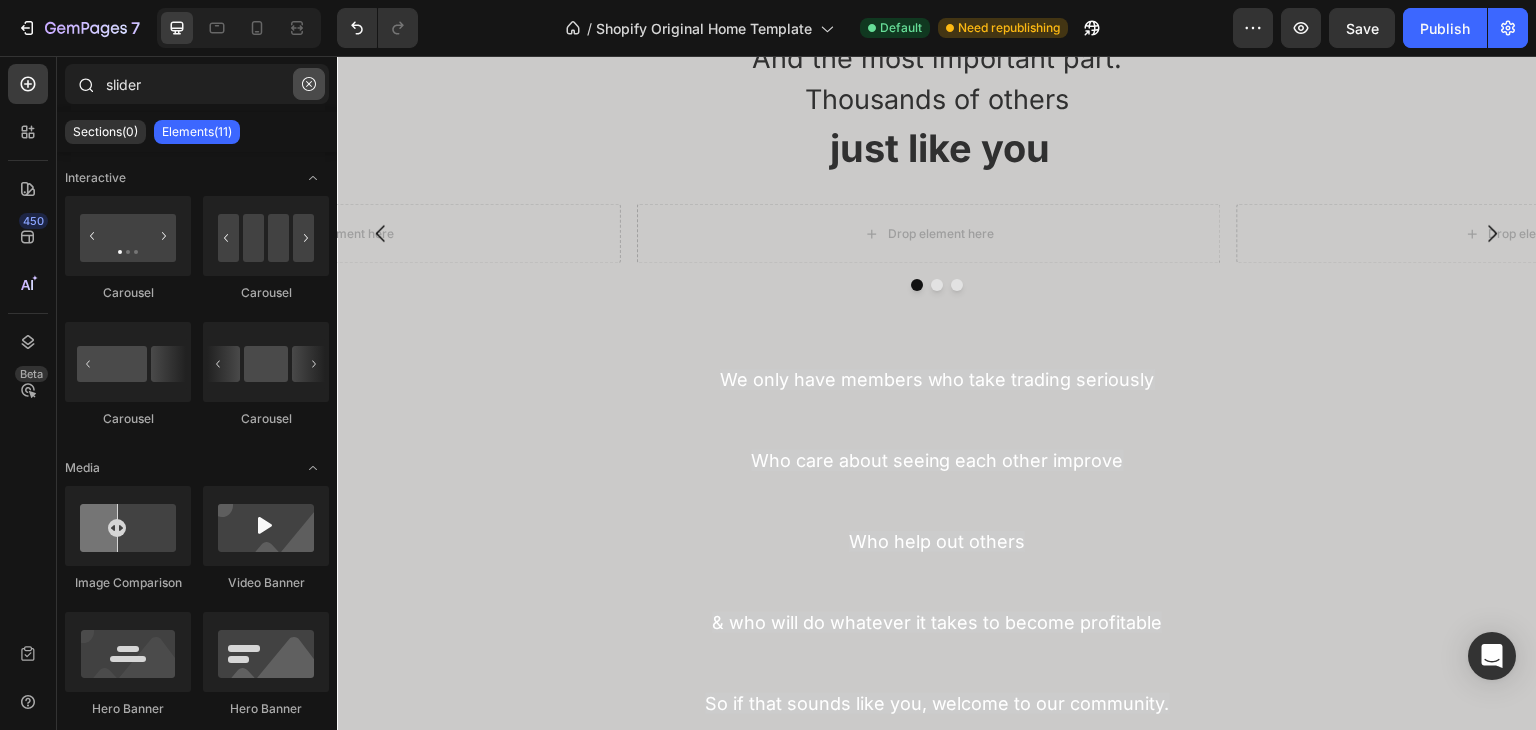 click 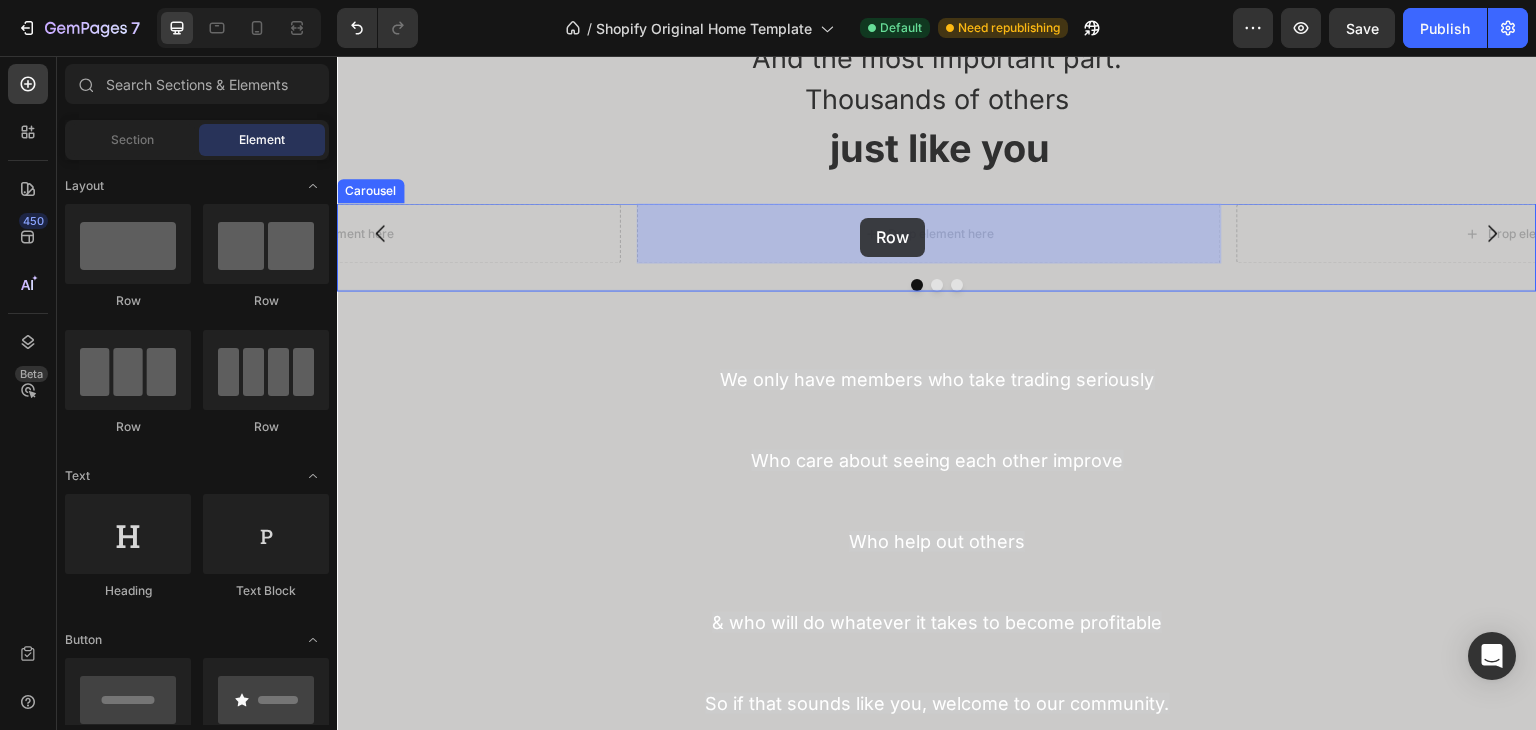 drag, startPoint x: 441, startPoint y: 310, endPoint x: 860, endPoint y: 218, distance: 428.98135 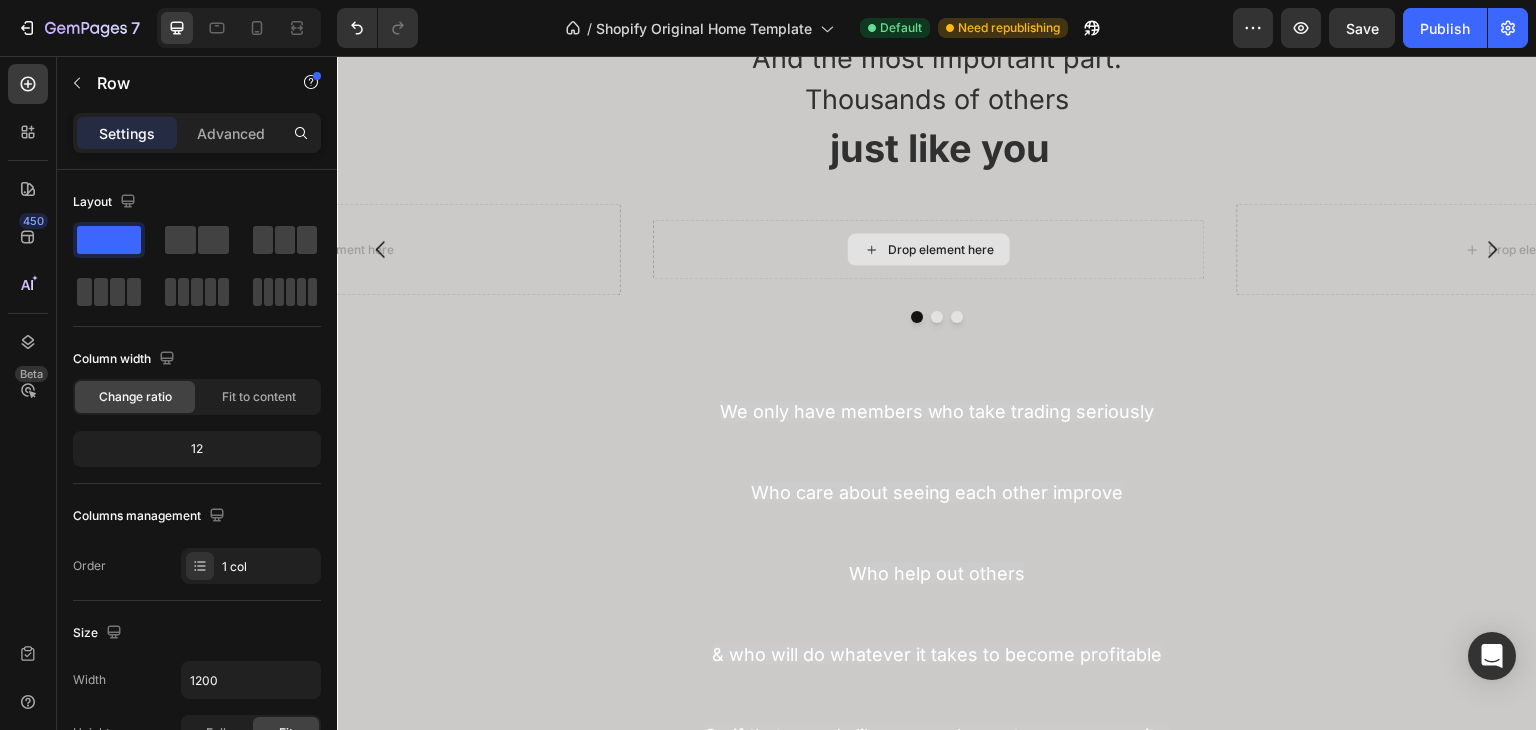 click on "Drop element here" at bounding box center [929, 249] 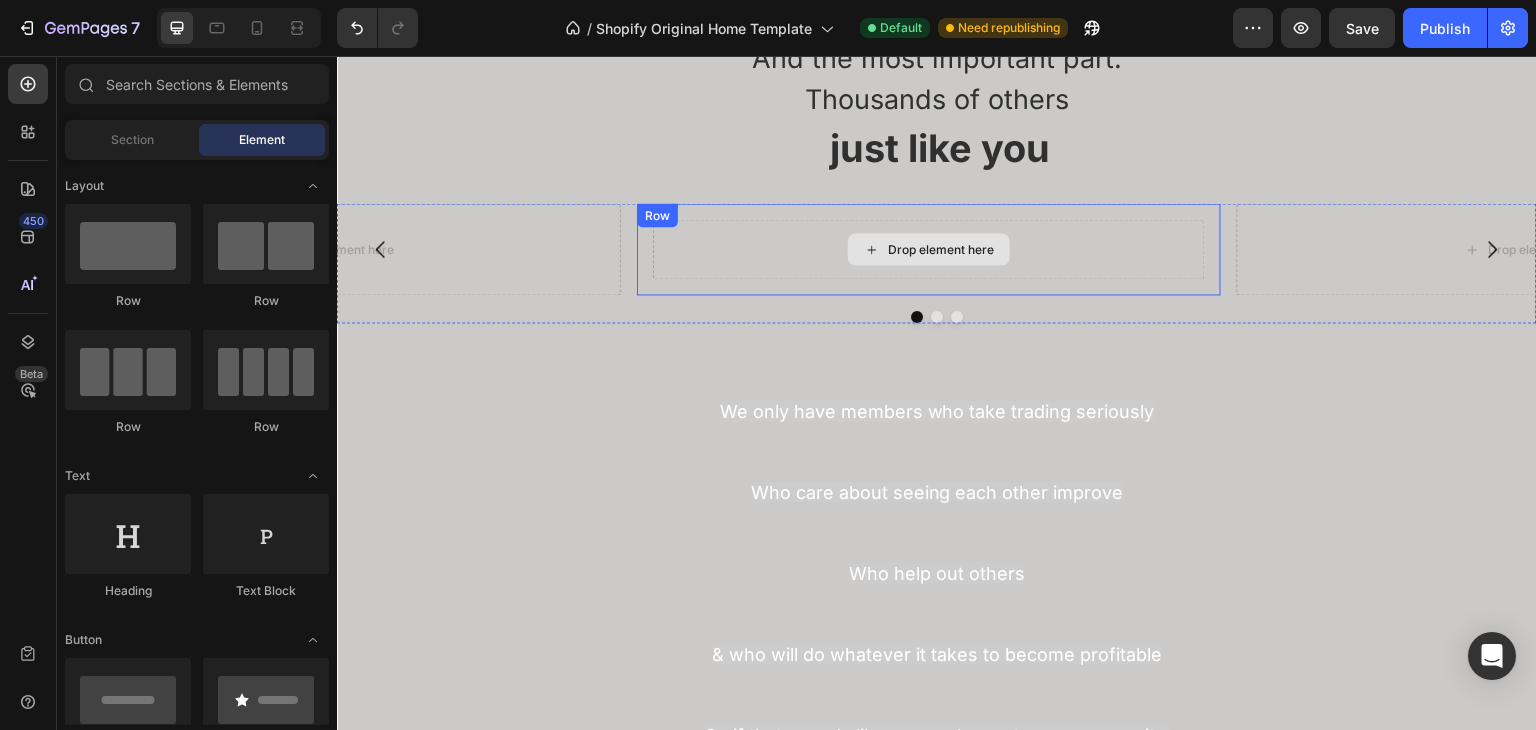 click on "Drop element here" at bounding box center [929, 249] 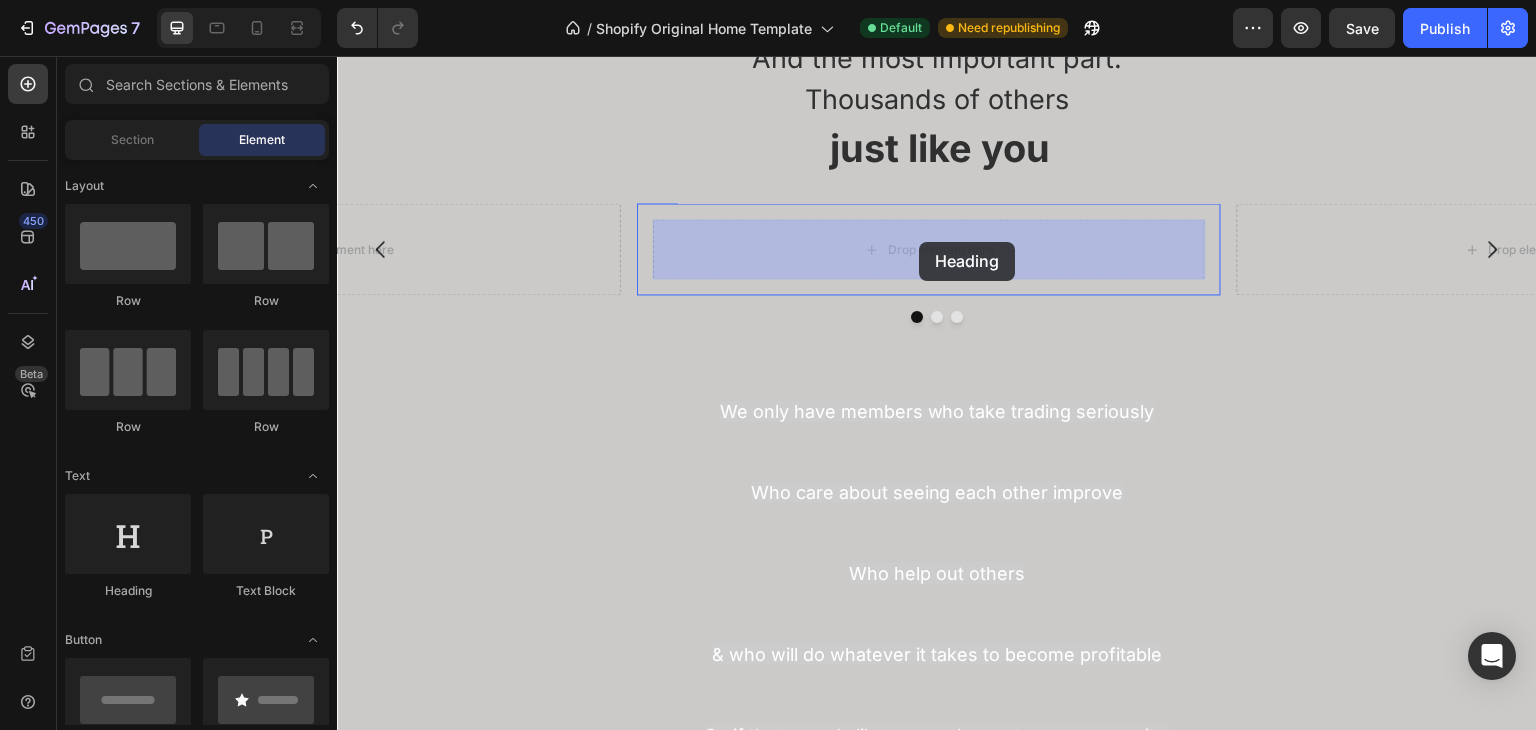 drag, startPoint x: 476, startPoint y: 614, endPoint x: 919, endPoint y: 242, distance: 578.47473 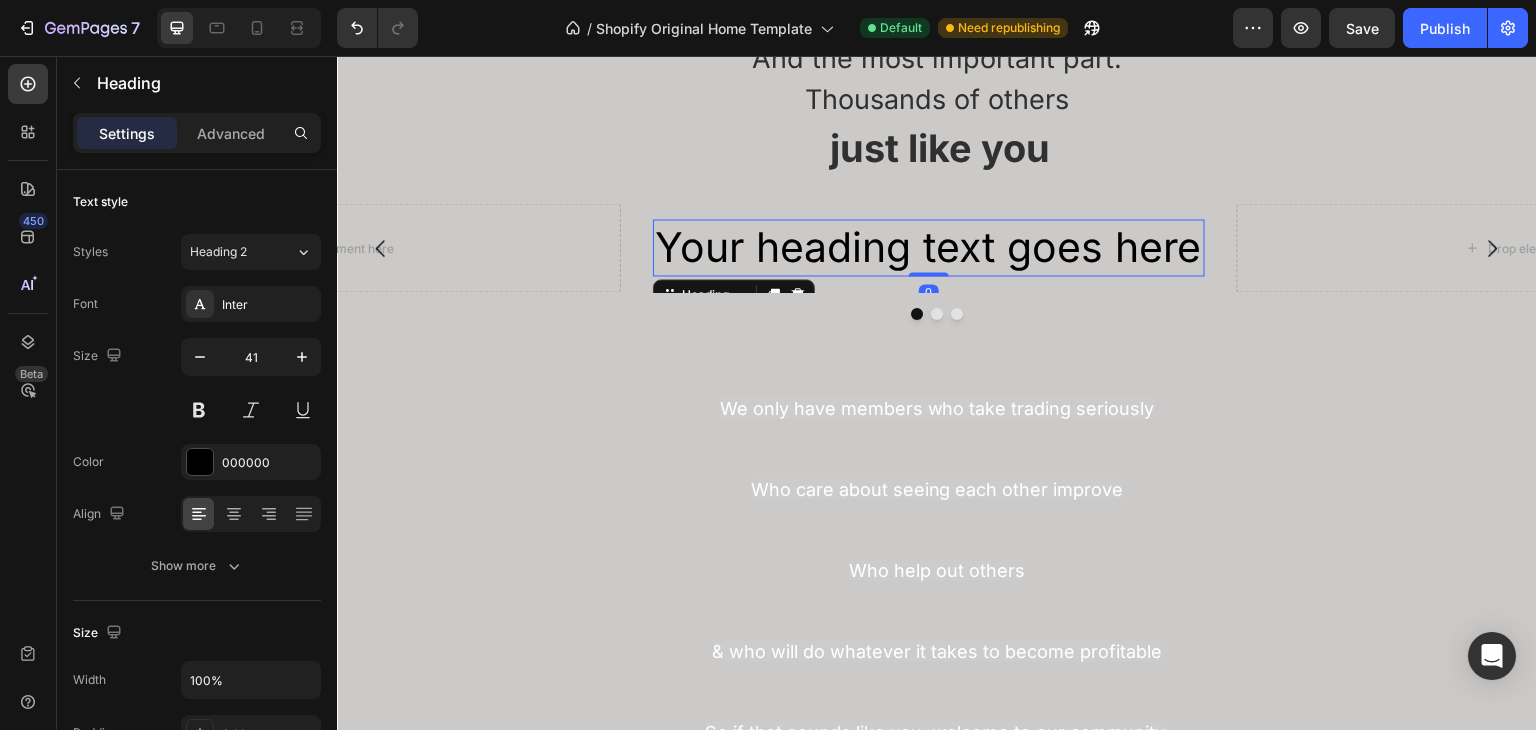 click on "Your heading text goes here" at bounding box center (929, 247) 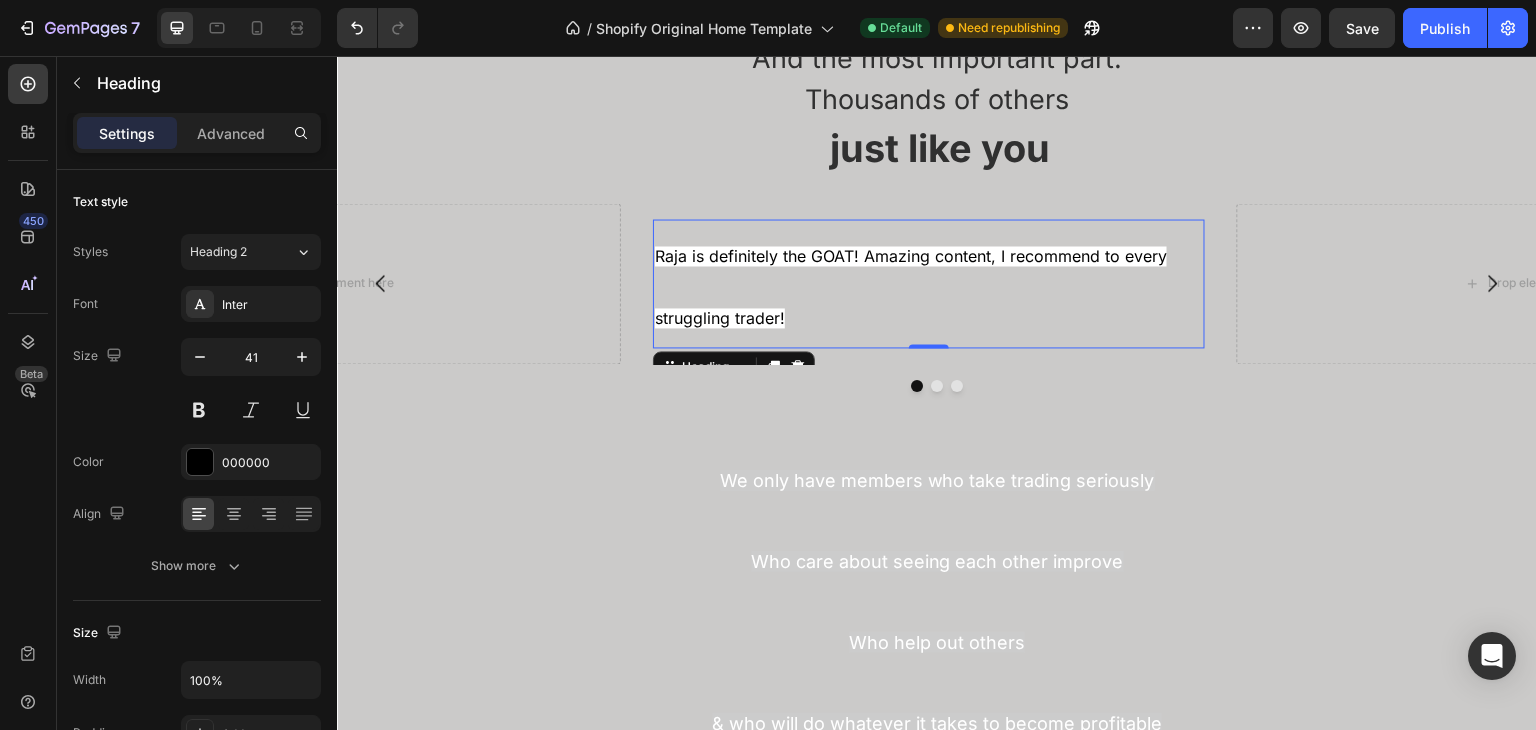 click on "Raja is definitely the GOAT! Amazing content, I recommend to every struggling trader!" at bounding box center [929, 283] 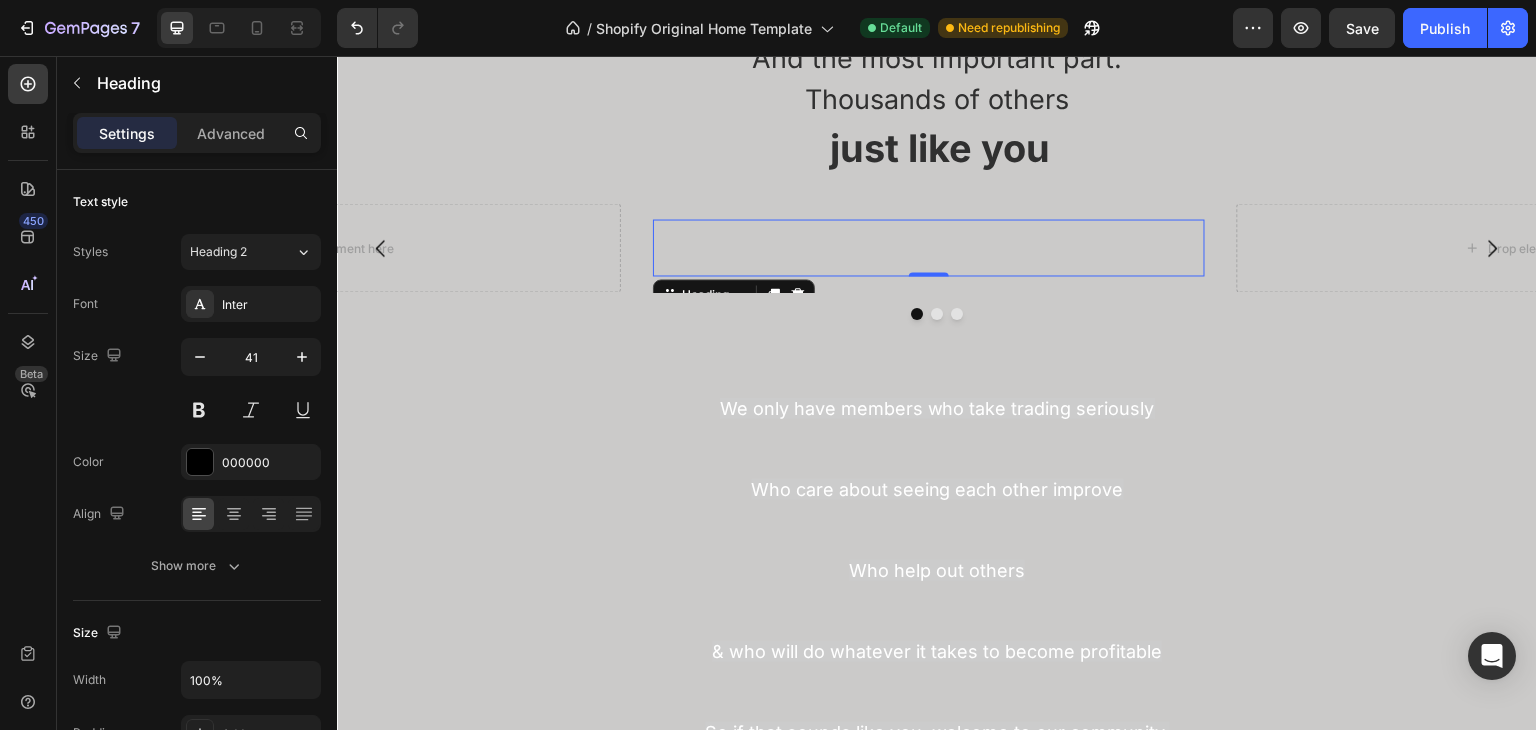 click at bounding box center [929, 247] 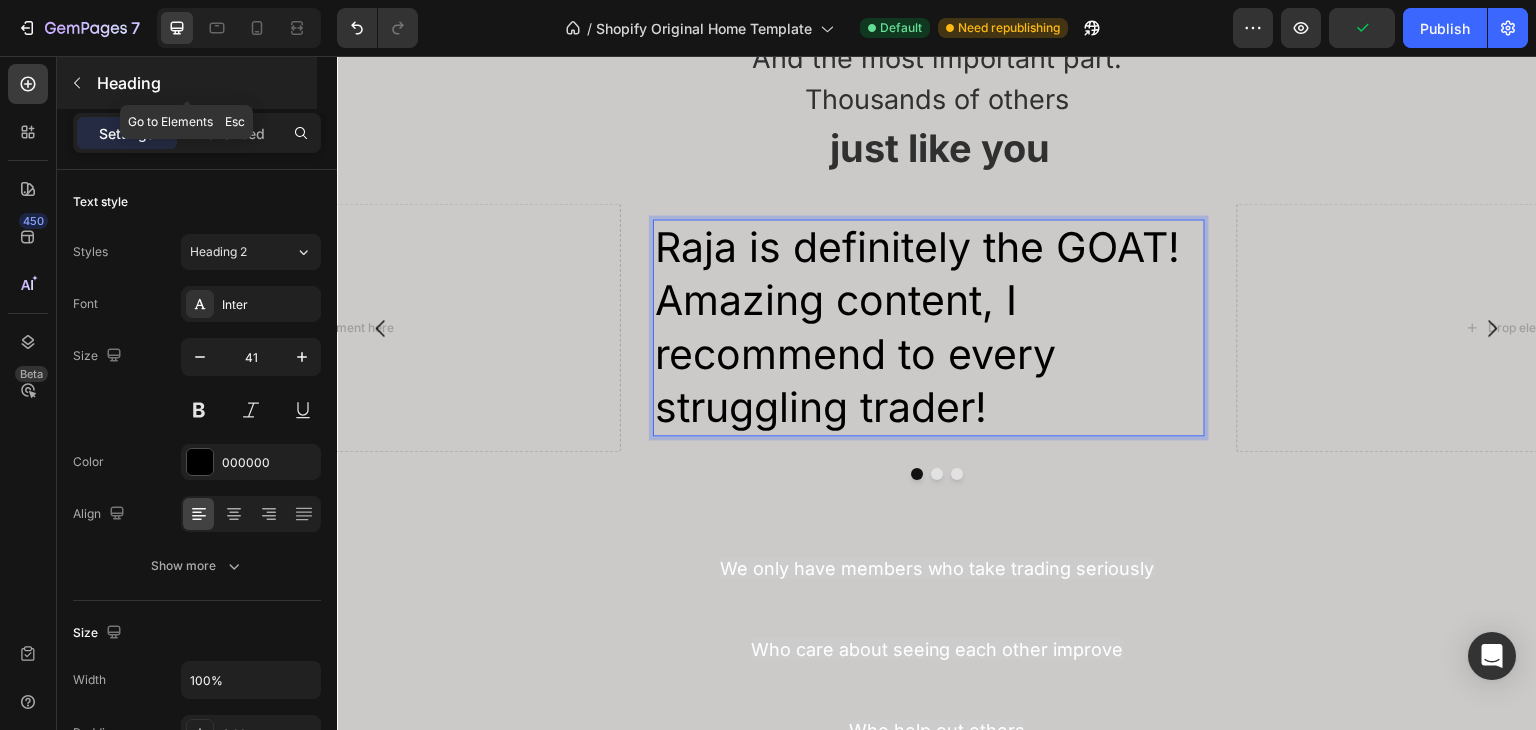 click 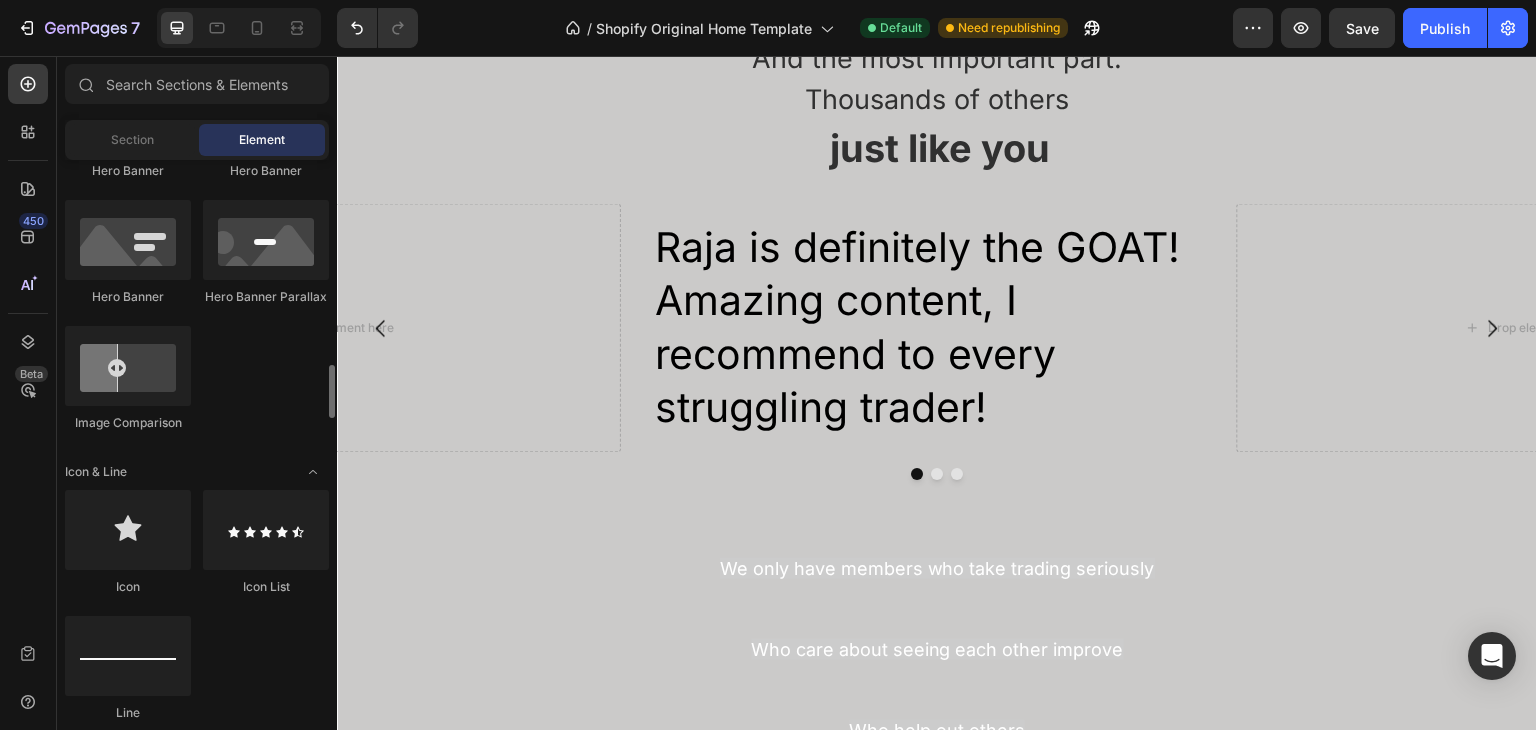 scroll, scrollTop: 1100, scrollLeft: 0, axis: vertical 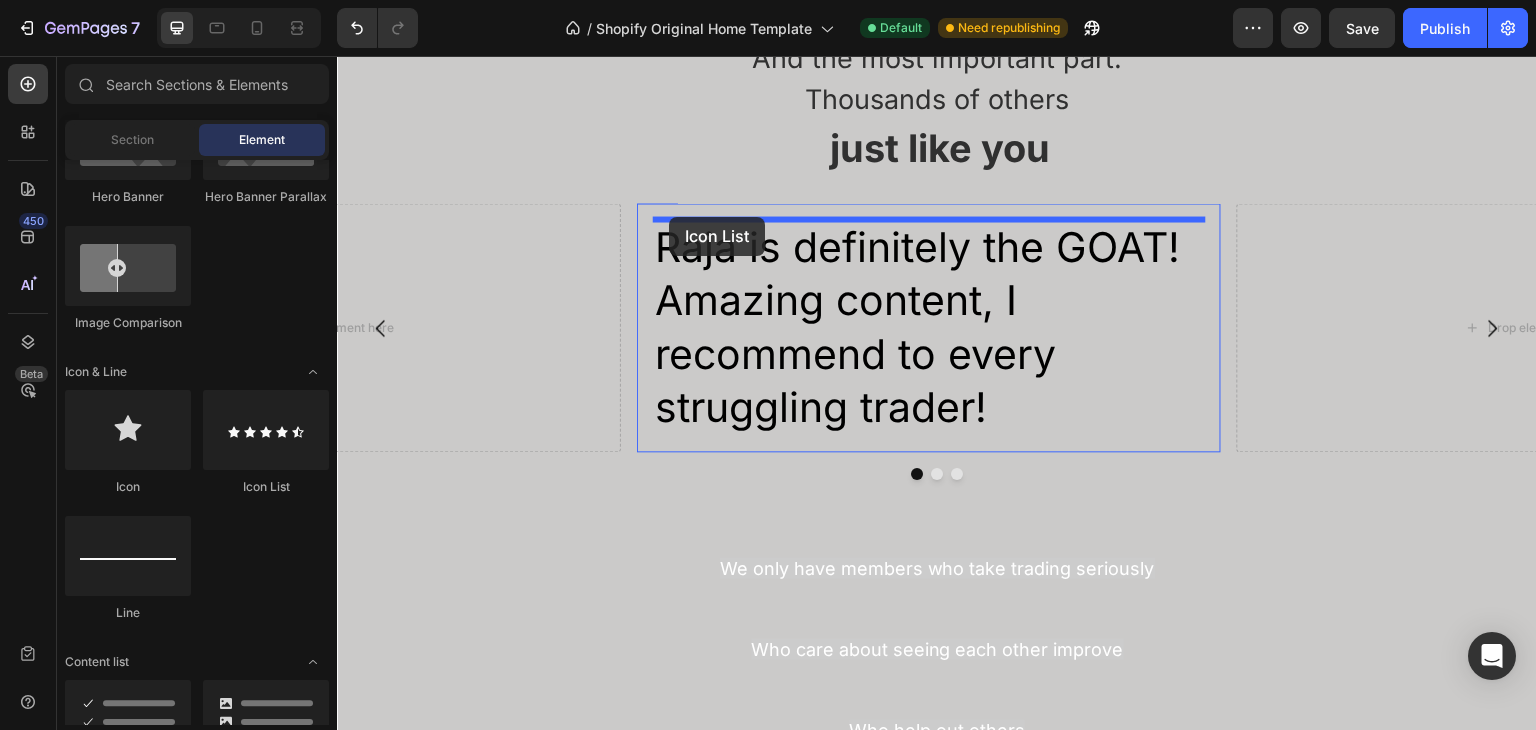 drag, startPoint x: 606, startPoint y: 498, endPoint x: 669, endPoint y: 217, distance: 287.9757 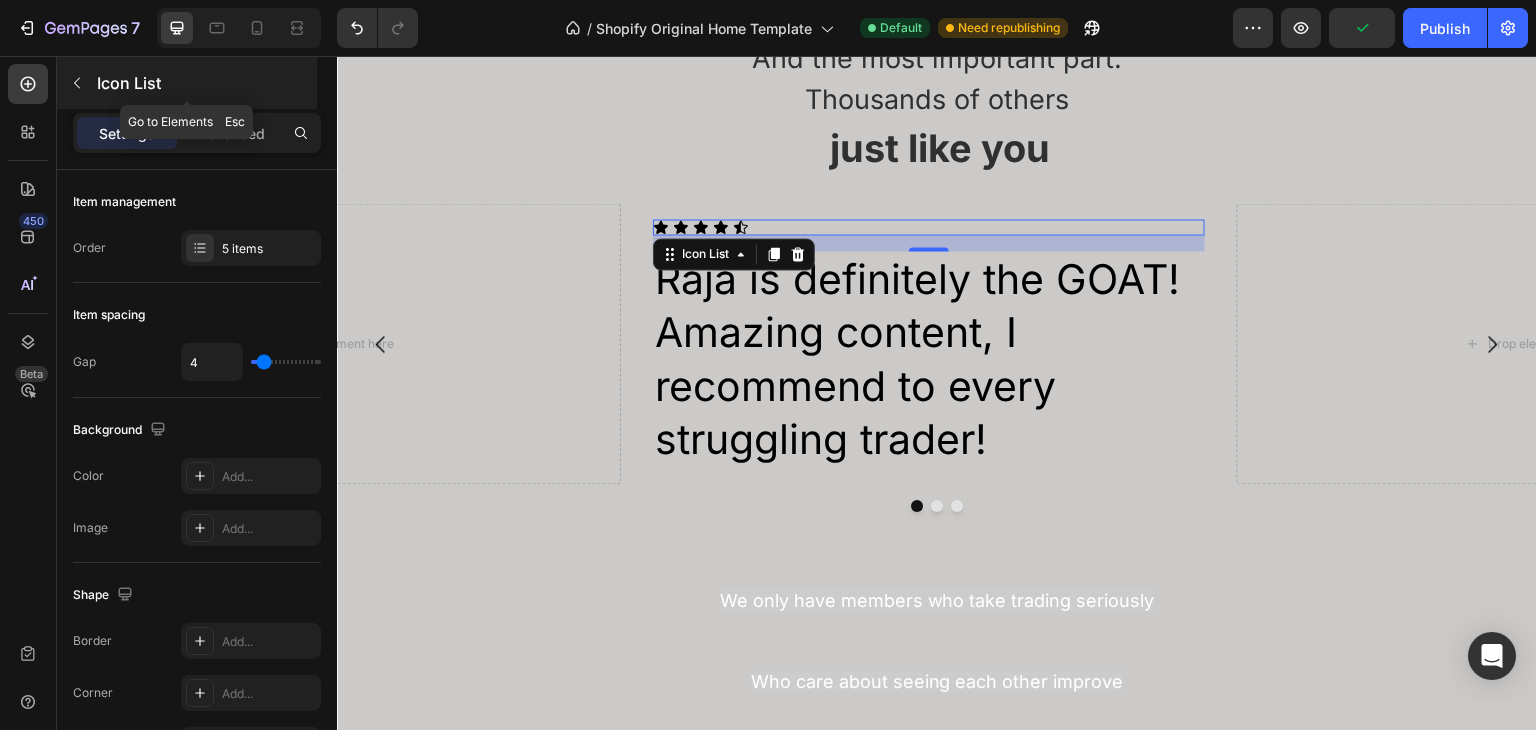 click 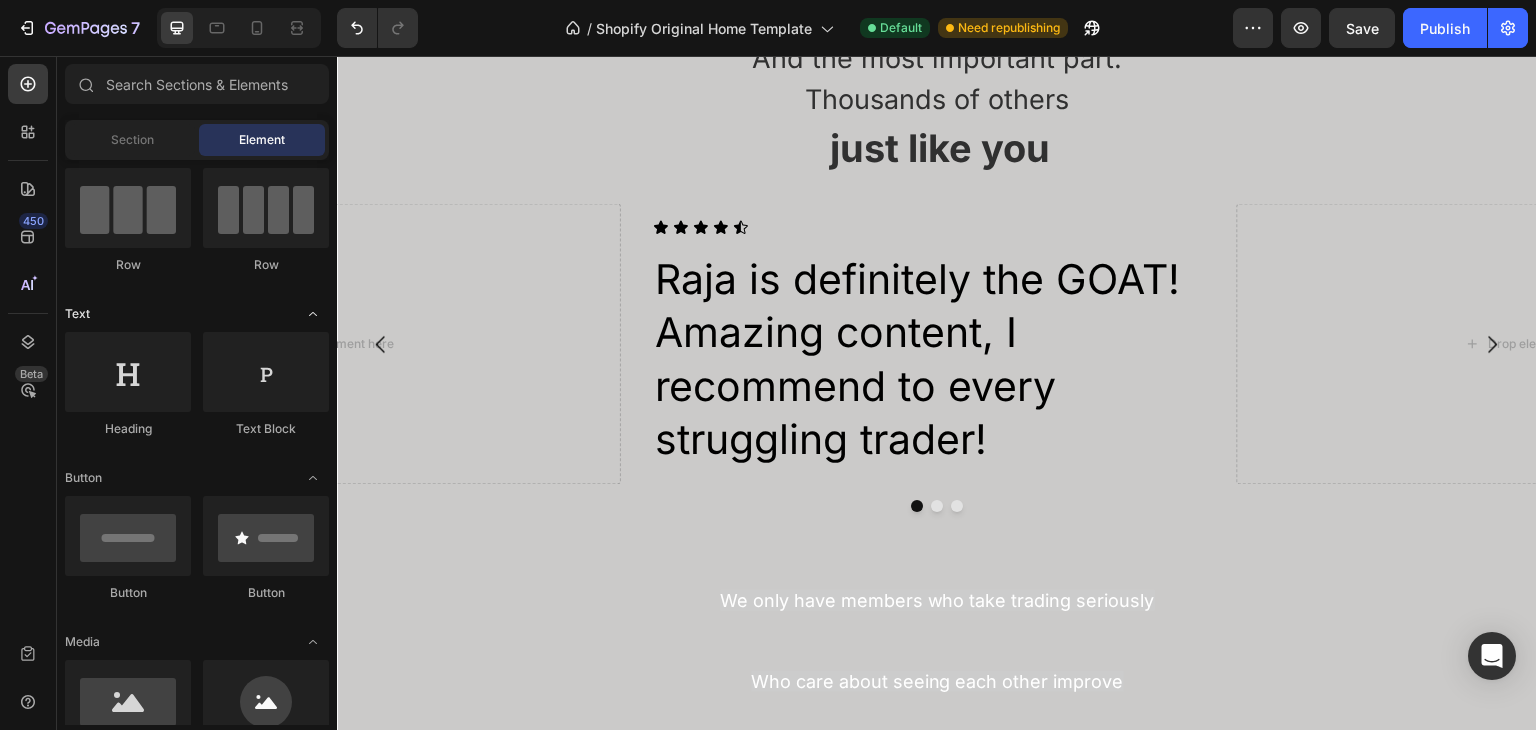 scroll, scrollTop: 62, scrollLeft: 0, axis: vertical 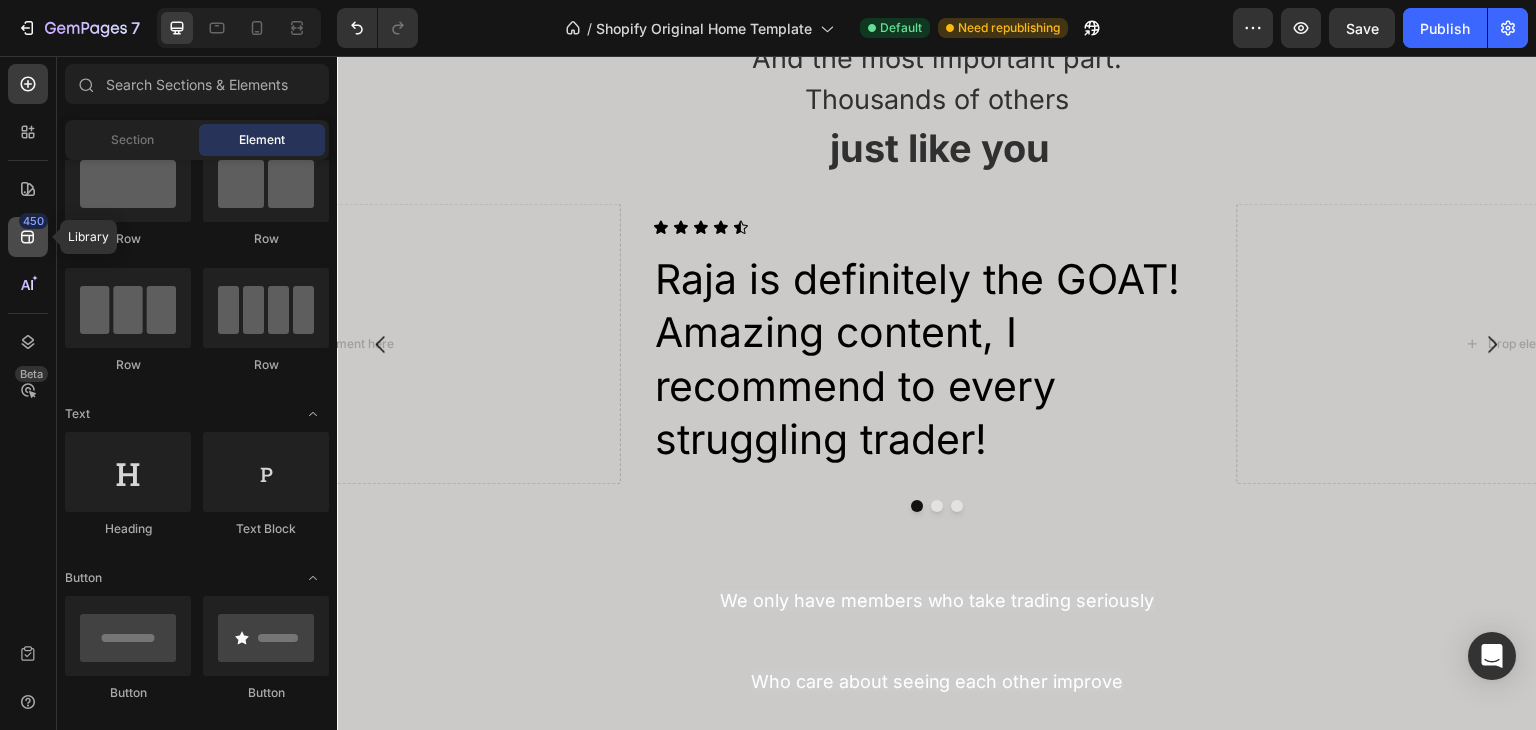 click 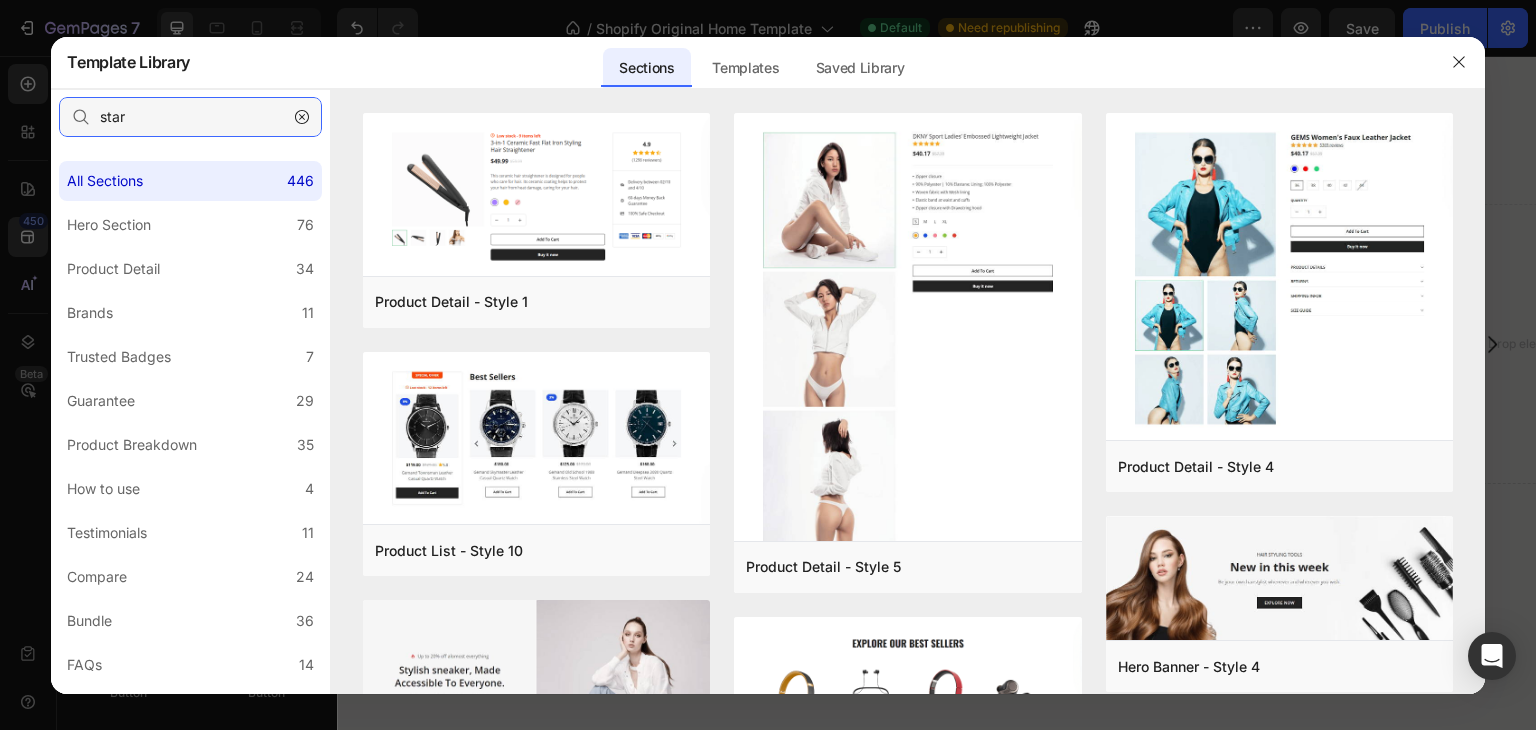 click on "star" at bounding box center (190, 117) 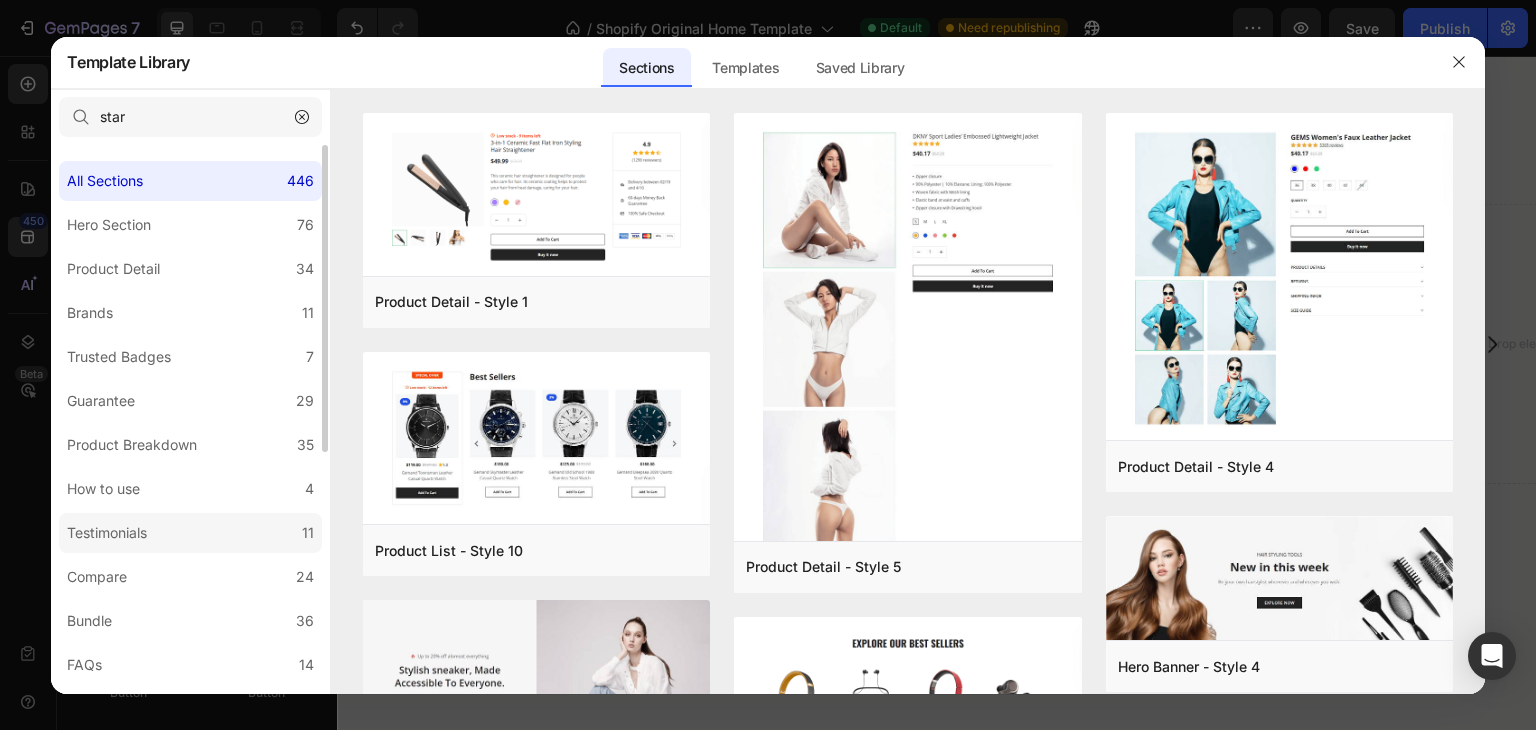 click on "Testimonials" at bounding box center (111, 533) 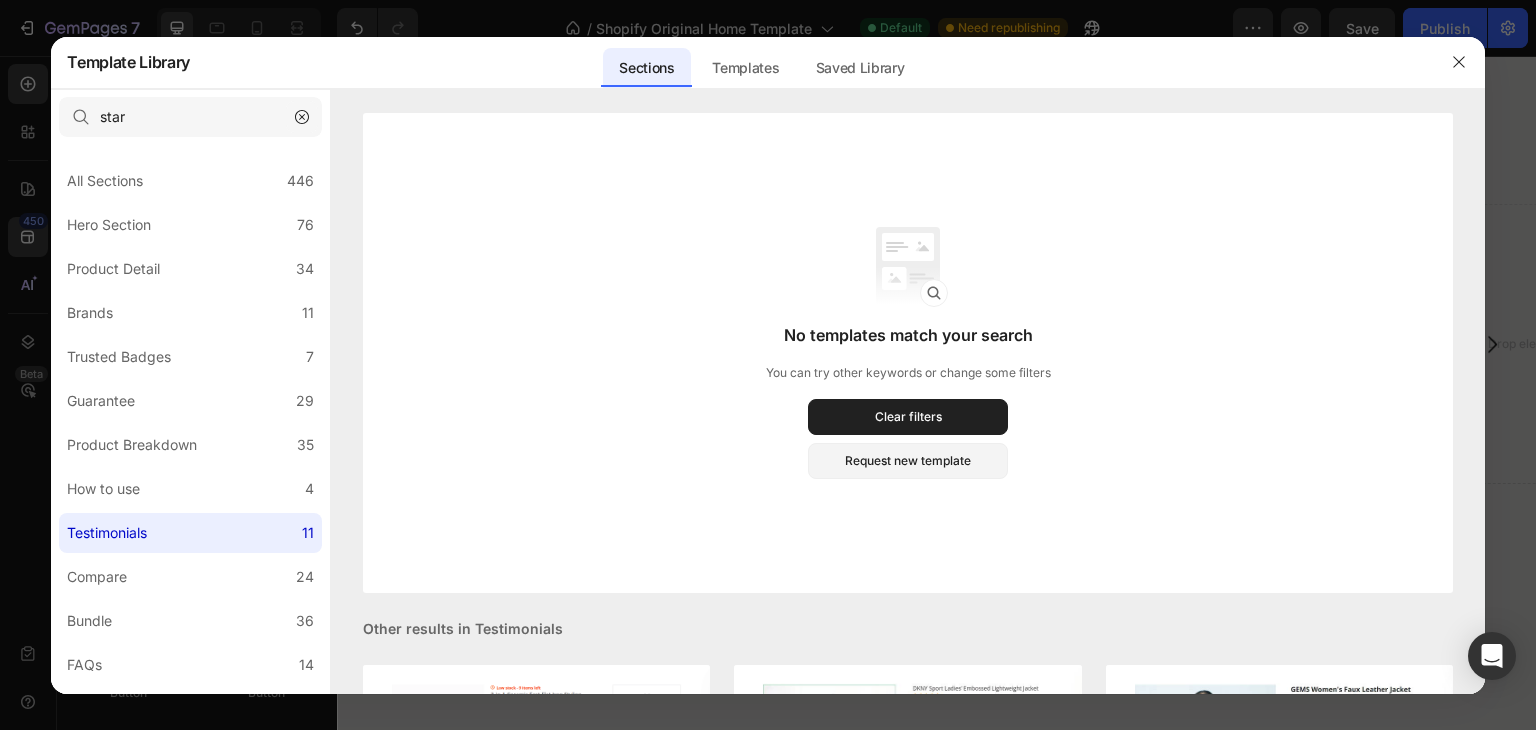 click 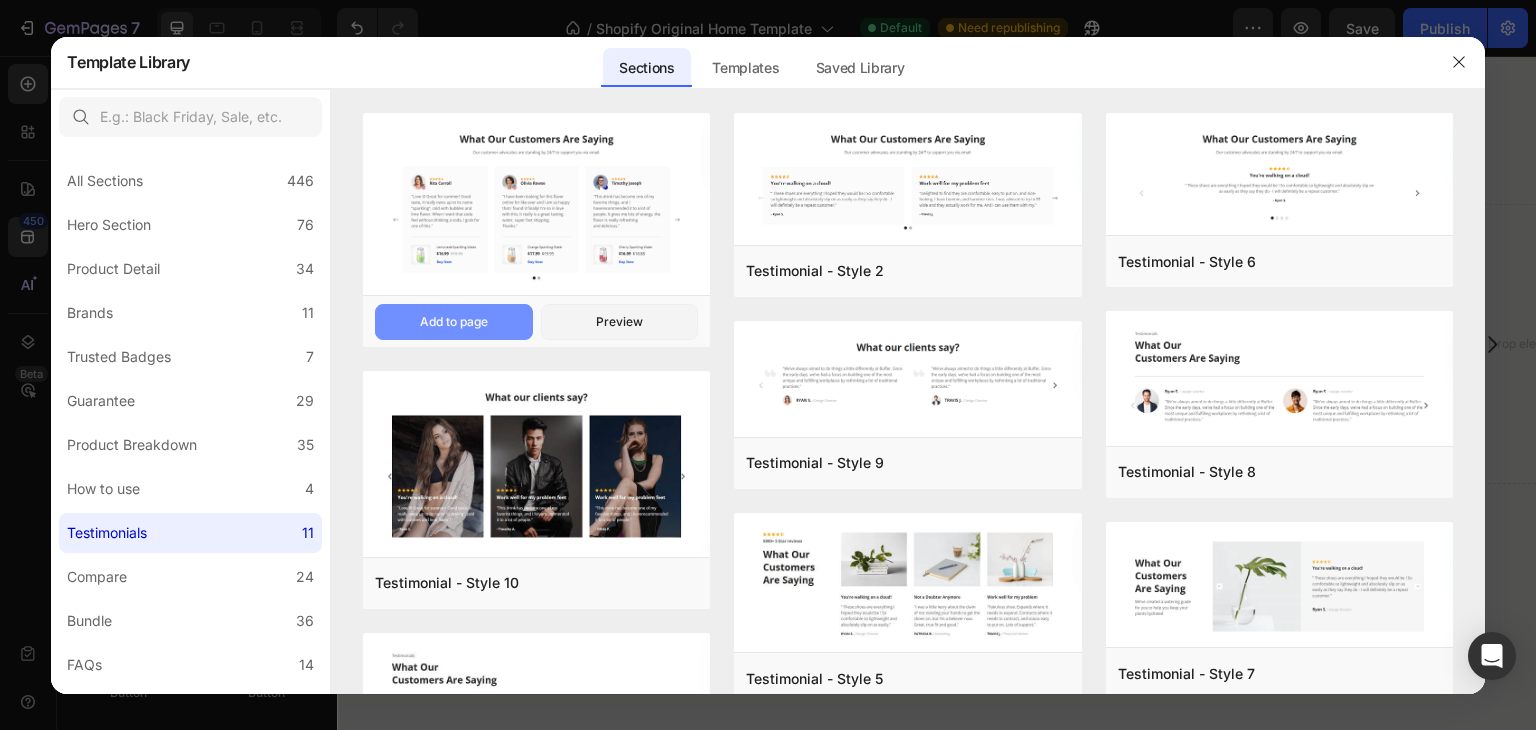 click on "Add to page" at bounding box center (454, 322) 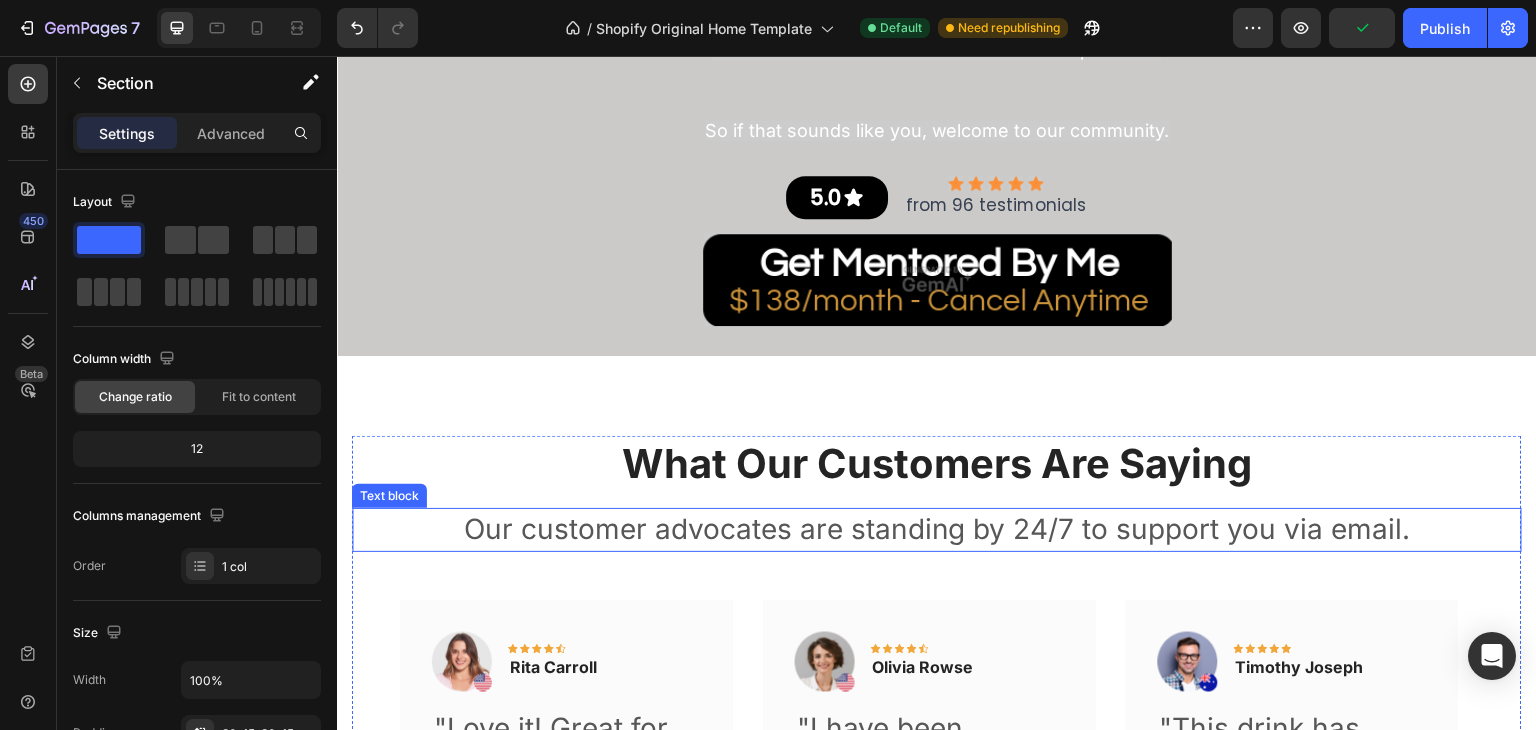 scroll, scrollTop: 4792, scrollLeft: 0, axis: vertical 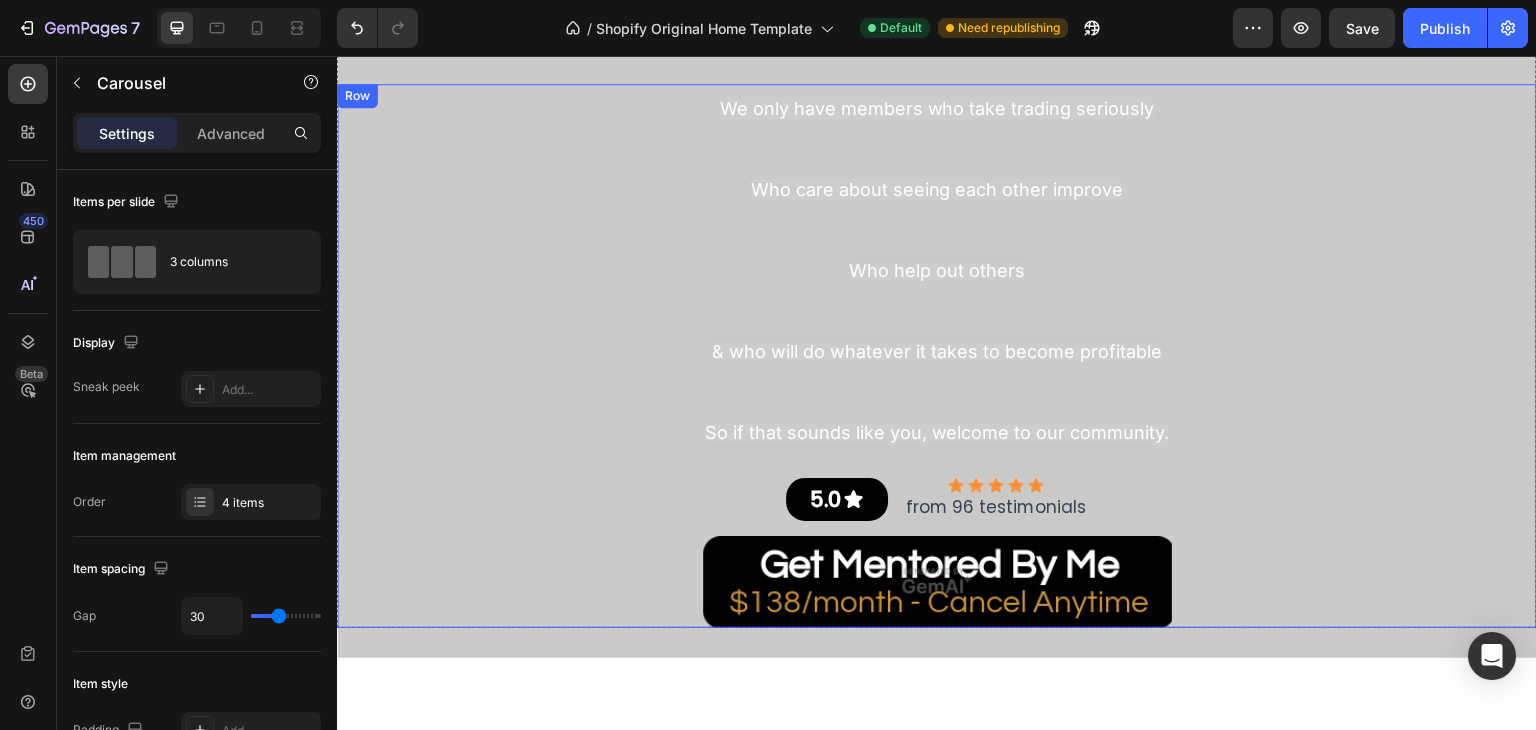 drag, startPoint x: 412, startPoint y: 581, endPoint x: 621, endPoint y: 417, distance: 265.66333 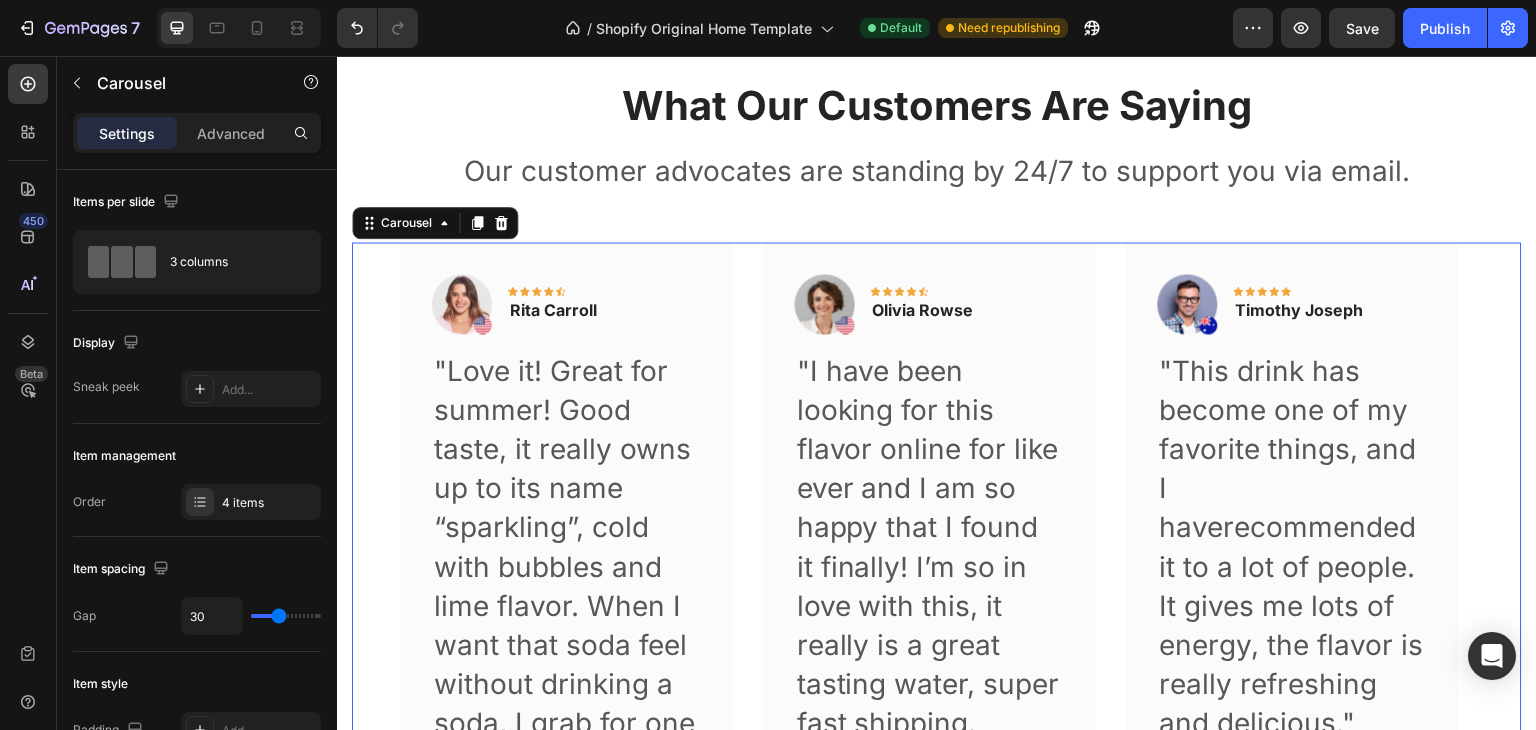 scroll, scrollTop: 5020, scrollLeft: 0, axis: vertical 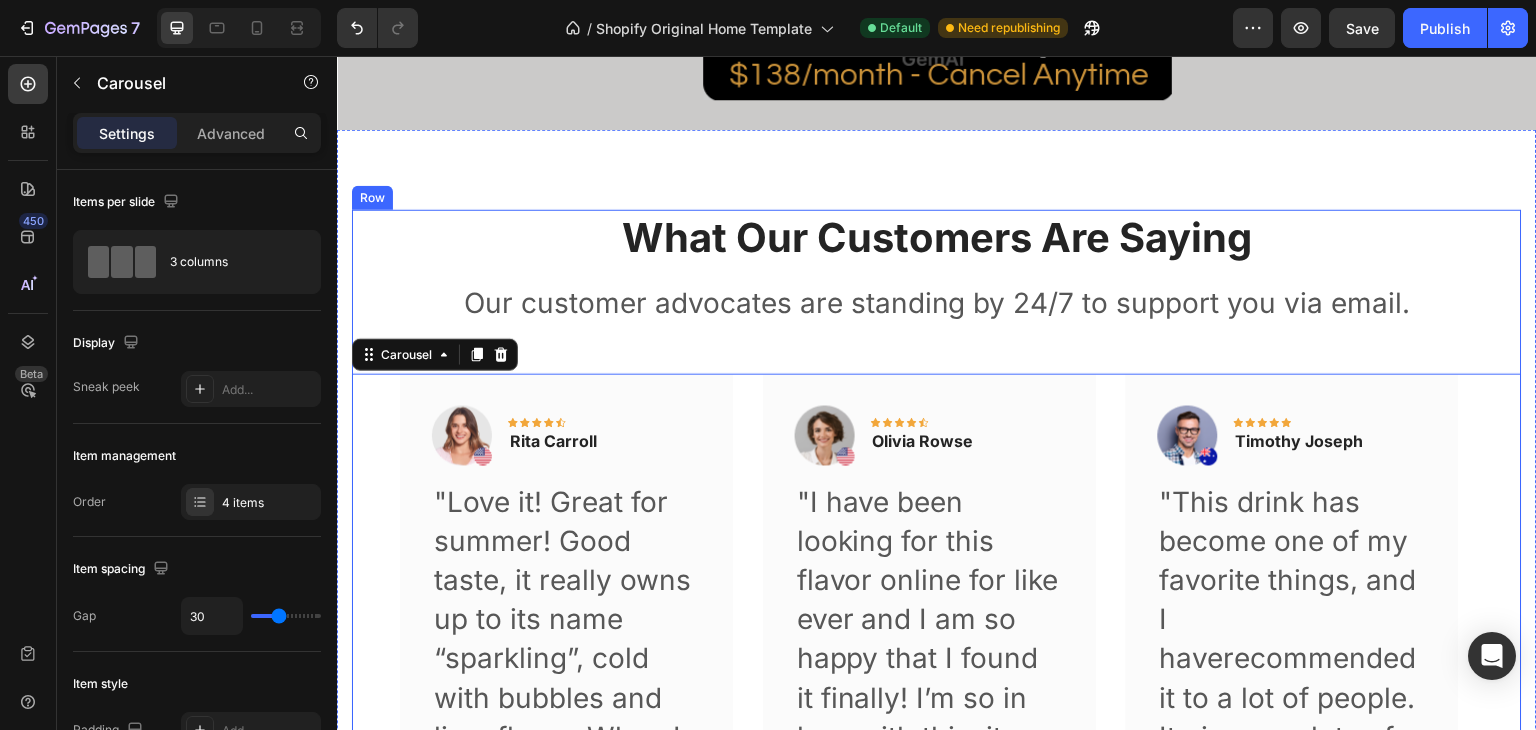 click on "Carousel" at bounding box center (406, 355) 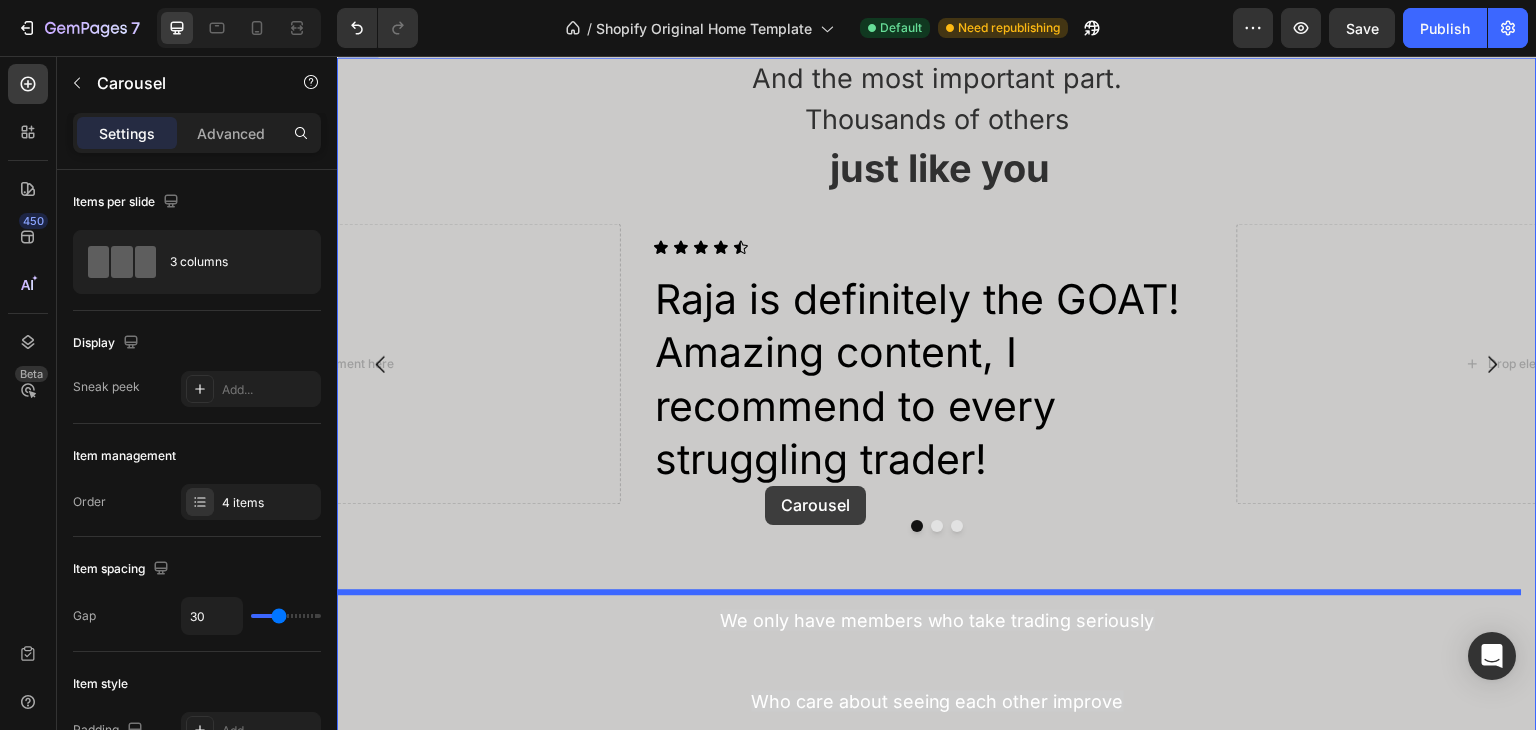 scroll, scrollTop: 3878, scrollLeft: 0, axis: vertical 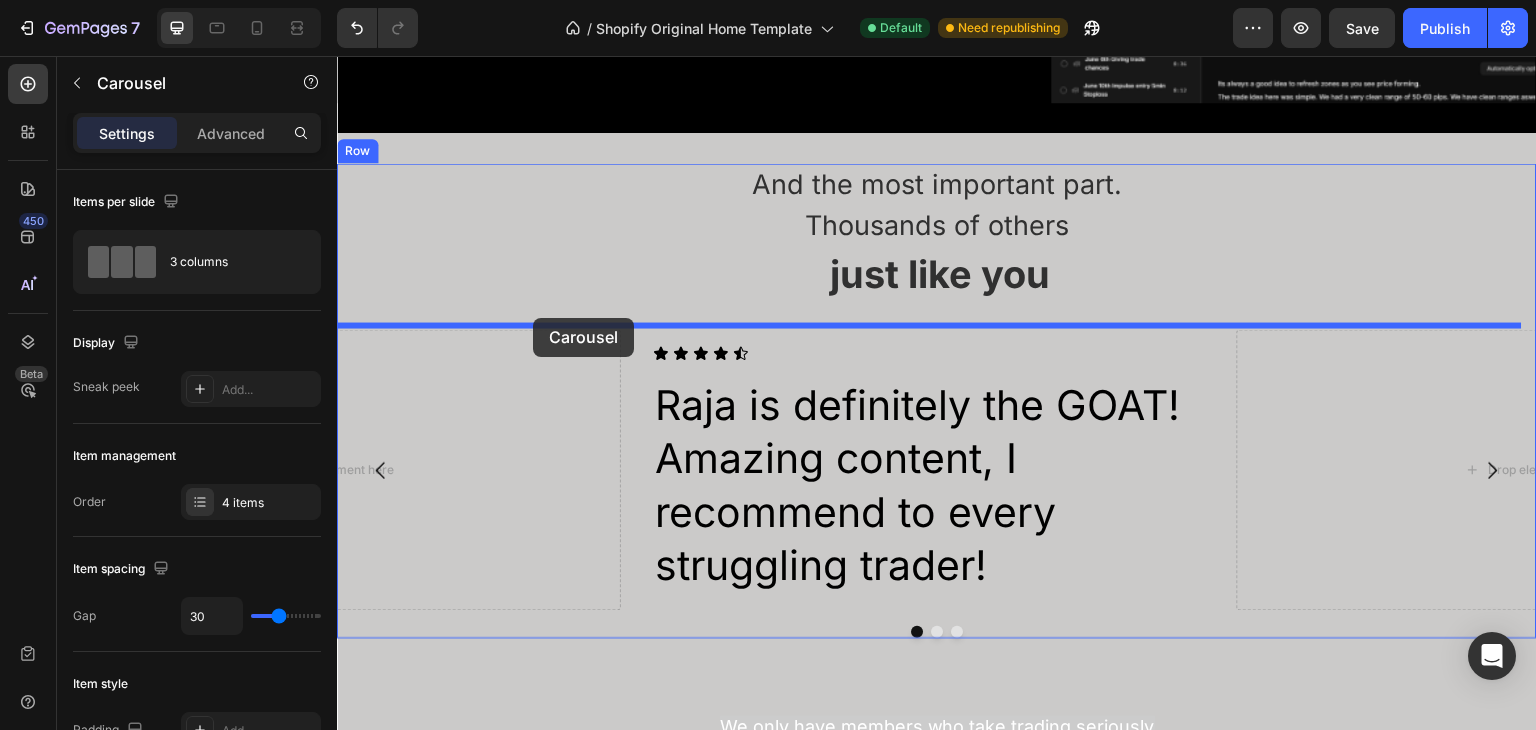 drag, startPoint x: 882, startPoint y: 400, endPoint x: 533, endPoint y: 318, distance: 358.50385 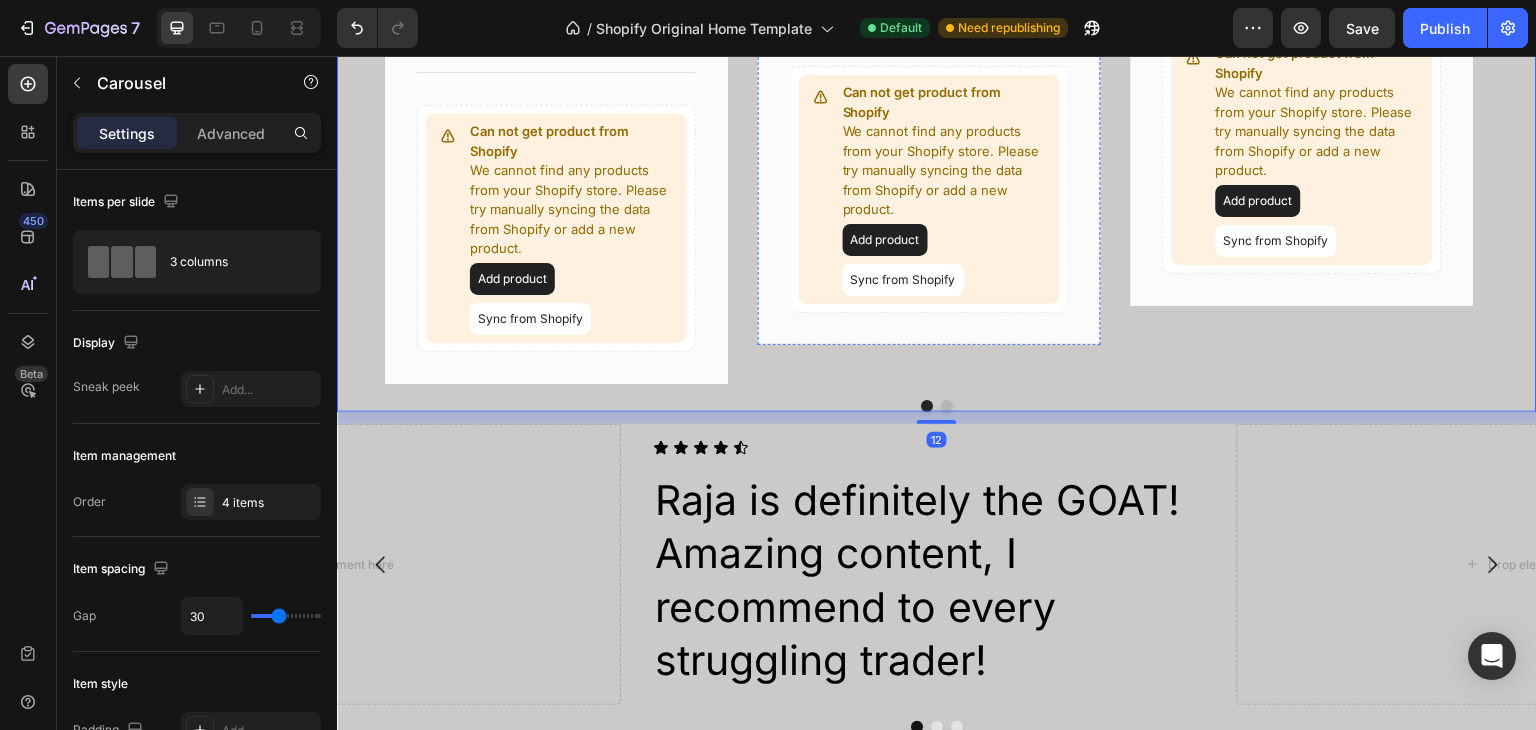 scroll, scrollTop: 4778, scrollLeft: 0, axis: vertical 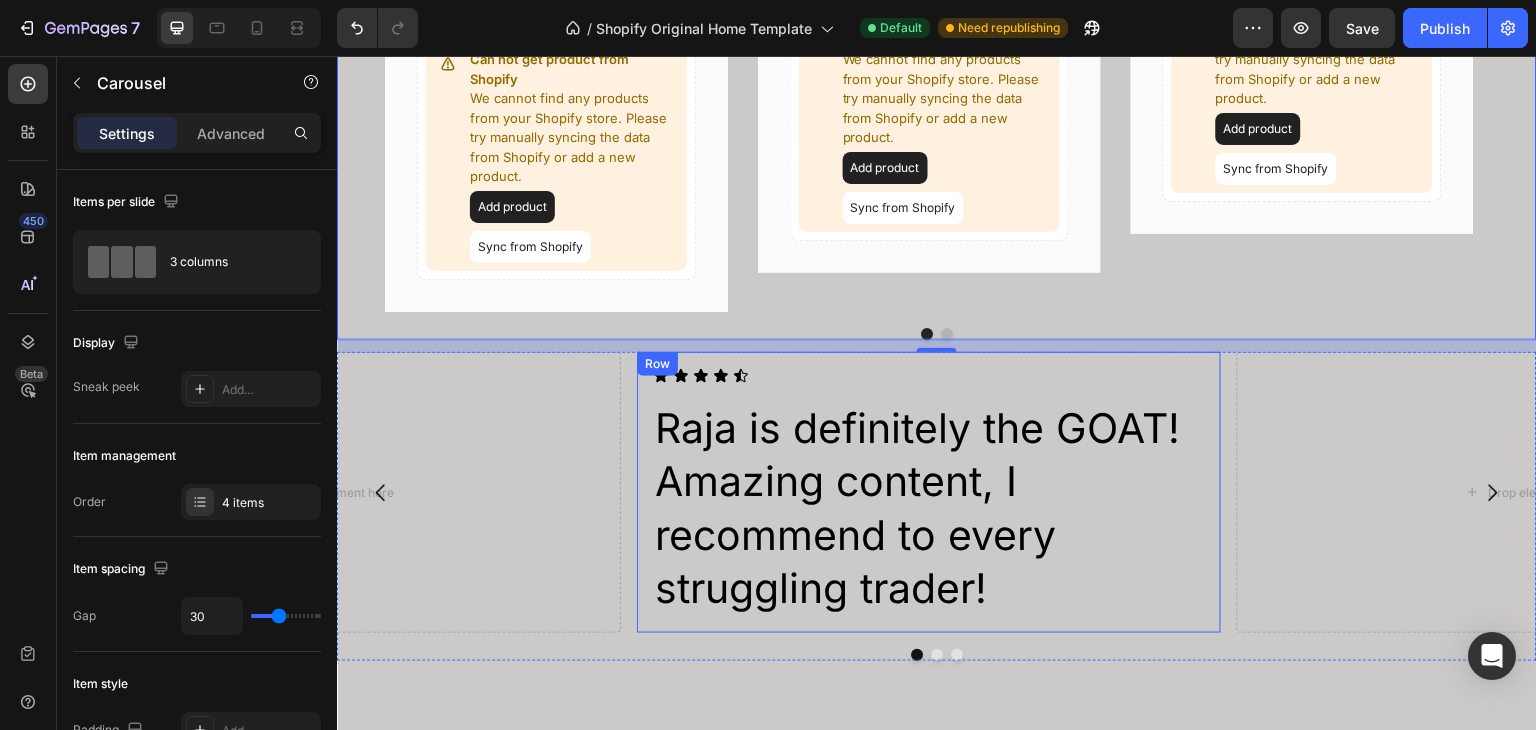 click on "Icon Icon Icon Icon Icon Icon List Raja is definitely the GOAT! Amazing content, I recommend to every struggling trader! Heading Row" at bounding box center (929, 492) 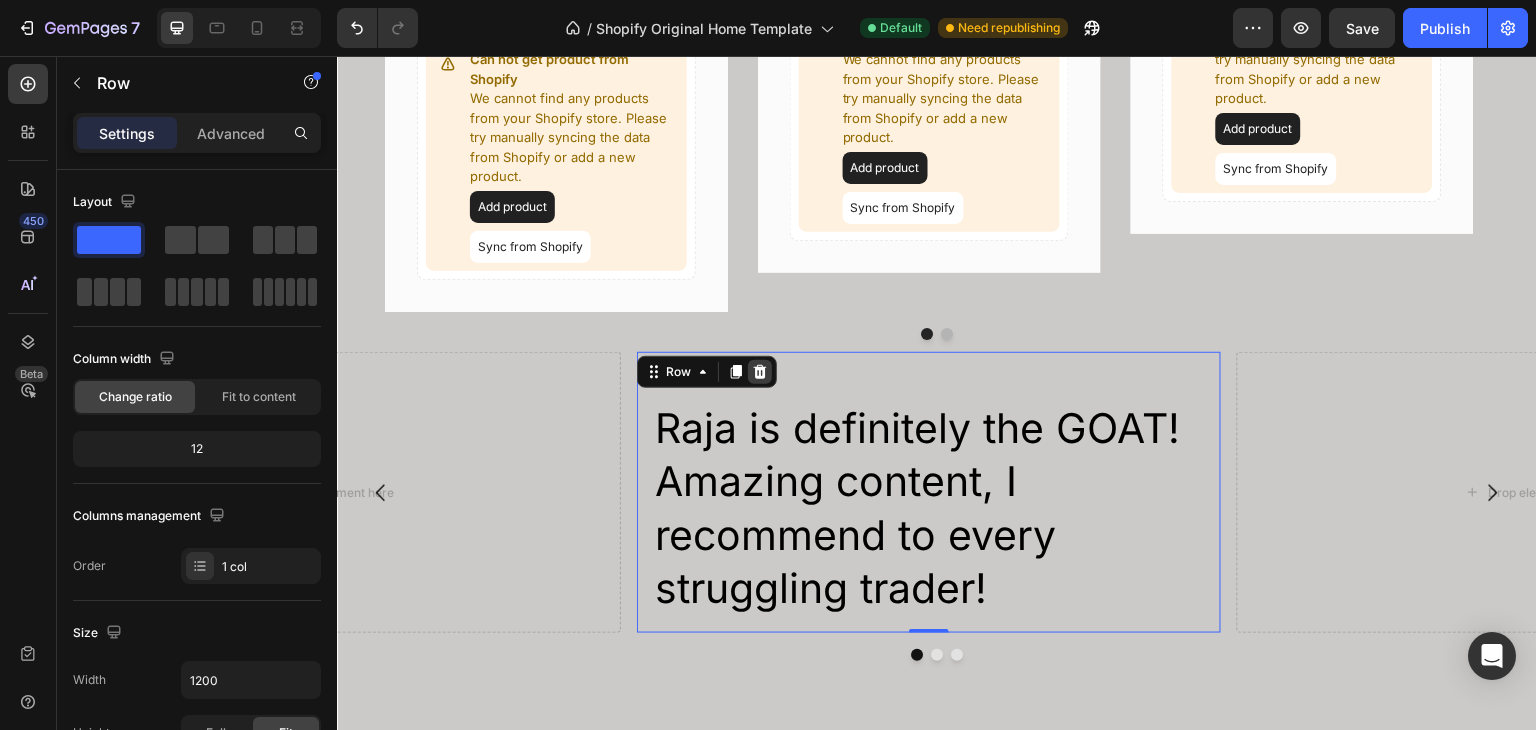 click 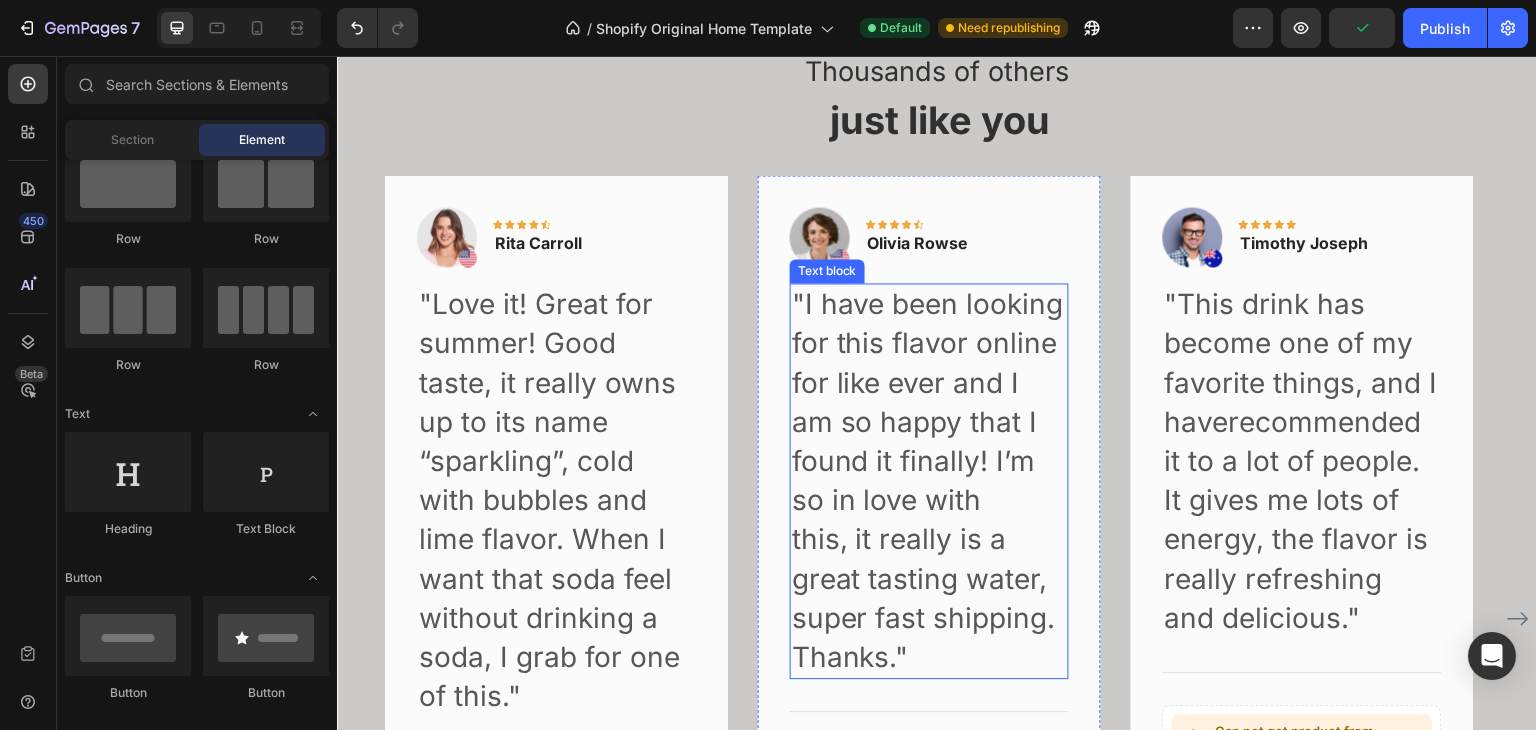 scroll, scrollTop: 3978, scrollLeft: 0, axis: vertical 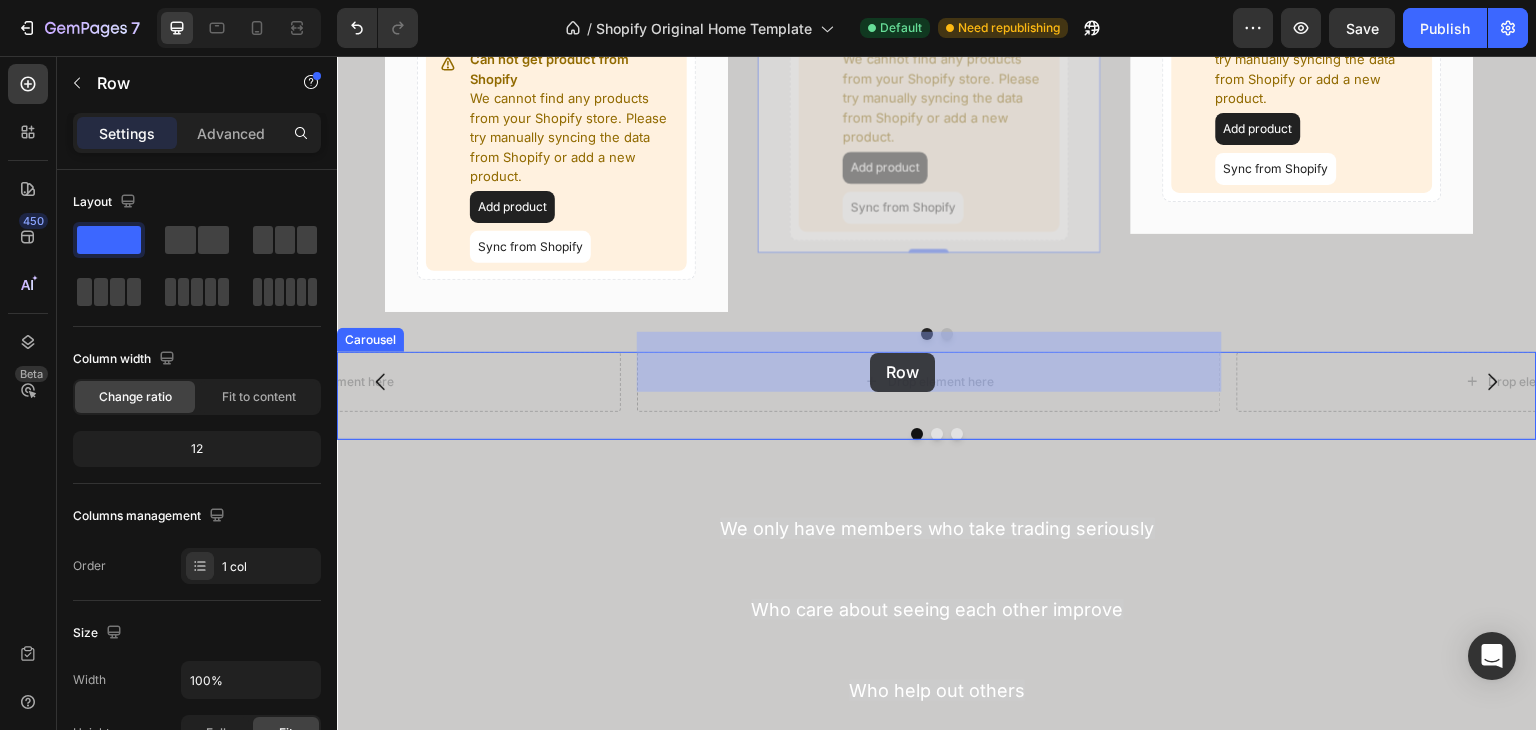 drag, startPoint x: 800, startPoint y: 246, endPoint x: 870, endPoint y: 353, distance: 127.863205 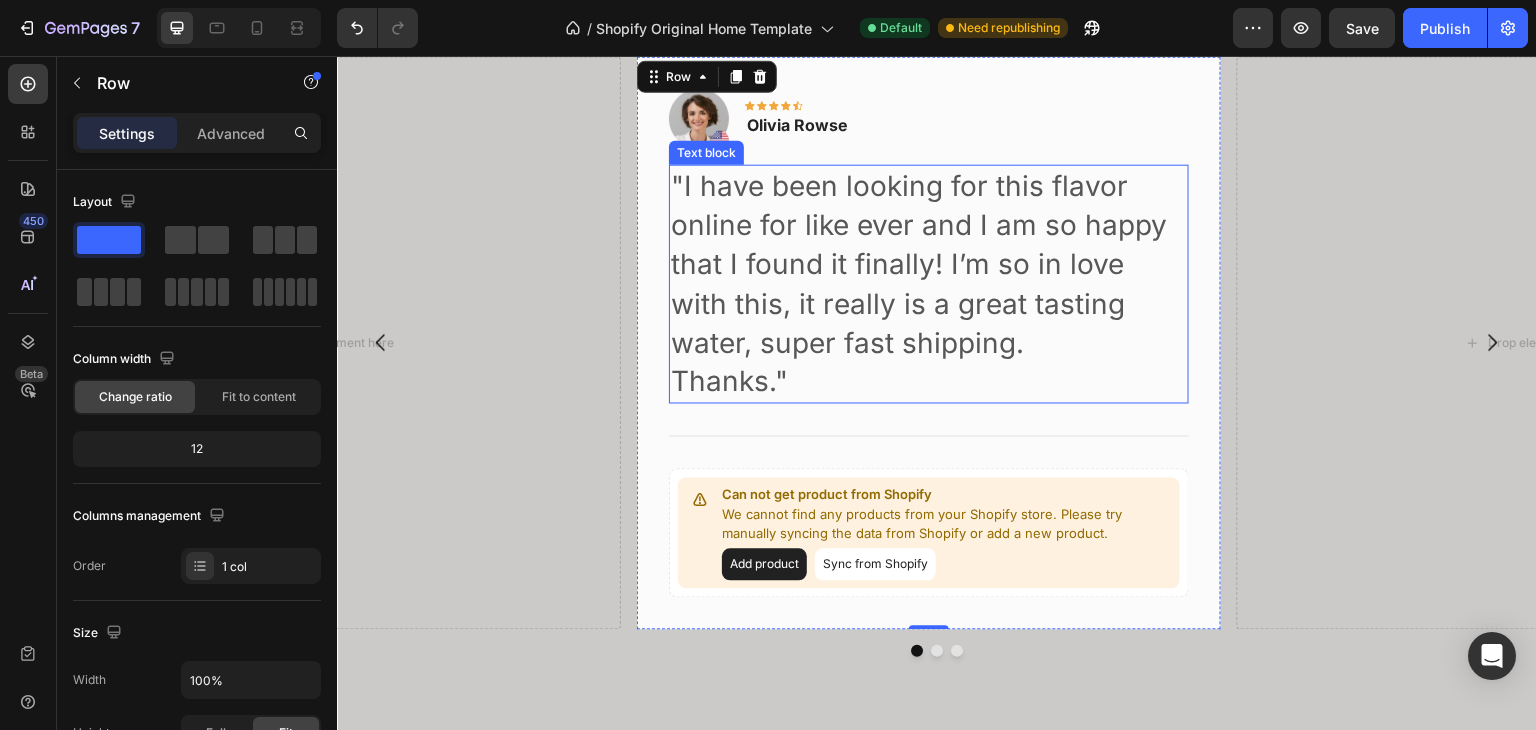 scroll, scrollTop: 5078, scrollLeft: 0, axis: vertical 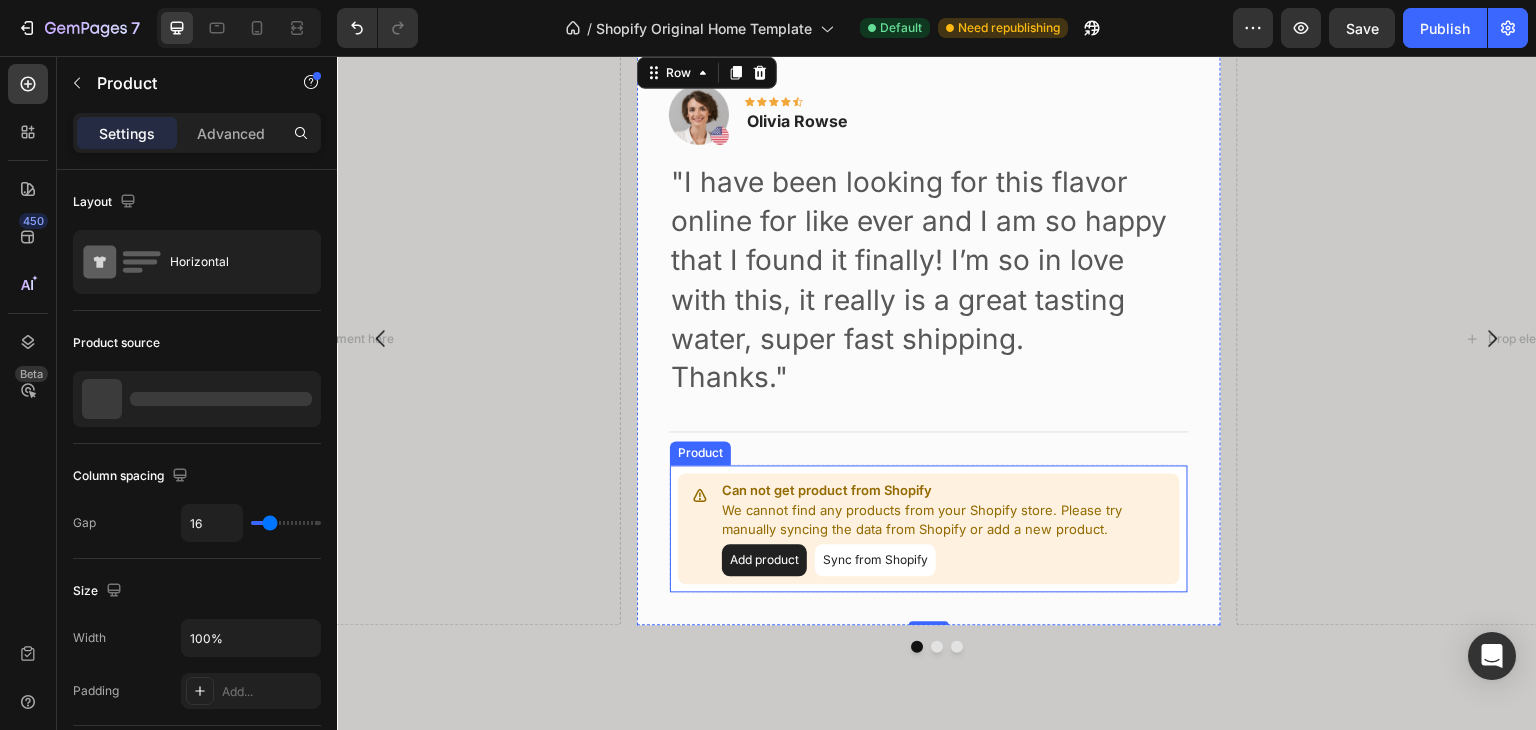click on "Product" at bounding box center [700, 453] 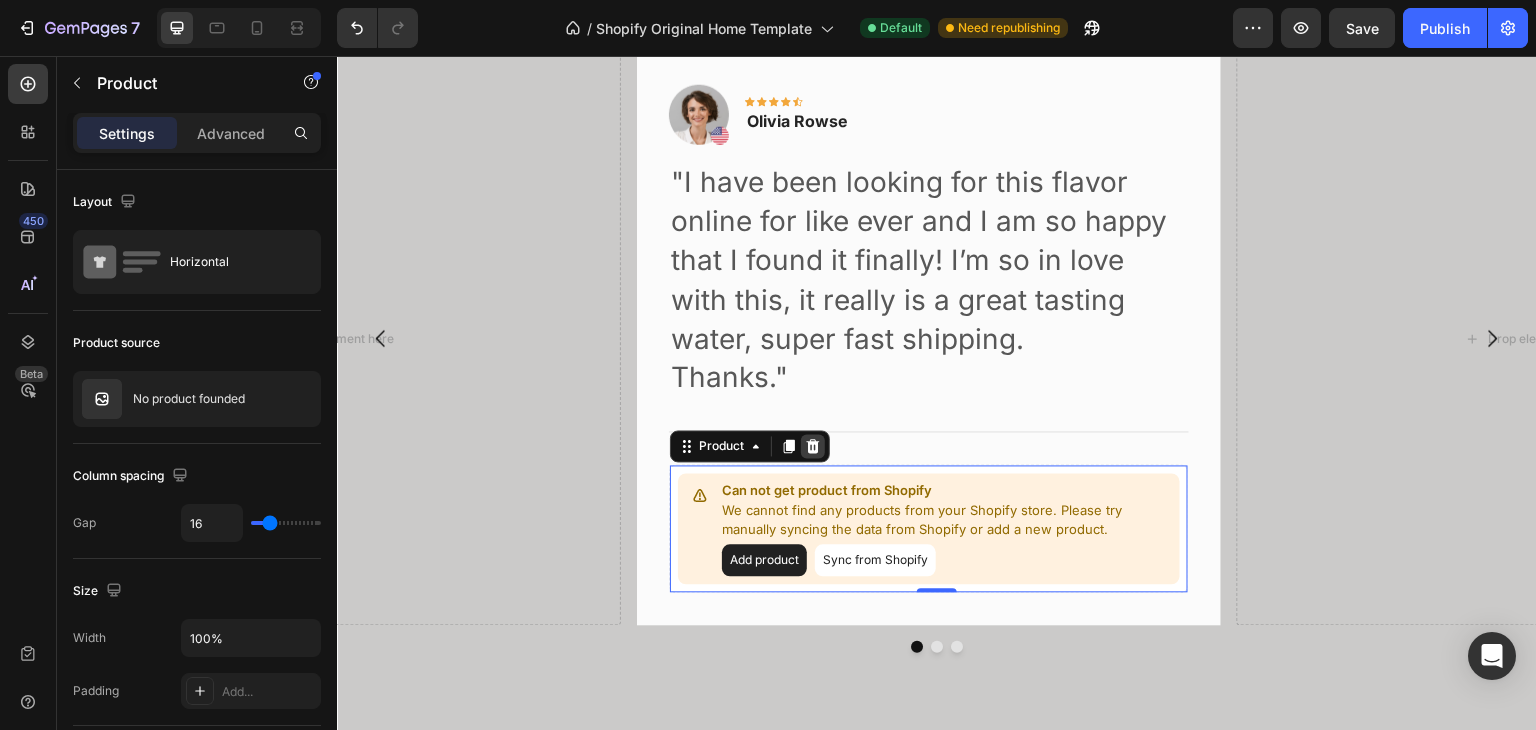 click 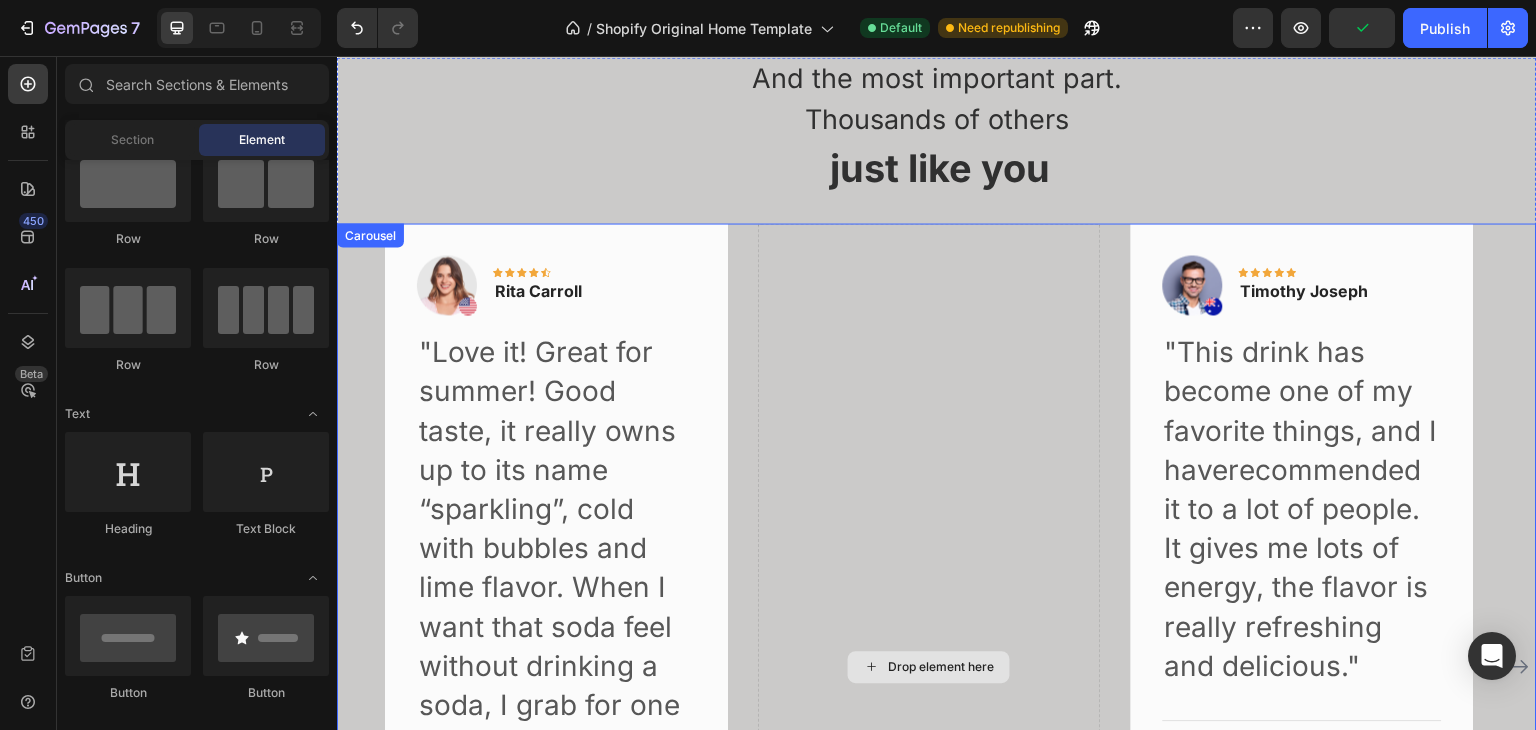 scroll, scrollTop: 3814, scrollLeft: 0, axis: vertical 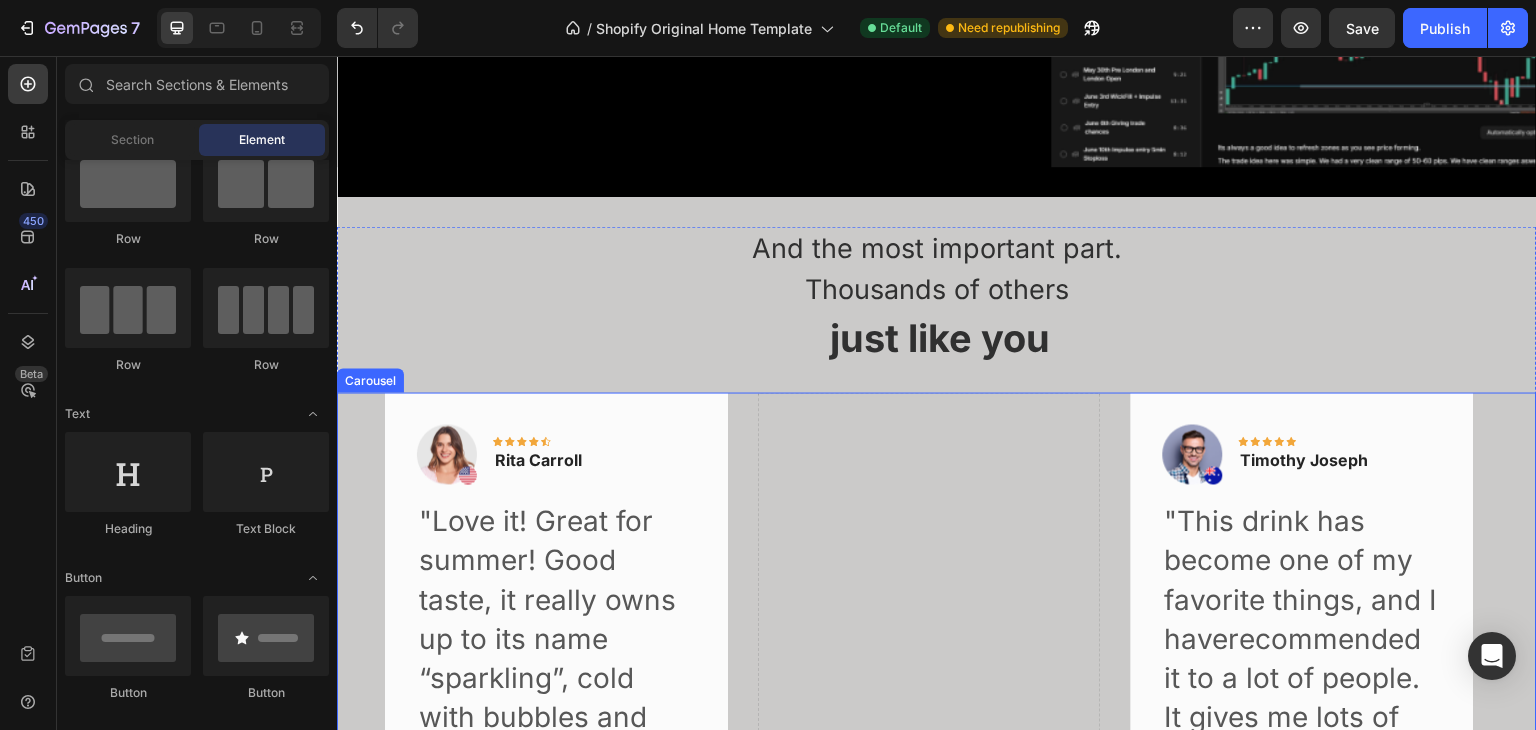 click on "Image
Icon
Icon
Icon
Icon
Icon Row [FIRST] [LAST] Text block Row "Love it! Great for summer! Good taste, it really owns up to its name “sparkling”, cold with bubbles and lime flavor. When I want that soda feel without drinking a soda, I grab for one of this." Text block                Title Line Can not get product from Shopify We cannot find any products from your Shopify store. Please try manually syncing the data from Shopify or add a new product.   Add product Sync from Shopify Product Row
Drop element here Image
Icon
Icon
Icon
Icon
Icon Row [FIRST] [LAST] Text block Row "This drink has become one of my favorite things, and I haverecommended it to a lot of people. It gives me lots of energy, the flavor is really refreshing  and delicious." Text block                Title Line Can not get product from Shopify" at bounding box center [937, 836] 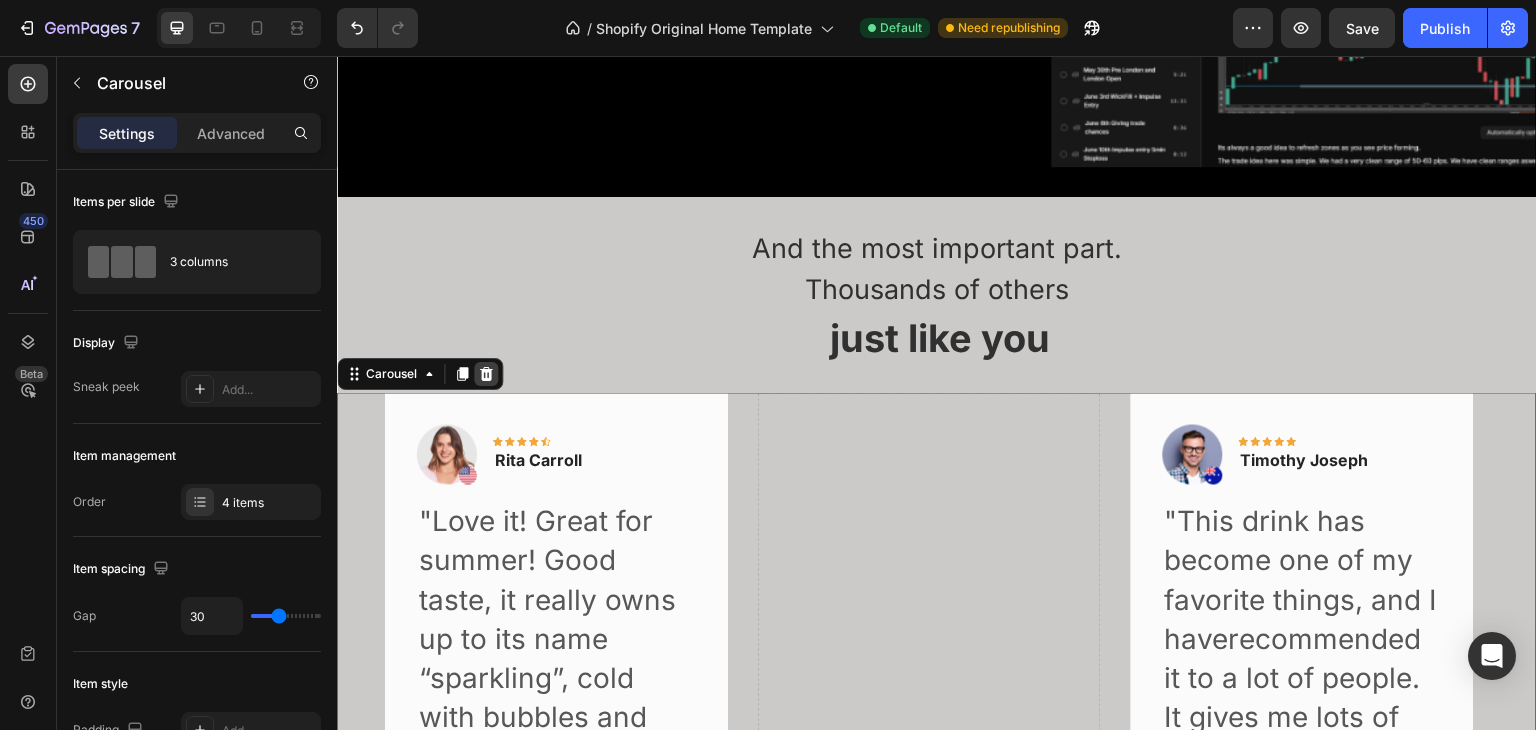 click 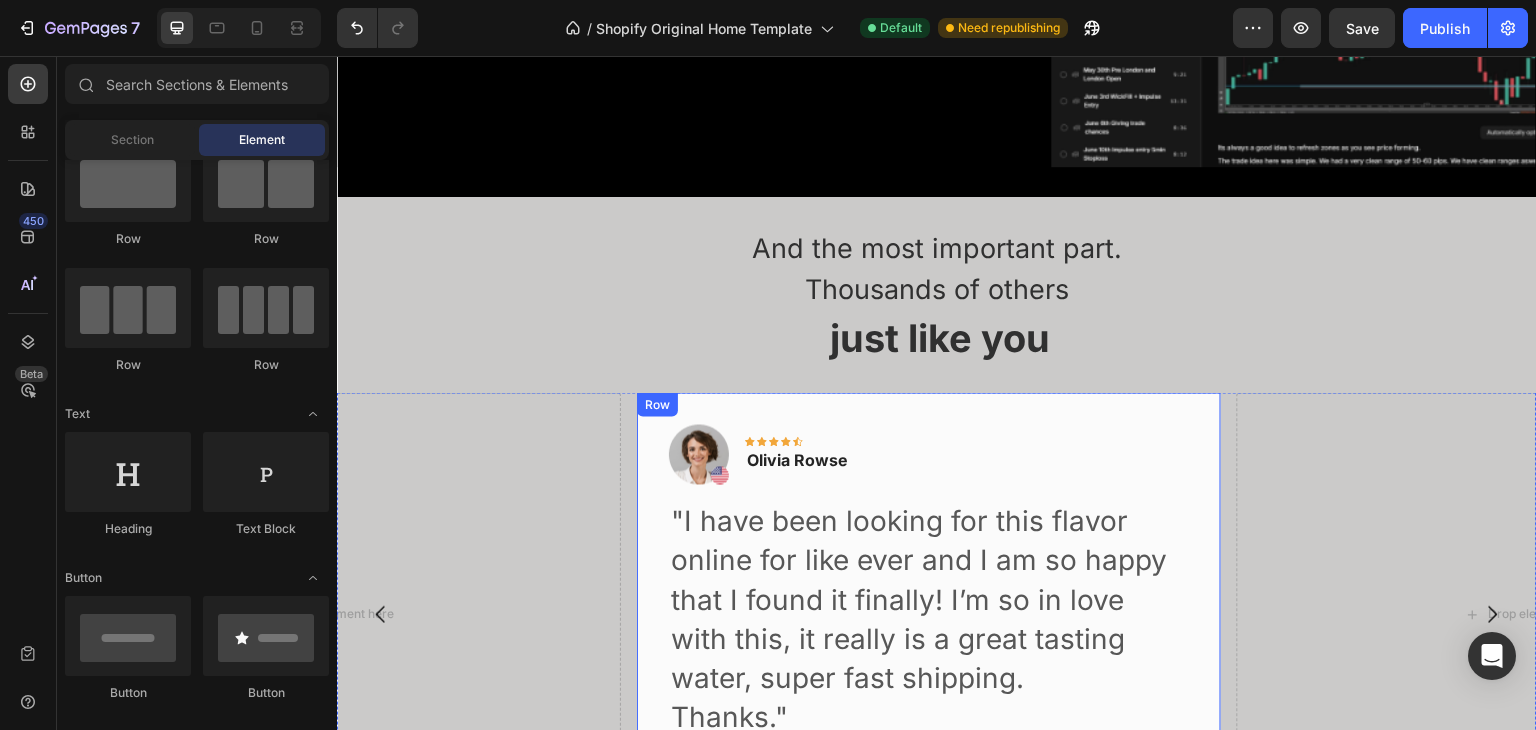 click on "Row" at bounding box center (657, 405) 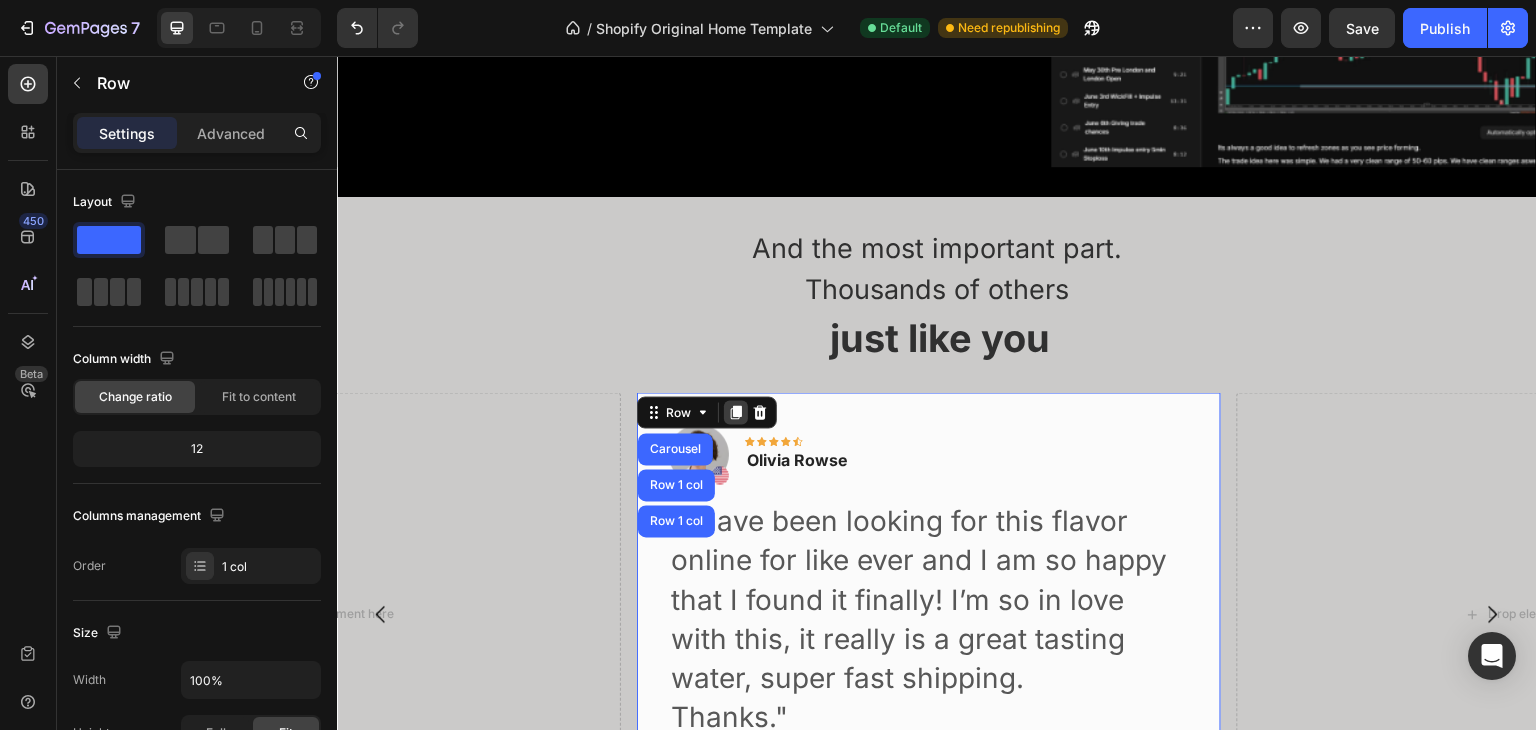 click 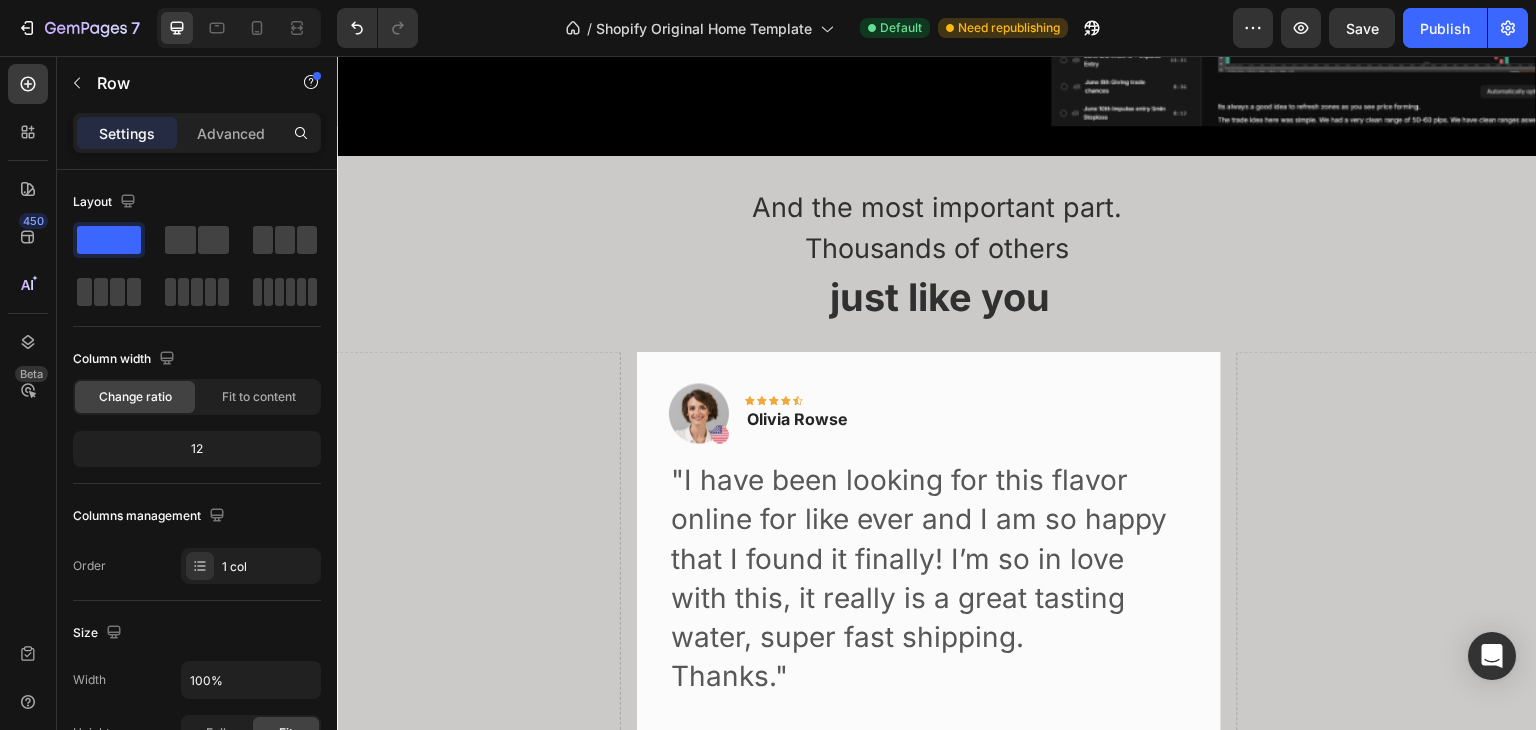 scroll, scrollTop: 601, scrollLeft: 0, axis: vertical 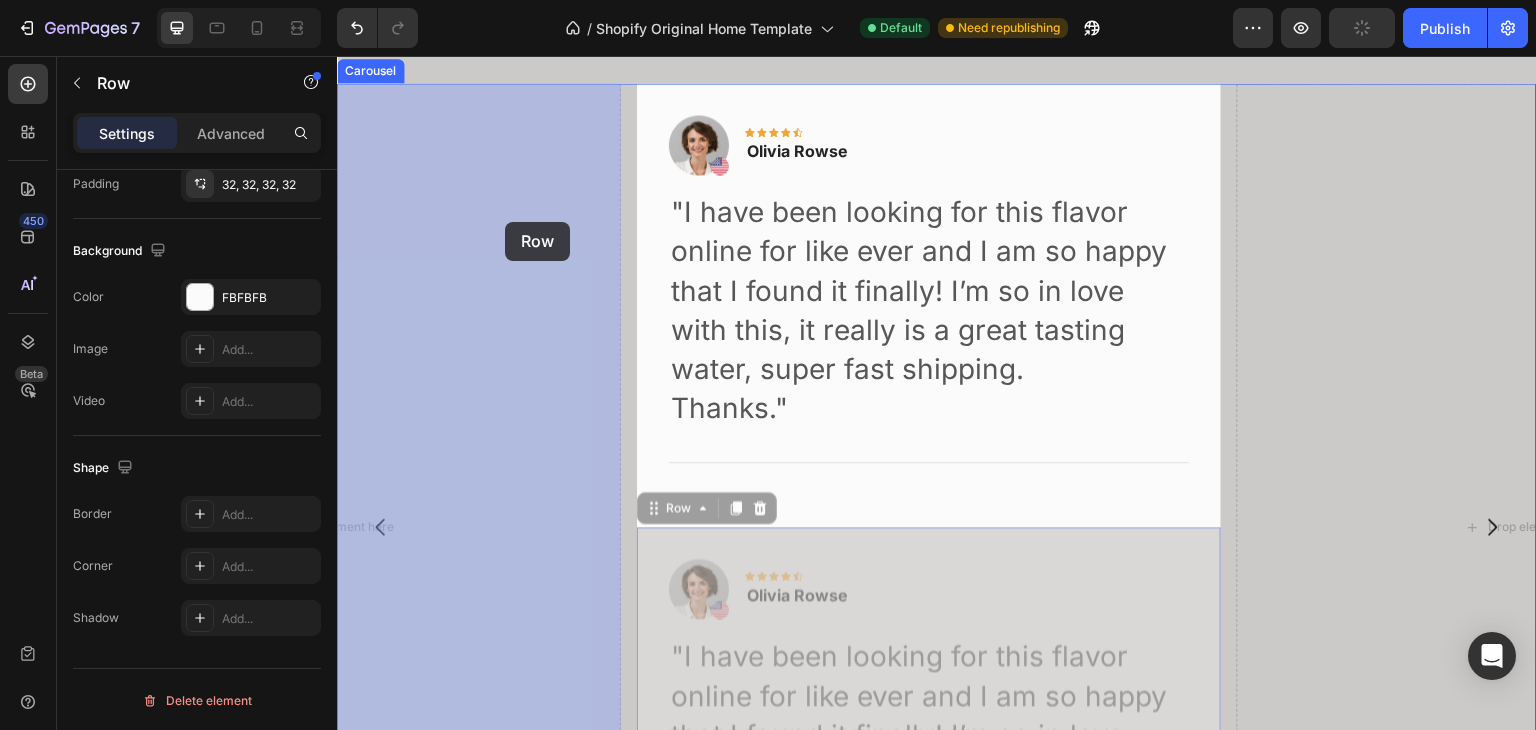 drag, startPoint x: 665, startPoint y: 512, endPoint x: 505, endPoint y: 222, distance: 331.2099 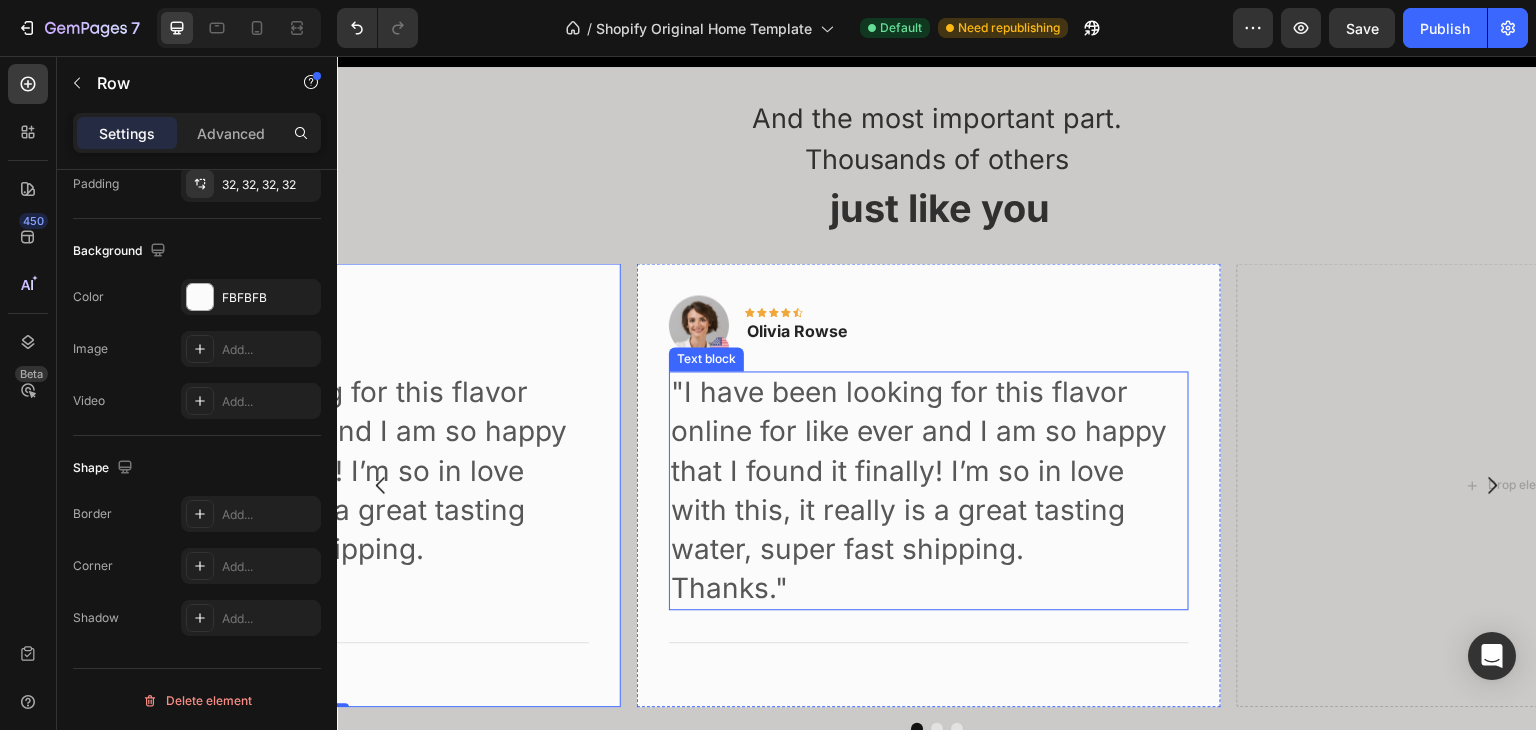 scroll, scrollTop: 3920, scrollLeft: 0, axis: vertical 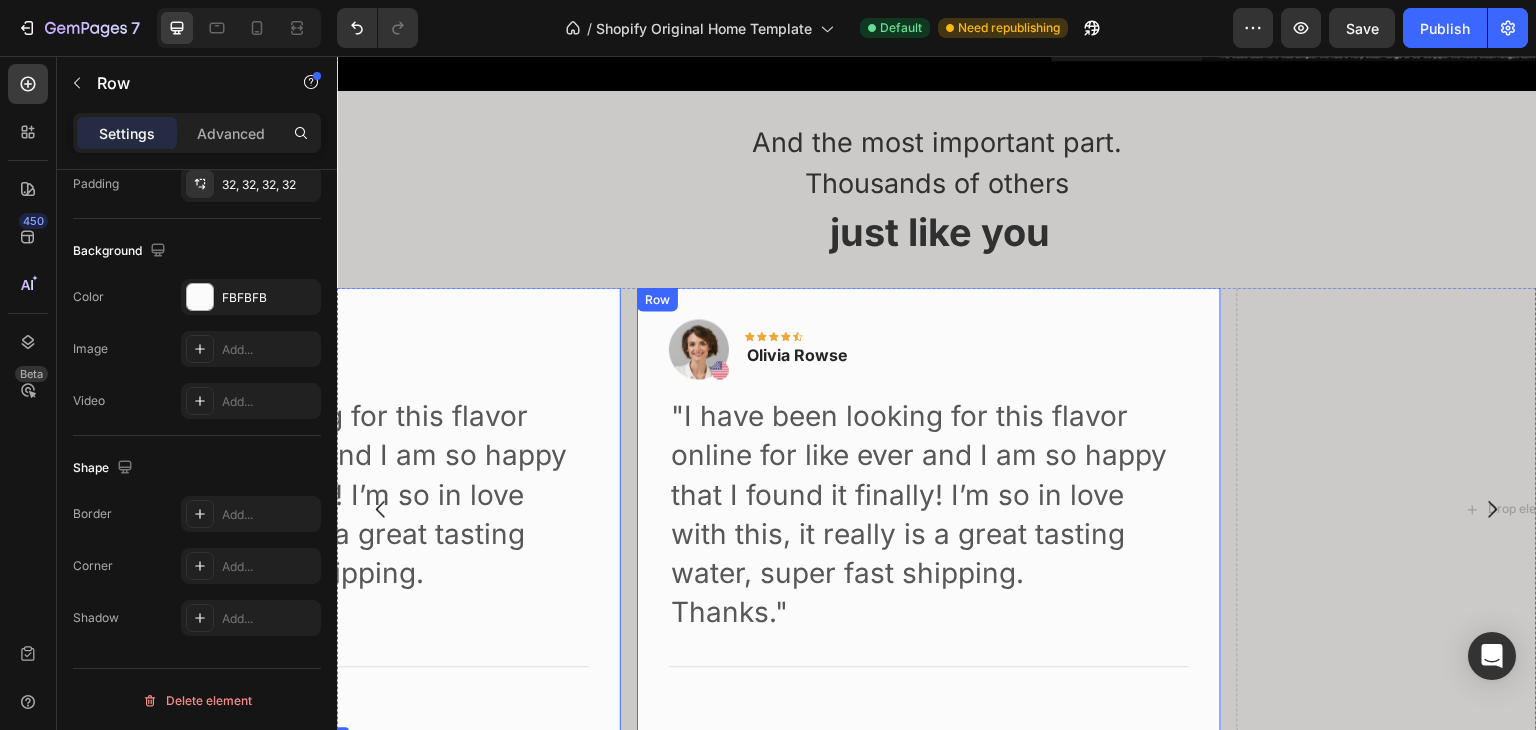 click on "Row" at bounding box center [657, 299] 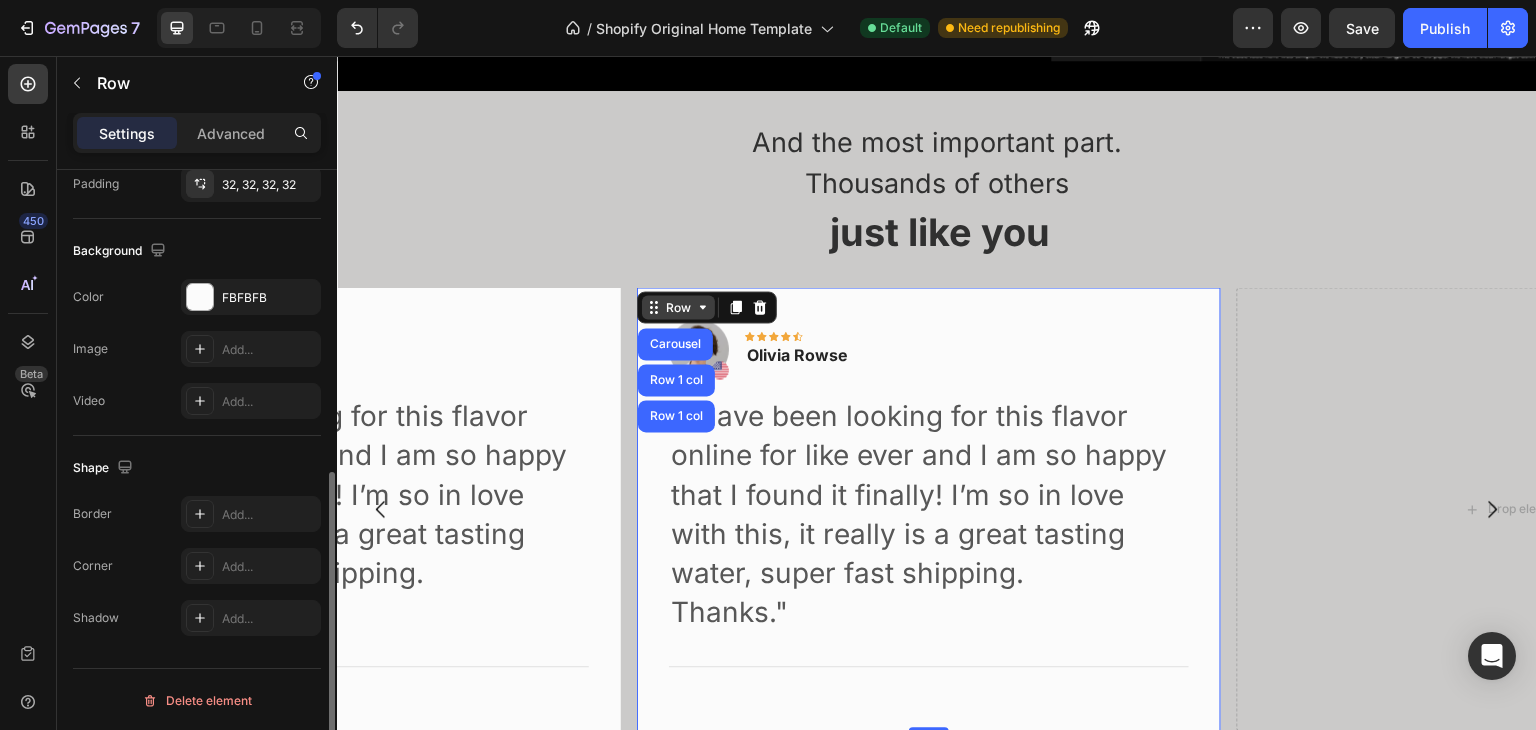scroll, scrollTop: 600, scrollLeft: 0, axis: vertical 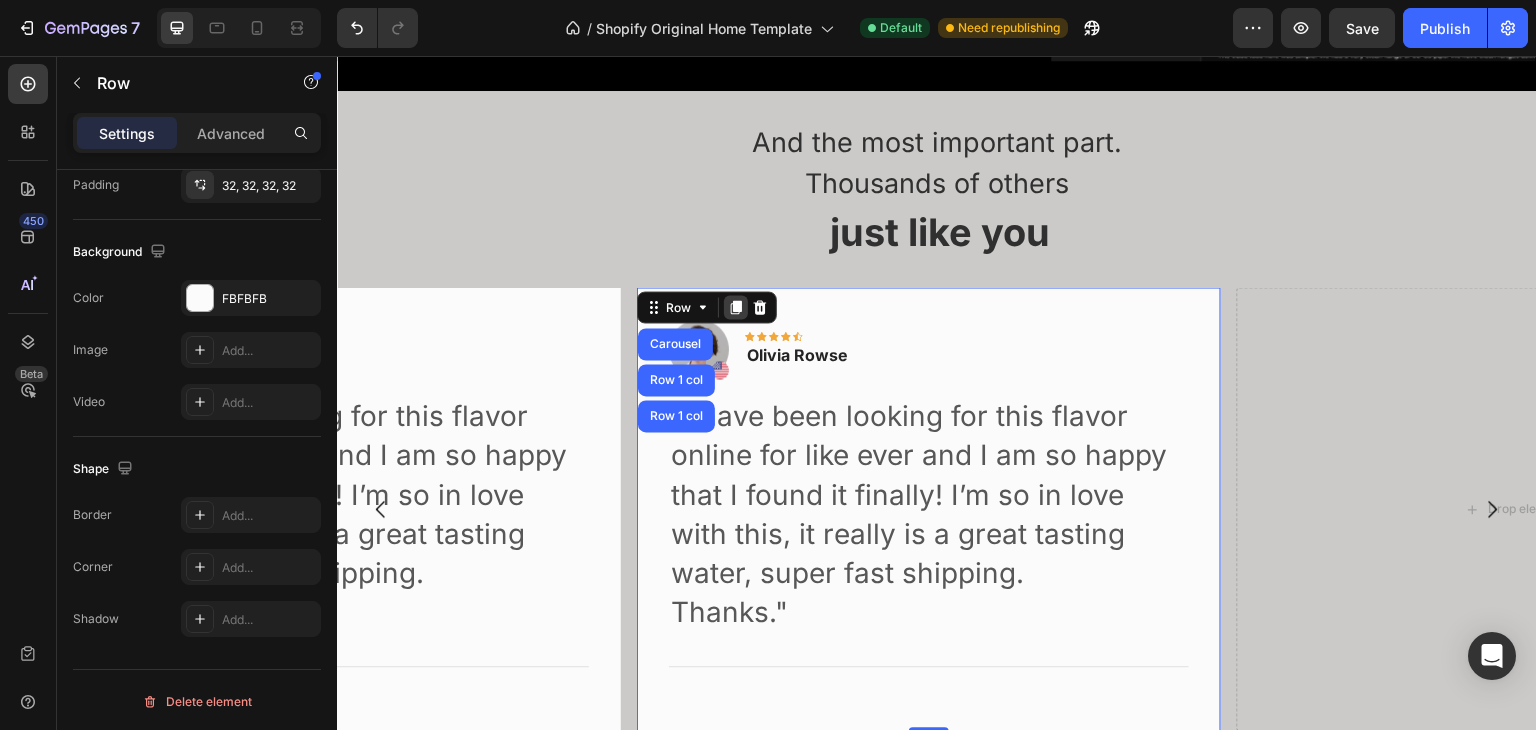 click at bounding box center [736, 307] 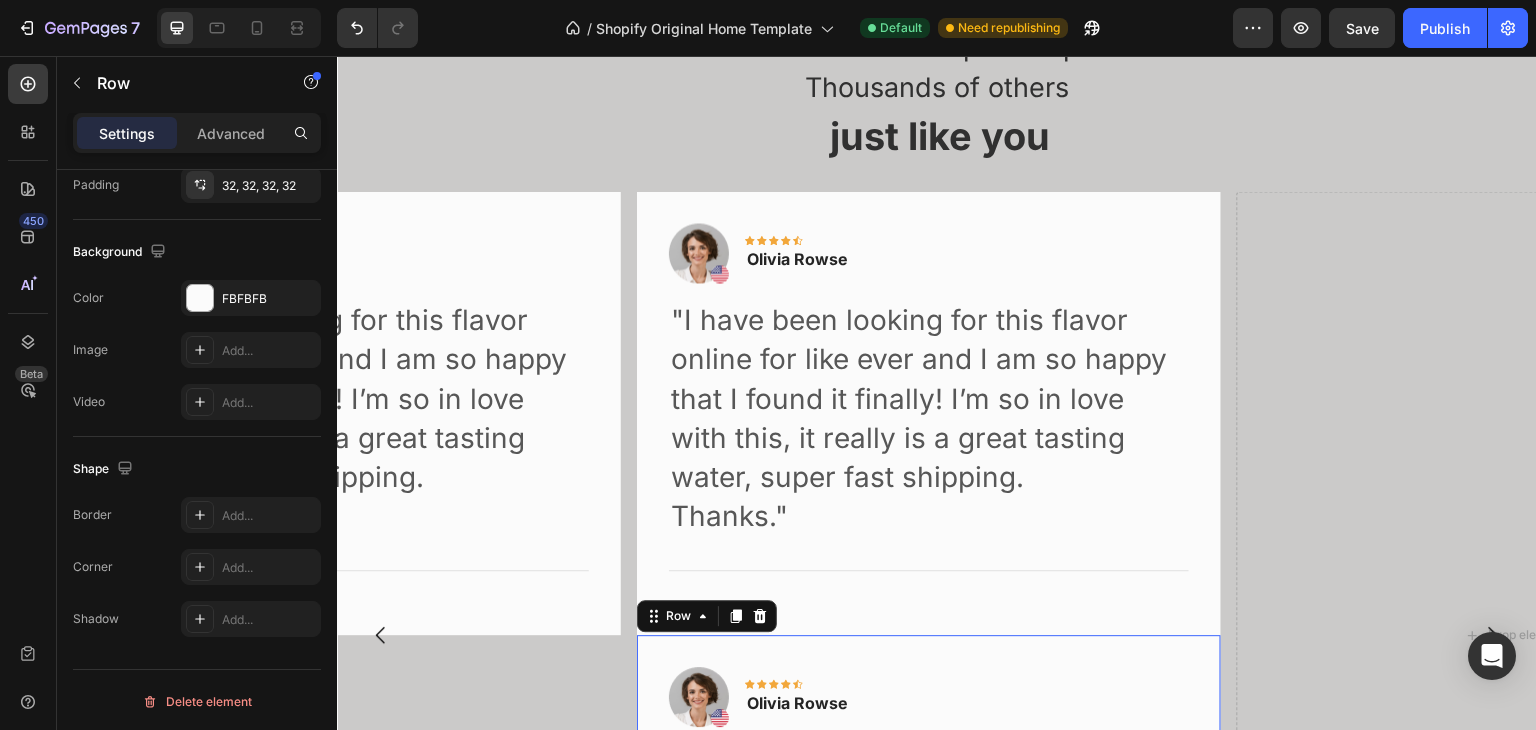 scroll, scrollTop: 600, scrollLeft: 0, axis: vertical 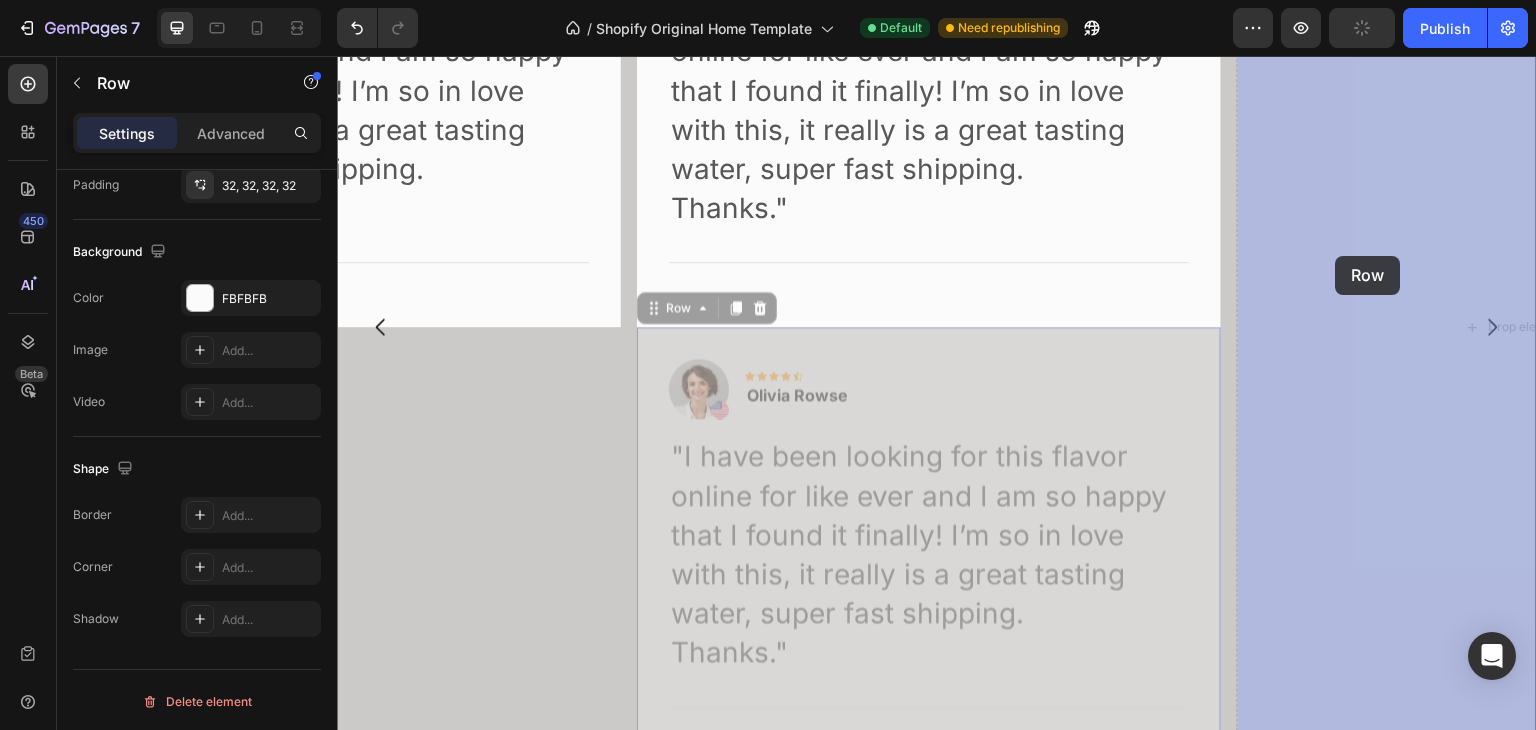 drag, startPoint x: 660, startPoint y: 309, endPoint x: 1336, endPoint y: 256, distance: 678.07446 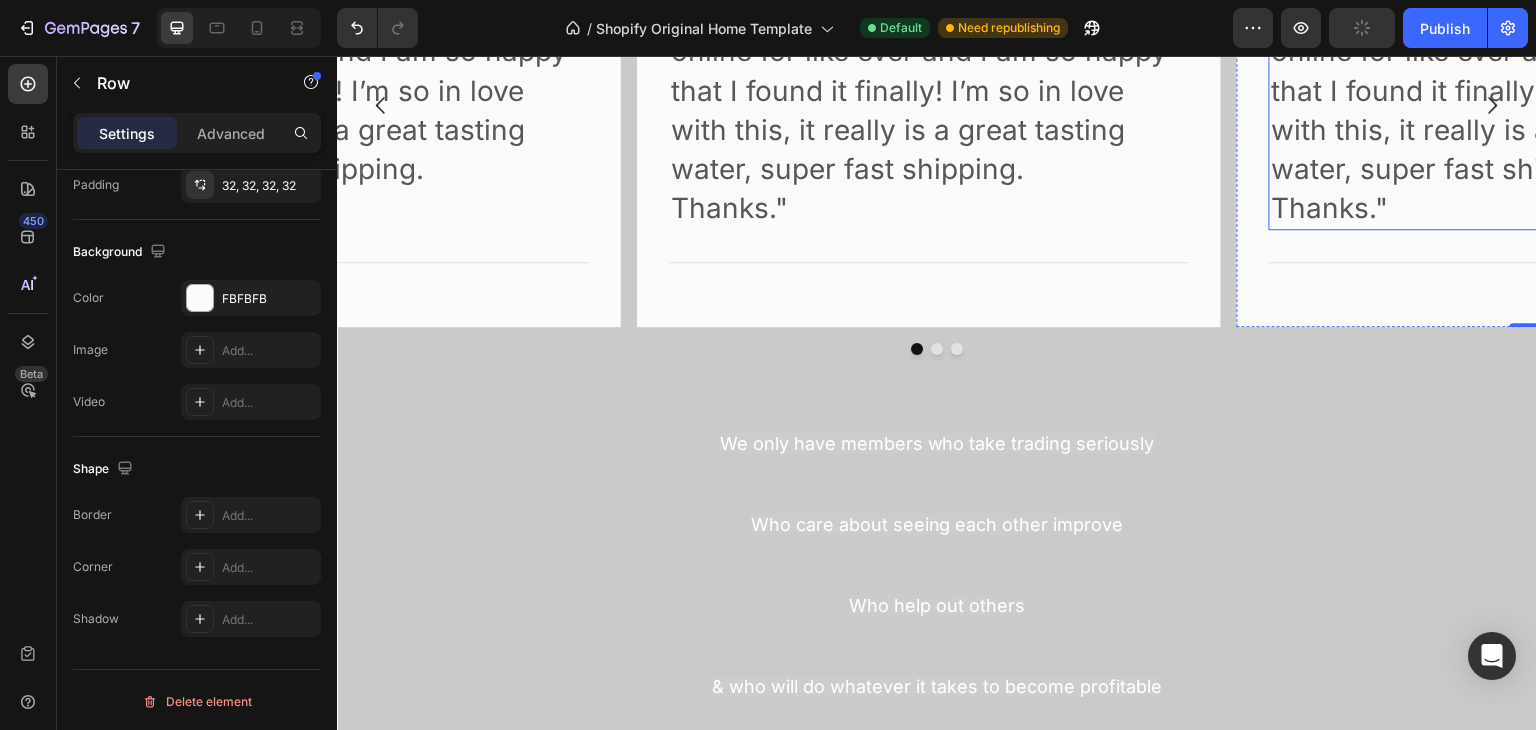 scroll, scrollTop: 4098, scrollLeft: 0, axis: vertical 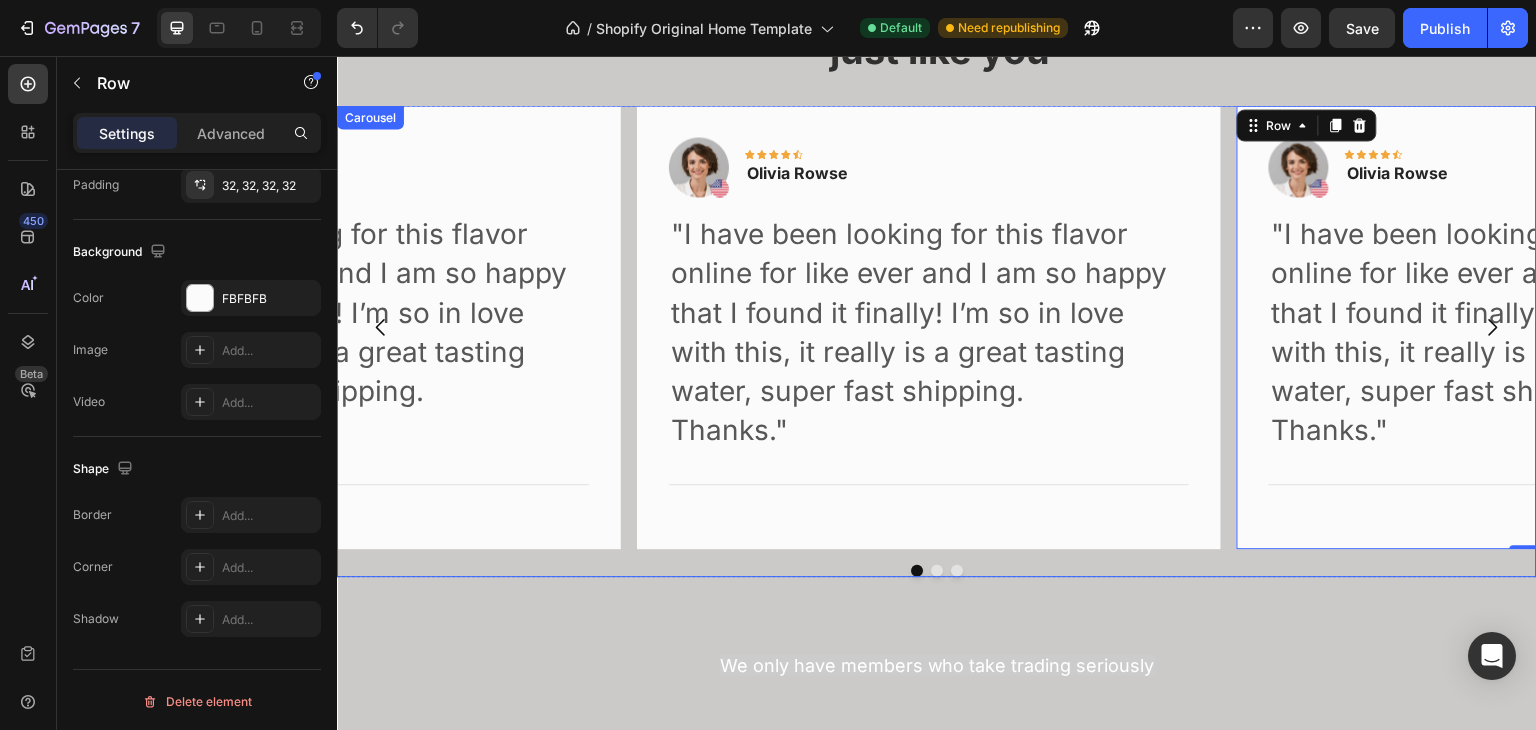 click at bounding box center (937, 571) 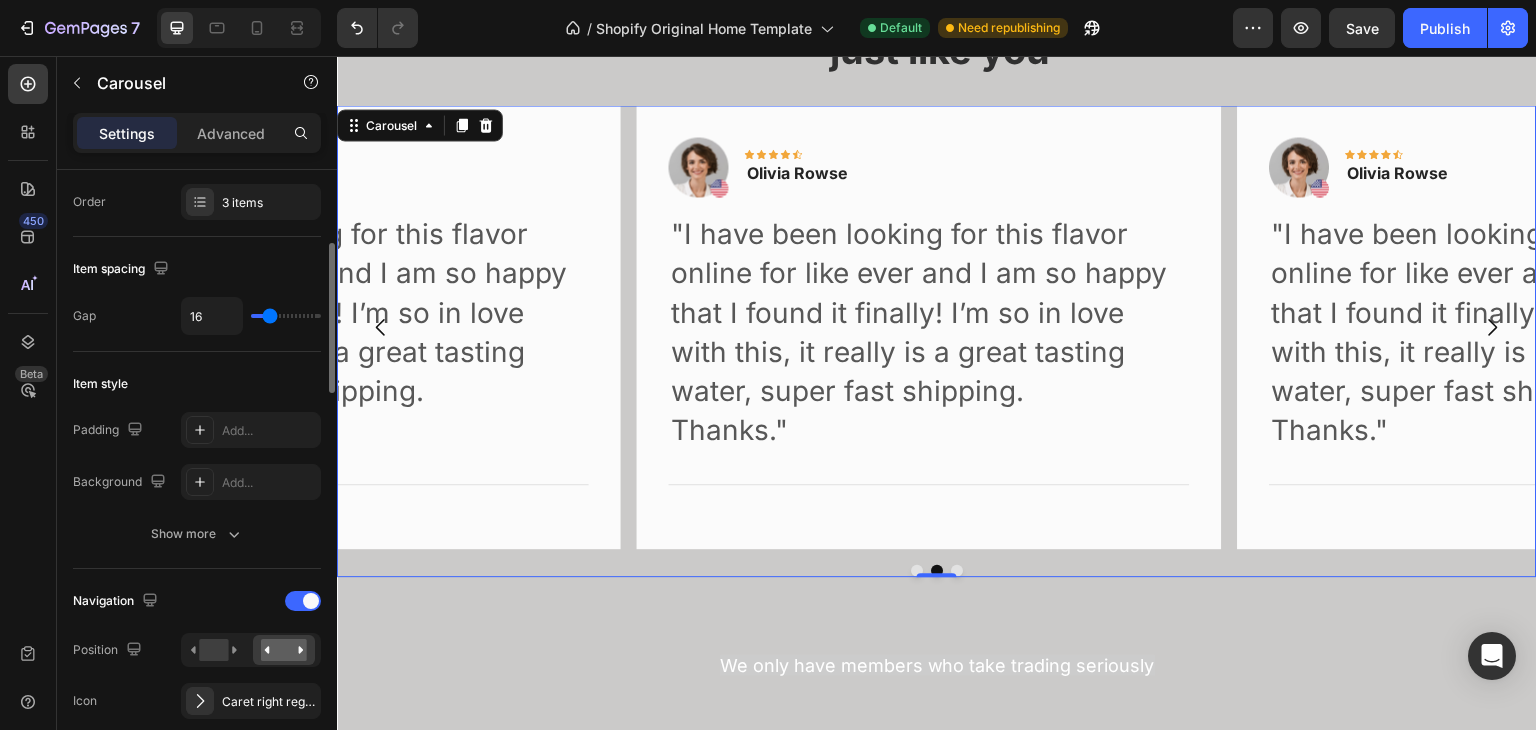 scroll, scrollTop: 200, scrollLeft: 0, axis: vertical 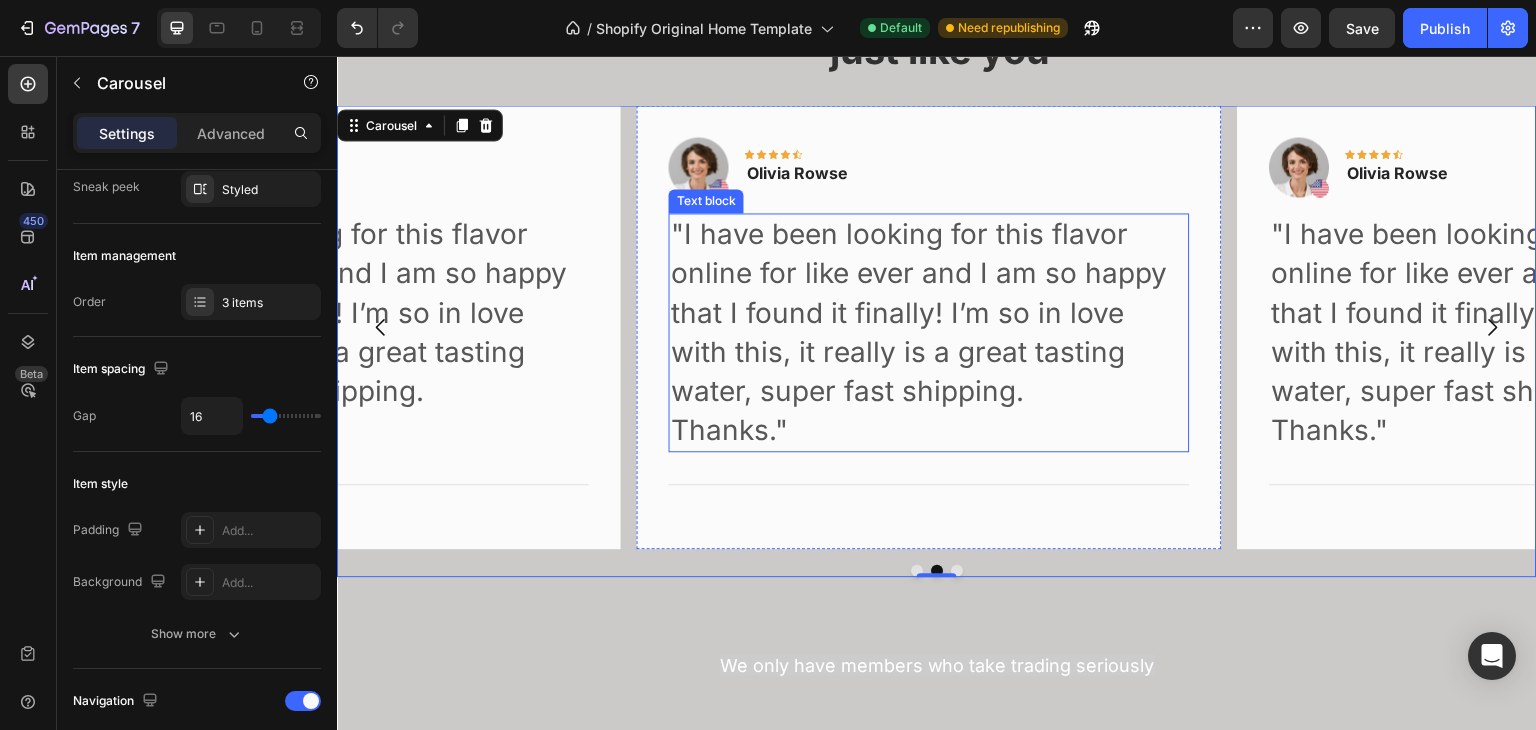 click on ""I have been looking for this flavor online for like ever and I am so happy that I found it finally! I’m so in love with this, it really is a great tasting water, super fast shipping." at bounding box center (929, 313) 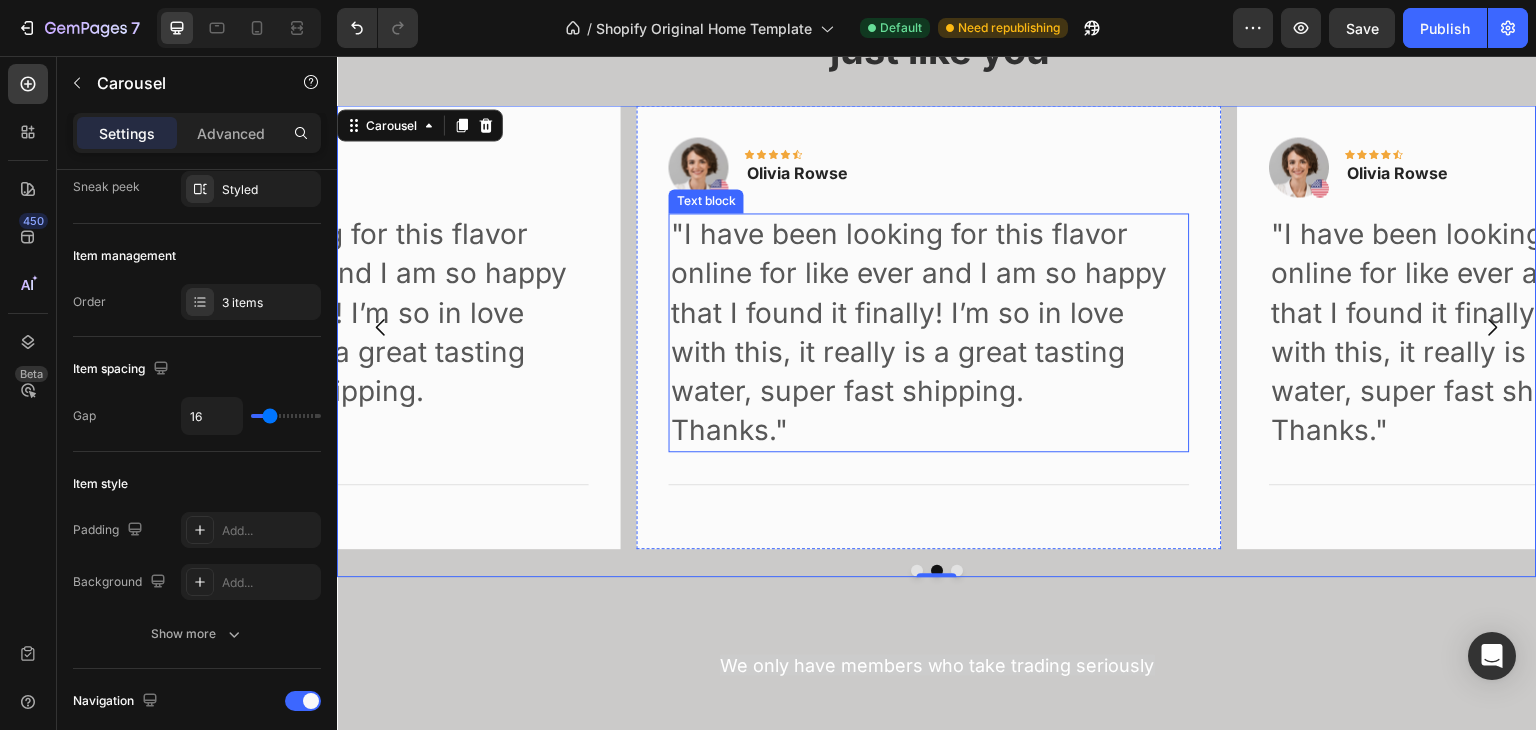 click on ""I have been looking for this flavor online for like ever and I am so happy that I found it finally! I’m so in love with this, it really is a great tasting water, super fast shipping." at bounding box center [929, 313] 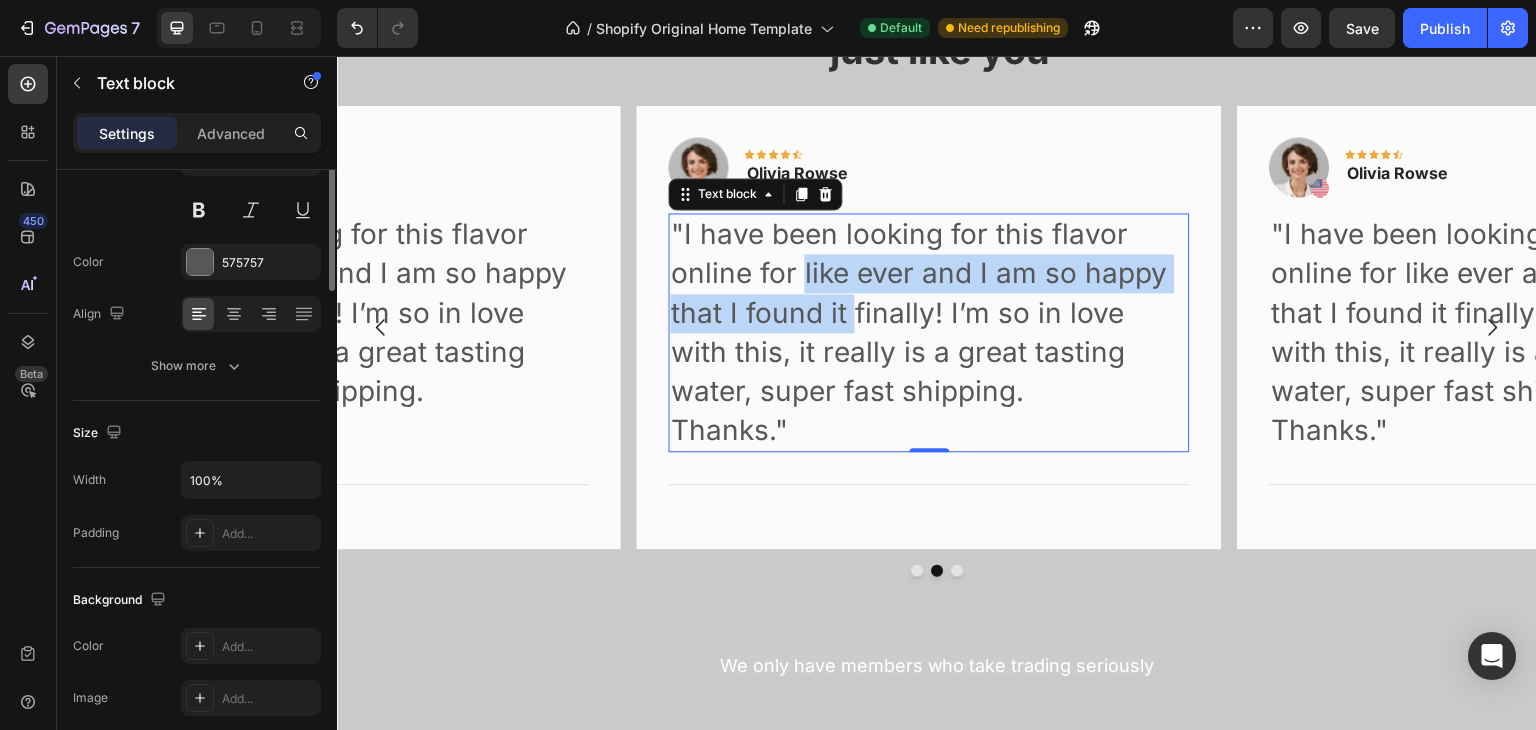 scroll, scrollTop: 0, scrollLeft: 0, axis: both 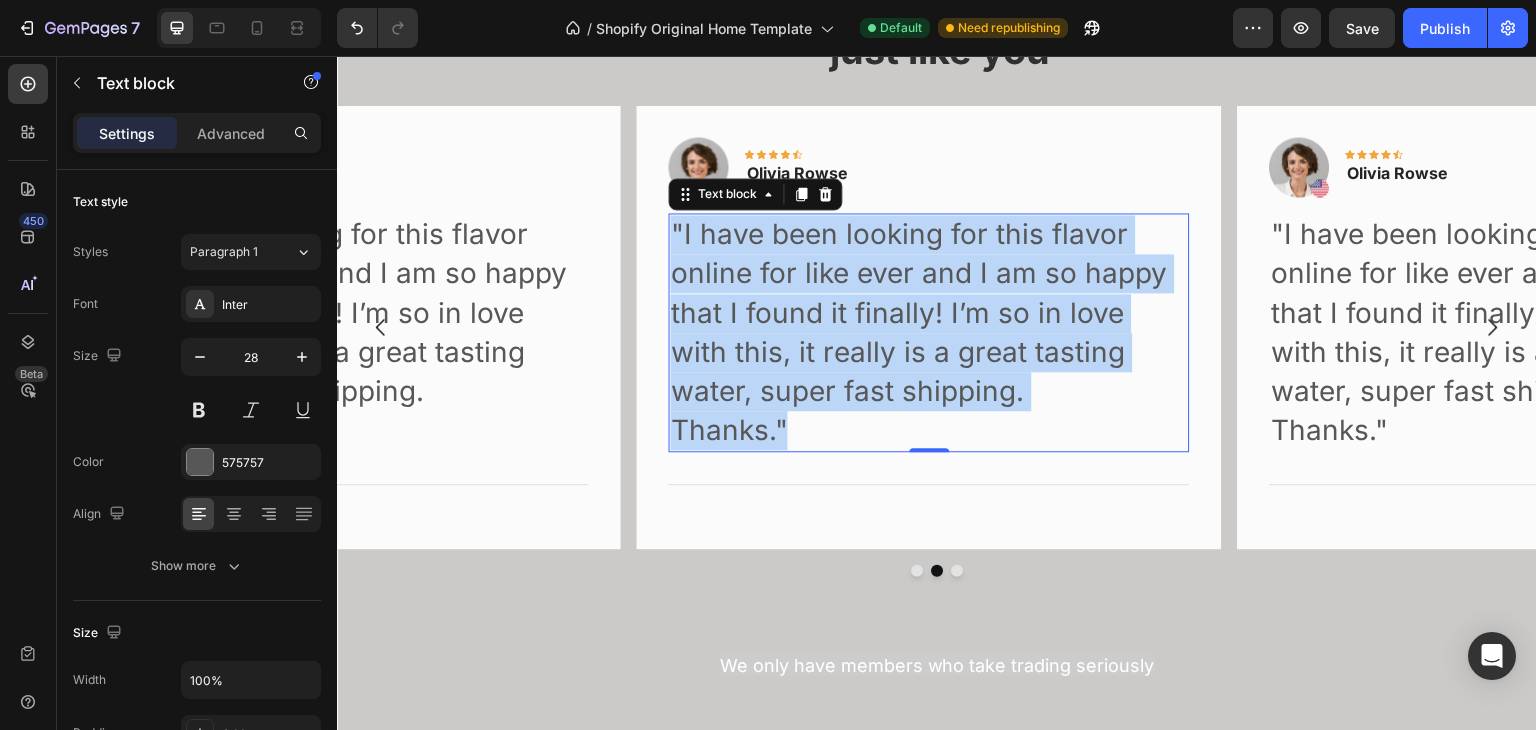 click on ""I have been looking for this flavor online for like ever and I am so happy that I found it finally! I’m so in love with this, it really is a great tasting water, super fast shipping." at bounding box center (929, 313) 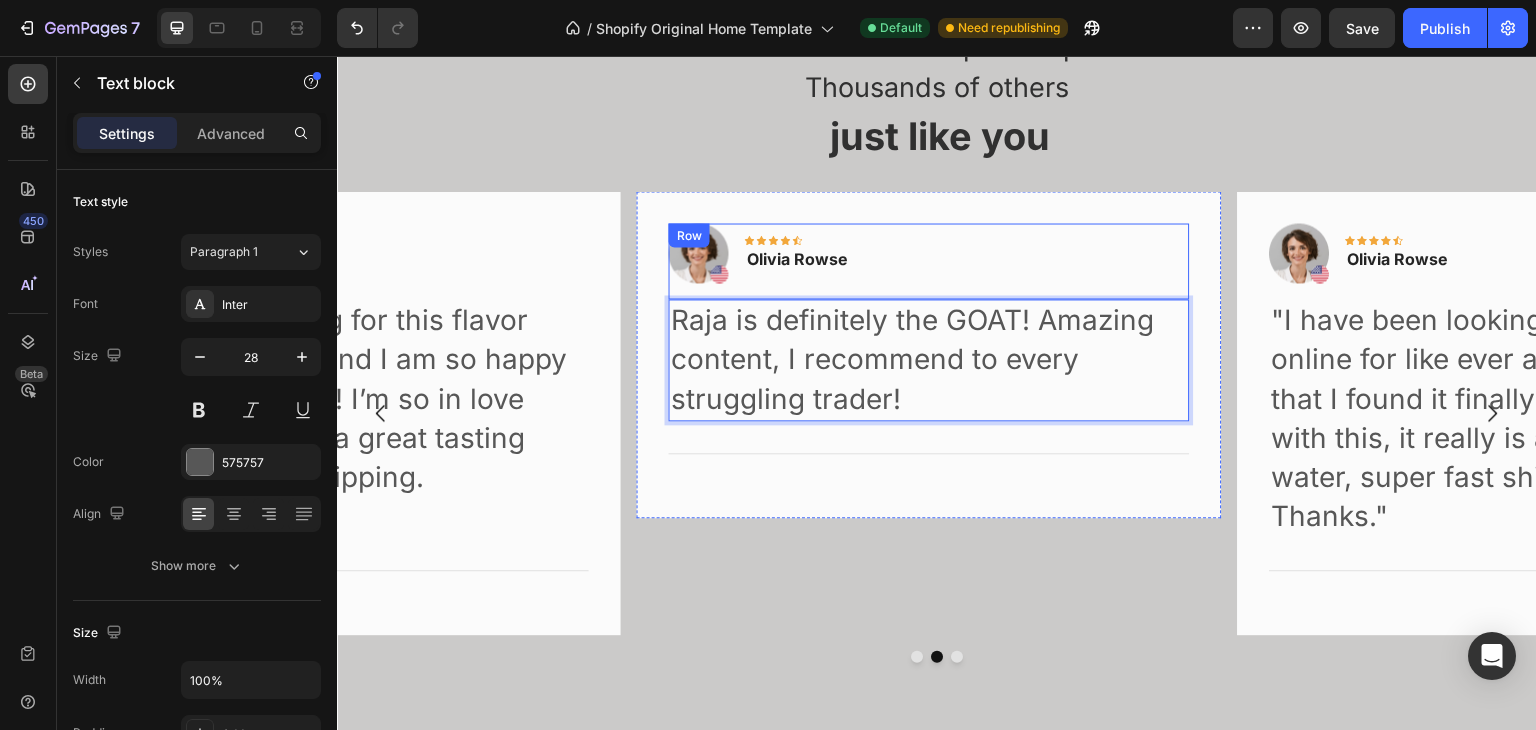 scroll, scrollTop: 3898, scrollLeft: 0, axis: vertical 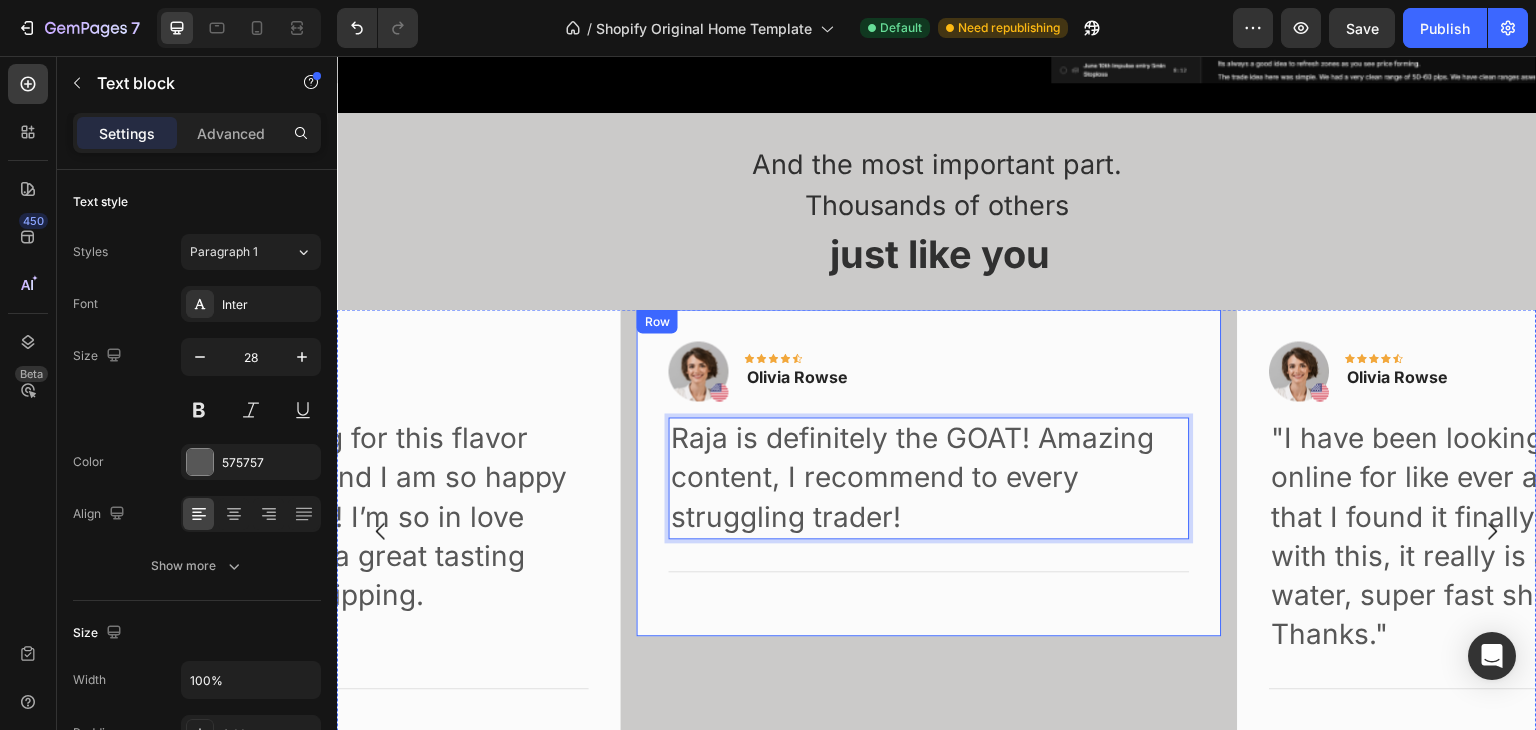 click on "Image
Icon
Icon
Icon
Icon
Icon Row [FIRST] [LAST] Text block Row Raja is definitely the GOAT! Amazing content, I recommend to every struggling trader! Text block   0                Title Line Row" at bounding box center [929, 472] 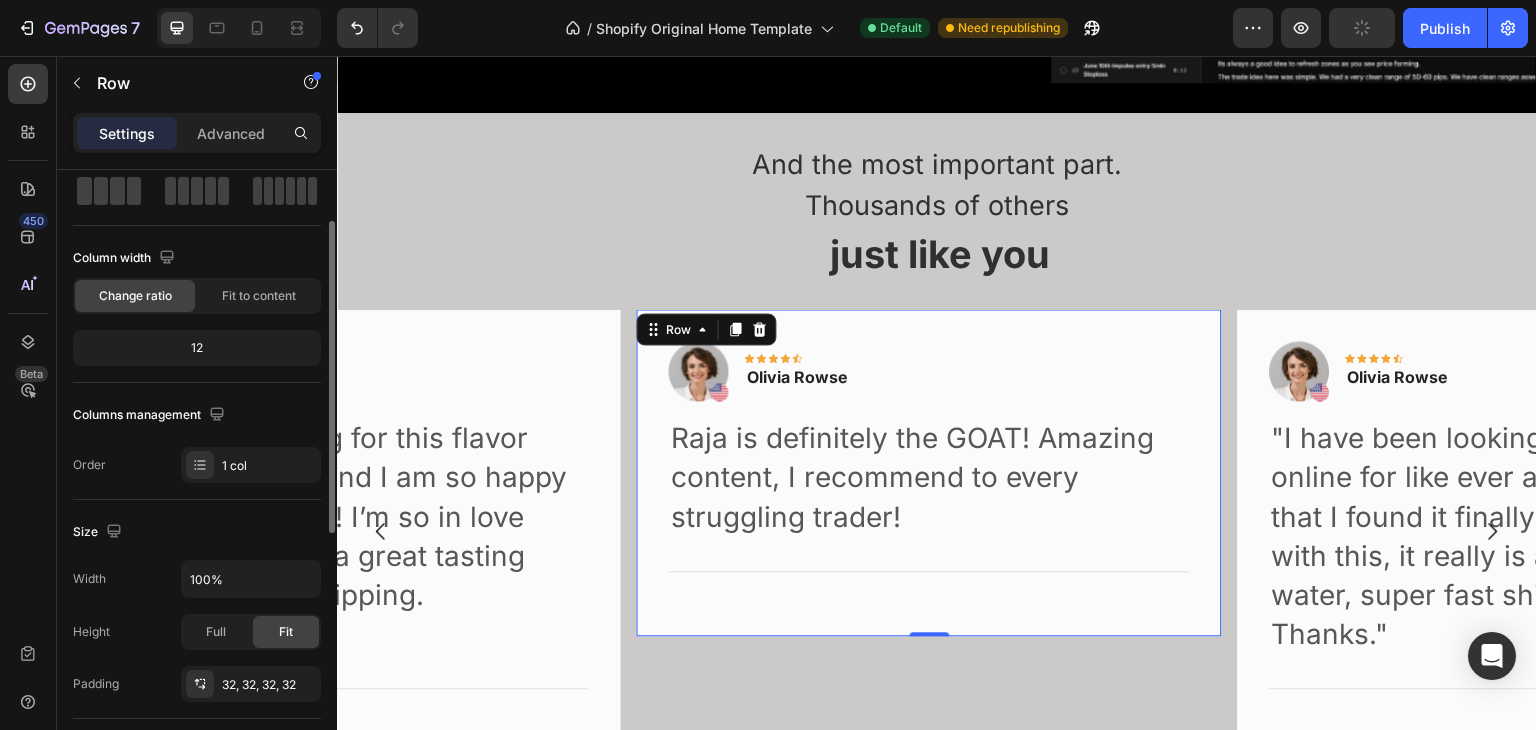 scroll, scrollTop: 0, scrollLeft: 0, axis: both 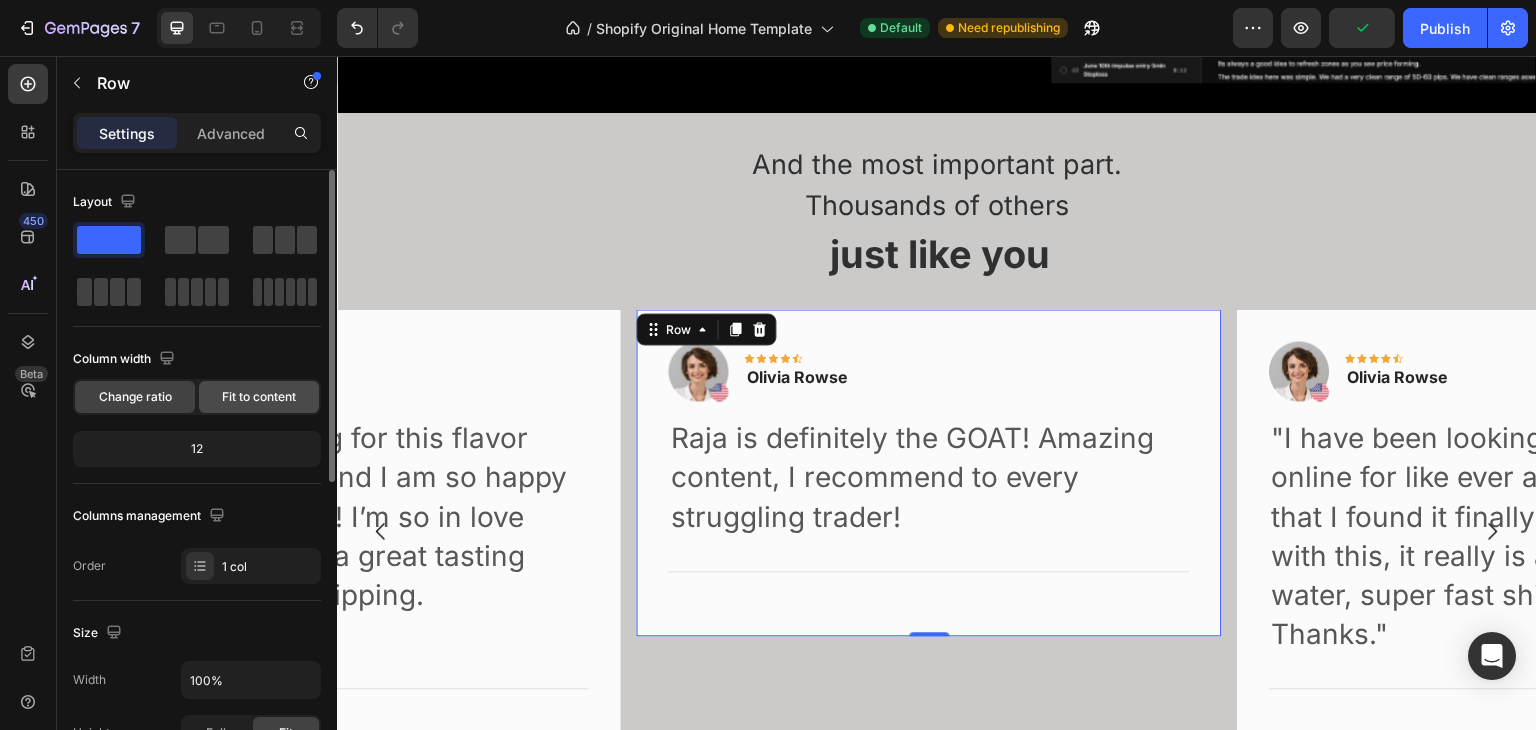 click on "Fit to content" 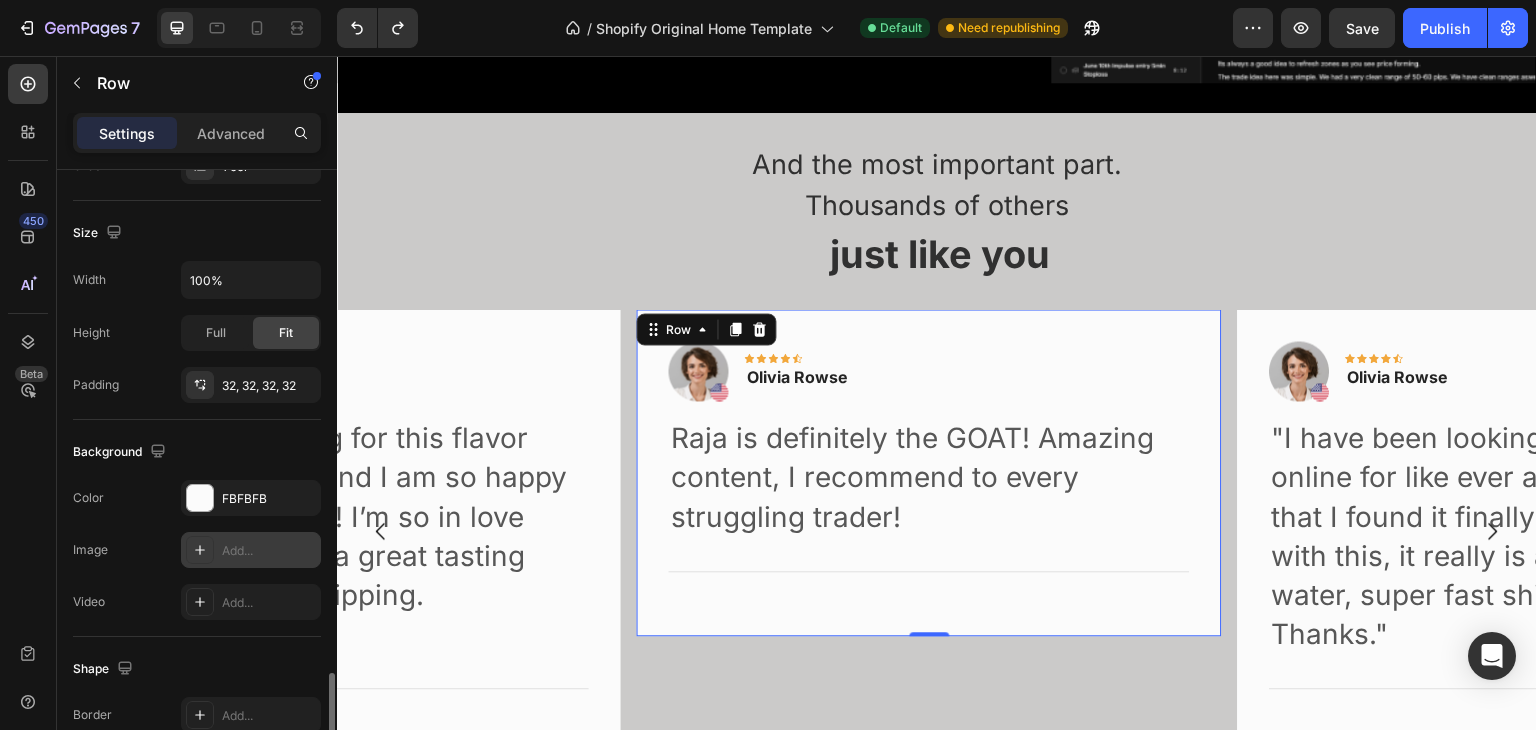 scroll, scrollTop: 601, scrollLeft: 0, axis: vertical 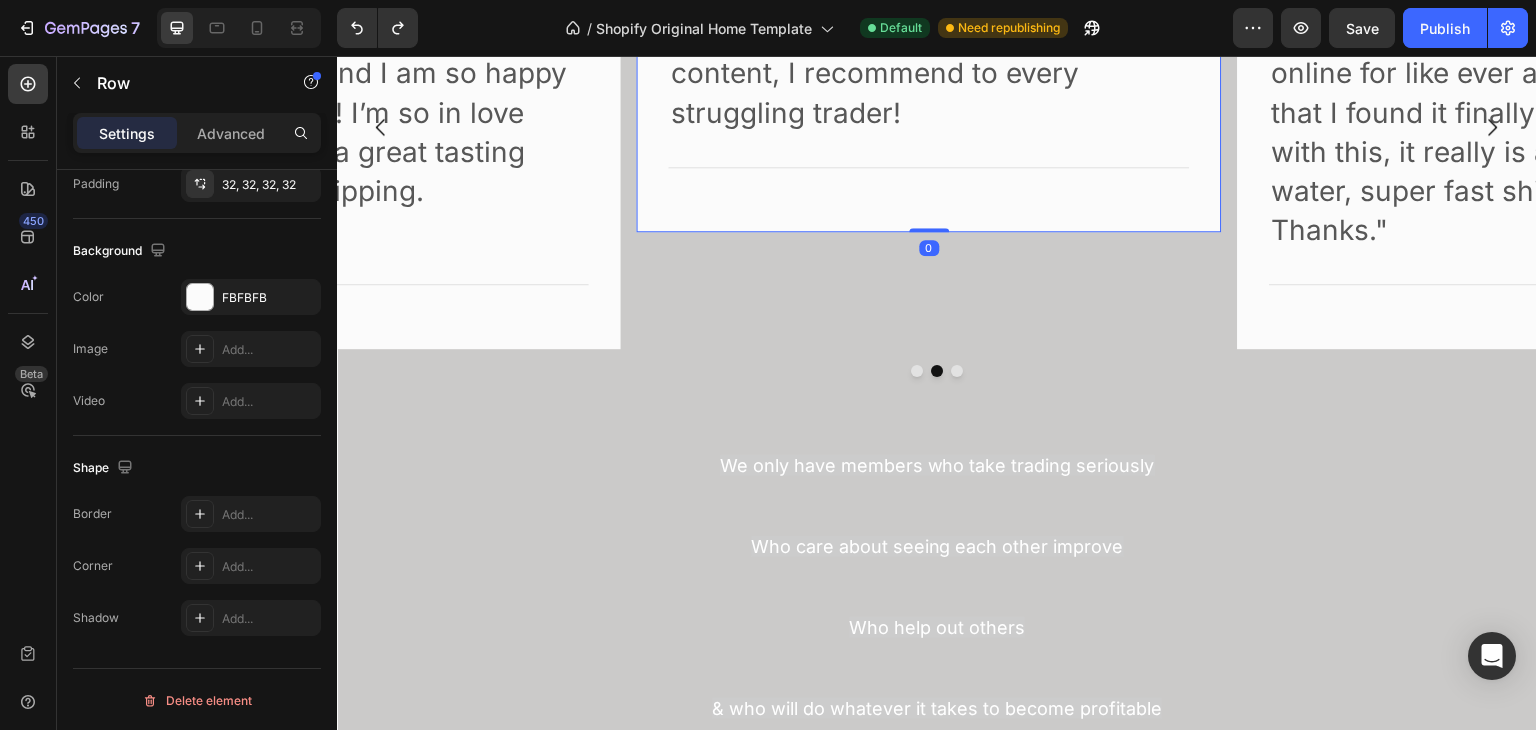 drag, startPoint x: 934, startPoint y: 627, endPoint x: 946, endPoint y: 253, distance: 374.19247 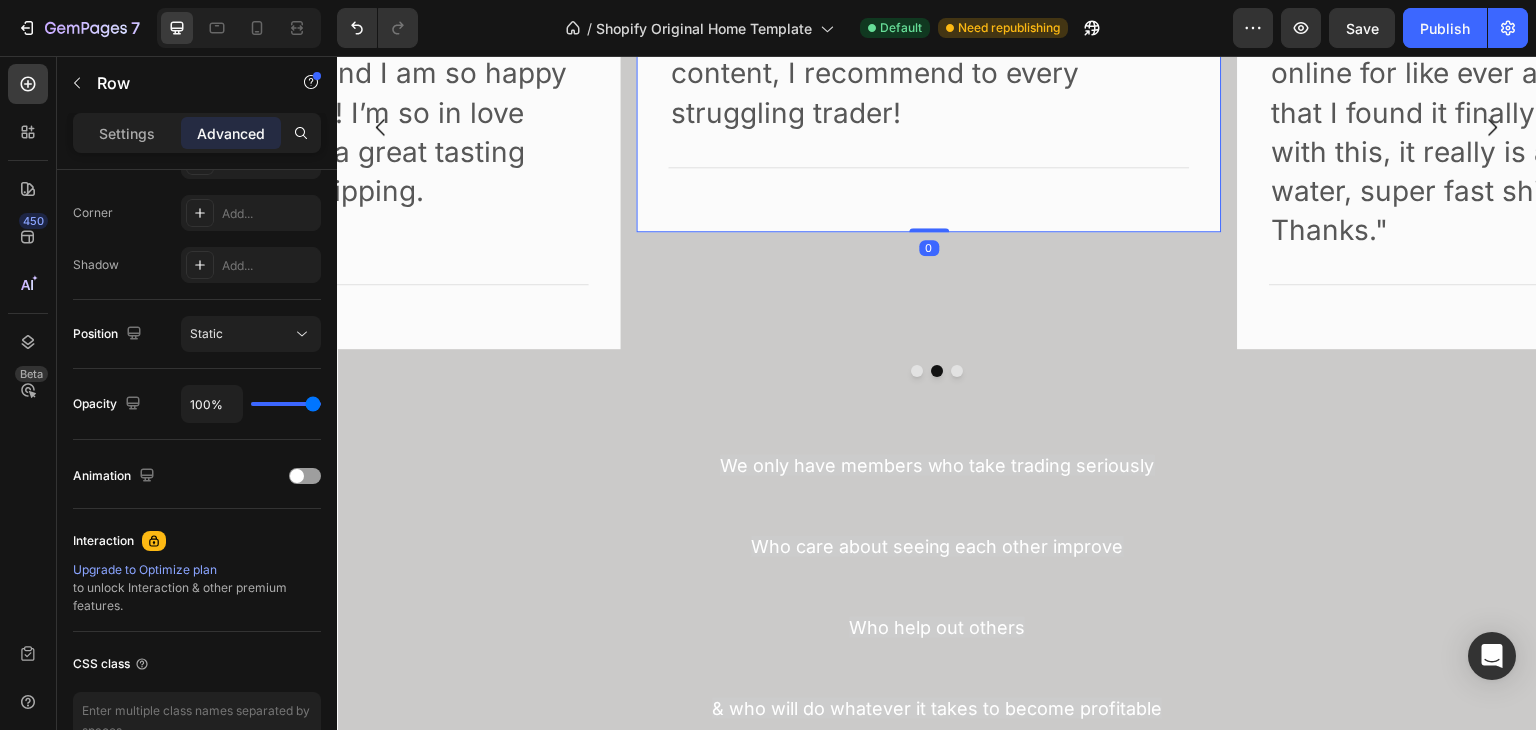 click on "Image
Icon
Icon
Icon
Icon
Icon Row [FIRST] [LAST] Text block Row Raja is definitely the GOAT! Amazing content, I recommend to every struggling trader! Text block                Title Line Row   0" at bounding box center [929, 127] 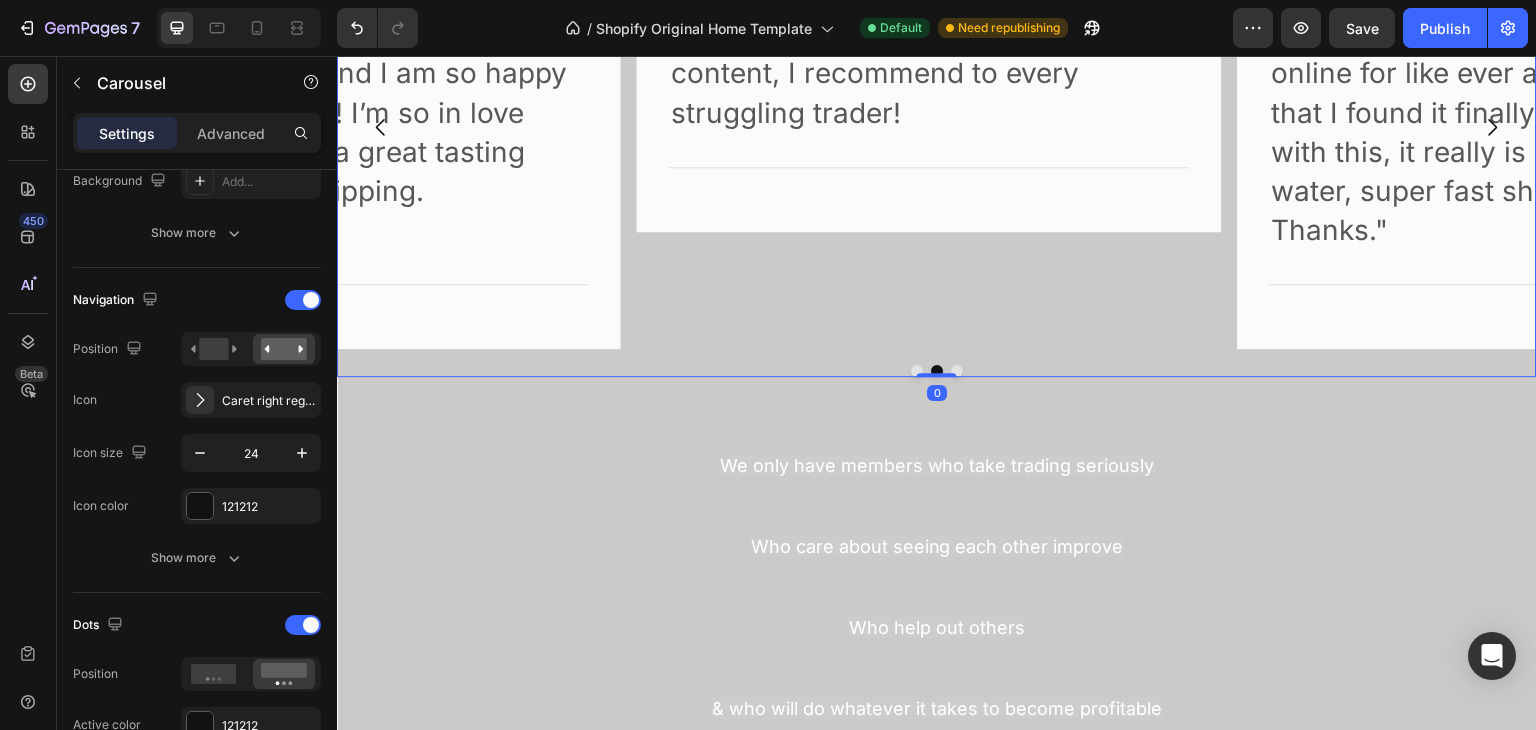 scroll, scrollTop: 0, scrollLeft: 0, axis: both 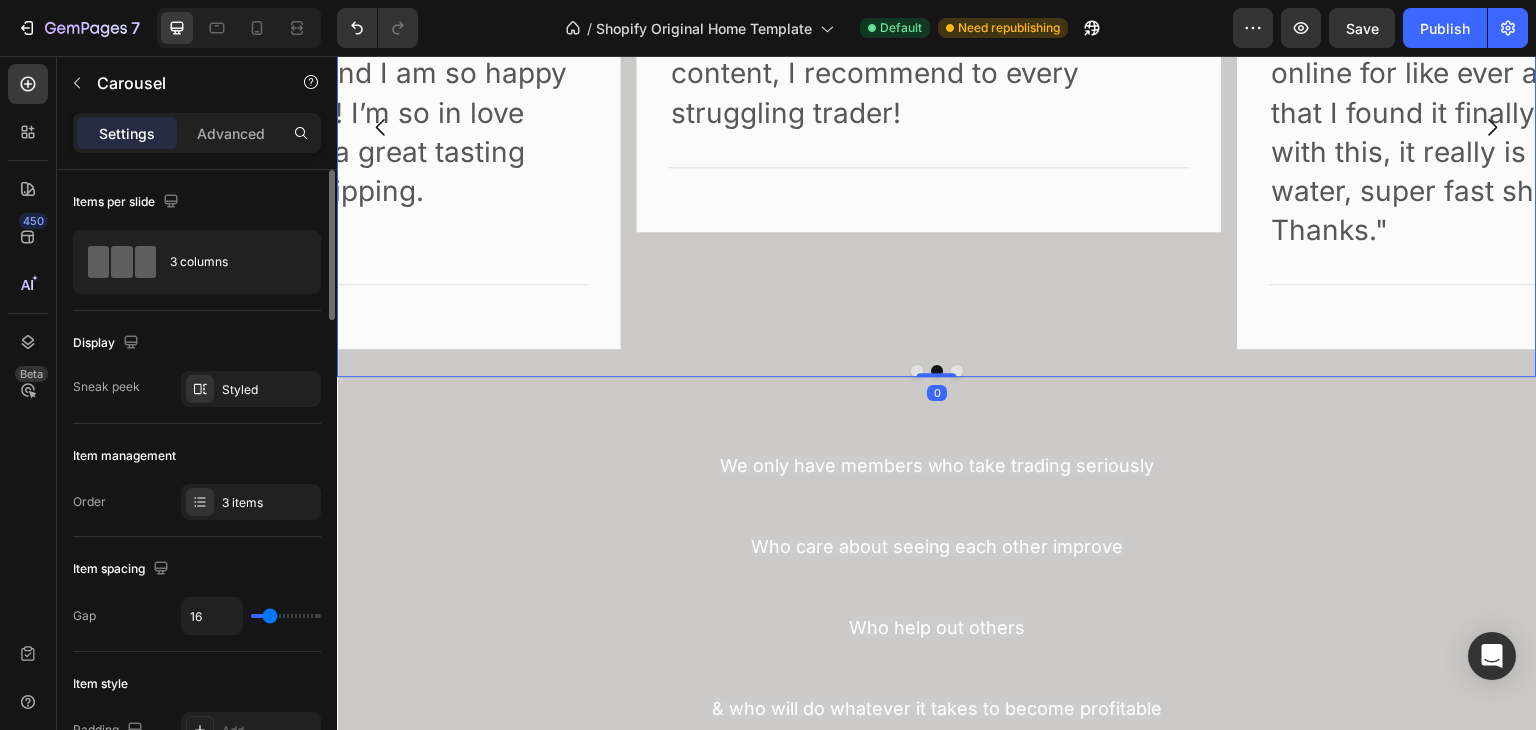 click on "Image
Icon
Icon
Icon
Icon
Icon Row [FIRST] [LAST] Text block Row Raja is definitely the GOAT! Amazing content, I recommend to every struggling trader! Text block                Title Line Row" at bounding box center [929, 68] 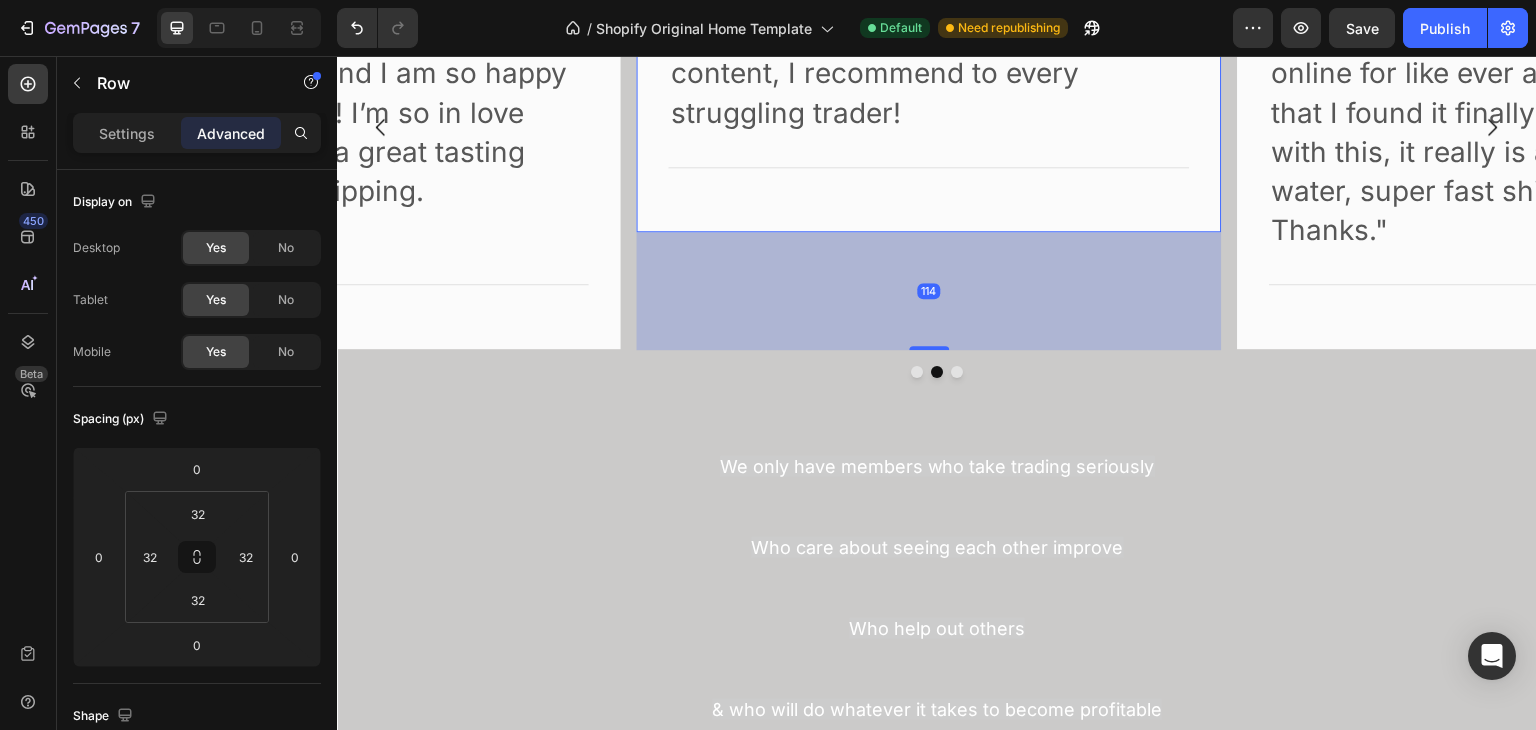 scroll, scrollTop: 4299, scrollLeft: 0, axis: vertical 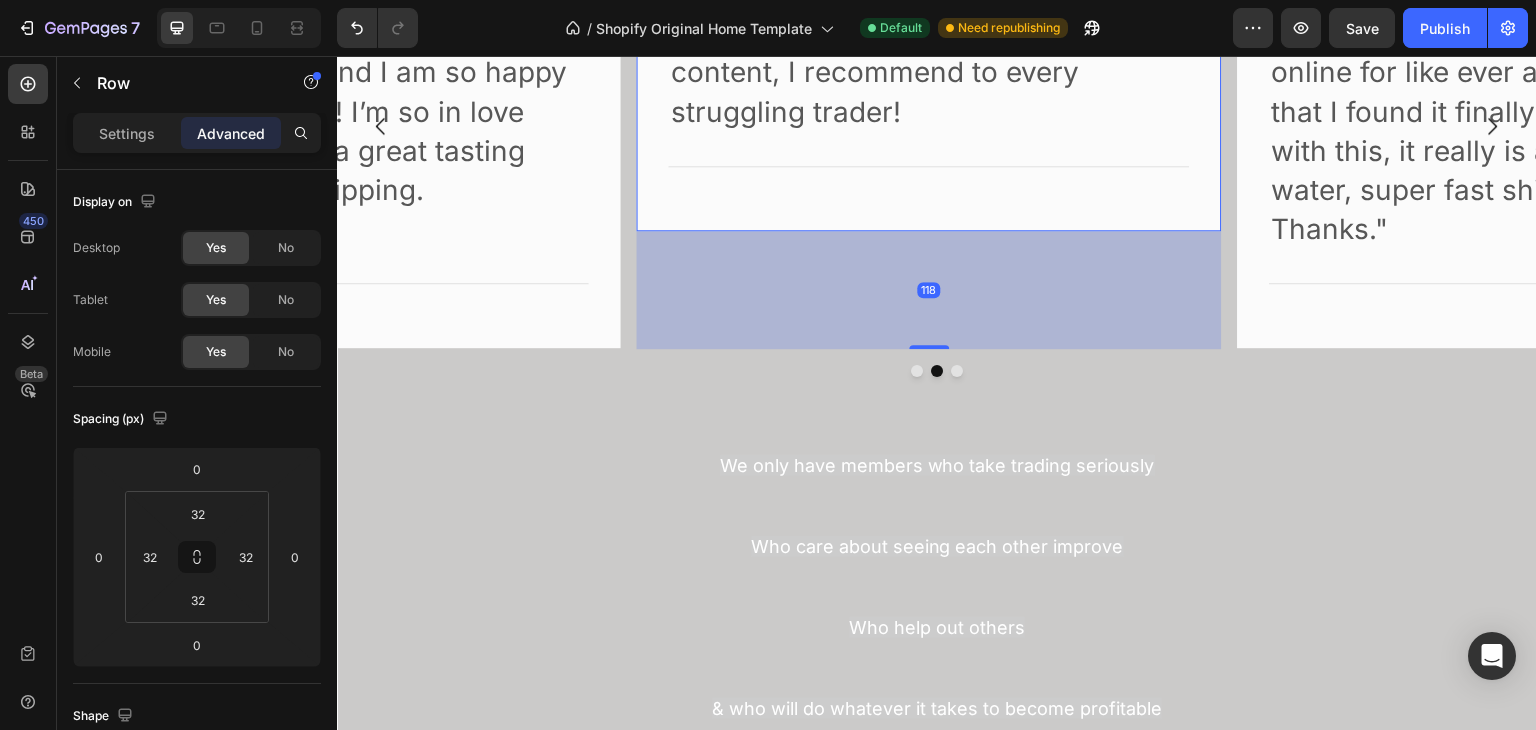 drag, startPoint x: 934, startPoint y: 230, endPoint x: 908, endPoint y: 348, distance: 120.83046 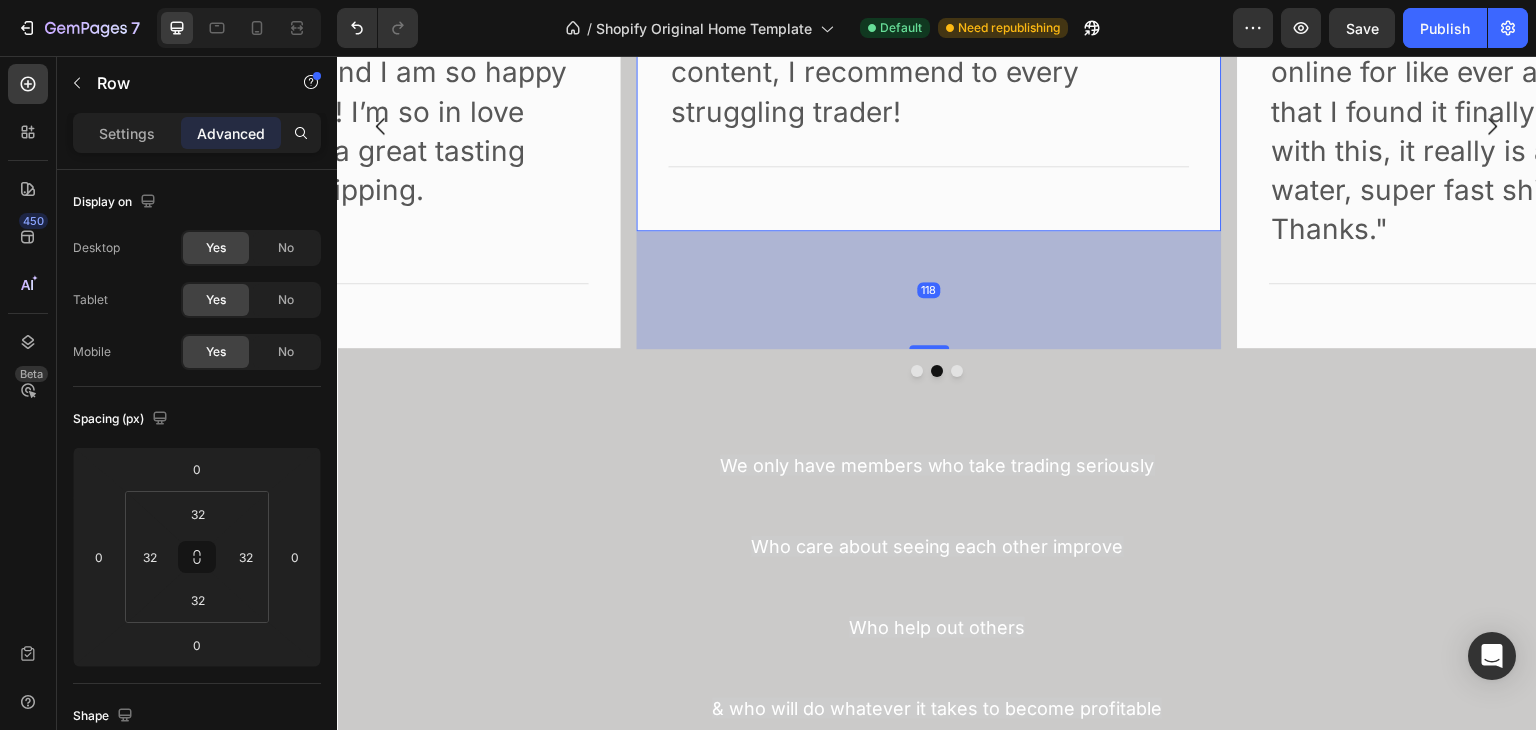 click on "Image
Icon
Icon
Icon
Icon
Icon Row [FIRST] [LAST] Text block Row "I have been looking for this flavor online for like ever and I am so happy that I found it finally! I’m so in love with this, it really is a great tasting water, super fast shipping.  Thanks." Text block                Title Line Row Image
Icon
Icon
Icon
Icon
Icon Row [FIRST] [LAST] Text block Row Raja is definitely the GOAT! Amazing content, I recommend to every struggling trader! Text block                Title Line Row   118 Image
Icon
Icon
Icon
Icon
Icon Row [FIRST] [LAST] Text block Row "I have been looking for this flavor online for like ever and I am so happy that I found it finally! I’m so in love with this, it really is a great tasting water, super fast shipping.  Thanks." Text block" at bounding box center (937, 140) 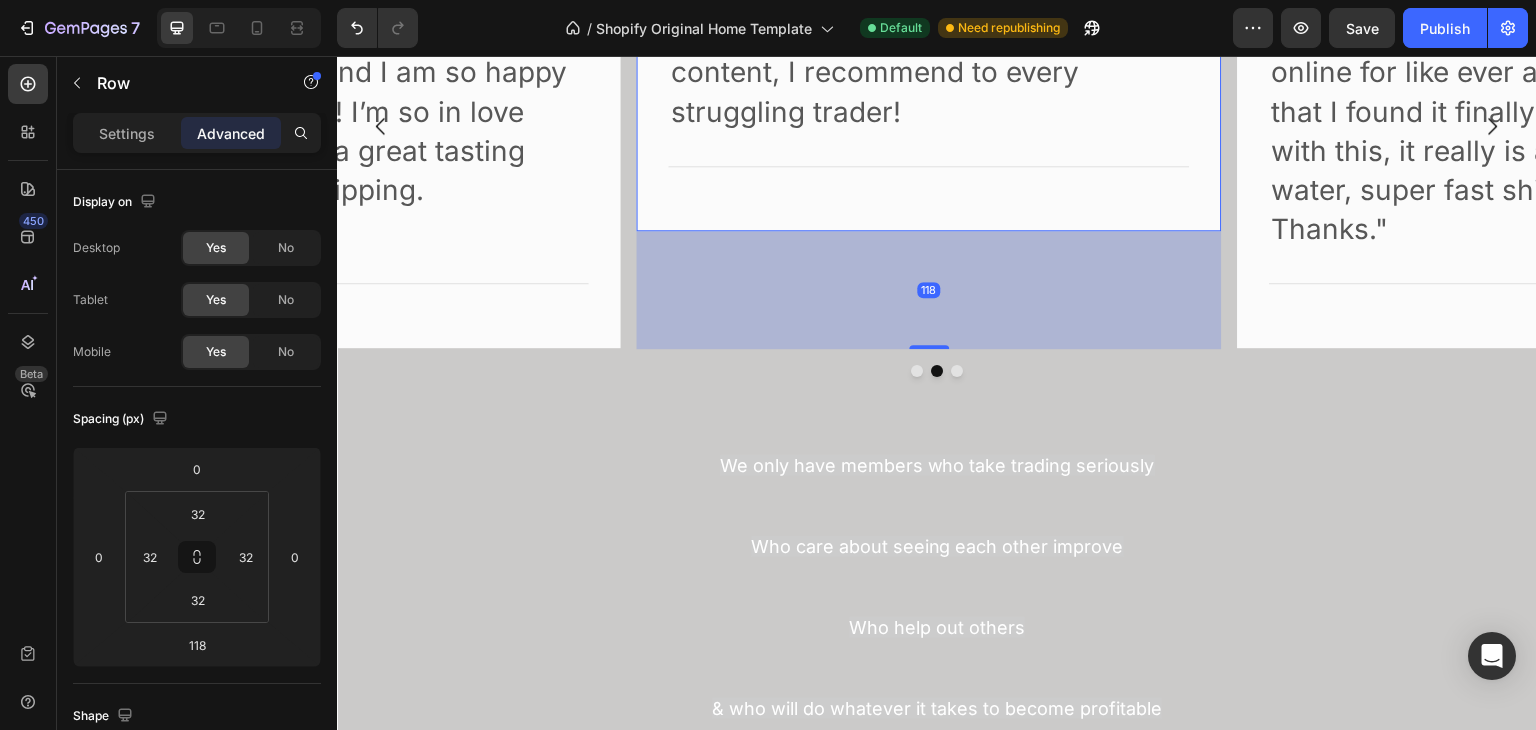 click on "118" at bounding box center [929, 290] 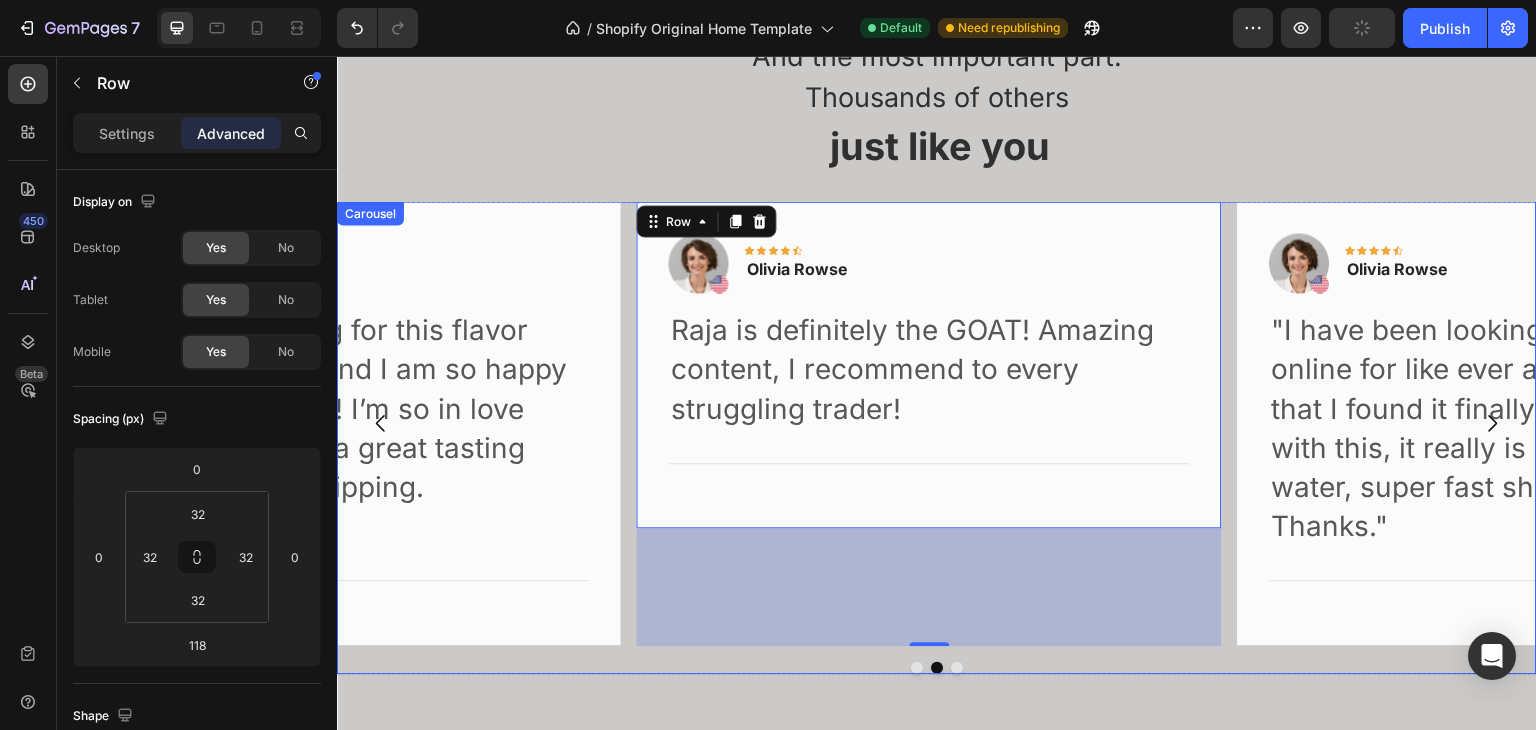 scroll, scrollTop: 4099, scrollLeft: 0, axis: vertical 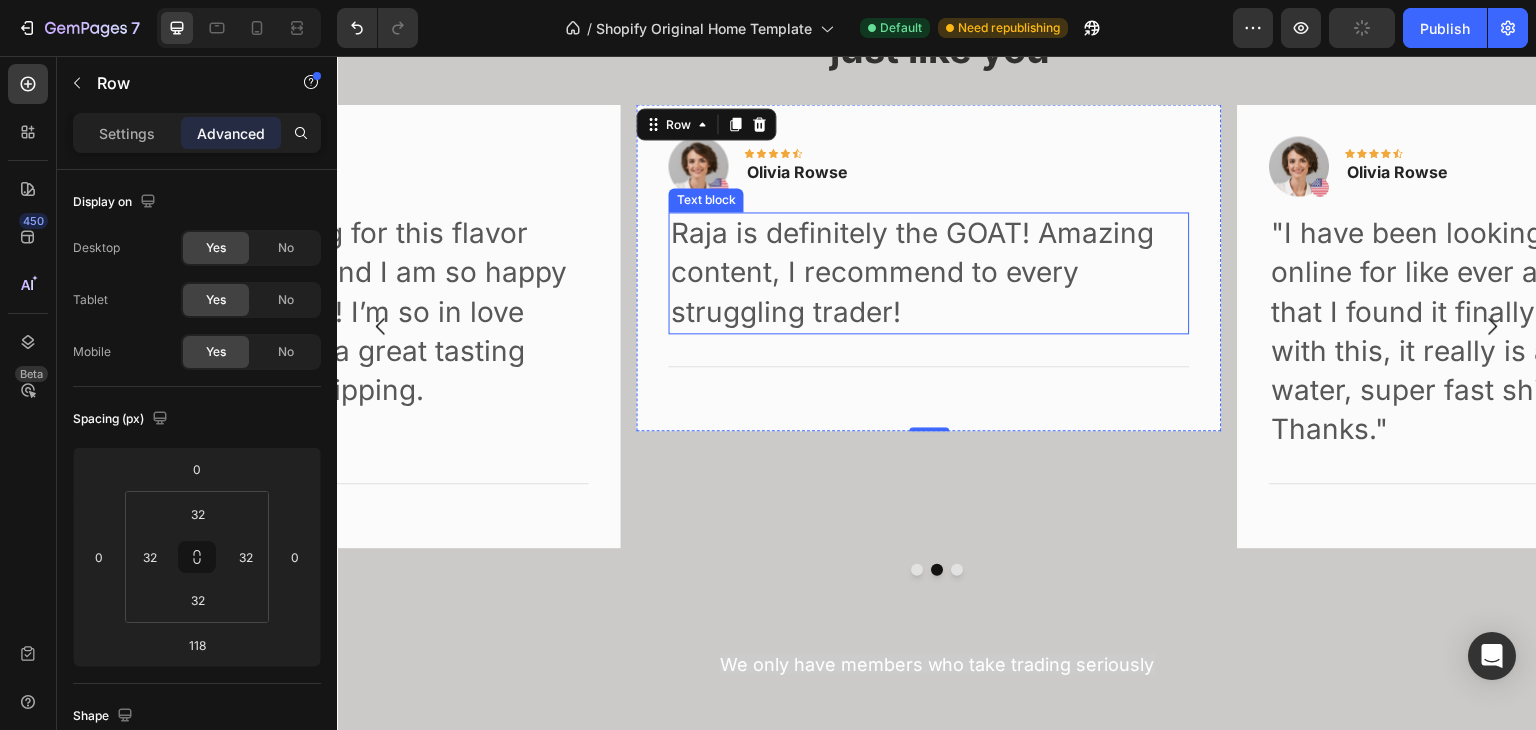 type on "0" 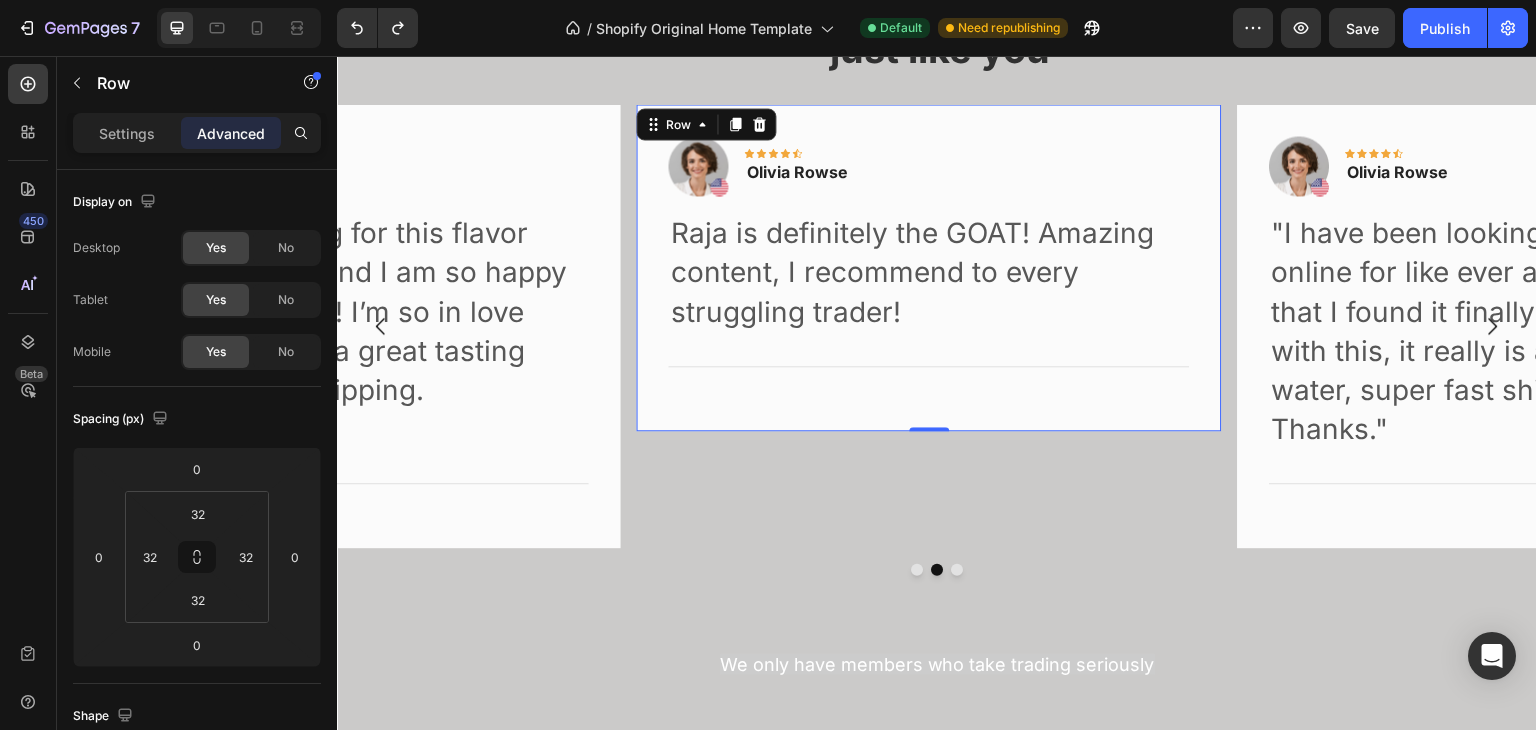 click on "Image
Icon
Icon
Icon
Icon
Icon Row [FIRST] [LAST] Text block Row Raja is definitely the GOAT! Amazing content, I recommend to every struggling trader! Text block                Title Line Row   0" at bounding box center [929, 267] 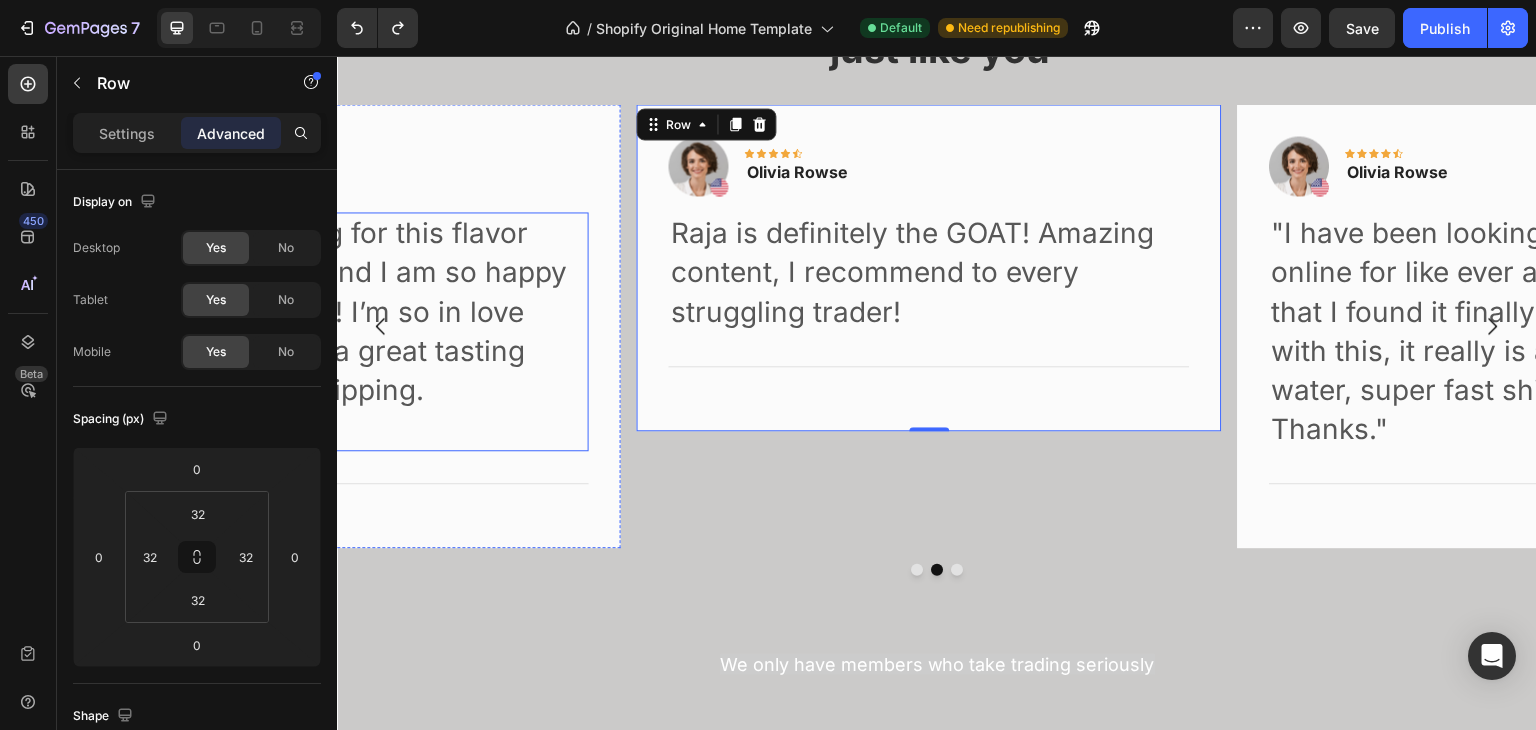 click on "Thanks."" at bounding box center (329, 429) 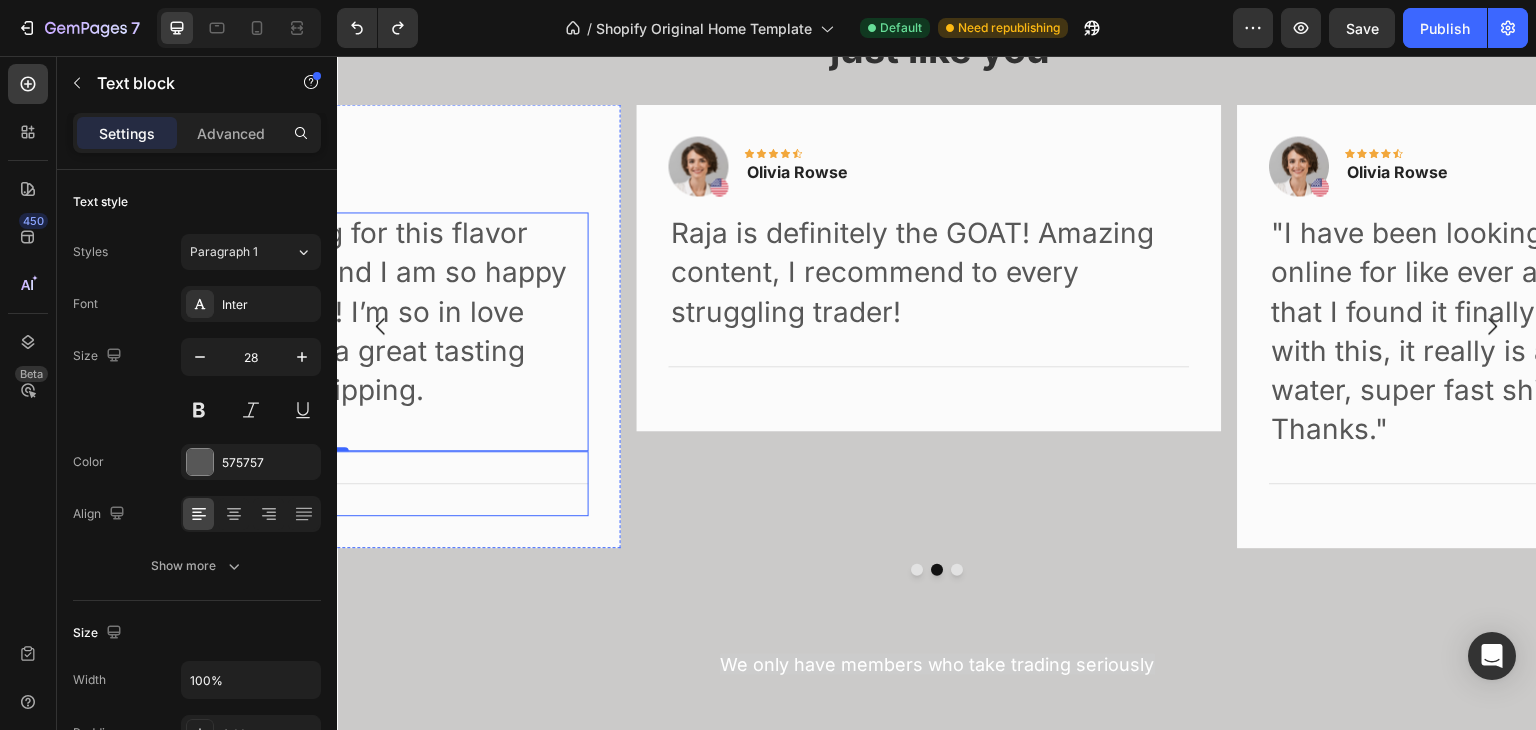 click on "Image
Icon
Icon
Icon
Icon
Icon Row Olivia Rowse Text block Row "I have been looking for this flavor online for like ever and I am so happy that I found it finally! I’m so in love with this, it really is a great tasting water, super fast shipping.  Thanks." Text block   0                Title Line Row" at bounding box center (329, 326) 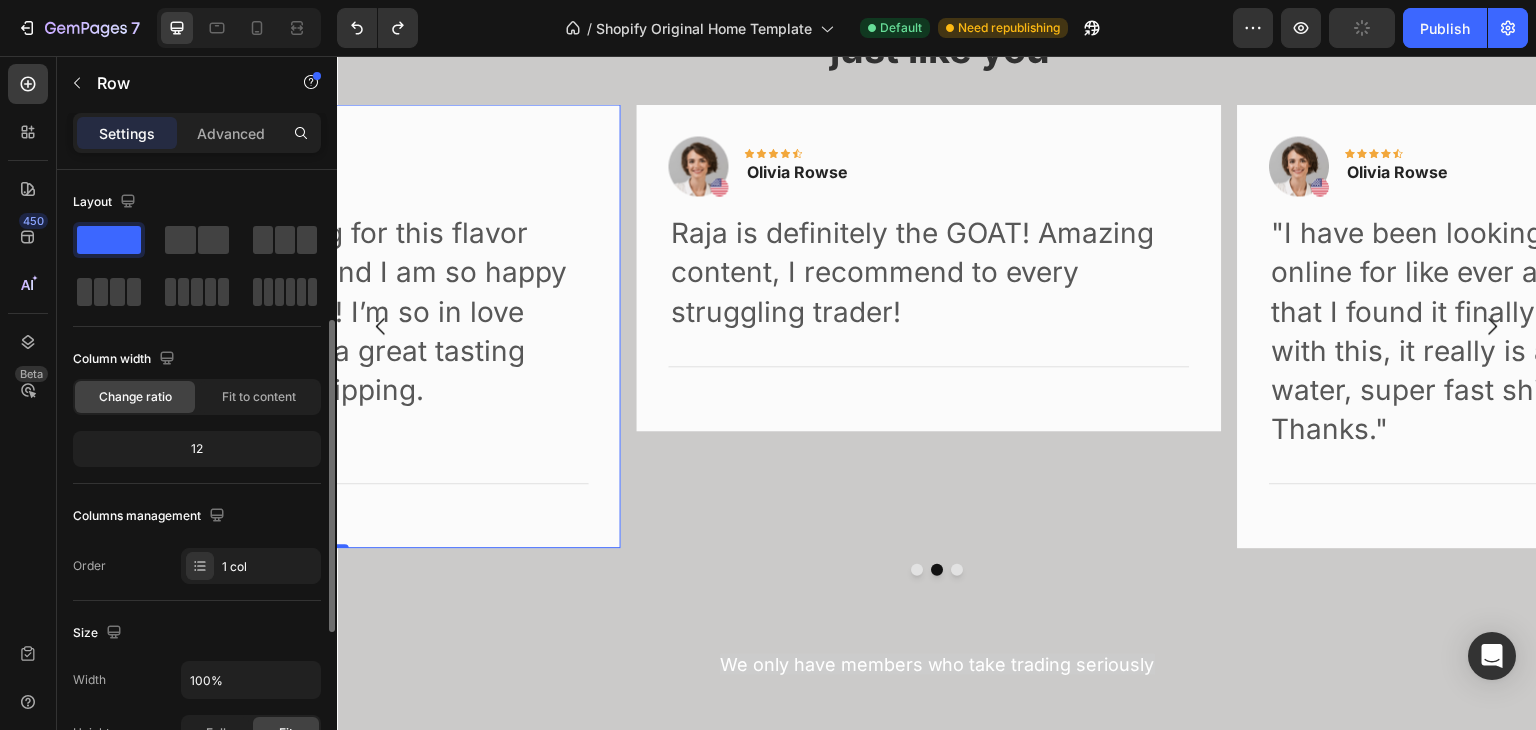 scroll, scrollTop: 200, scrollLeft: 0, axis: vertical 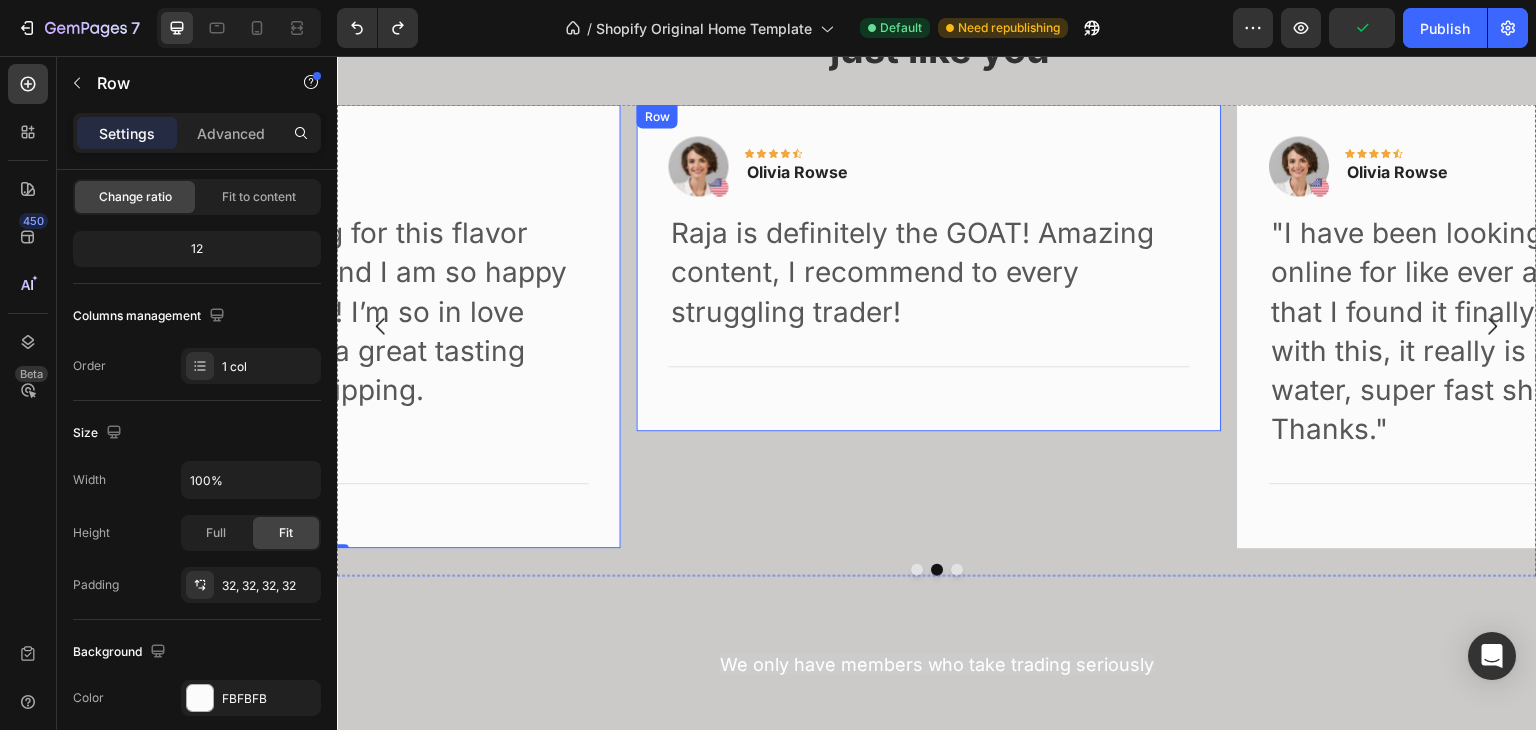 click on "Image
Icon
Icon
Icon
Icon
Icon Row [FIRST] [LAST] Text block Row Raja is definitely the GOAT! Amazing content, I recommend to every struggling trader! Text block                Title Line Row" at bounding box center [929, 267] 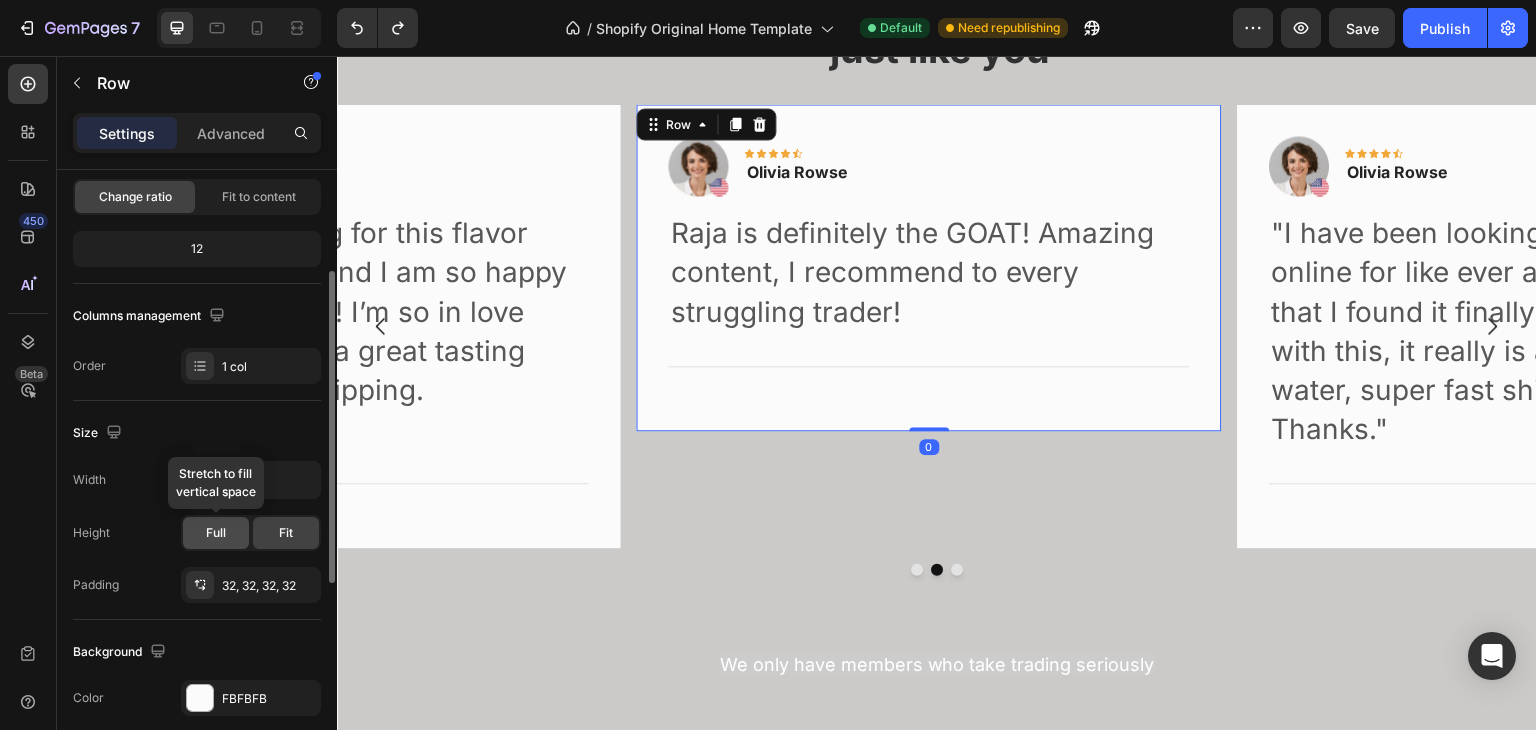 click on "Full" 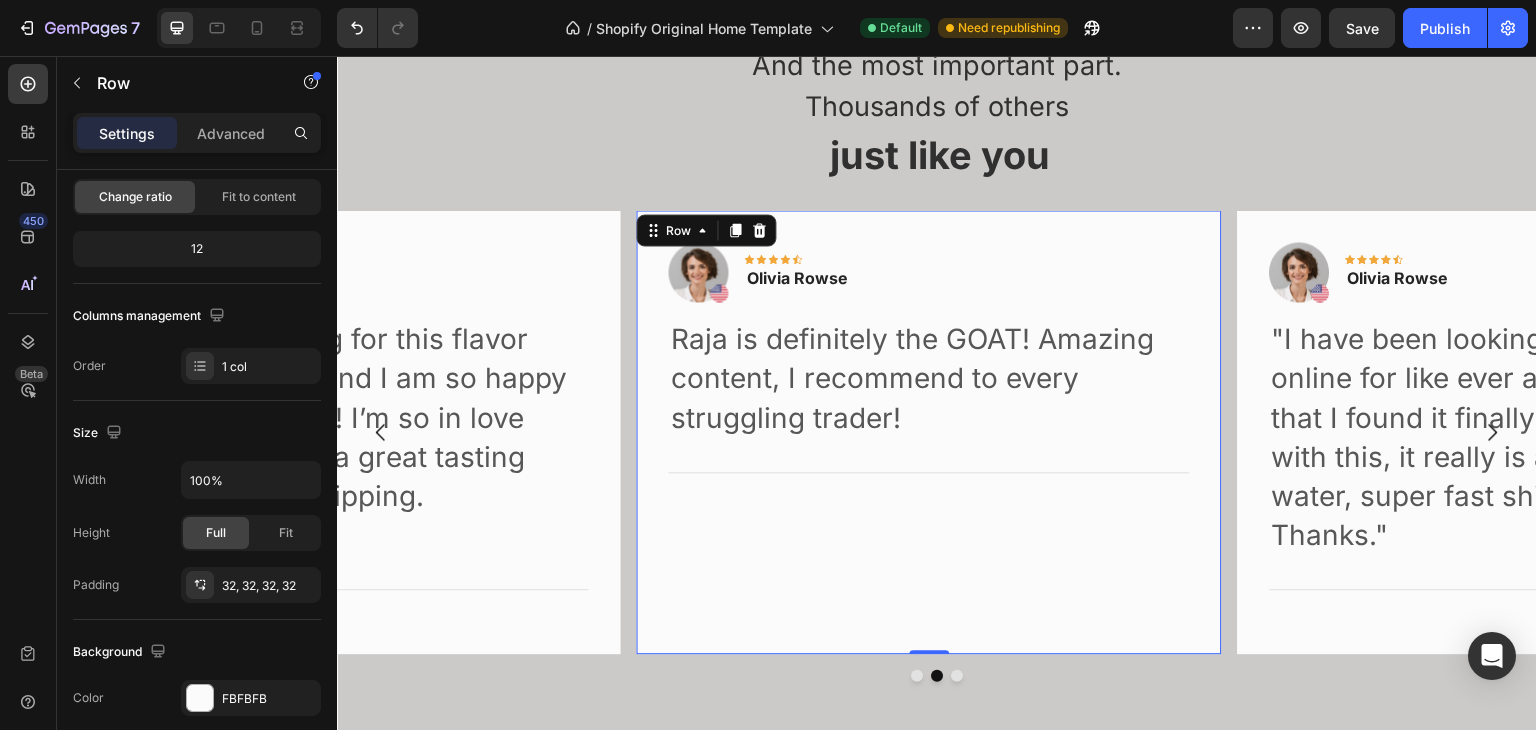 scroll, scrollTop: 4199, scrollLeft: 0, axis: vertical 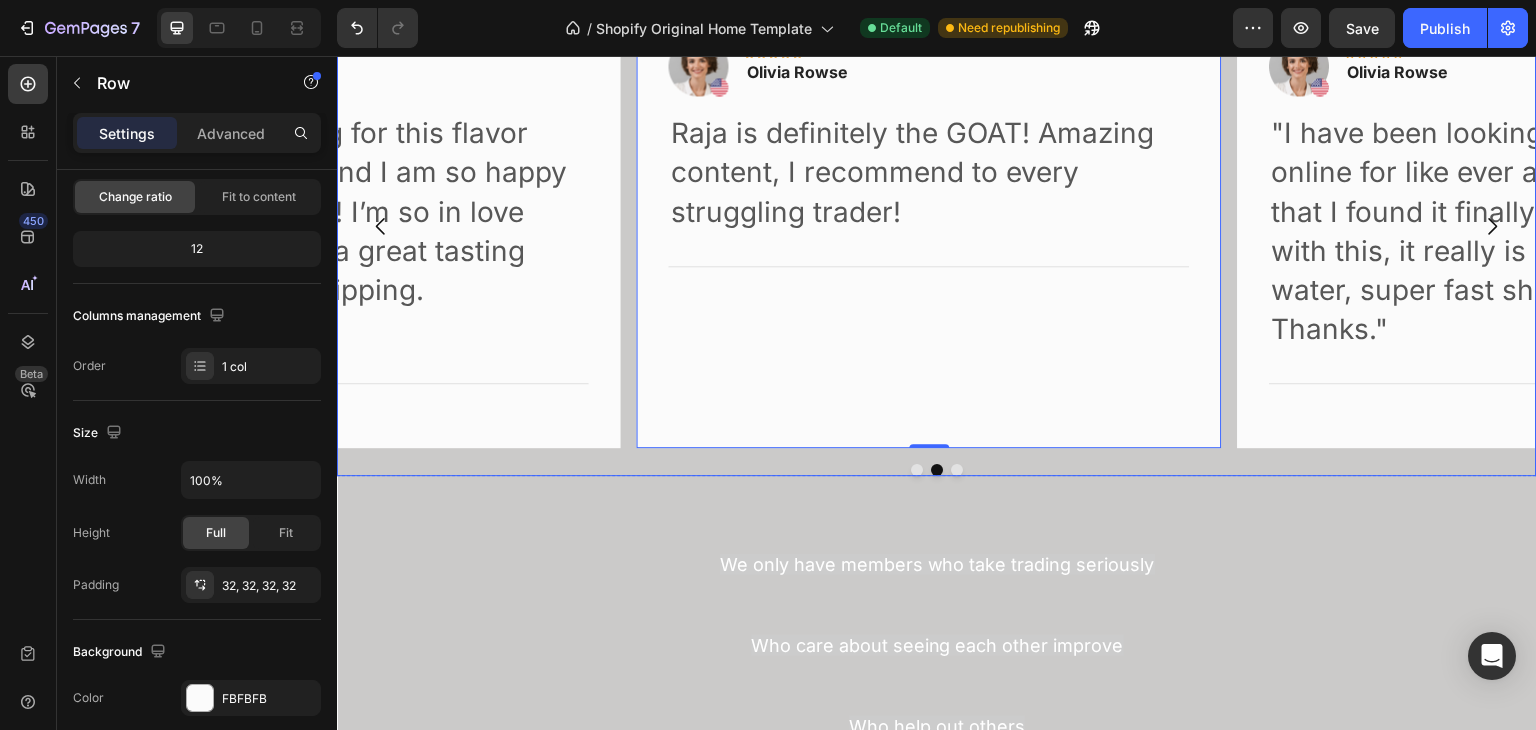 click on "Image
Icon
Icon
Icon
Icon
Icon Row [FIRST] [LAST] Text block Row "I have been looking for this flavor online for like ever and I am so happy that I found it finally! I’m so in love with this, it really is a great tasting water, super fast shipping.  Thanks." Text block                Title Line Row Image
Icon
Icon
Icon
Icon
Icon Row [FIRST] [LAST] Text block Row Raja is definitely the GOAT! Amazing content, I recommend to every struggling trader! Text block                Title Line Row   0 Image
Icon
Icon
Icon
Icon
Icon Row [FIRST] [LAST] Text block Row "I have been looking for this flavor online for like ever and I am so happy that I found it finally! I’m so in love with this, it really is a great tasting water, super fast shipping.  Thanks." Text block" at bounding box center [937, 226] 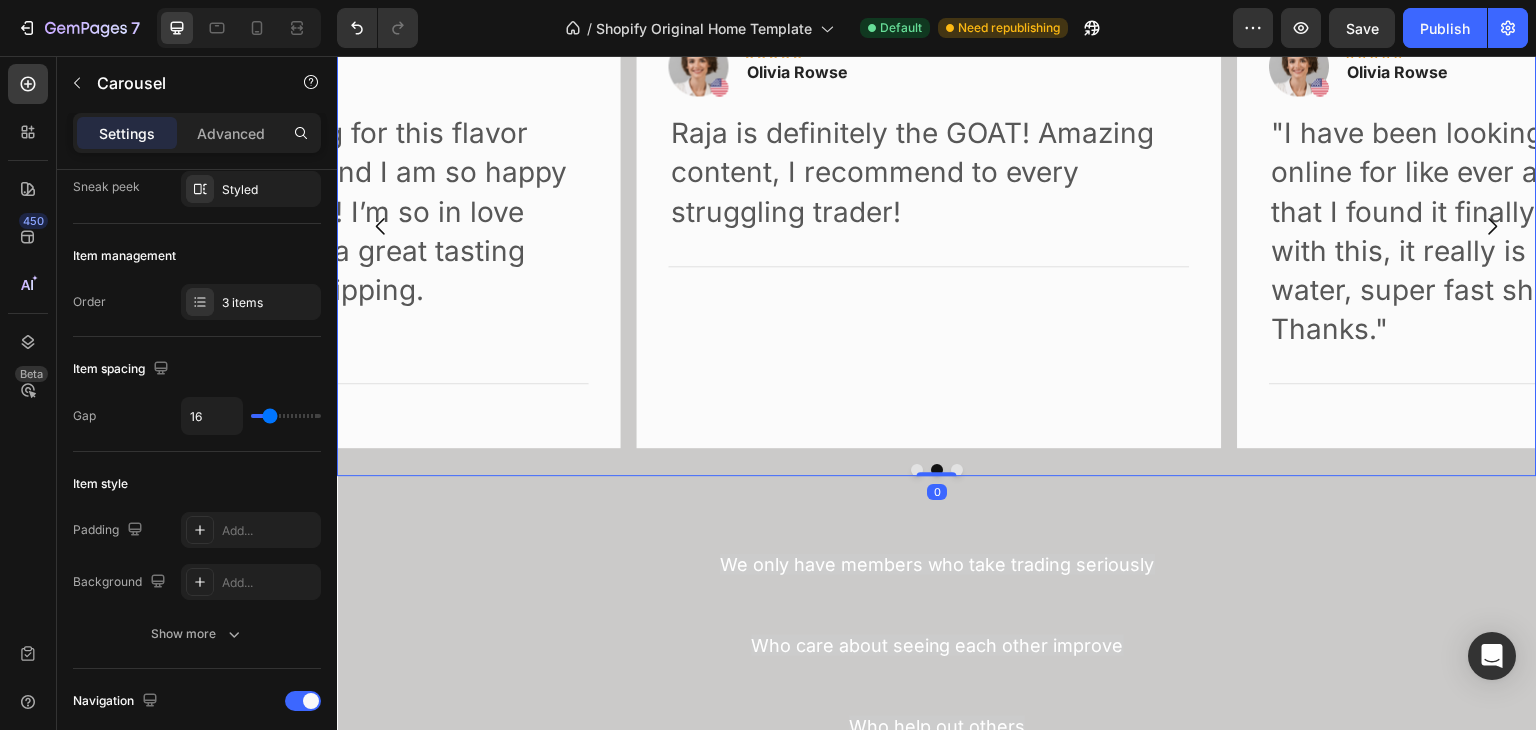 scroll, scrollTop: 0, scrollLeft: 0, axis: both 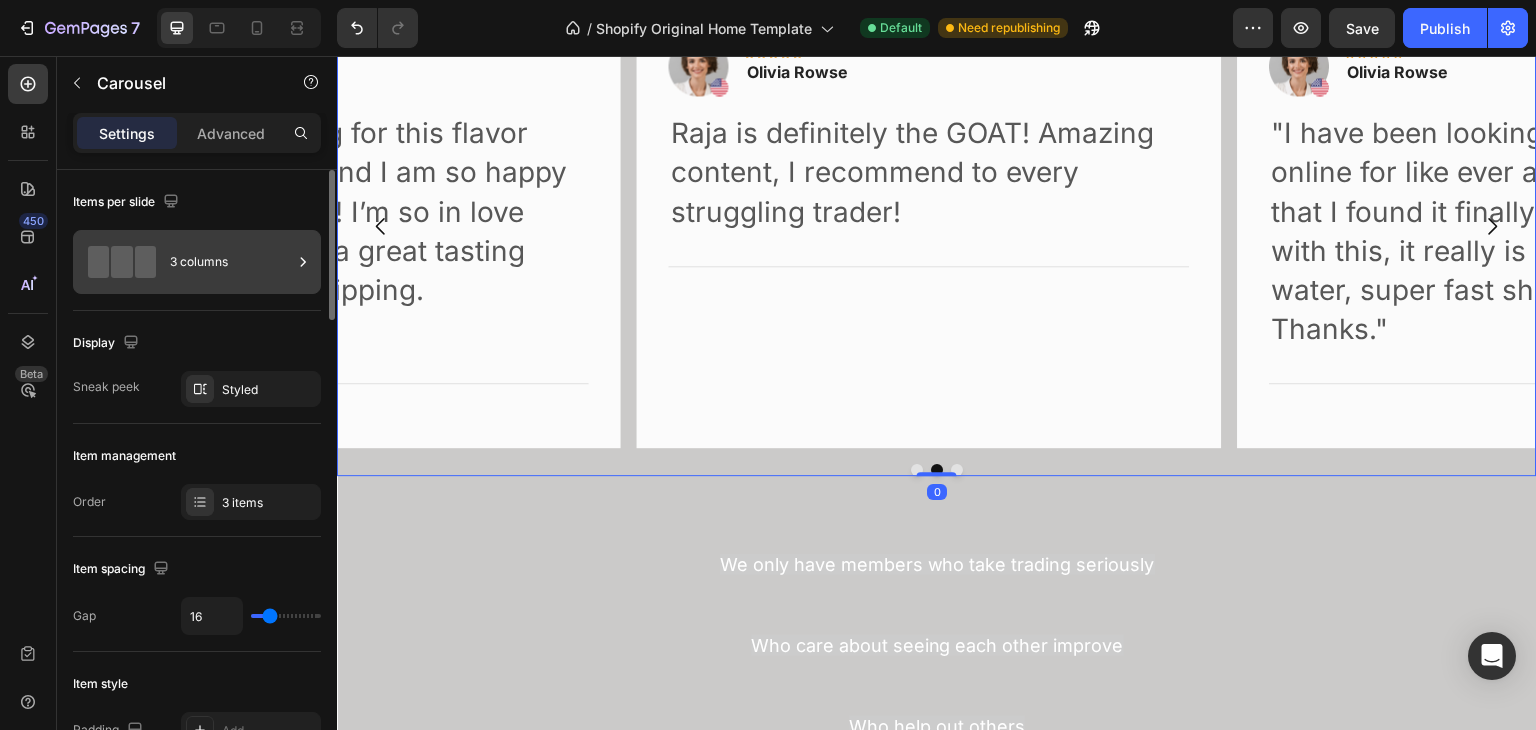 click on "3 columns" at bounding box center [231, 262] 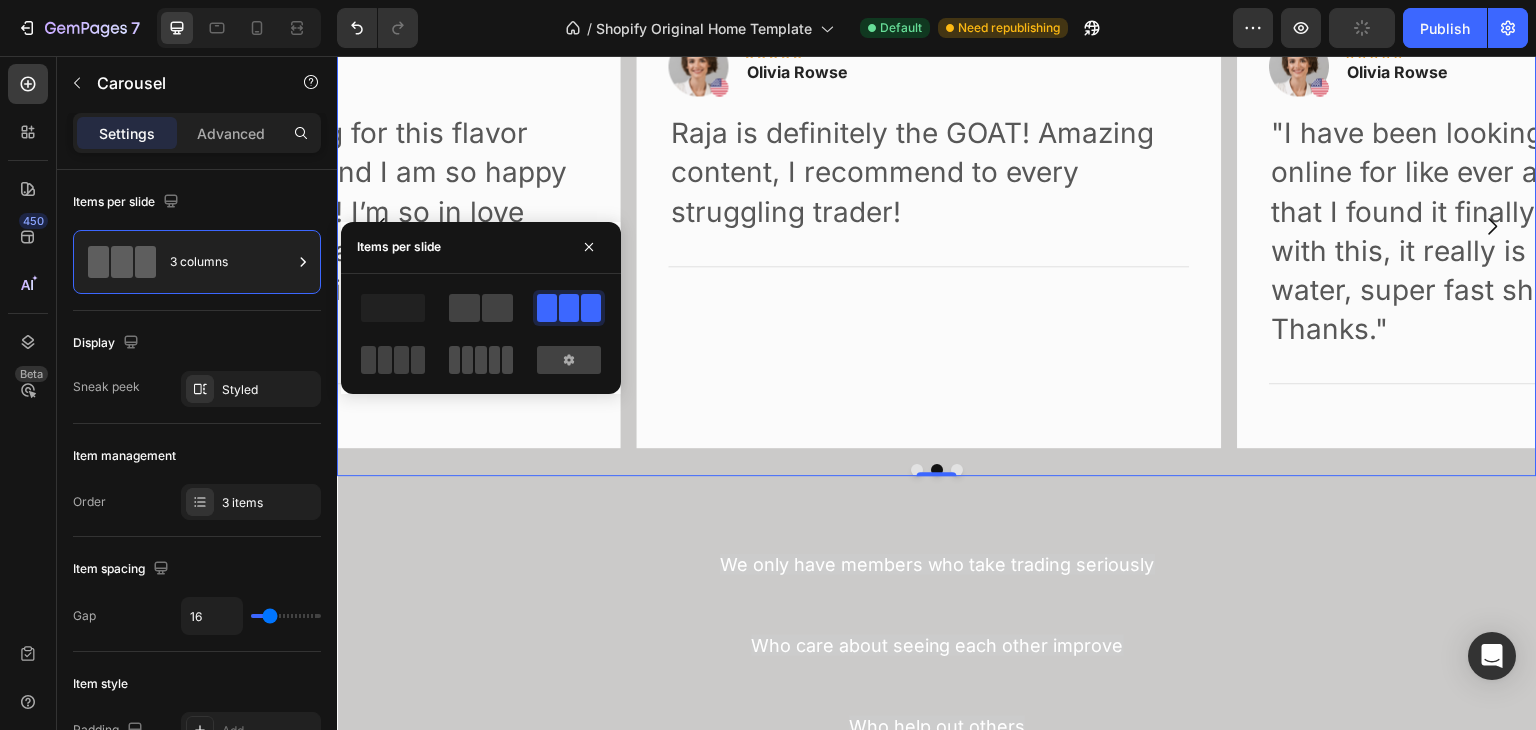 click 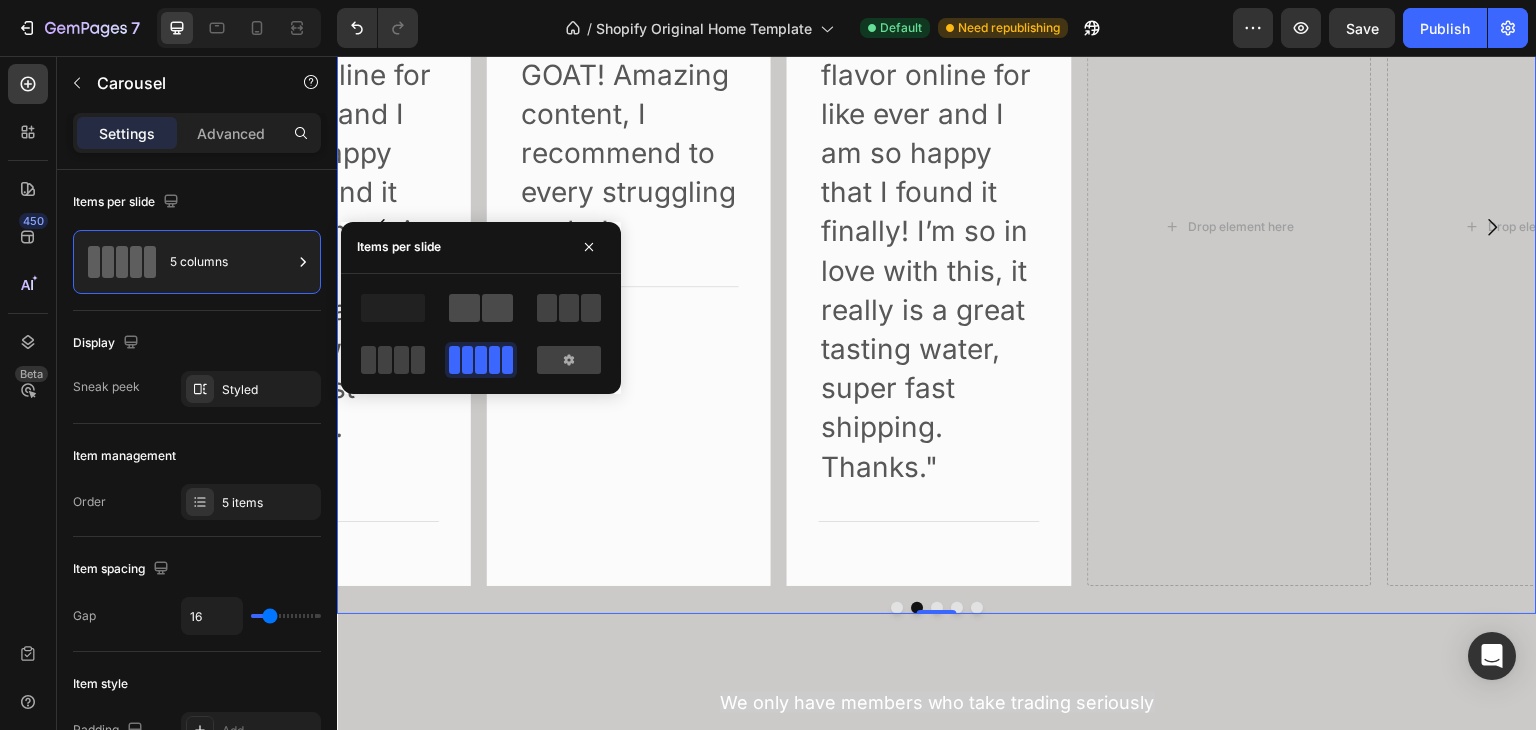 click 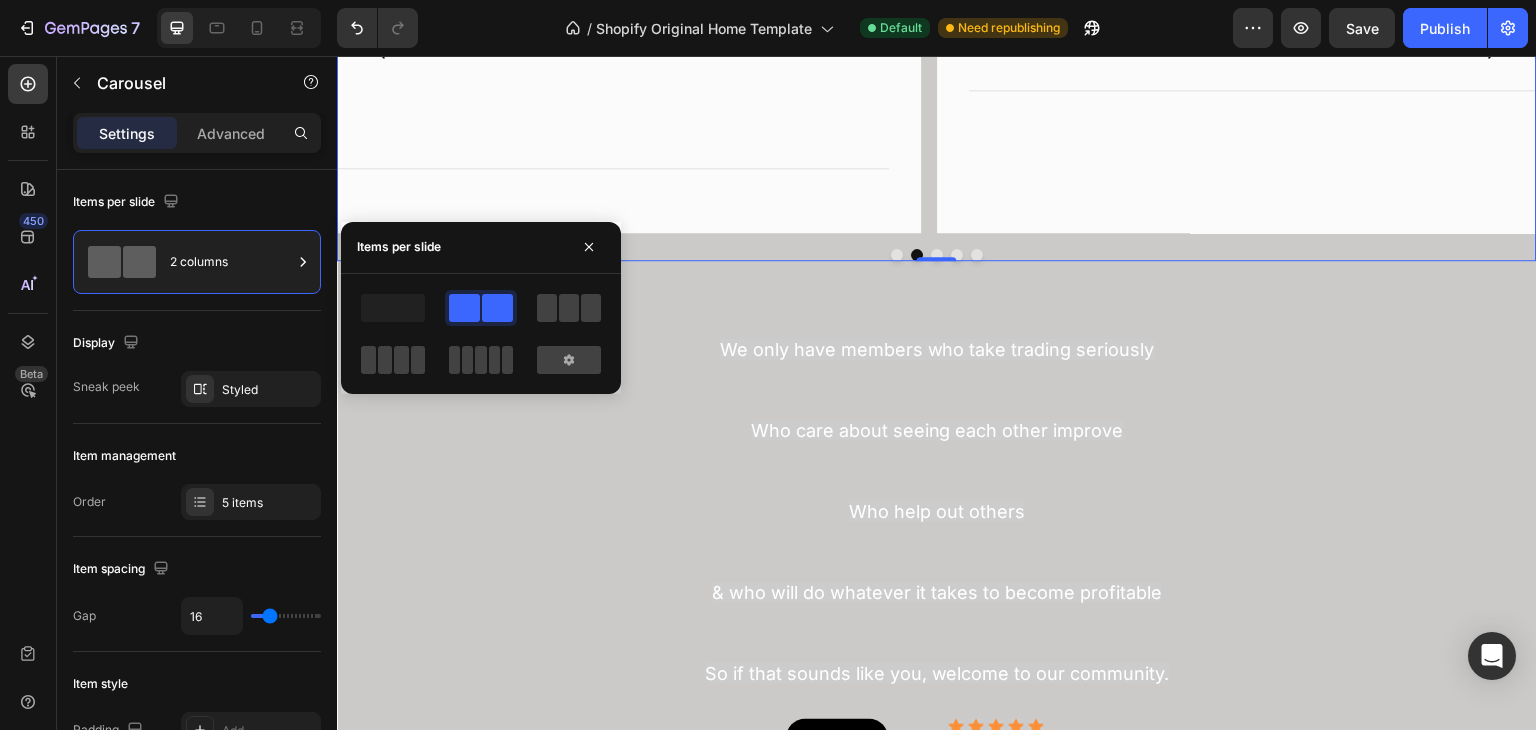 scroll, scrollTop: 4140, scrollLeft: 0, axis: vertical 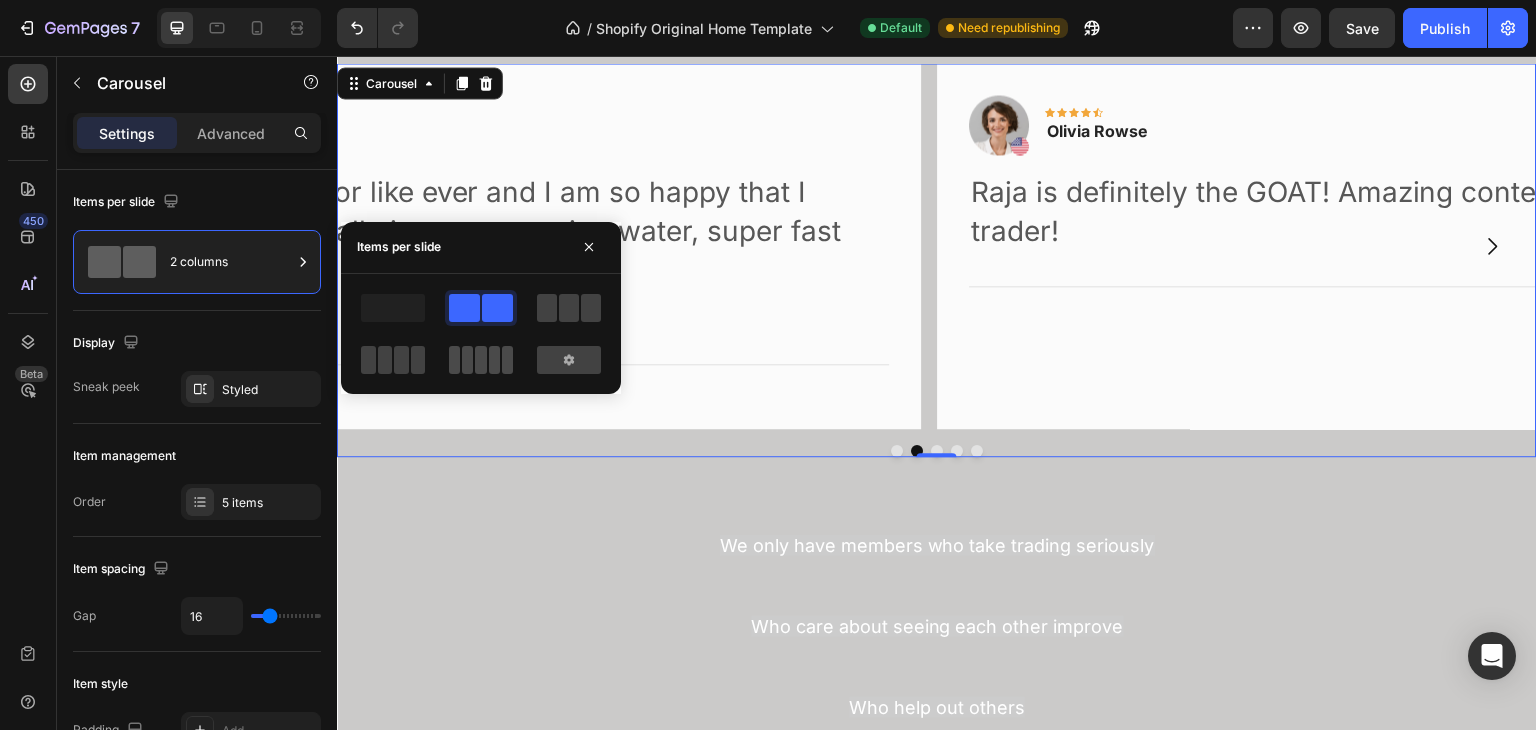click at bounding box center (481, 360) 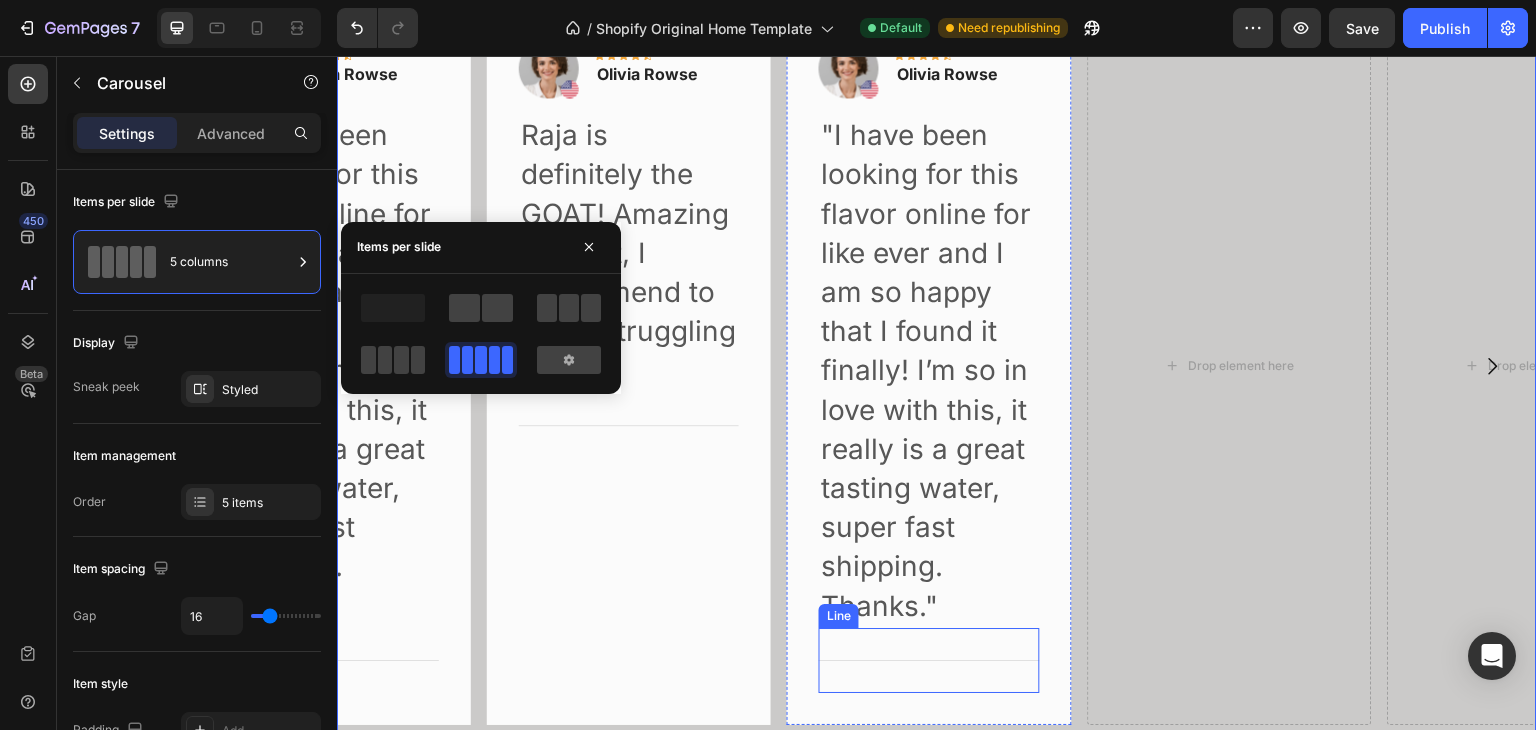 scroll, scrollTop: 4036, scrollLeft: 0, axis: vertical 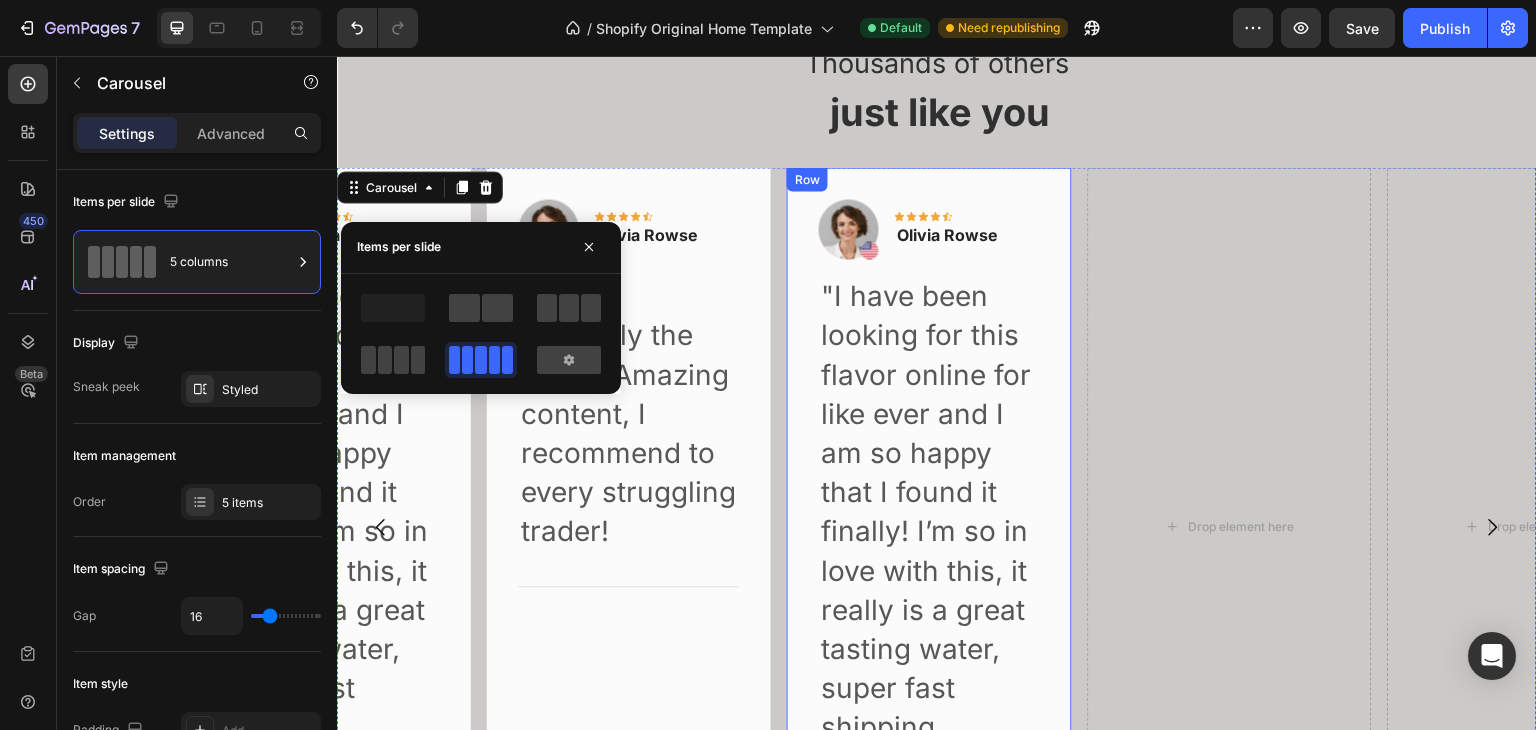 click on "Image
Icon
Icon
Icon
Icon
Icon Row Olivia Rowse Text block Row "I have been looking for this flavor online for like ever and I am so happy that I found it finally! I’m so in love with this, it really is a great tasting water, super fast shipping.  Thanks." Text block                Title Line Row" at bounding box center (929, 526) 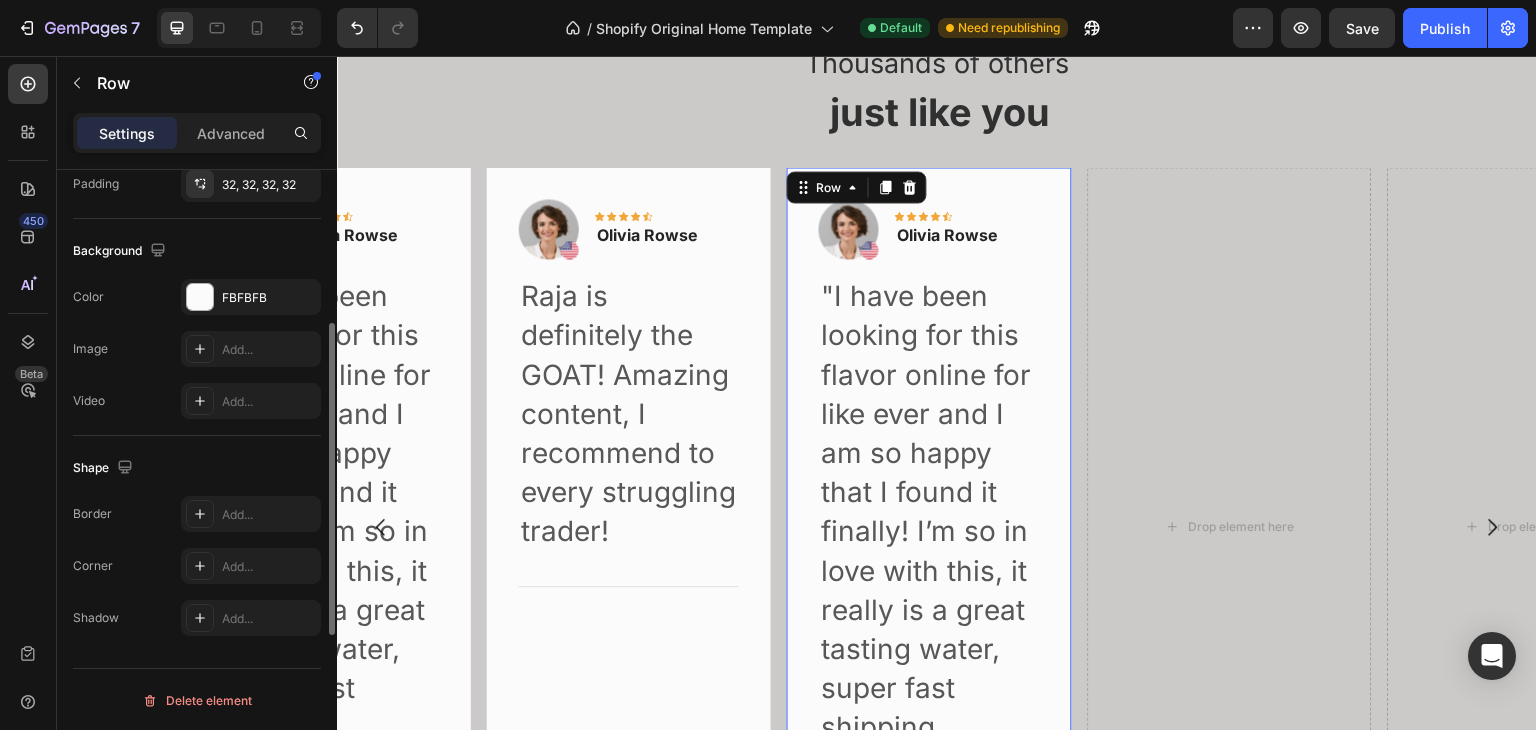 scroll, scrollTop: 301, scrollLeft: 0, axis: vertical 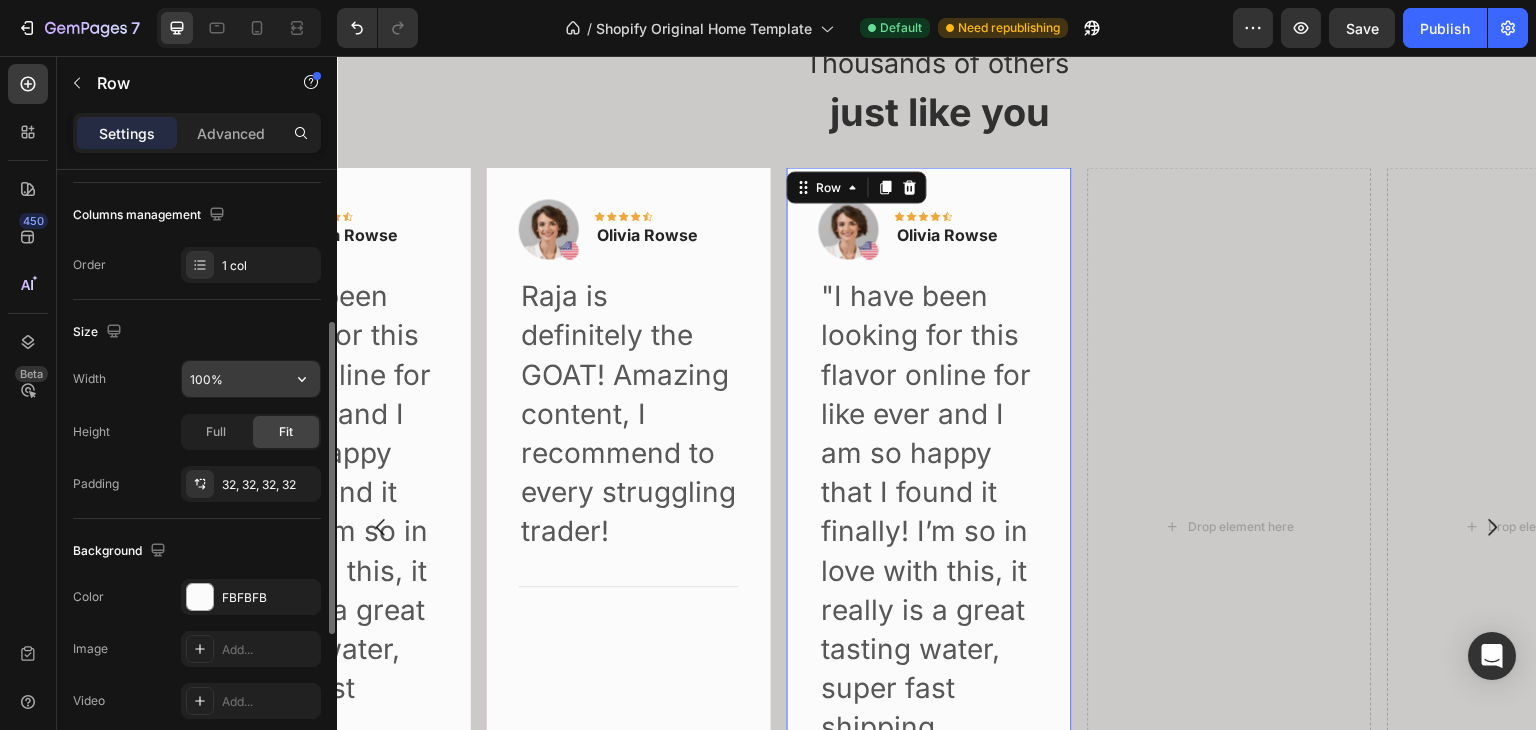 click on "100%" at bounding box center [251, 379] 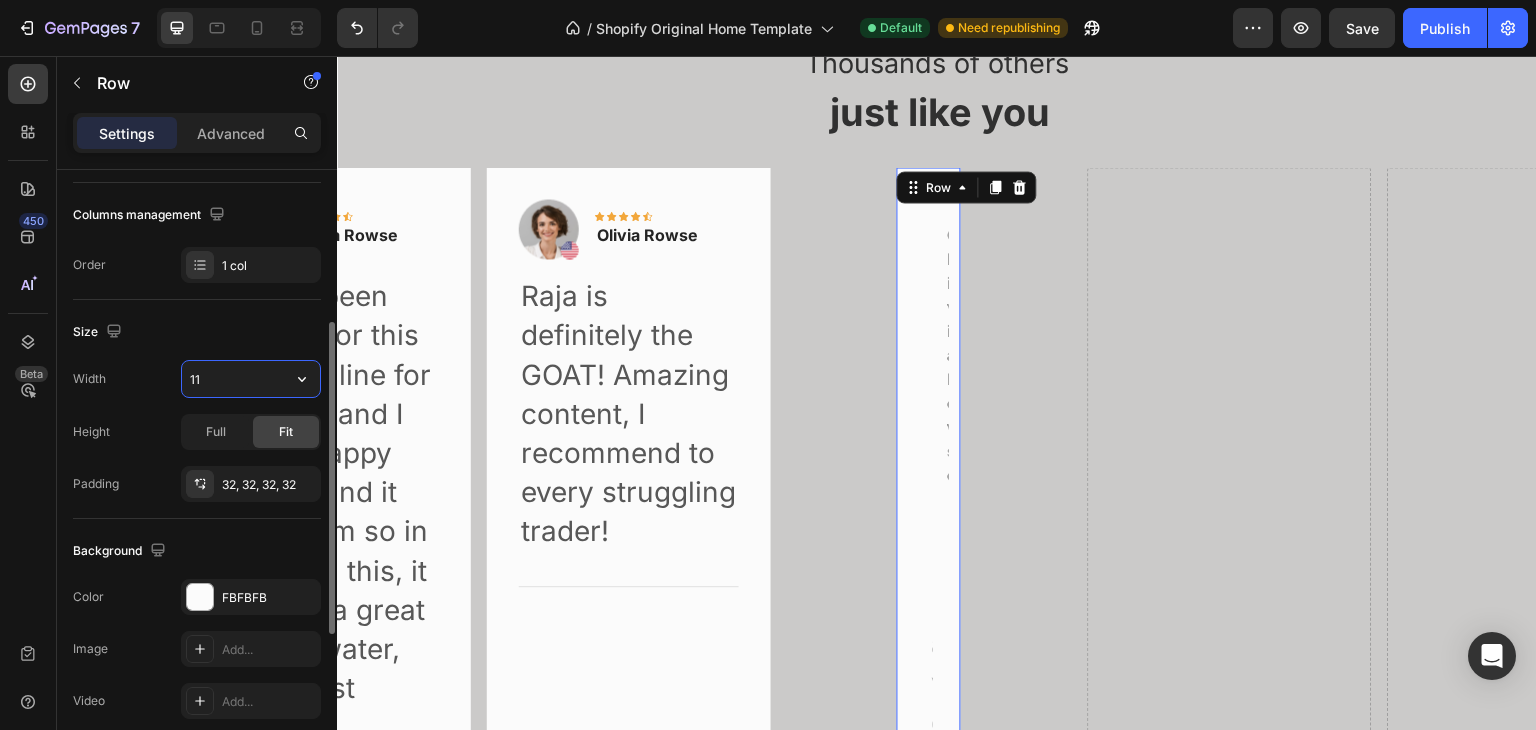type on "1" 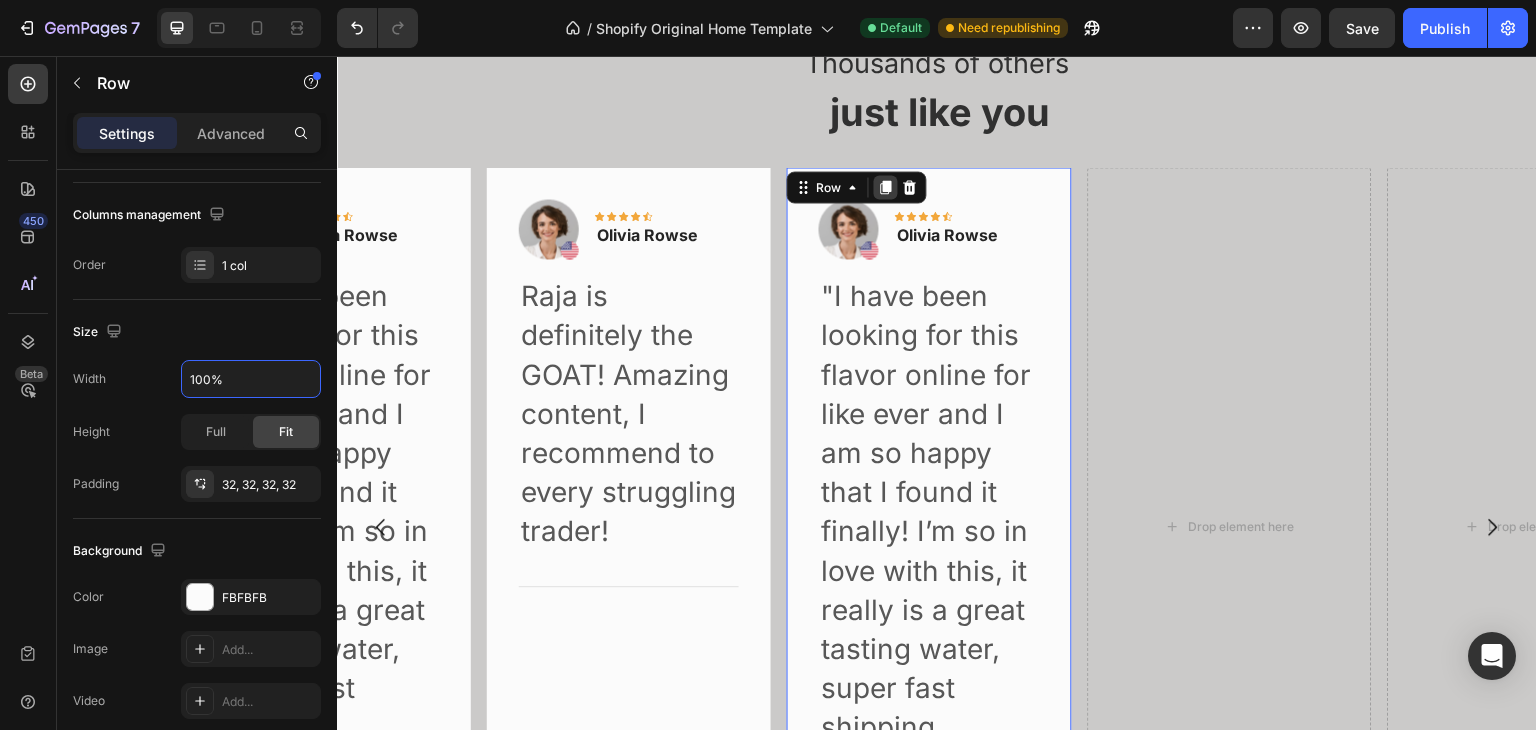 type on "100%" 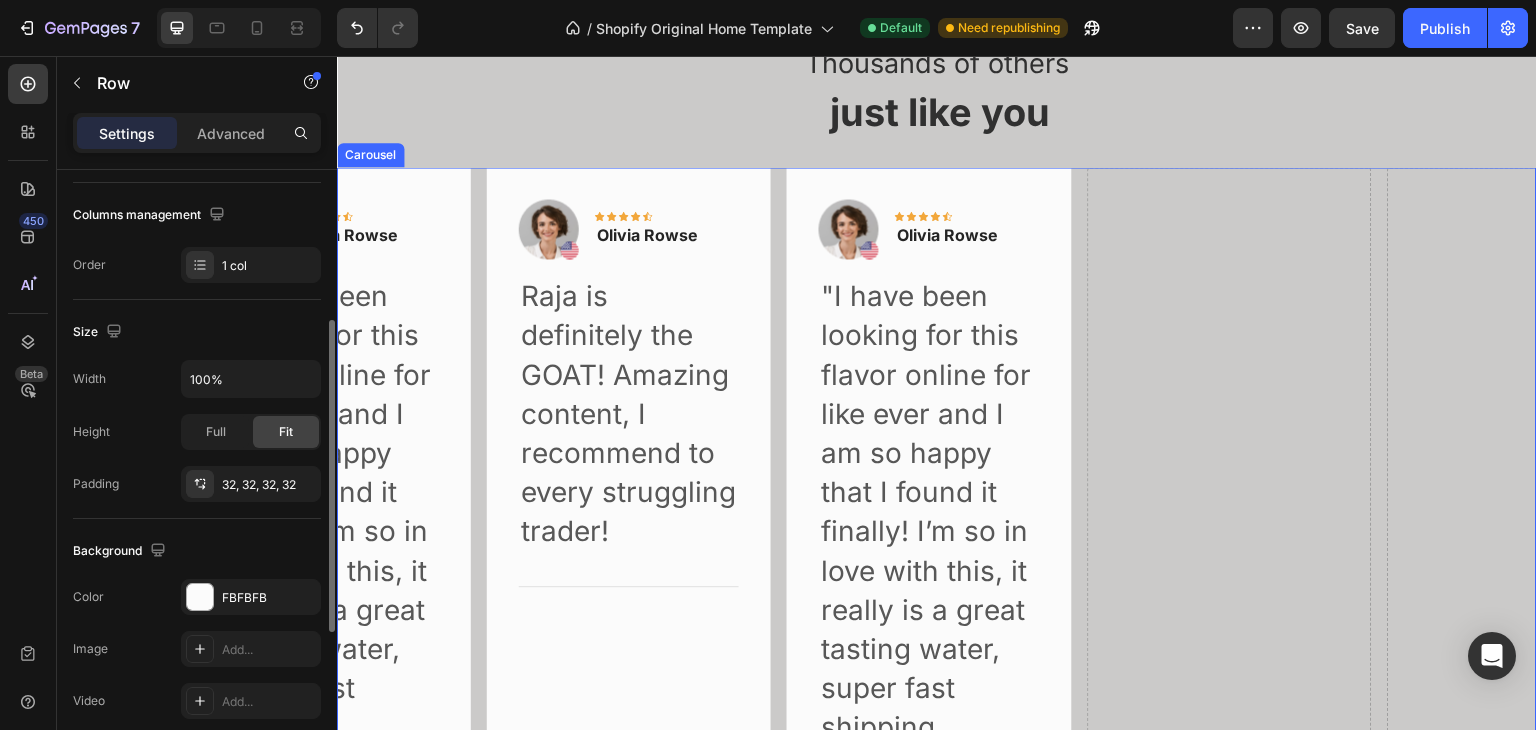 scroll, scrollTop: 4809, scrollLeft: 0, axis: vertical 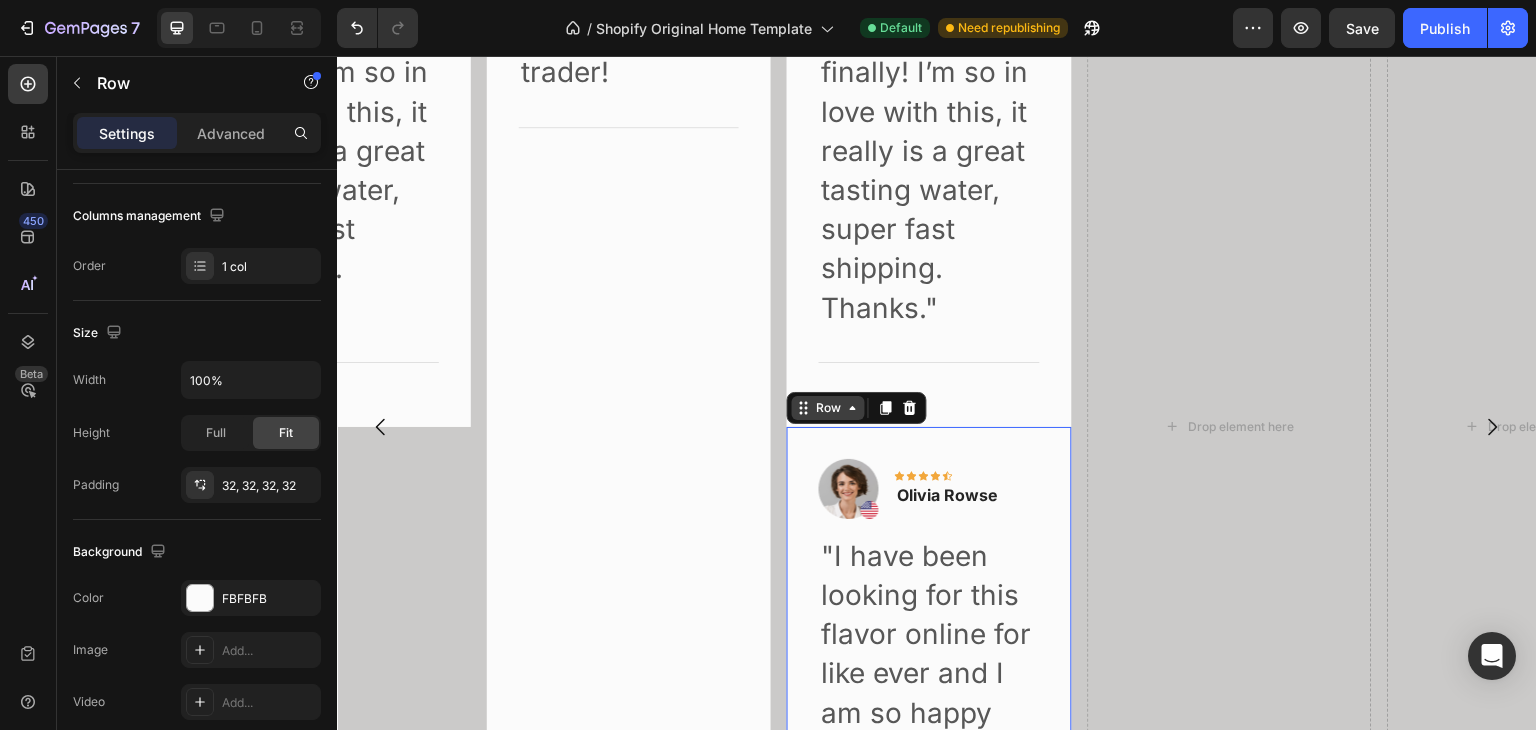 drag, startPoint x: 812, startPoint y: 412, endPoint x: 809, endPoint y: 398, distance: 14.3178215 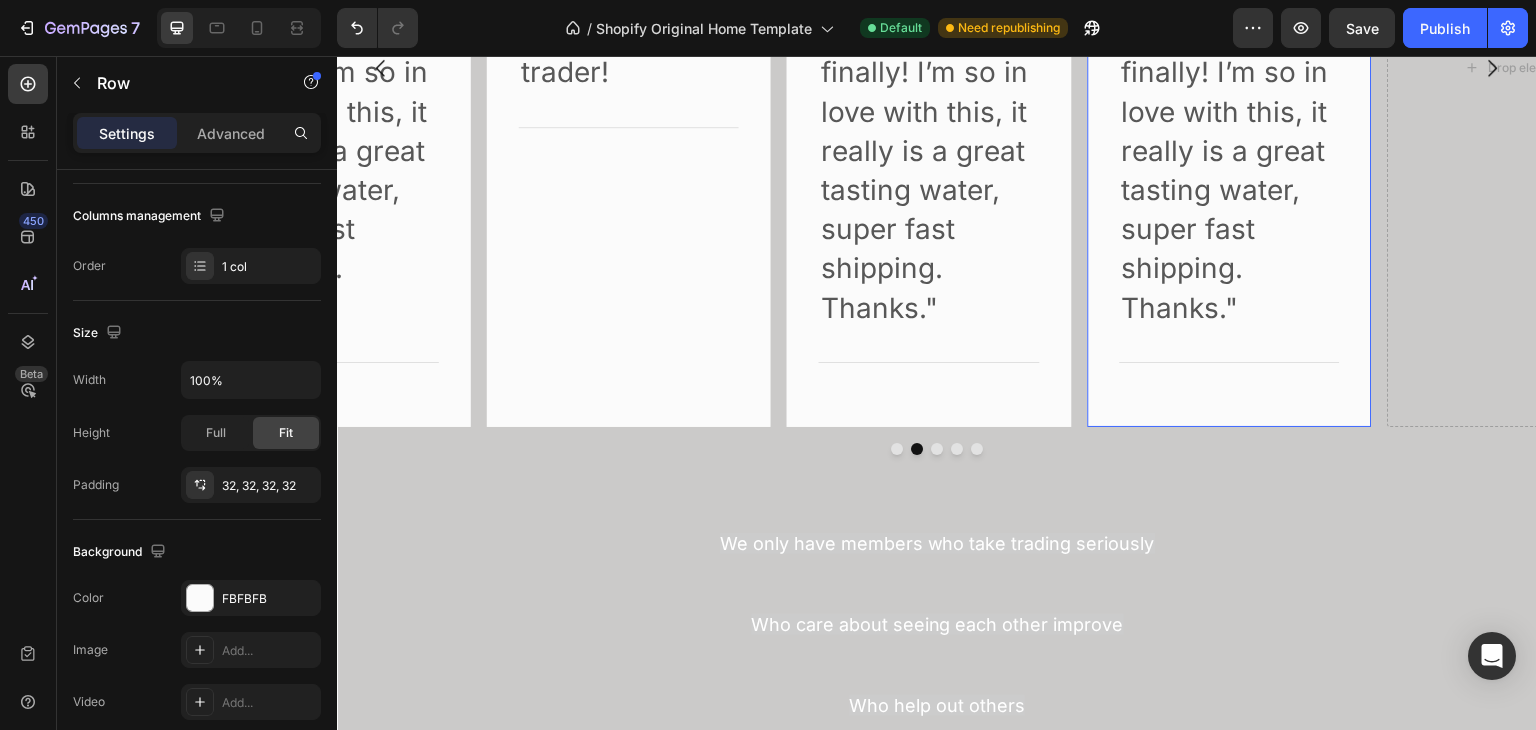 scroll, scrollTop: 4136, scrollLeft: 0, axis: vertical 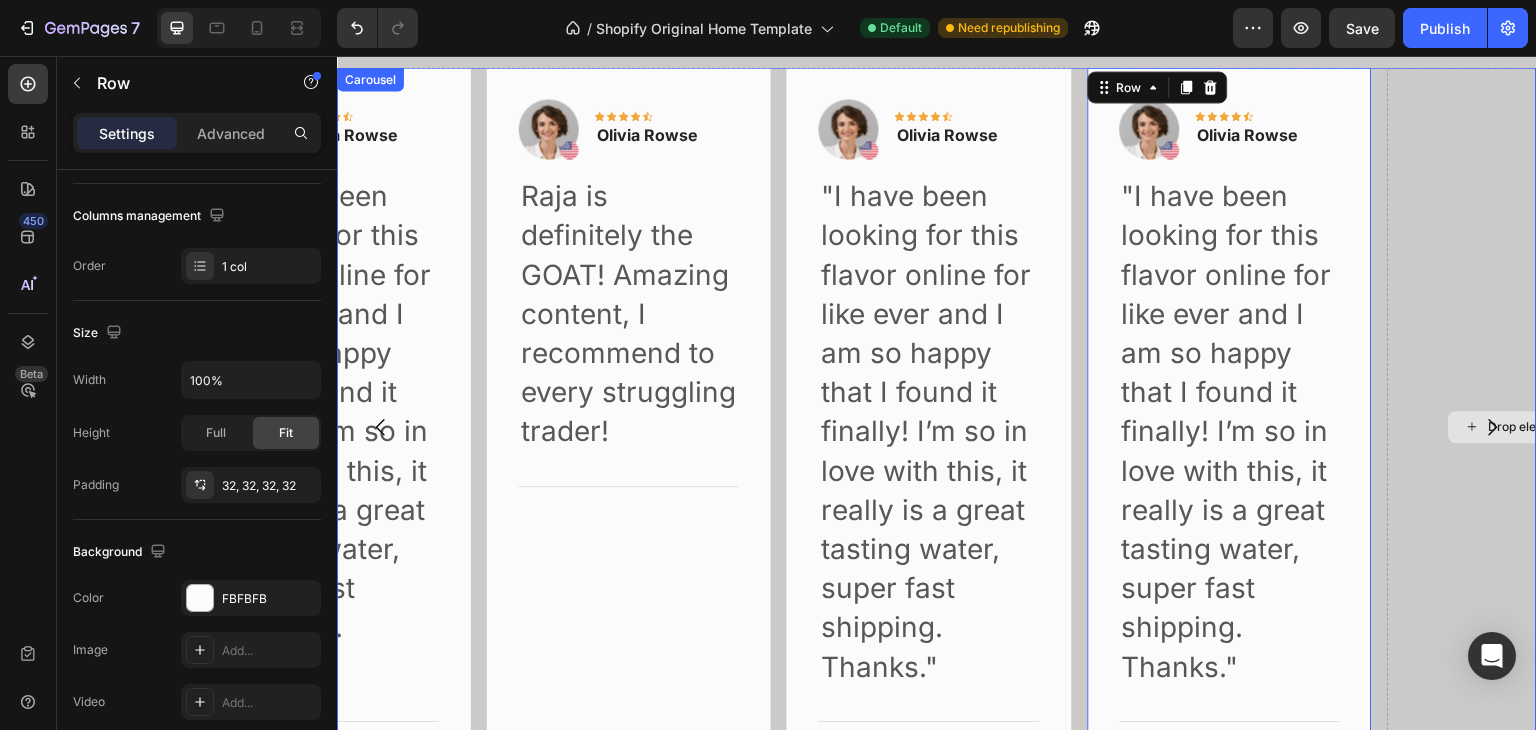 click on "Drop element here" at bounding box center [1530, 426] 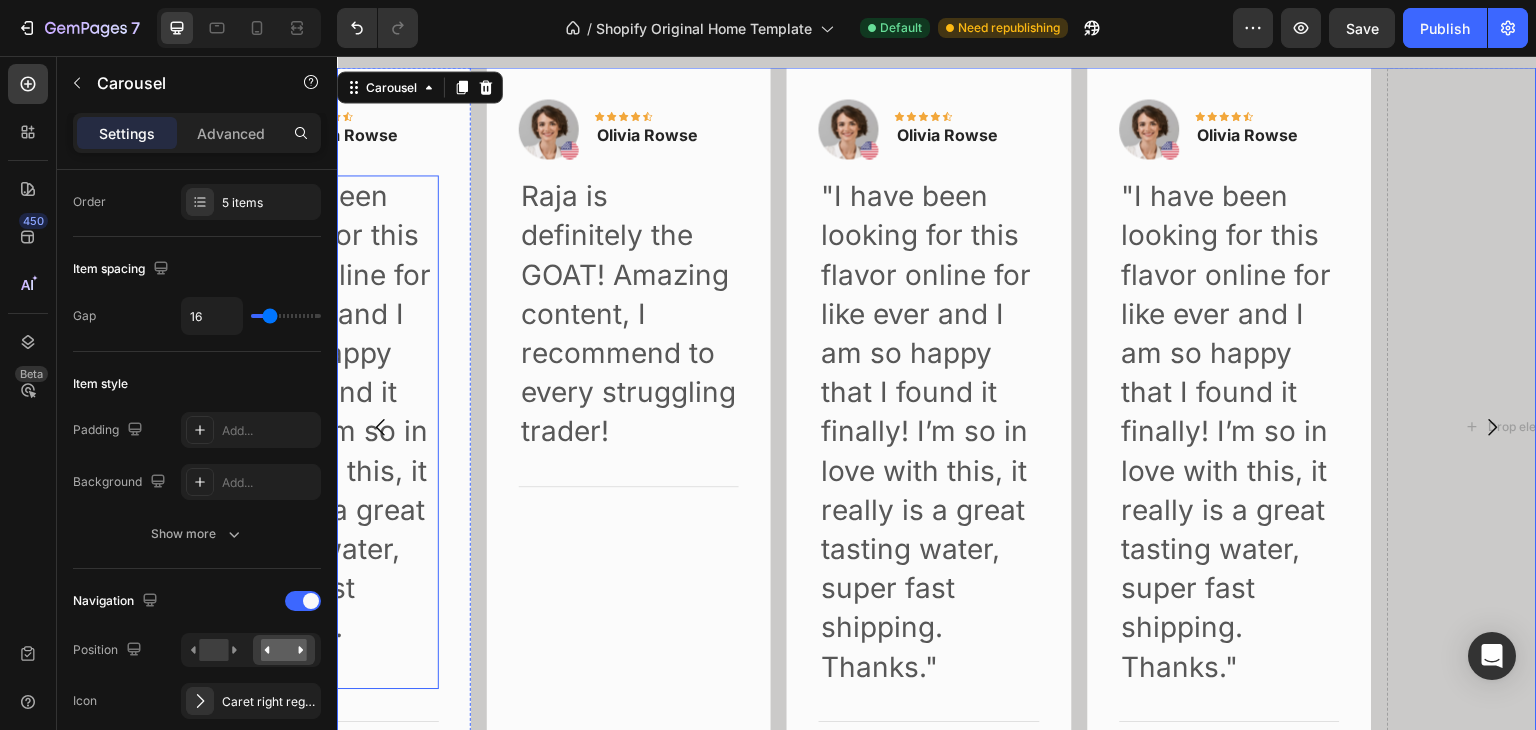 scroll, scrollTop: 0, scrollLeft: 0, axis: both 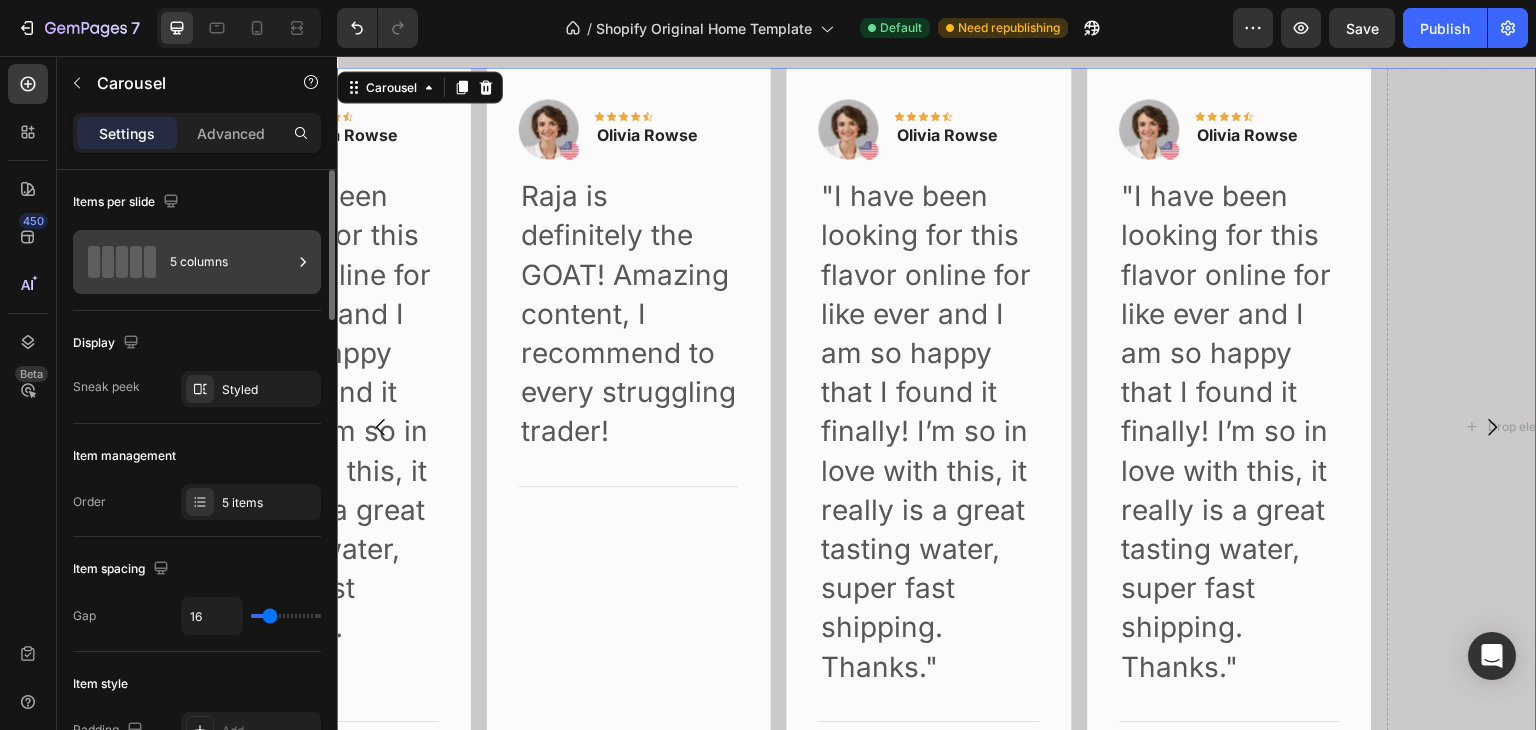 click on "5 columns" at bounding box center (231, 262) 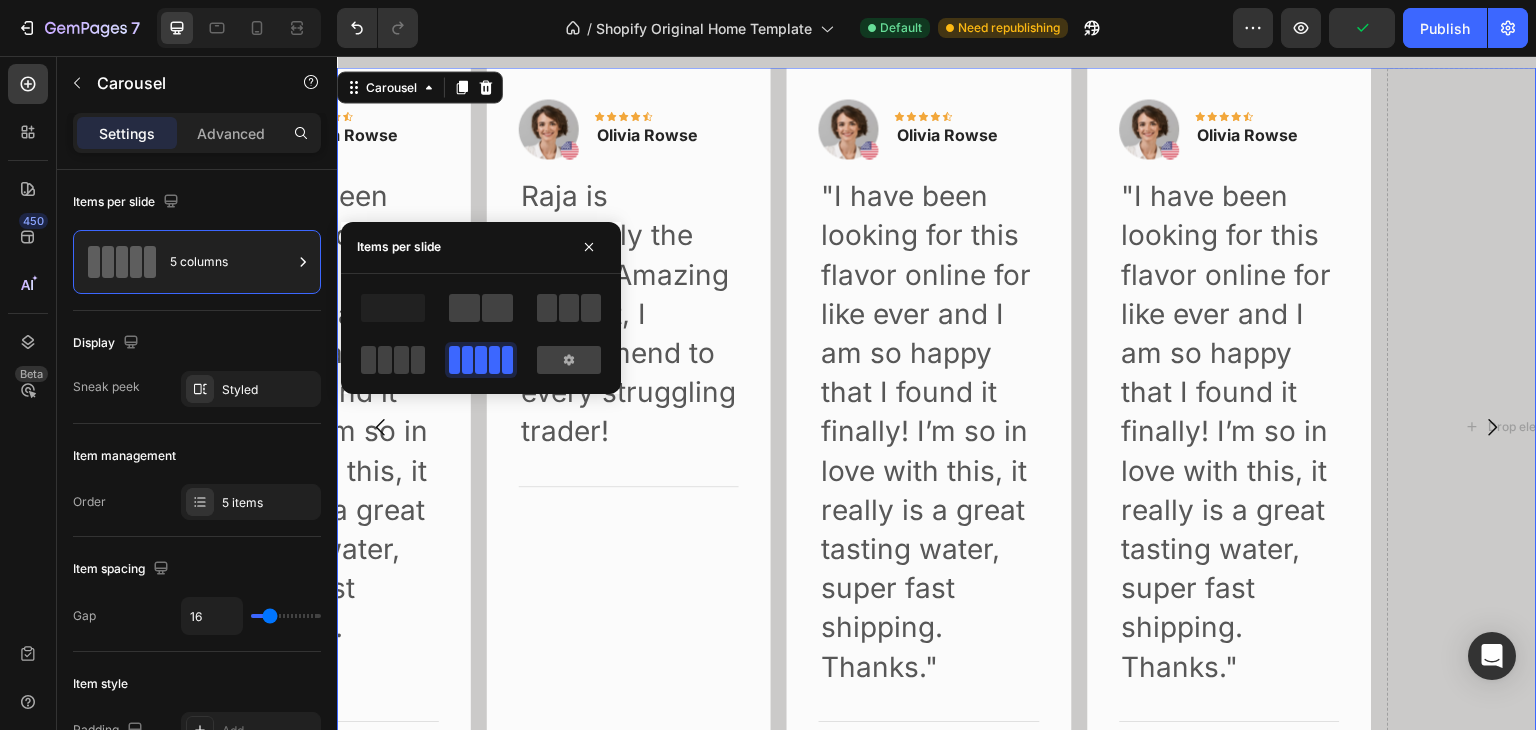 click 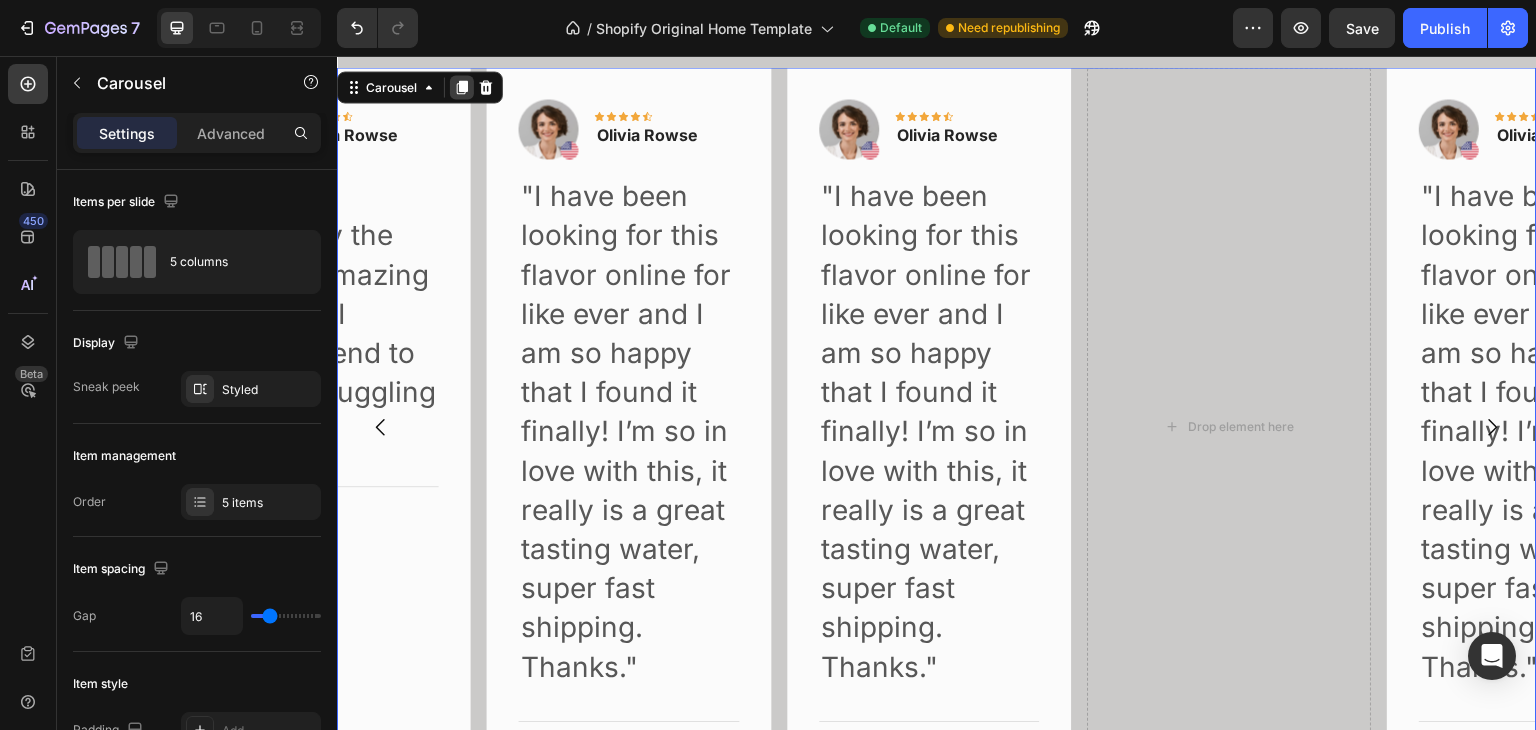 click 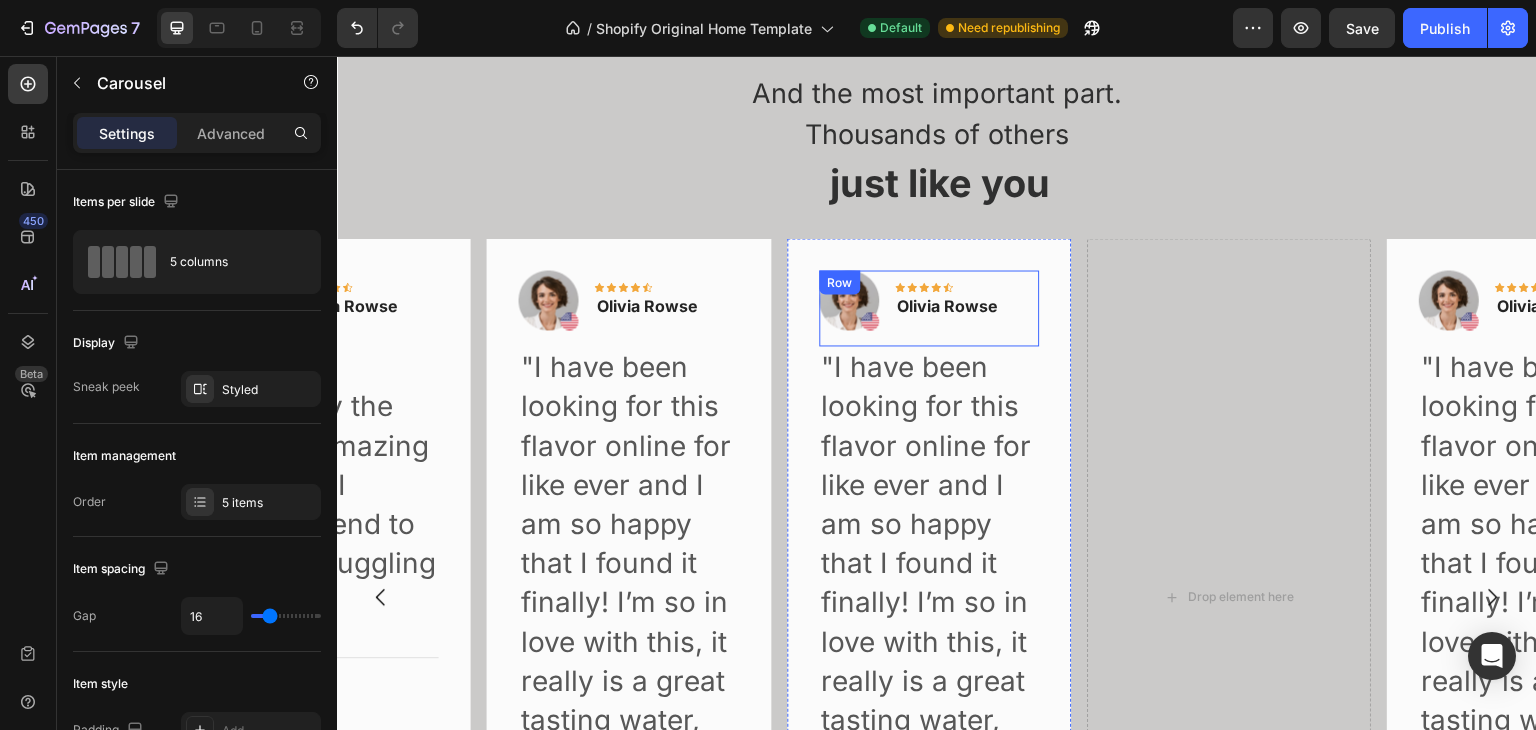 scroll, scrollTop: 3823, scrollLeft: 0, axis: vertical 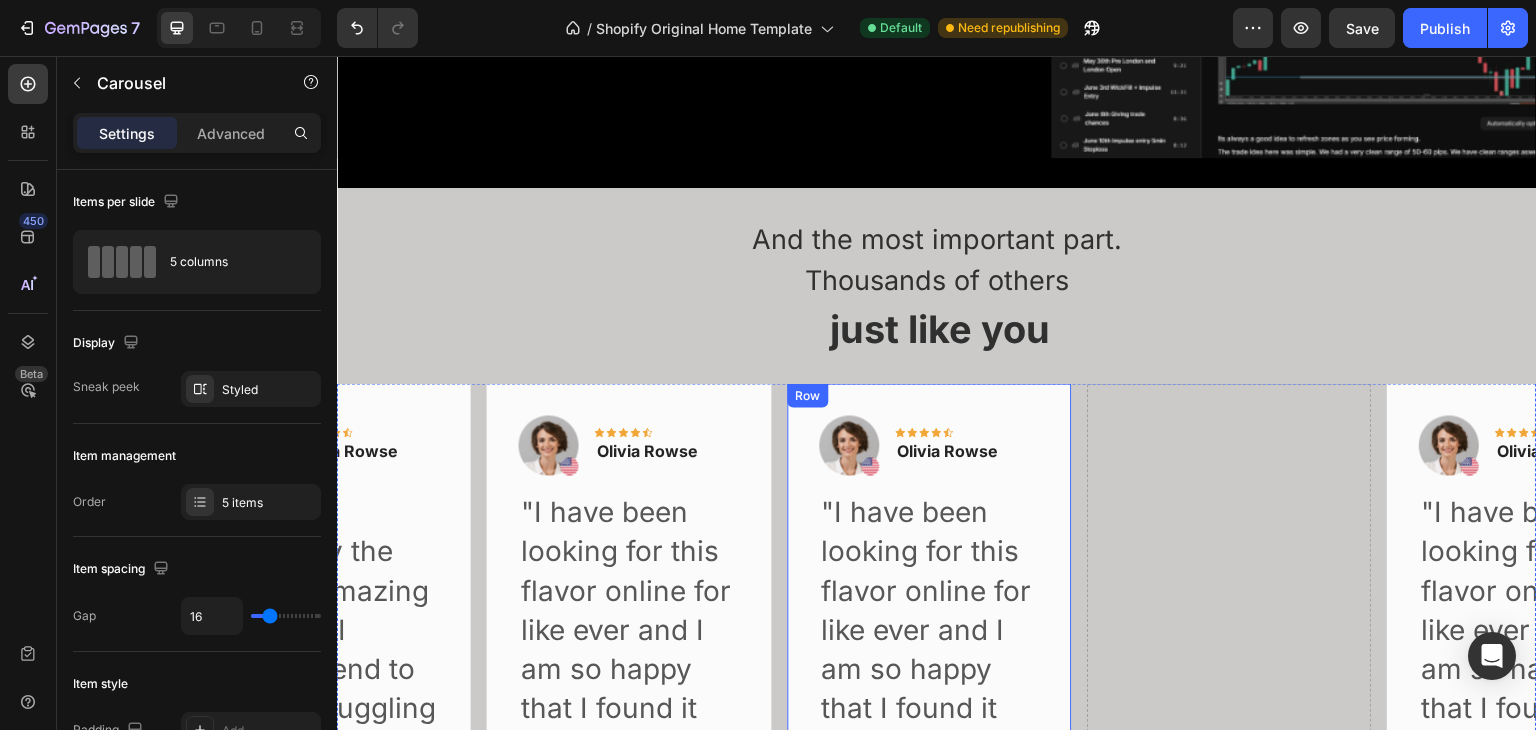 click on "Image
Icon
Icon
Icon
Icon
Icon Row Olivia Rowse Text block Row "I have been looking for this flavor online for like ever and I am so happy that I found it finally! I’m so in love with this, it really is a great tasting water, super fast shipping.  Thanks." Text block                Title Line Row" at bounding box center [929, 743] 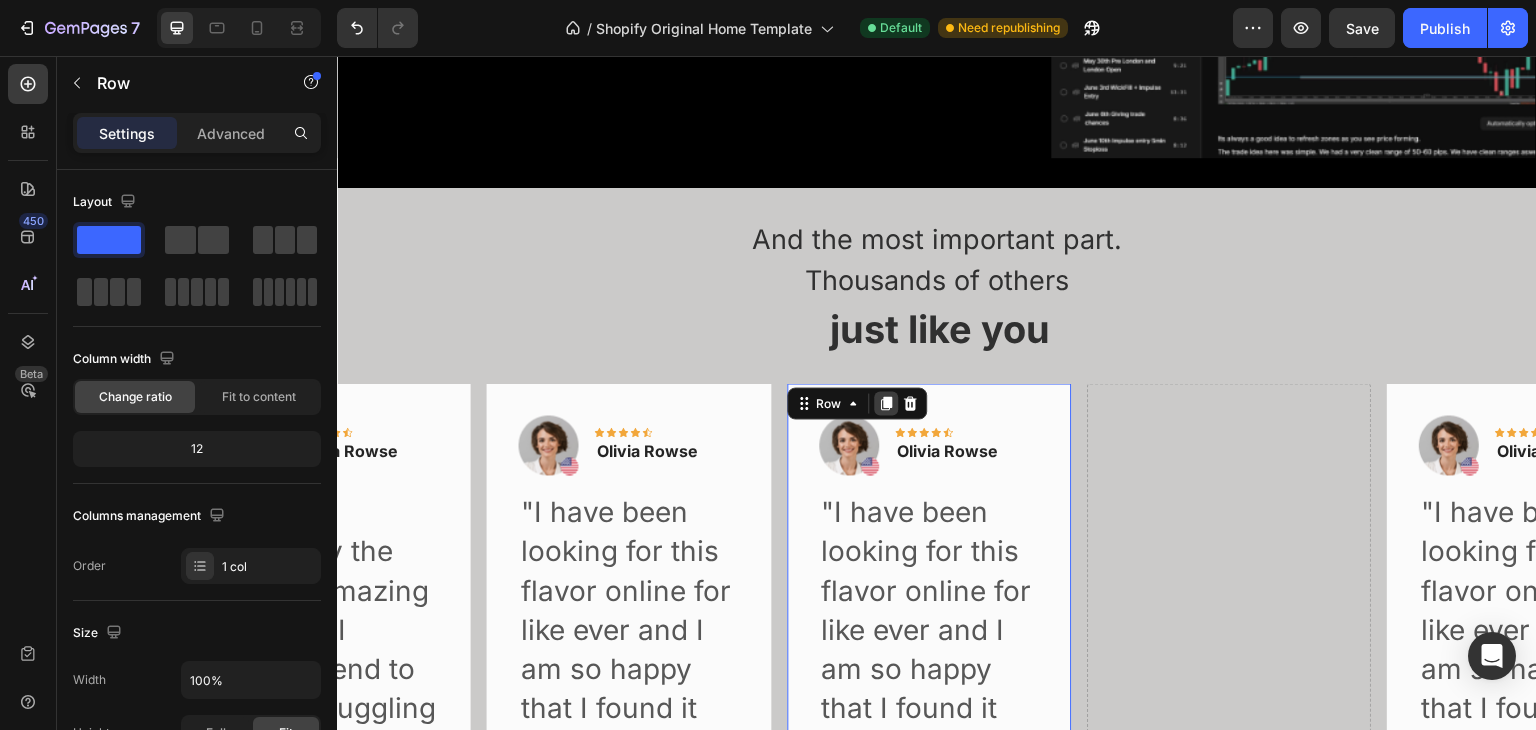 click at bounding box center [886, 404] 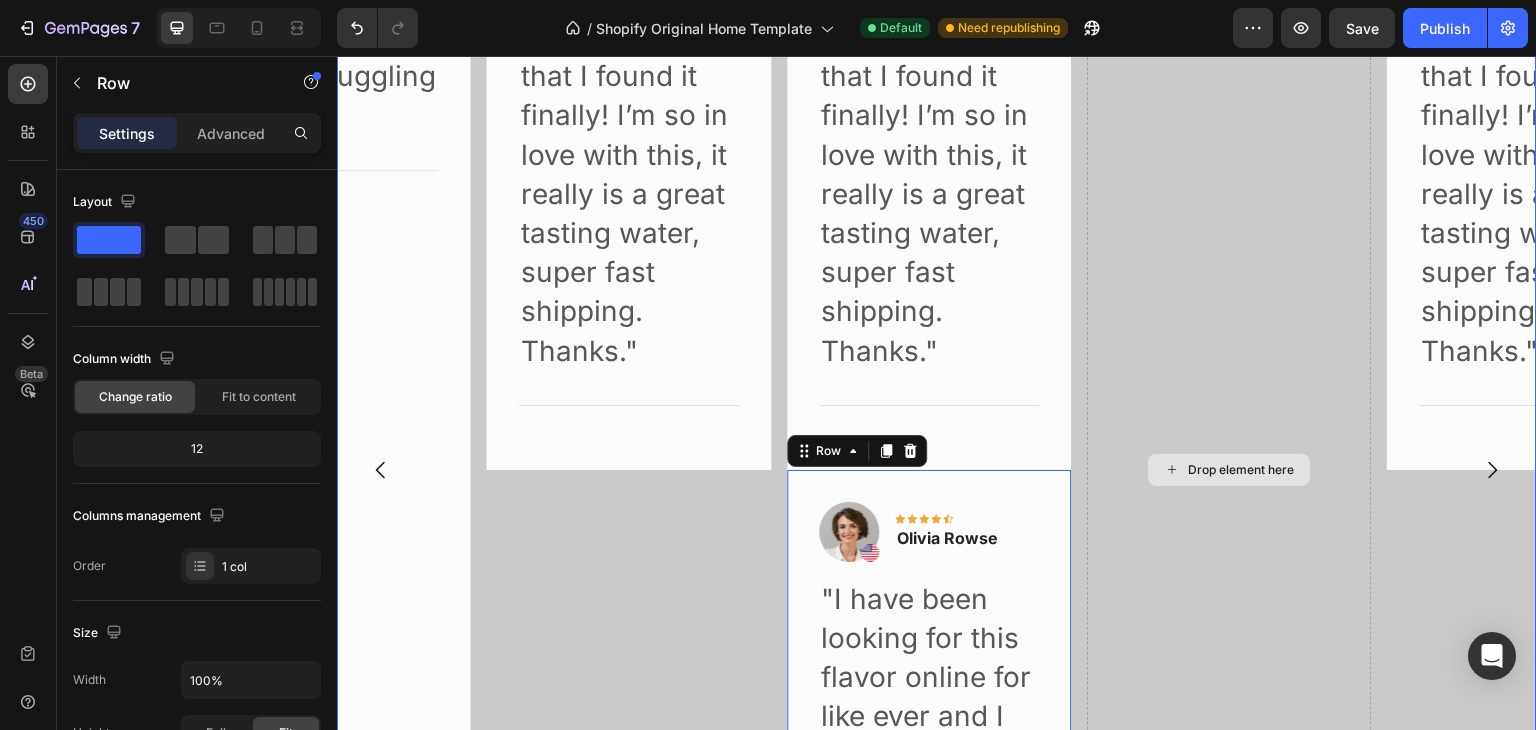 scroll, scrollTop: 4395, scrollLeft: 0, axis: vertical 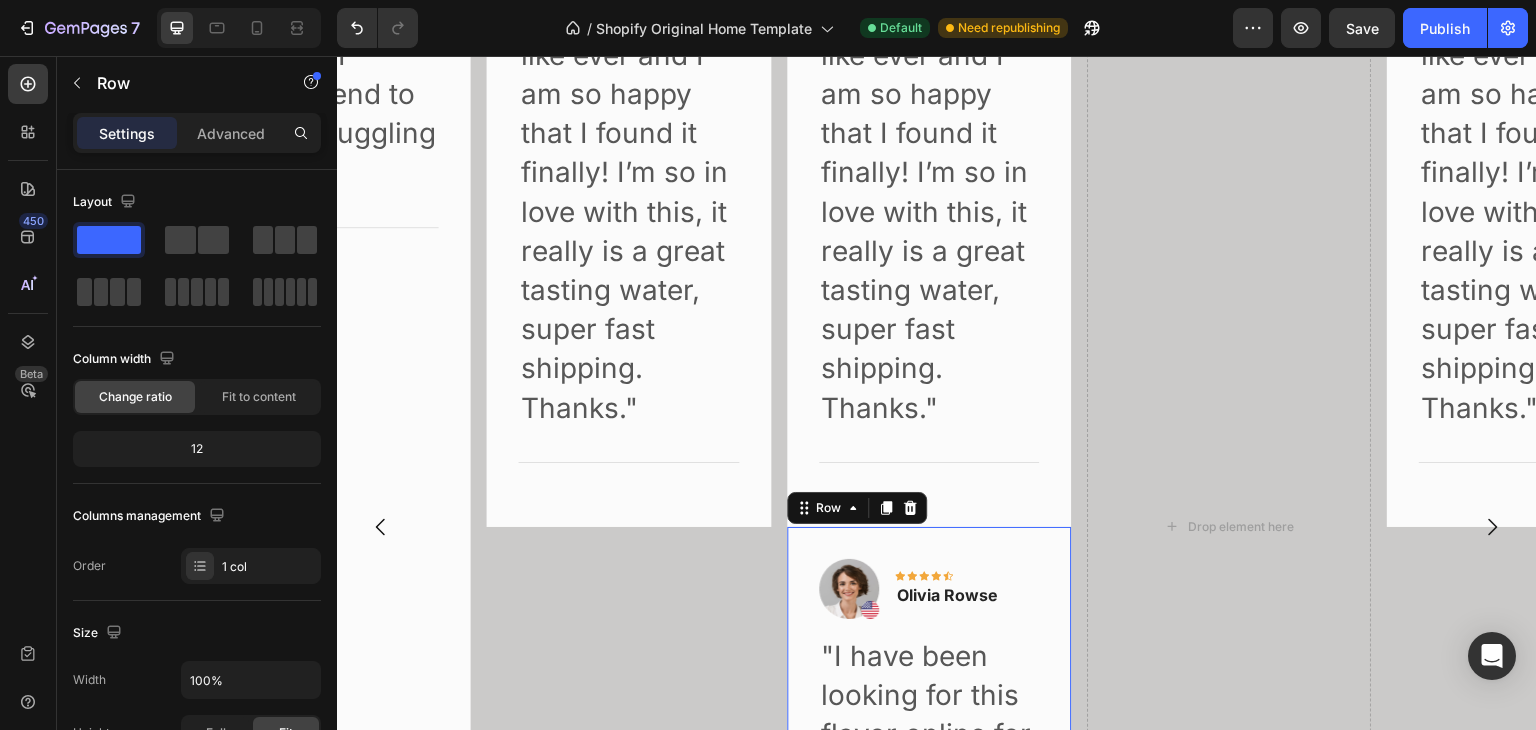 drag, startPoint x: 809, startPoint y: 505, endPoint x: 1095, endPoint y: 469, distance: 288.25684 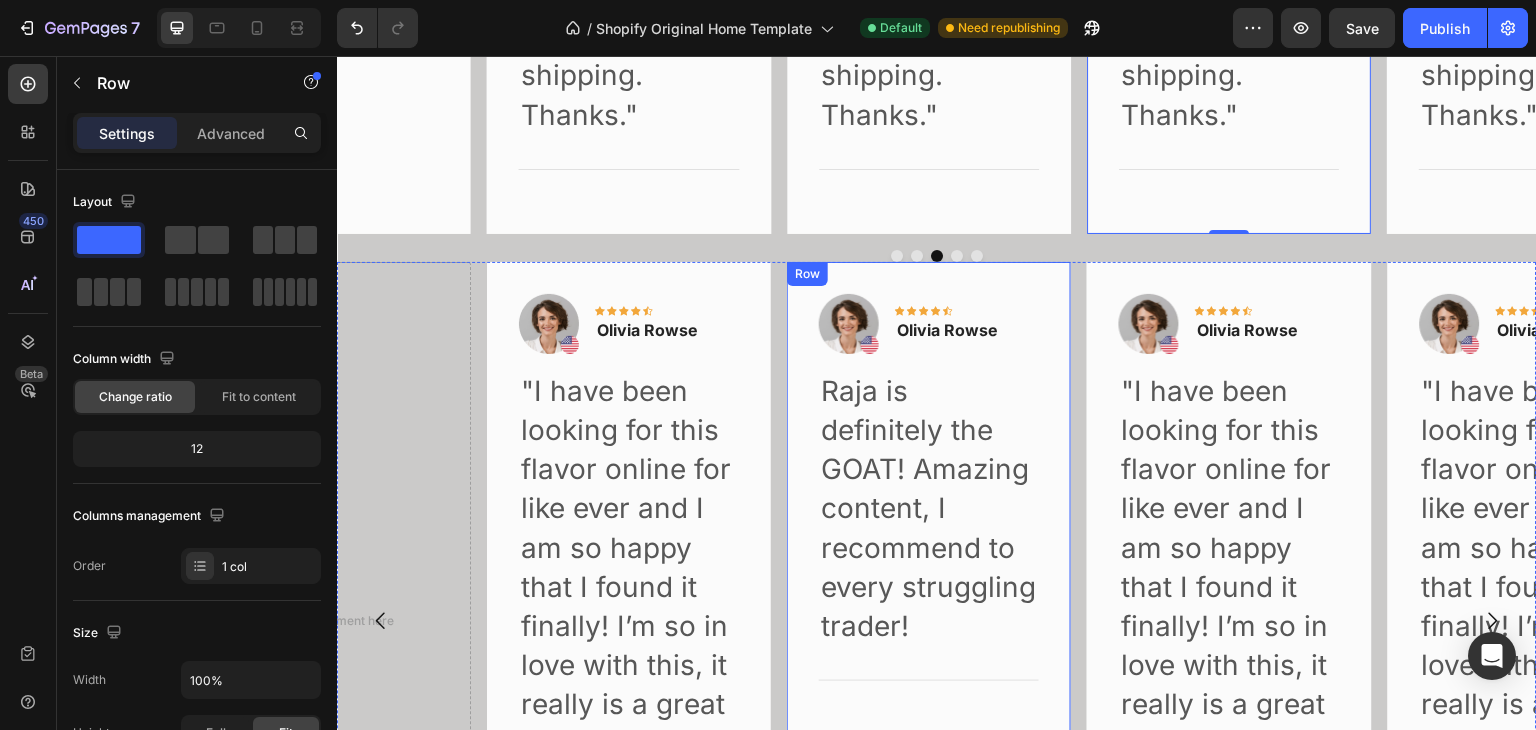 scroll, scrollTop: 4736, scrollLeft: 0, axis: vertical 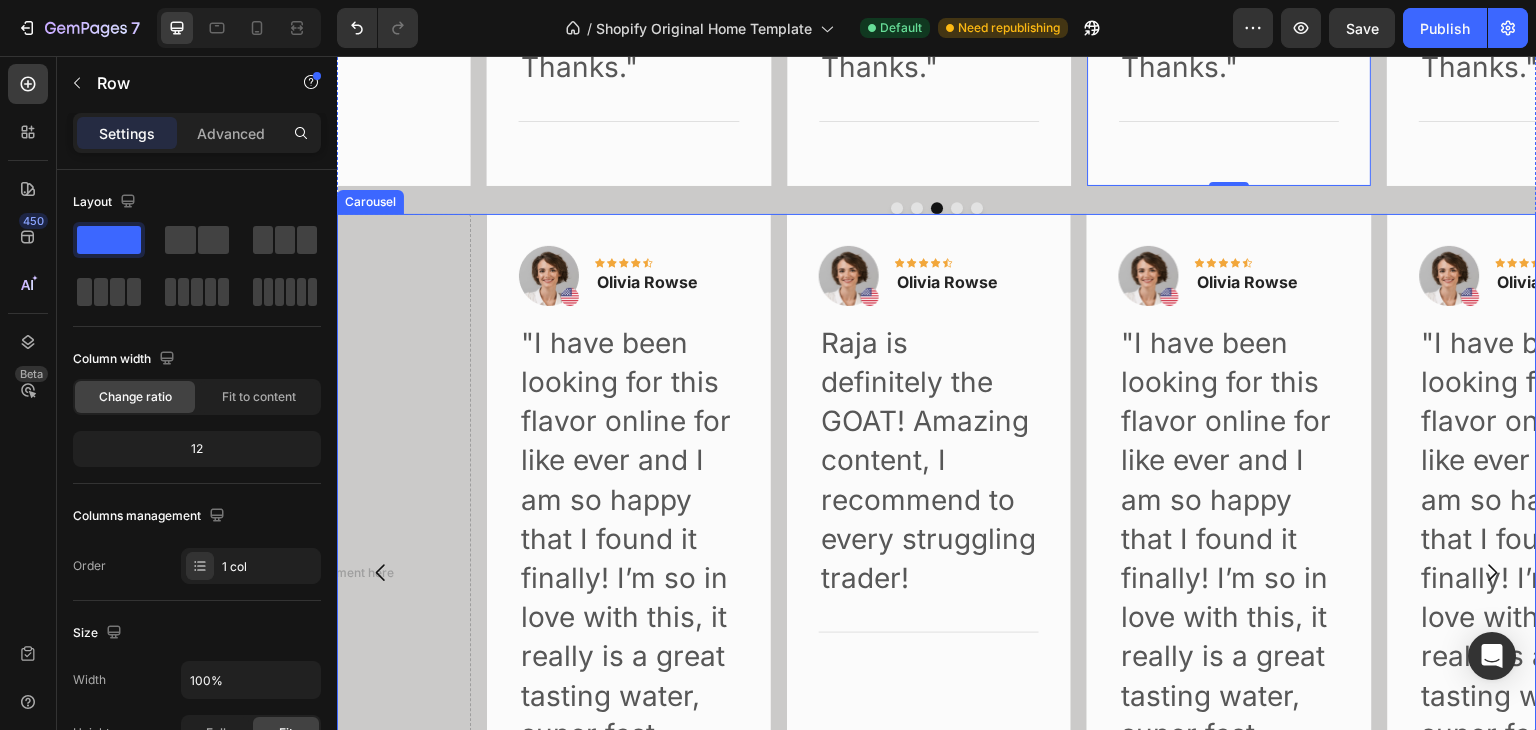 click on "Image
Icon
Icon
Icon
Icon
Icon Row [FIRST] [LAST] Text block Row "I have been looking for this flavor online for like ever and I am so happy that I found it finally! I’m so in love with this, it really is a great tasting water, super fast shipping.  Thanks." Text block                Title Line Row Image
Icon
Icon
Icon
Icon
Icon Row [FIRST] [LAST] Text block Row Raja is definitely the GOAT! Amazing content, I recommend to every struggling trader! Text block                Title Line Row" at bounding box center (937, 573) 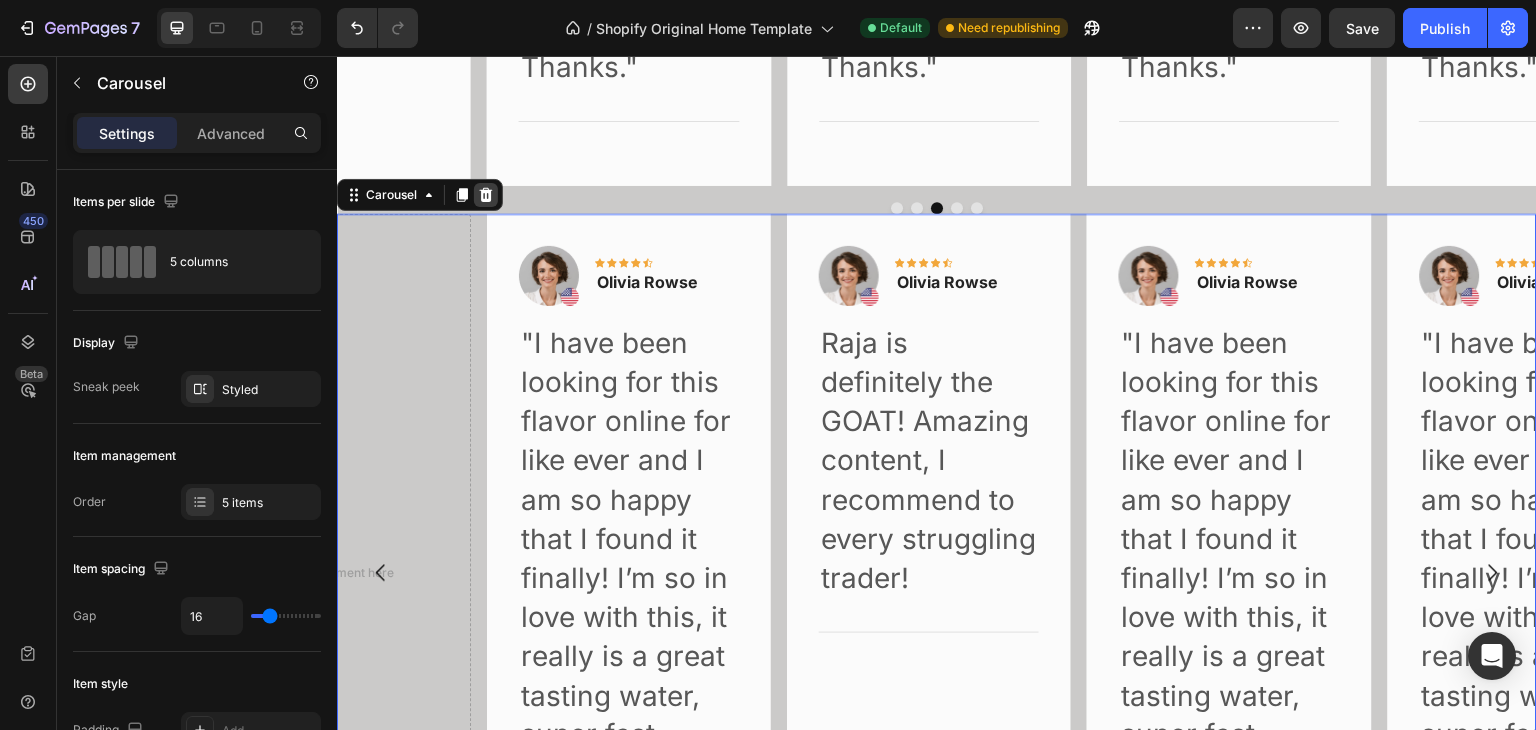 click 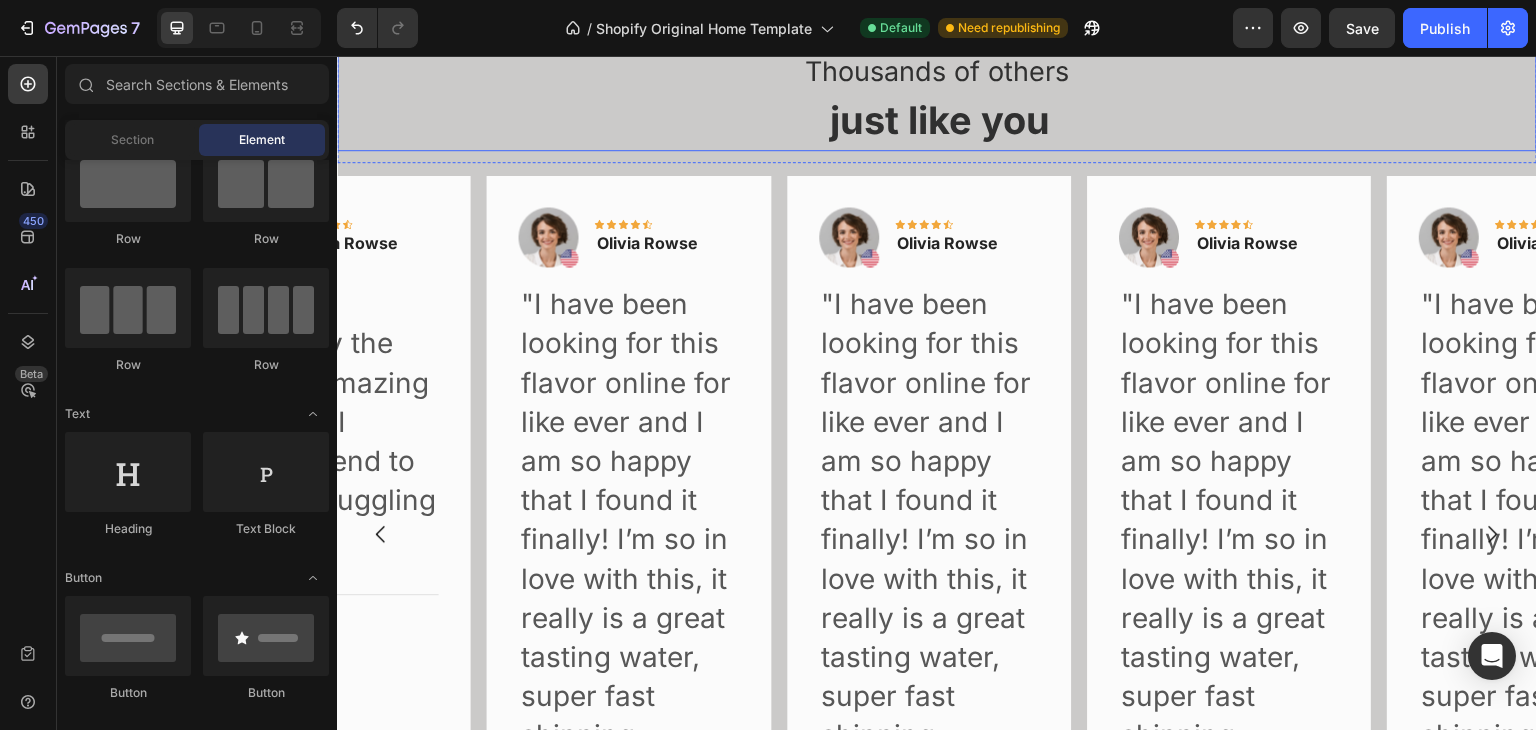 scroll, scrollTop: 3836, scrollLeft: 0, axis: vertical 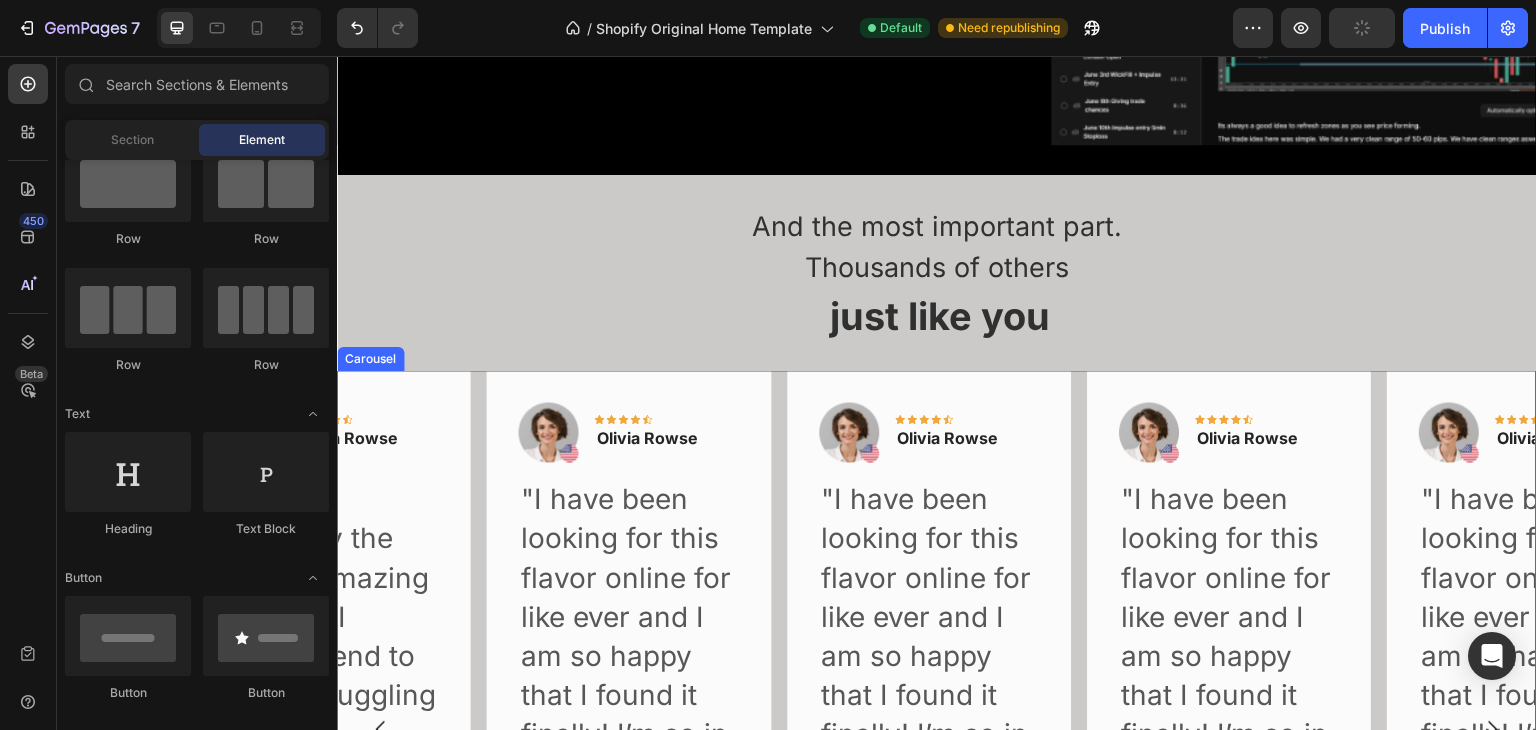 click on "Image
Icon
Icon
Icon
Icon
Icon Row [FIRST] [LAST] Text block Row "I have been looking for this flavor online for like ever and I am so happy that I found it finally! I’m so in love with this, it really is a great tasting water, super fast shipping.  Thanks." Text block                Title Line Row Image
Icon
Icon
Icon
Icon
Icon Row [FIRST] [LAST] Text block Row Raja is definitely the GOAT! Amazing content, I recommend to every struggling trader! Text block                Title Line Row" at bounding box center (937, 730) 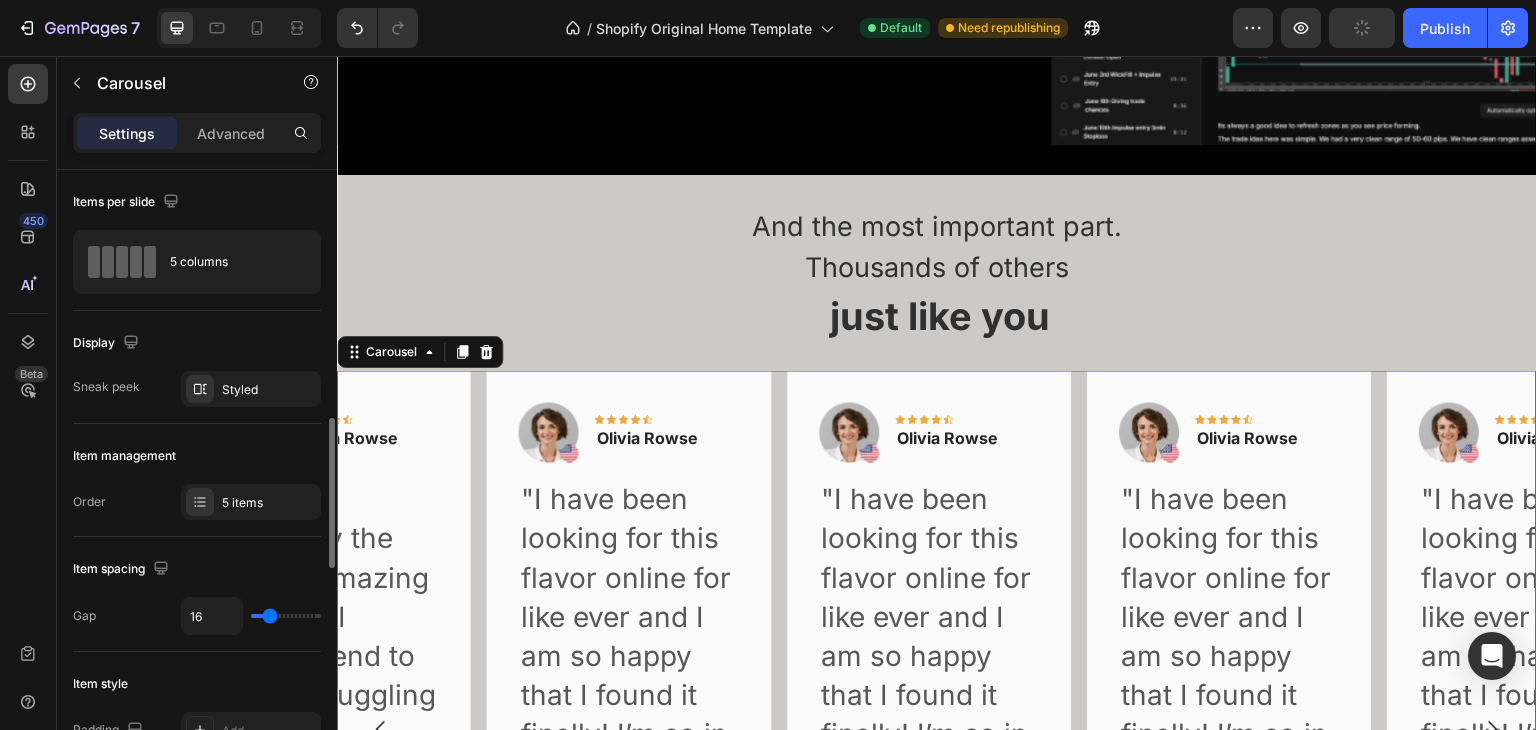 scroll, scrollTop: 200, scrollLeft: 0, axis: vertical 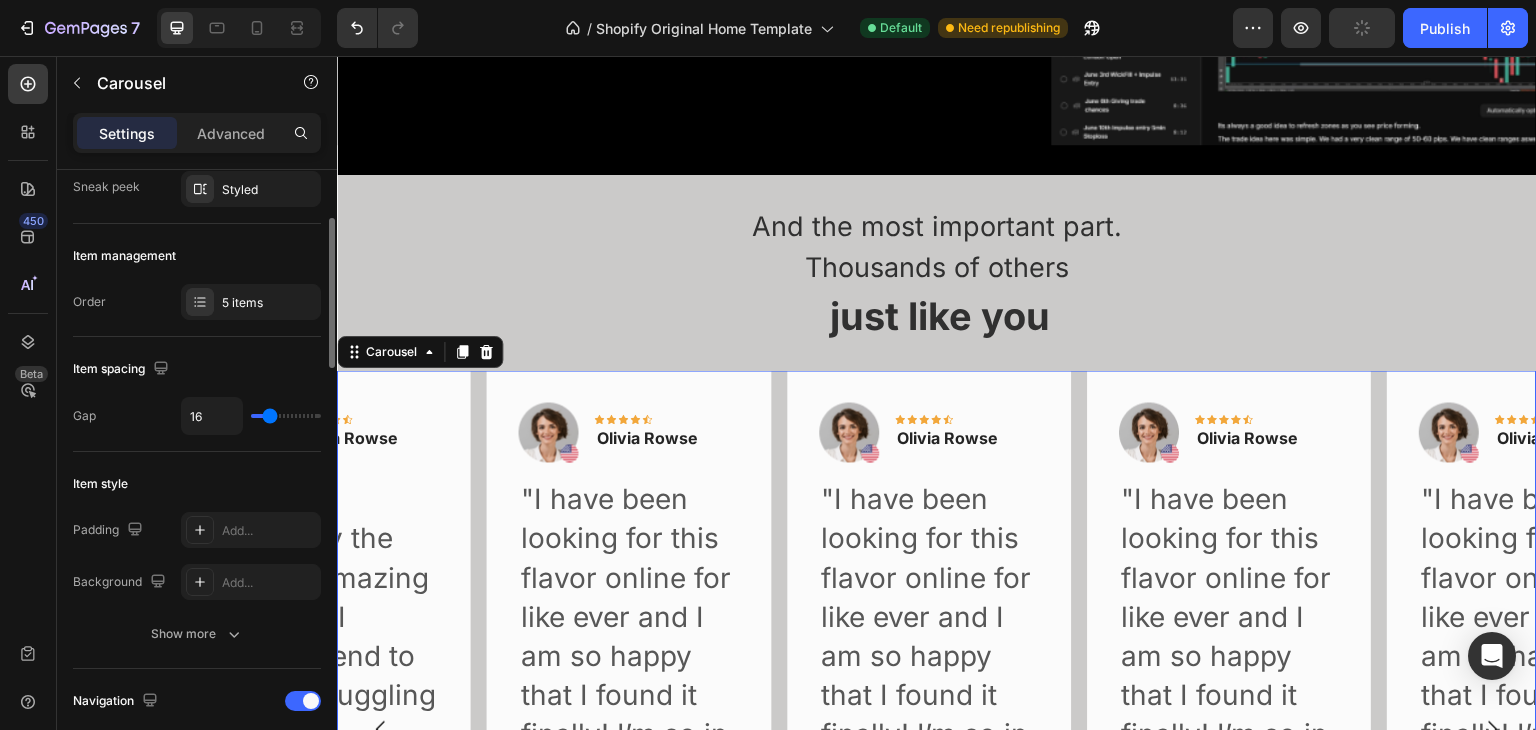 type on "0" 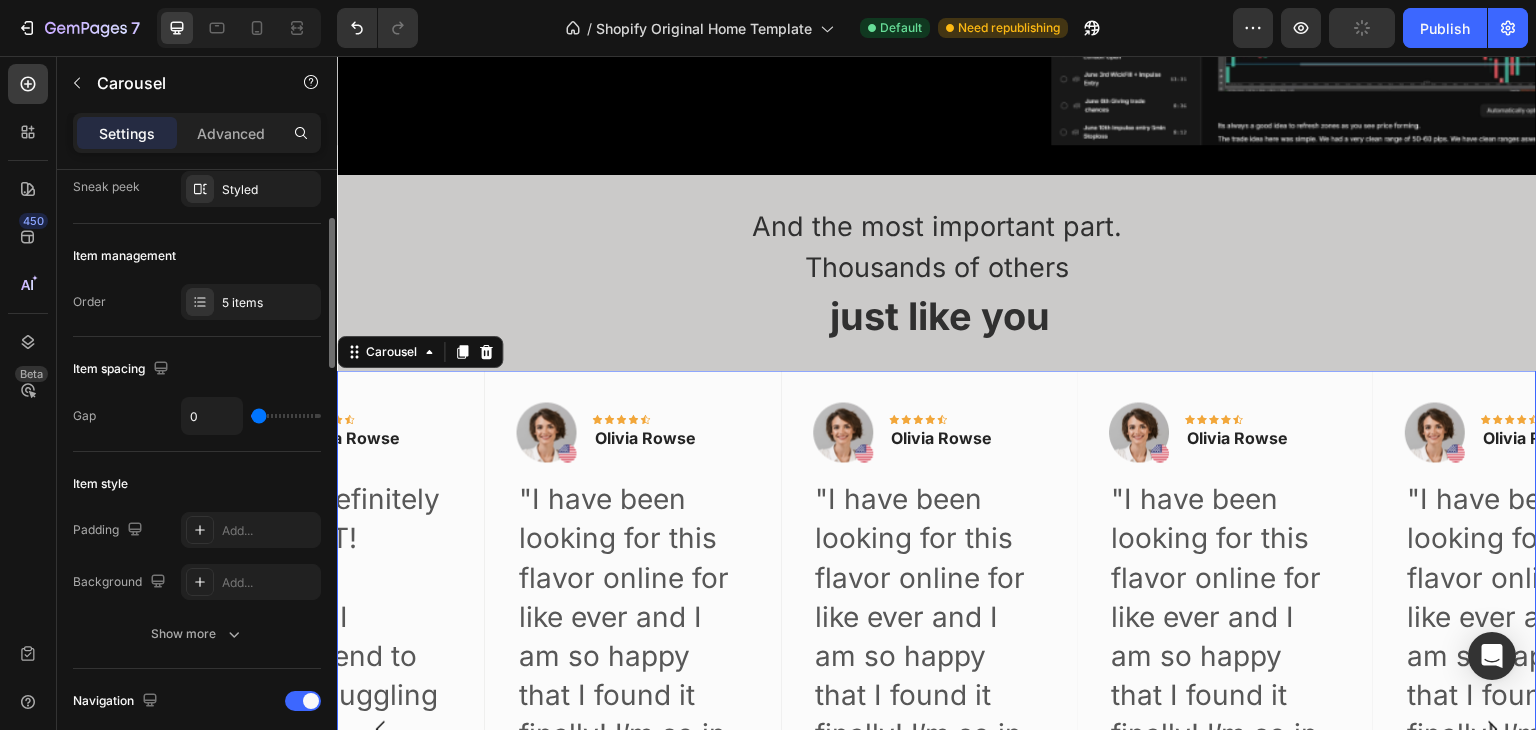 drag, startPoint x: 271, startPoint y: 411, endPoint x: 249, endPoint y: 411, distance: 22 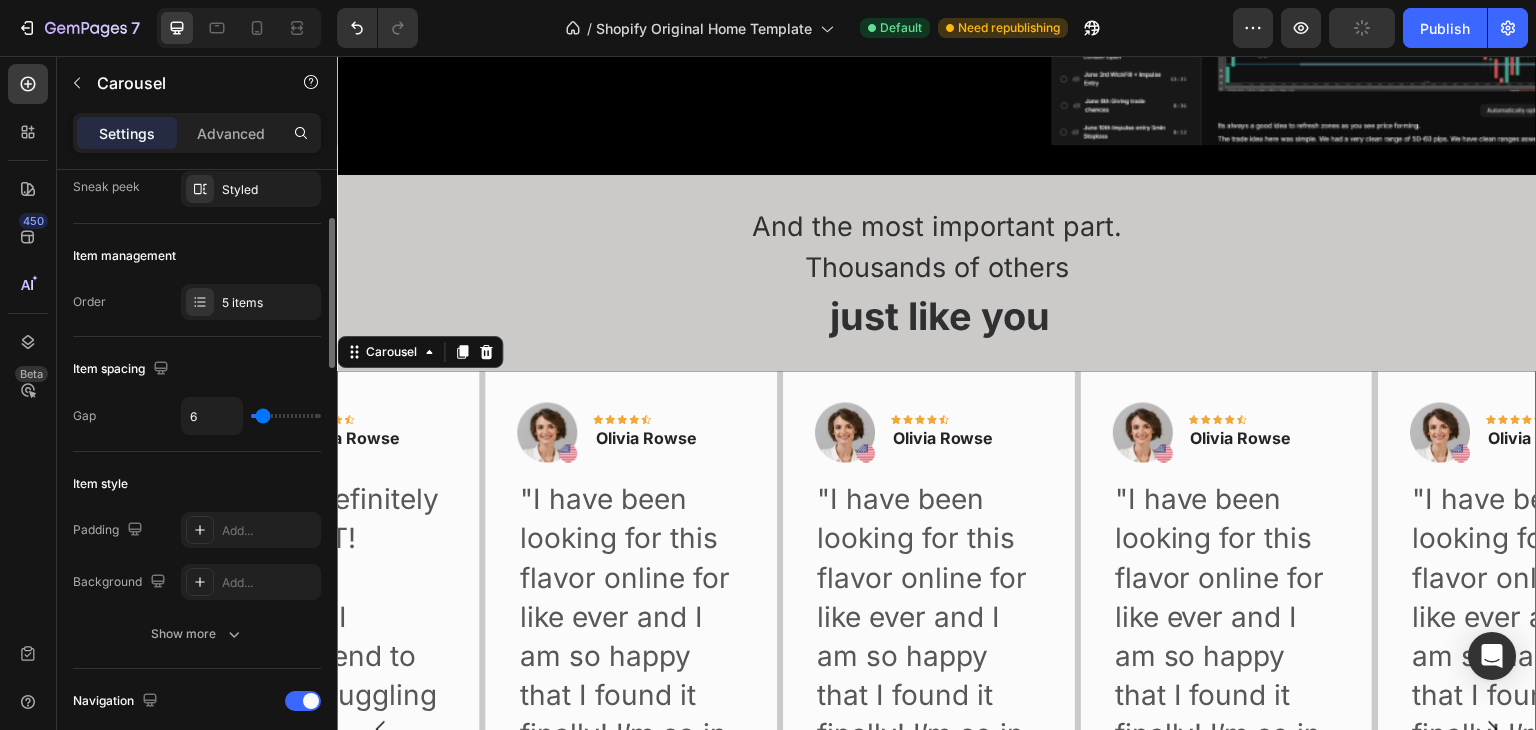 type on "6" 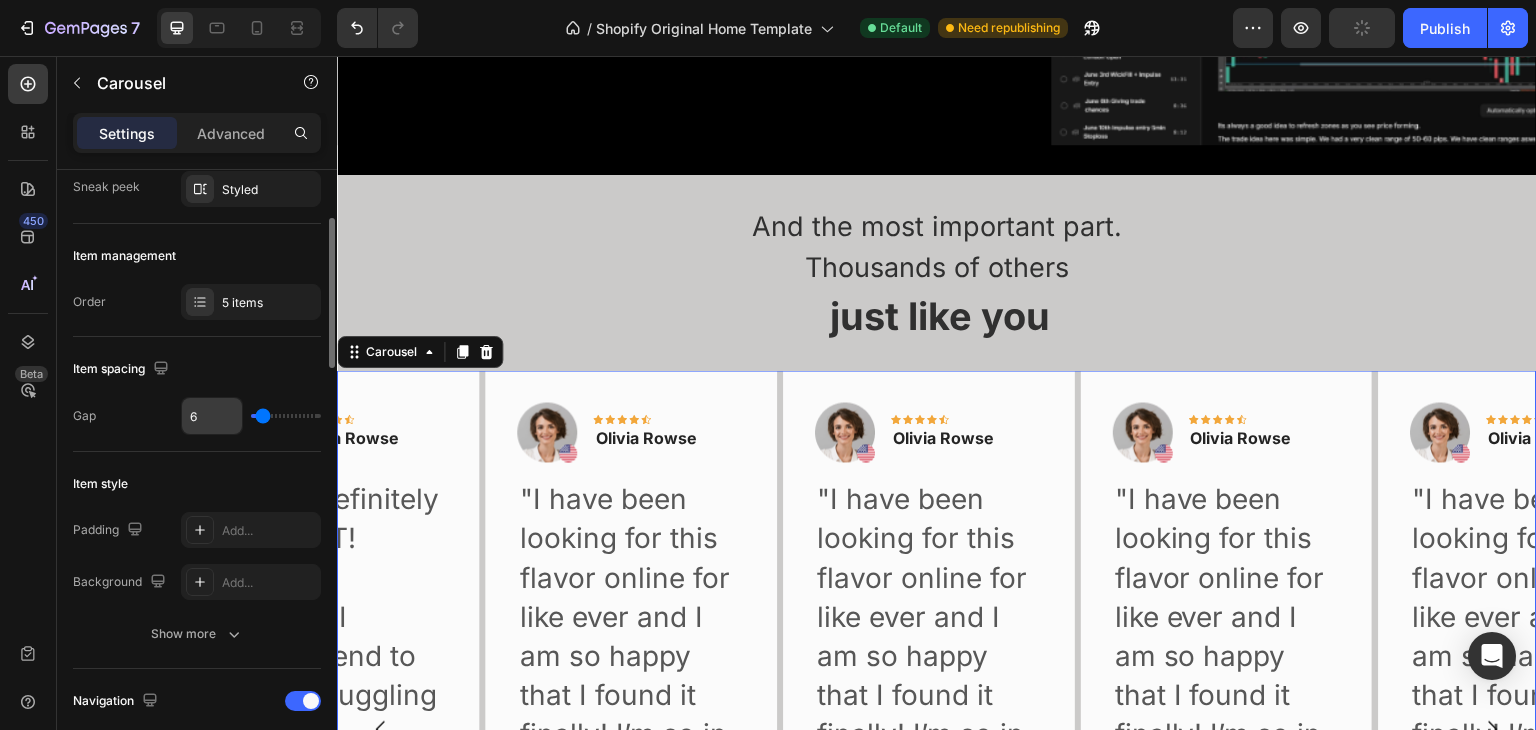 click on "6" at bounding box center (212, 416) 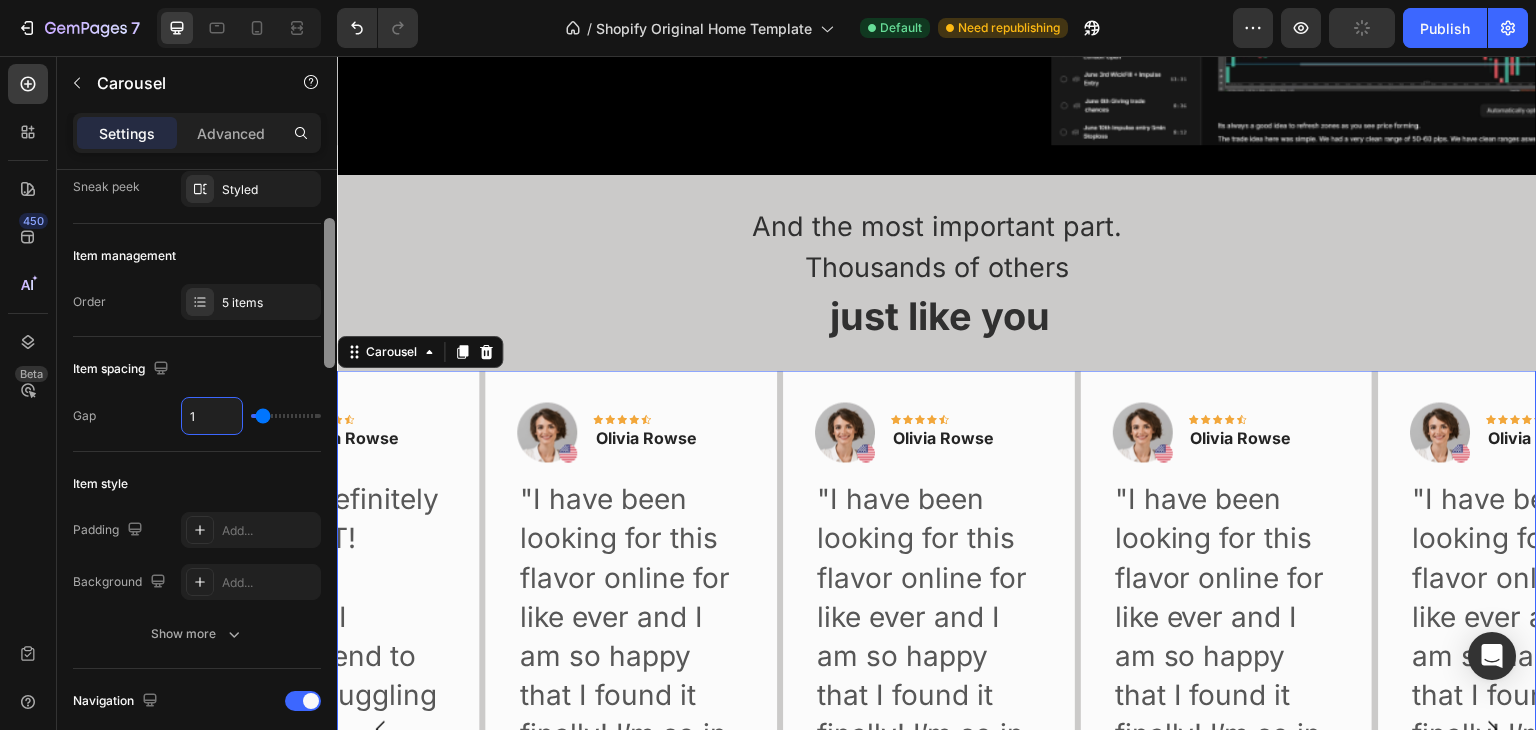 type on "10" 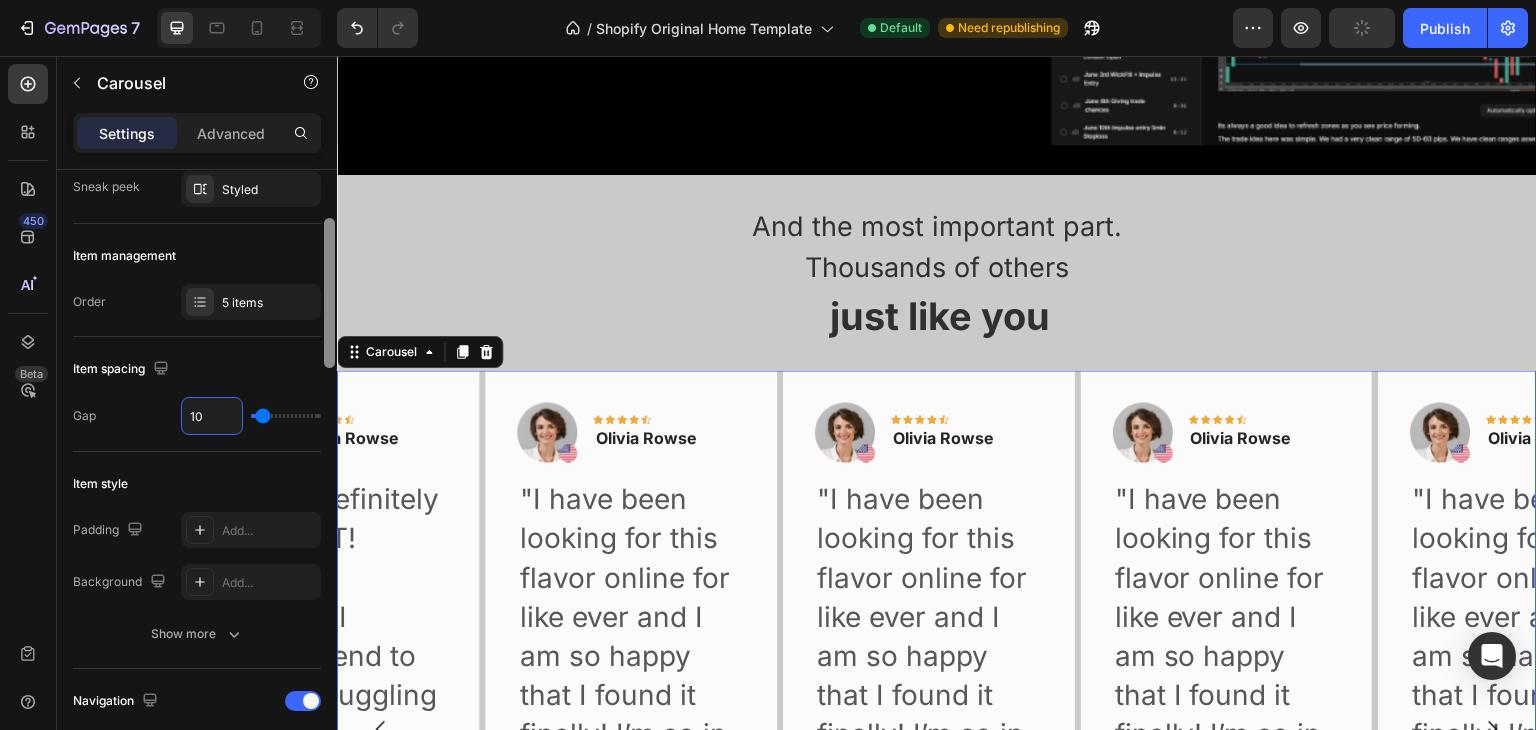type on "10" 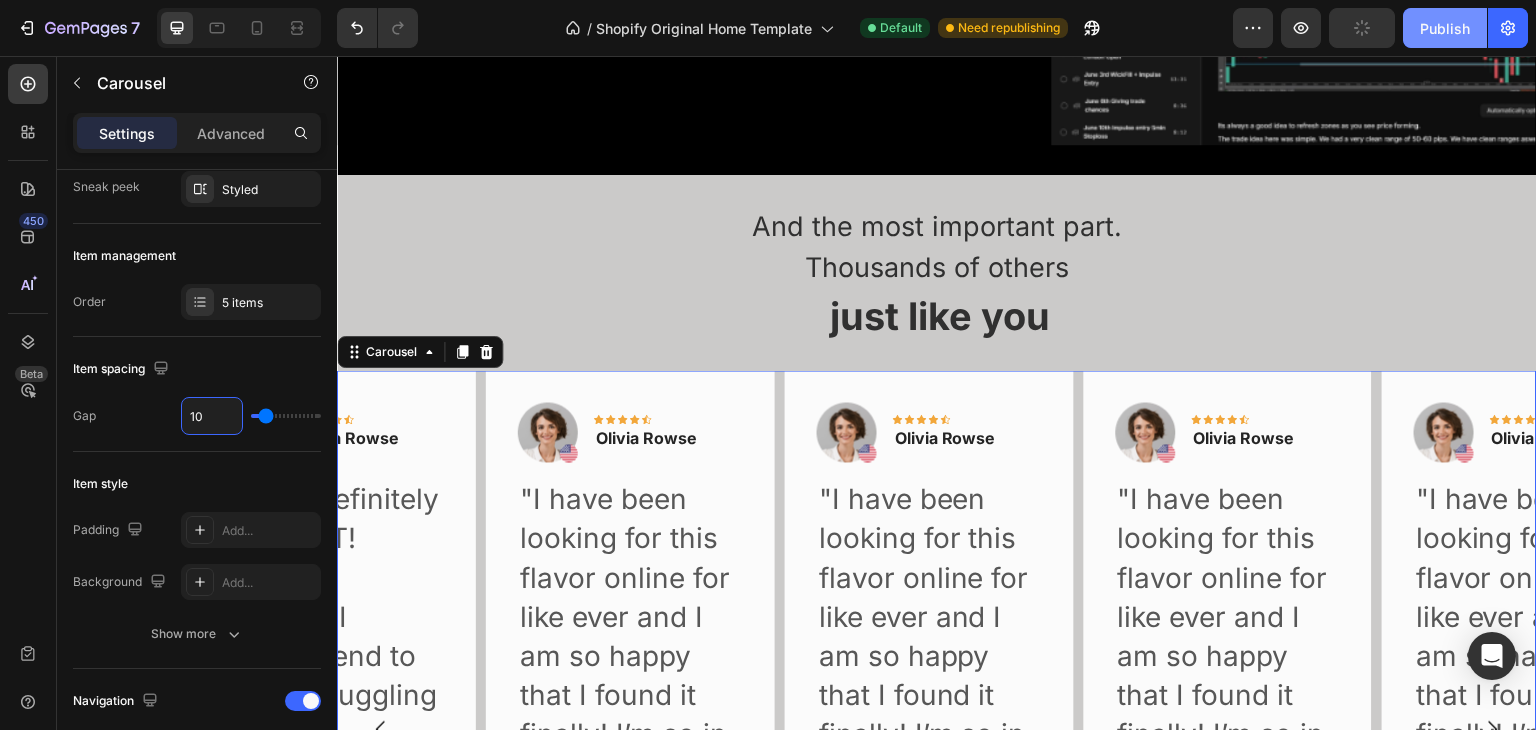 type on "10" 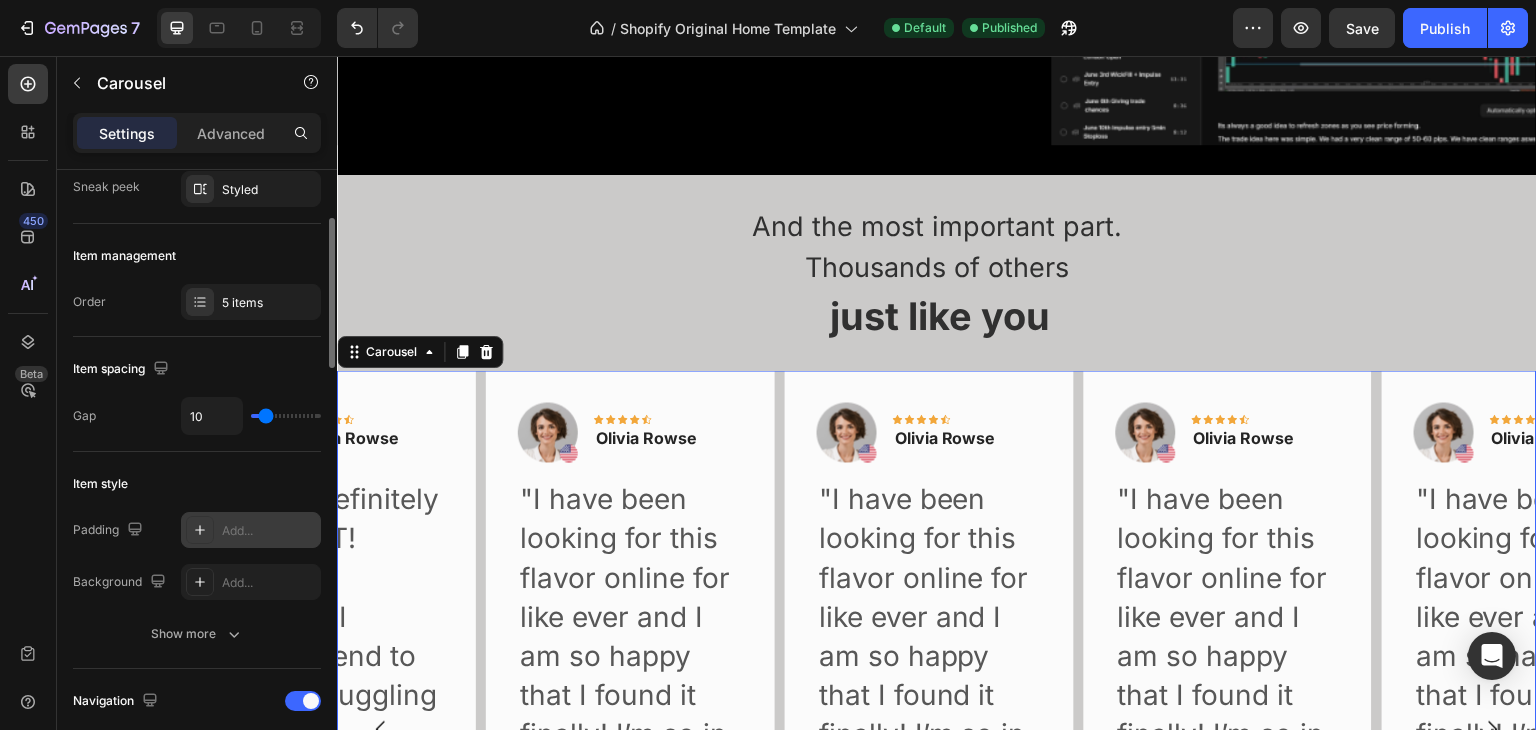 scroll, scrollTop: 500, scrollLeft: 0, axis: vertical 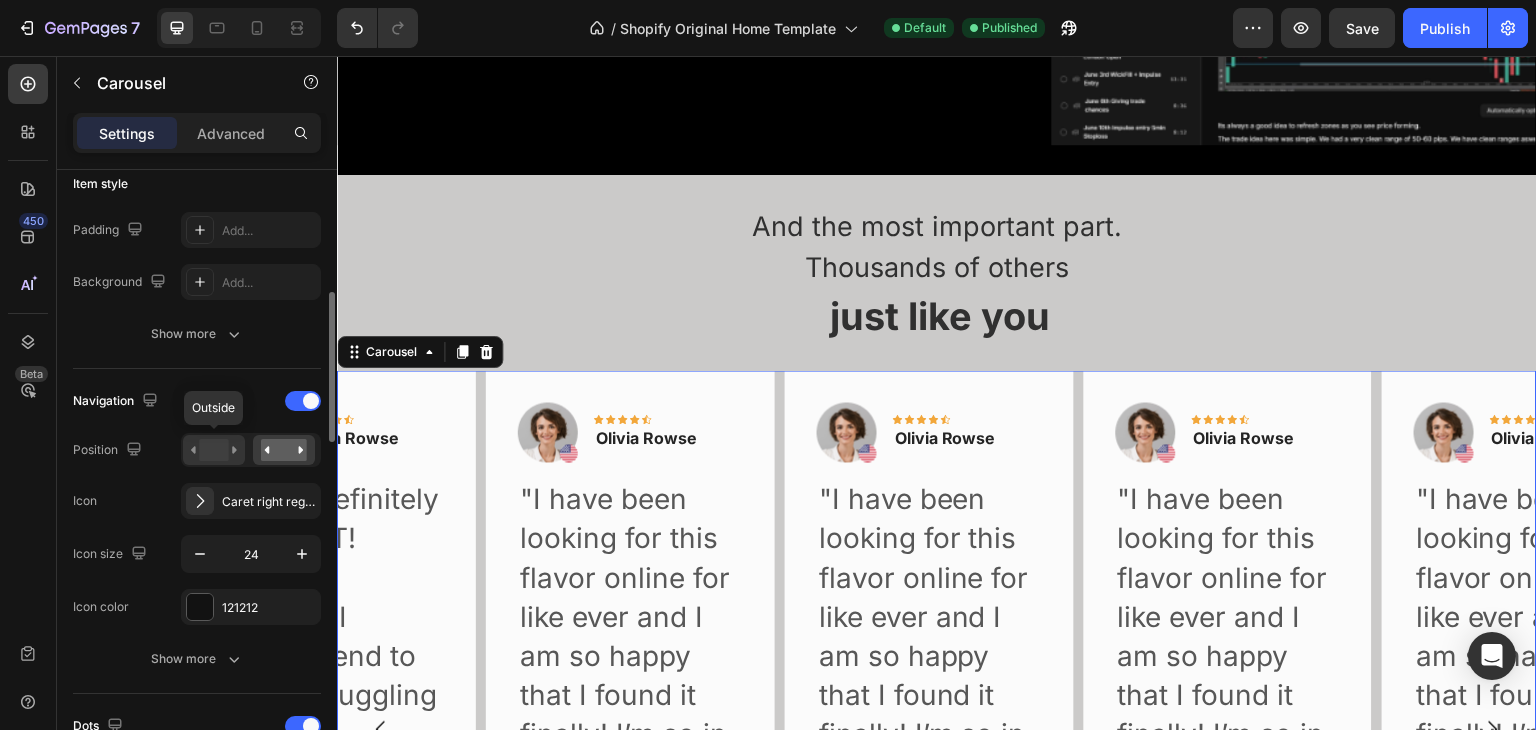 click 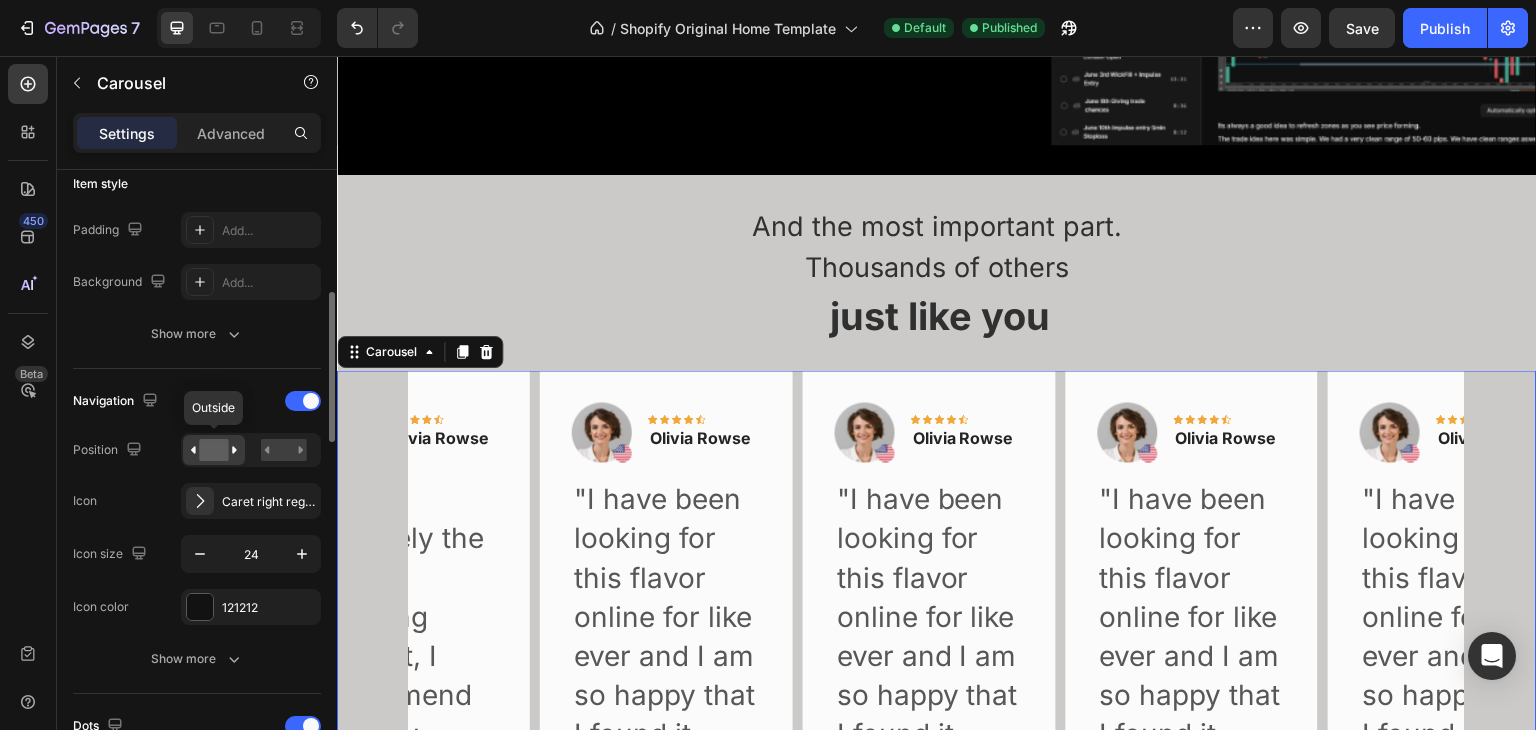 click 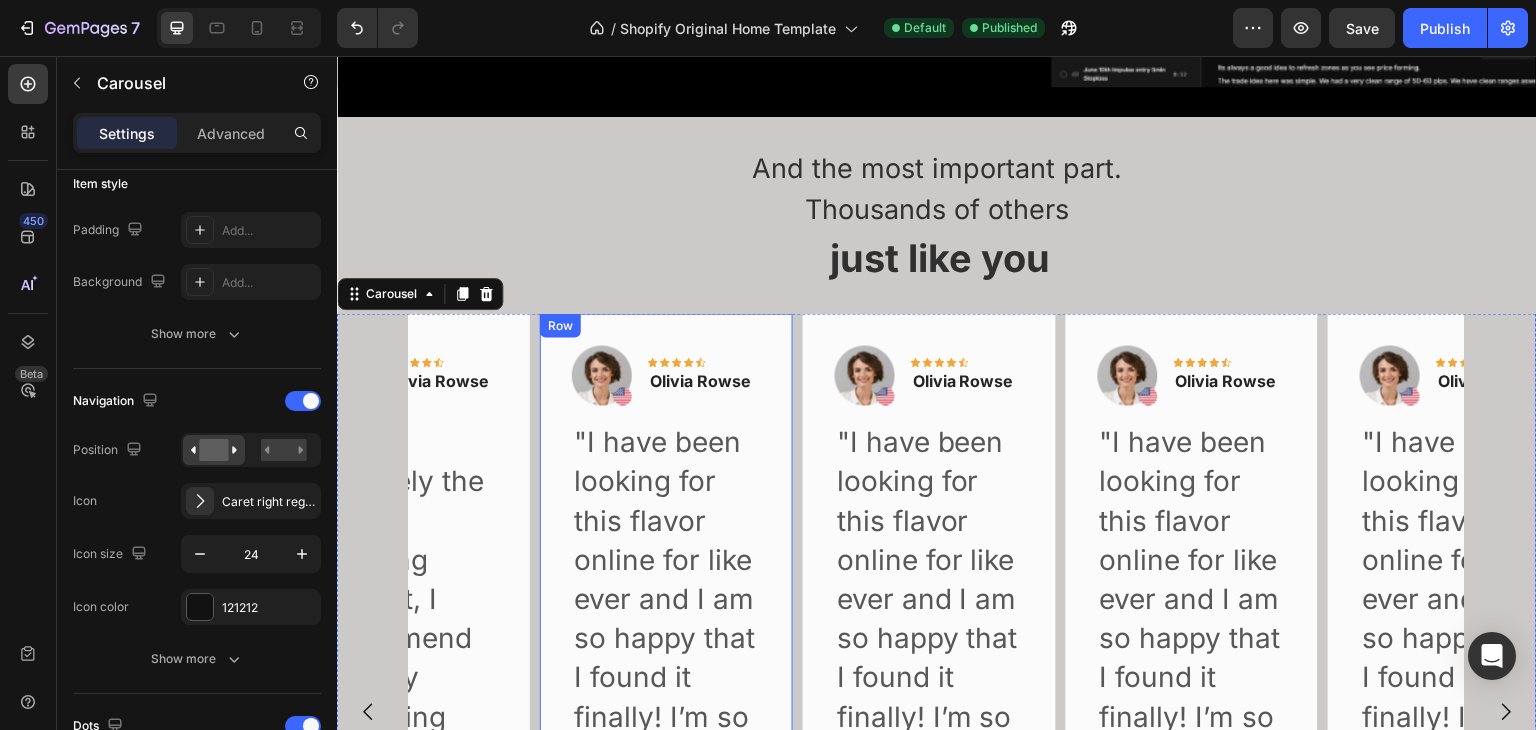 scroll, scrollTop: 4036, scrollLeft: 0, axis: vertical 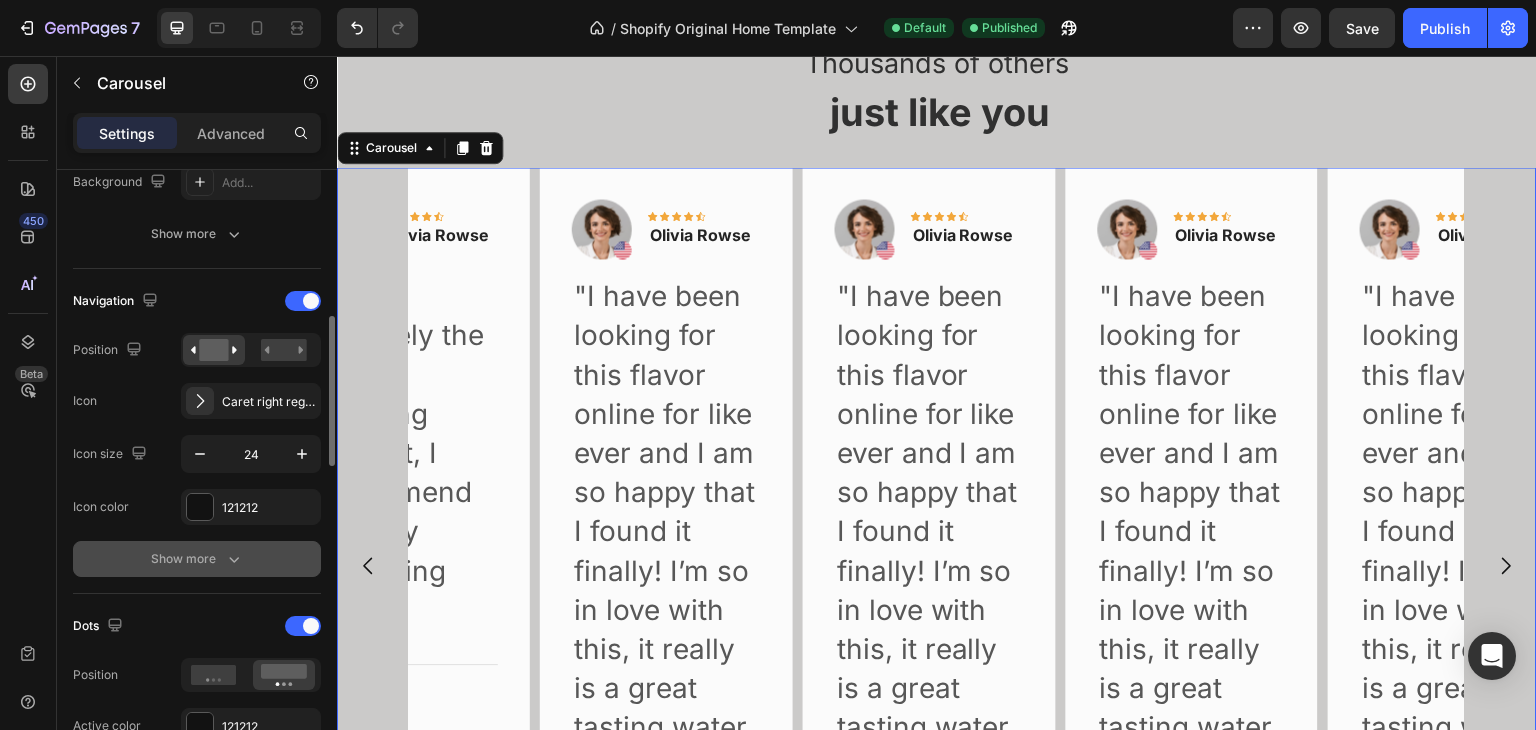 click on "Show more" at bounding box center [197, 559] 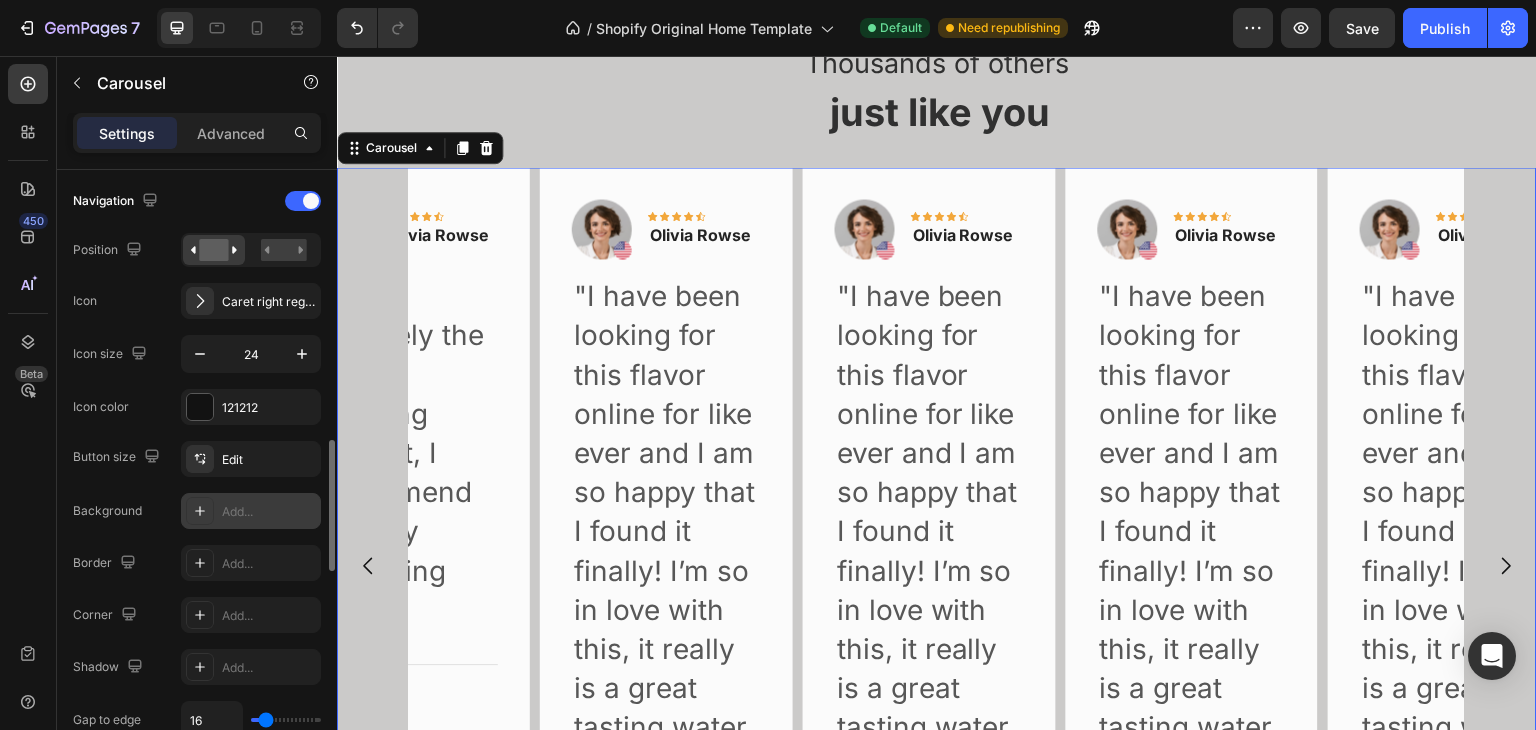 scroll, scrollTop: 600, scrollLeft: 0, axis: vertical 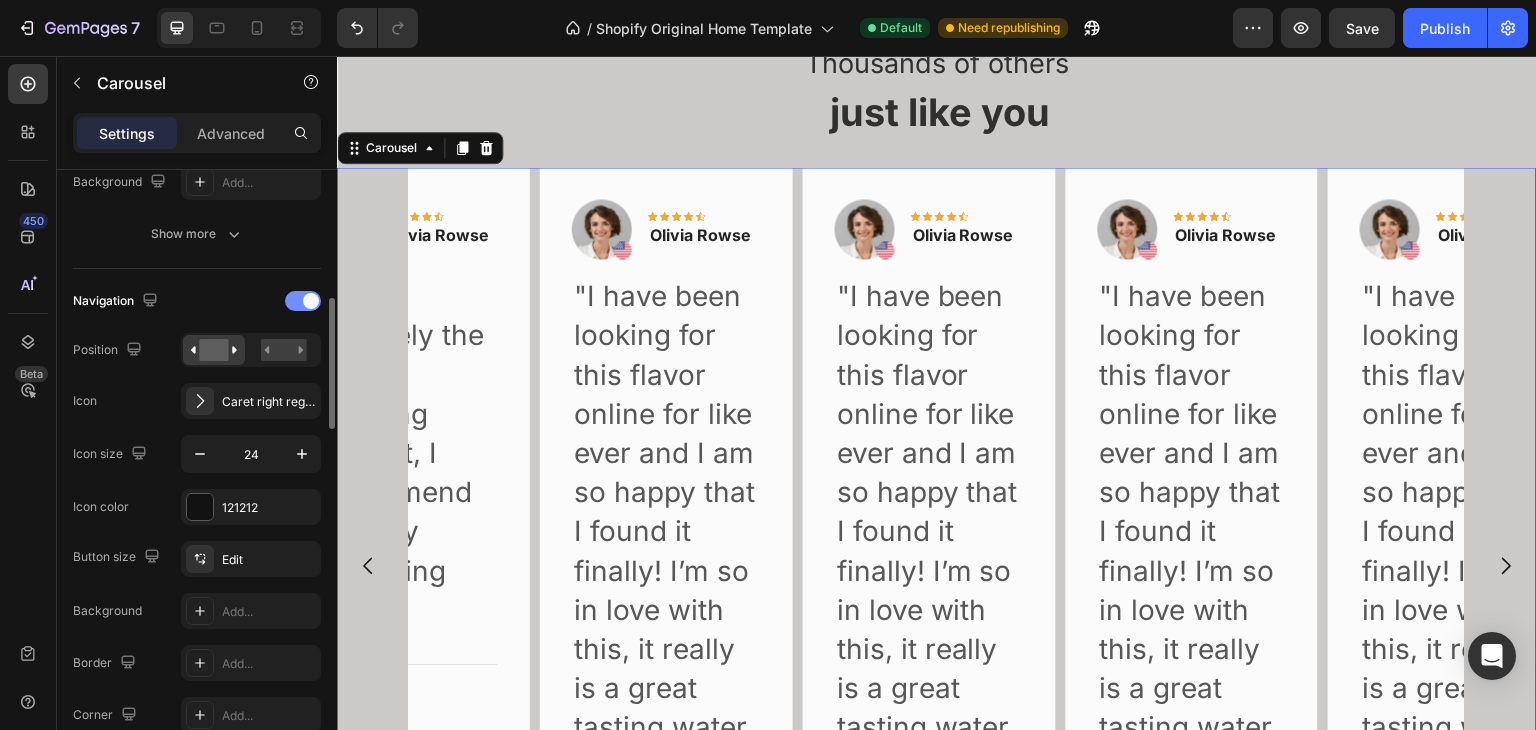 click at bounding box center [303, 301] 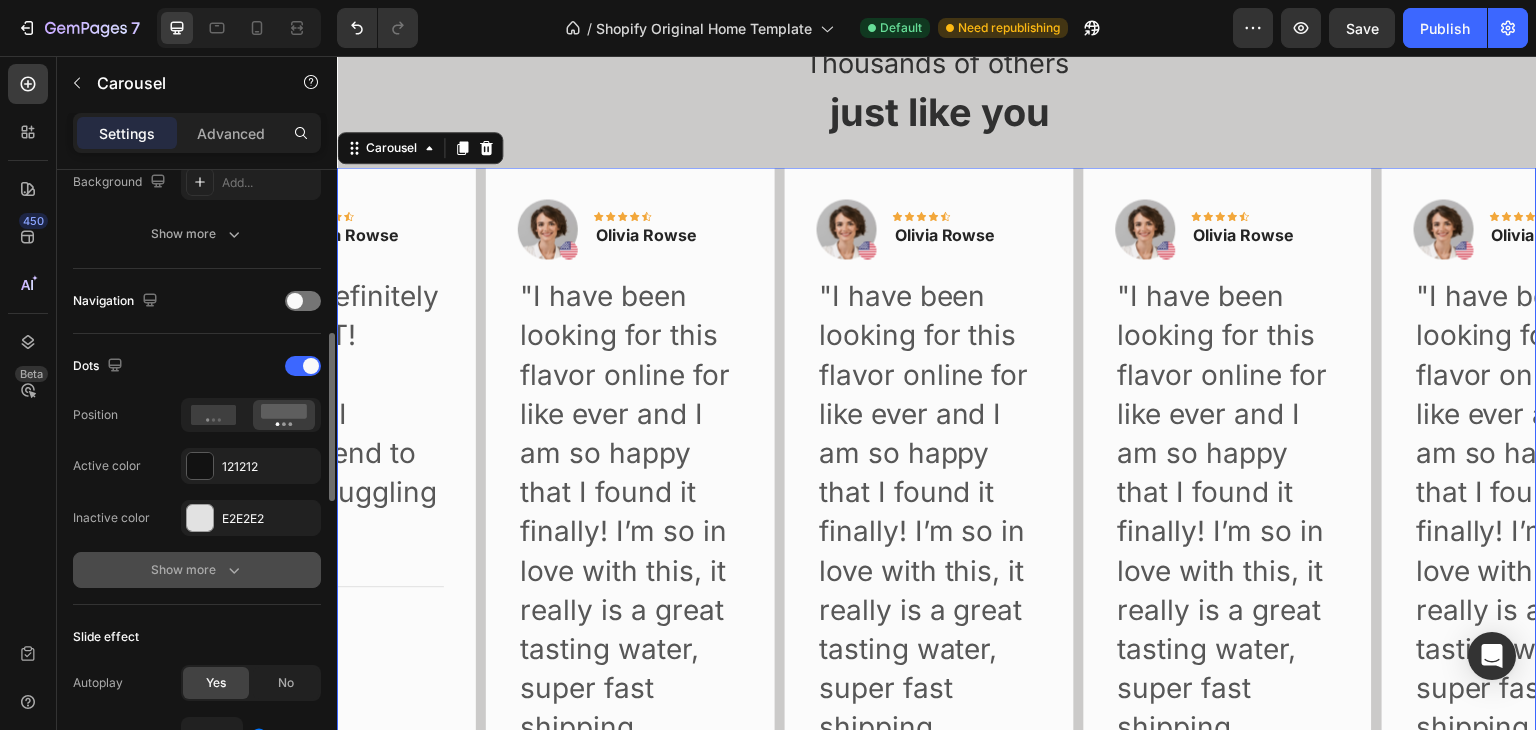 click on "Show more" at bounding box center [197, 570] 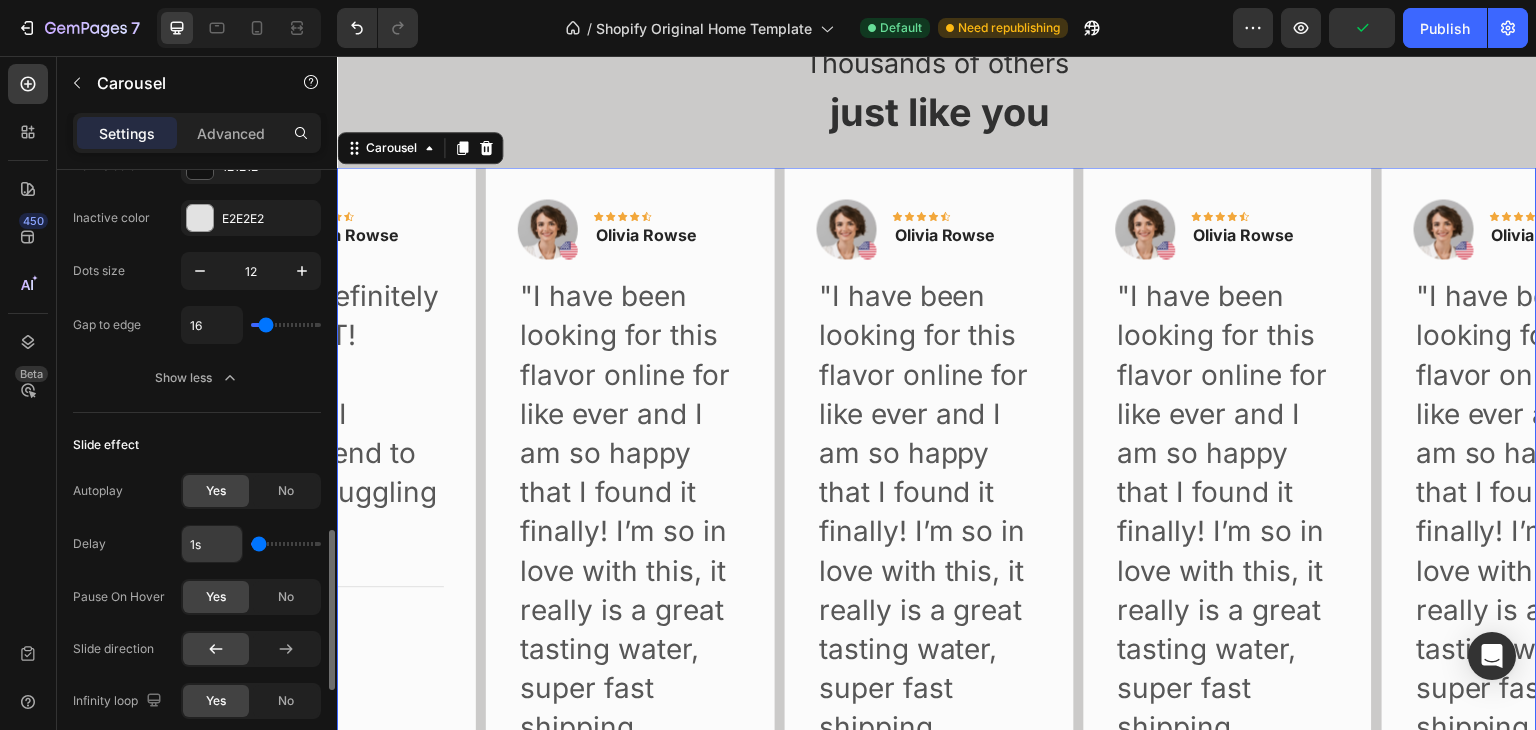 scroll, scrollTop: 1100, scrollLeft: 0, axis: vertical 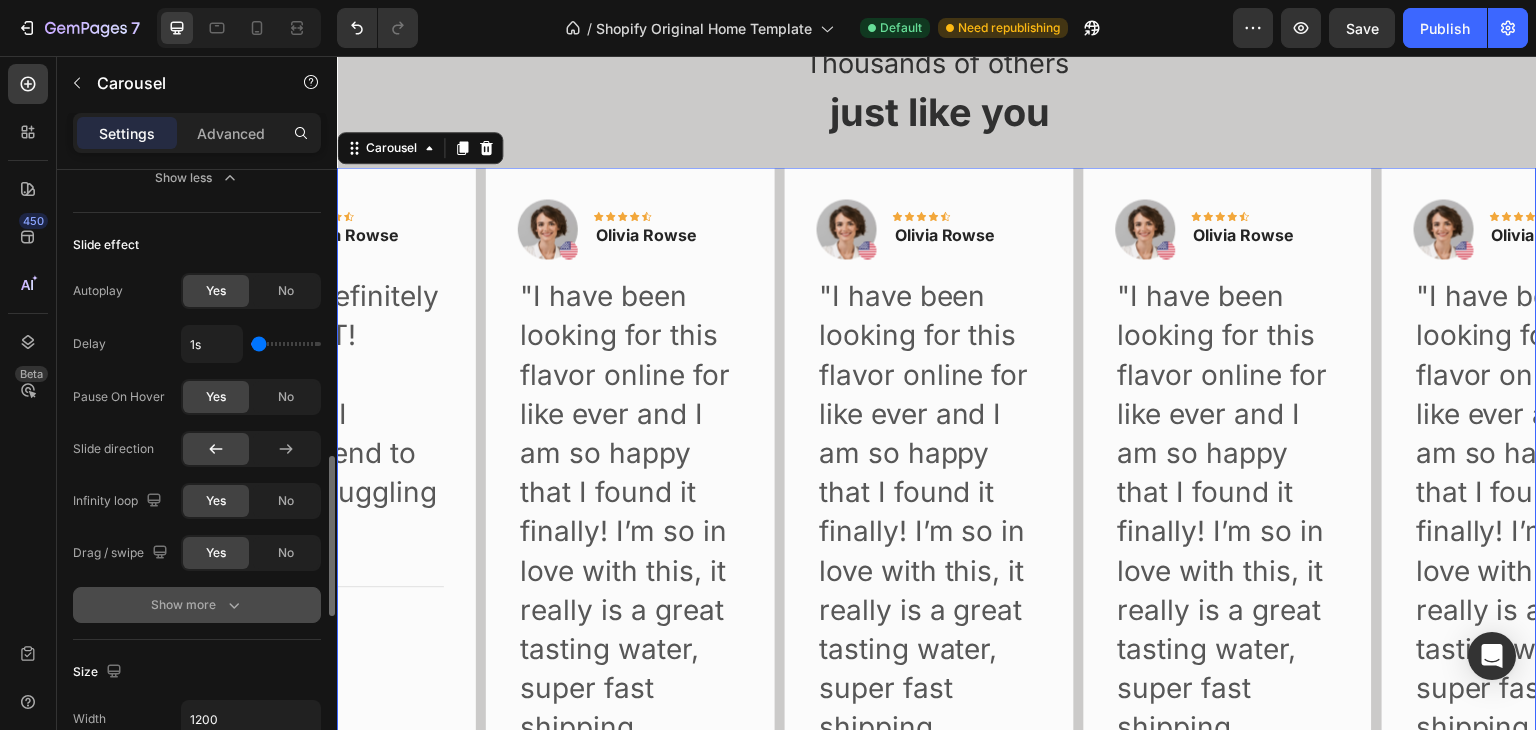 click on "Show more" at bounding box center (197, 605) 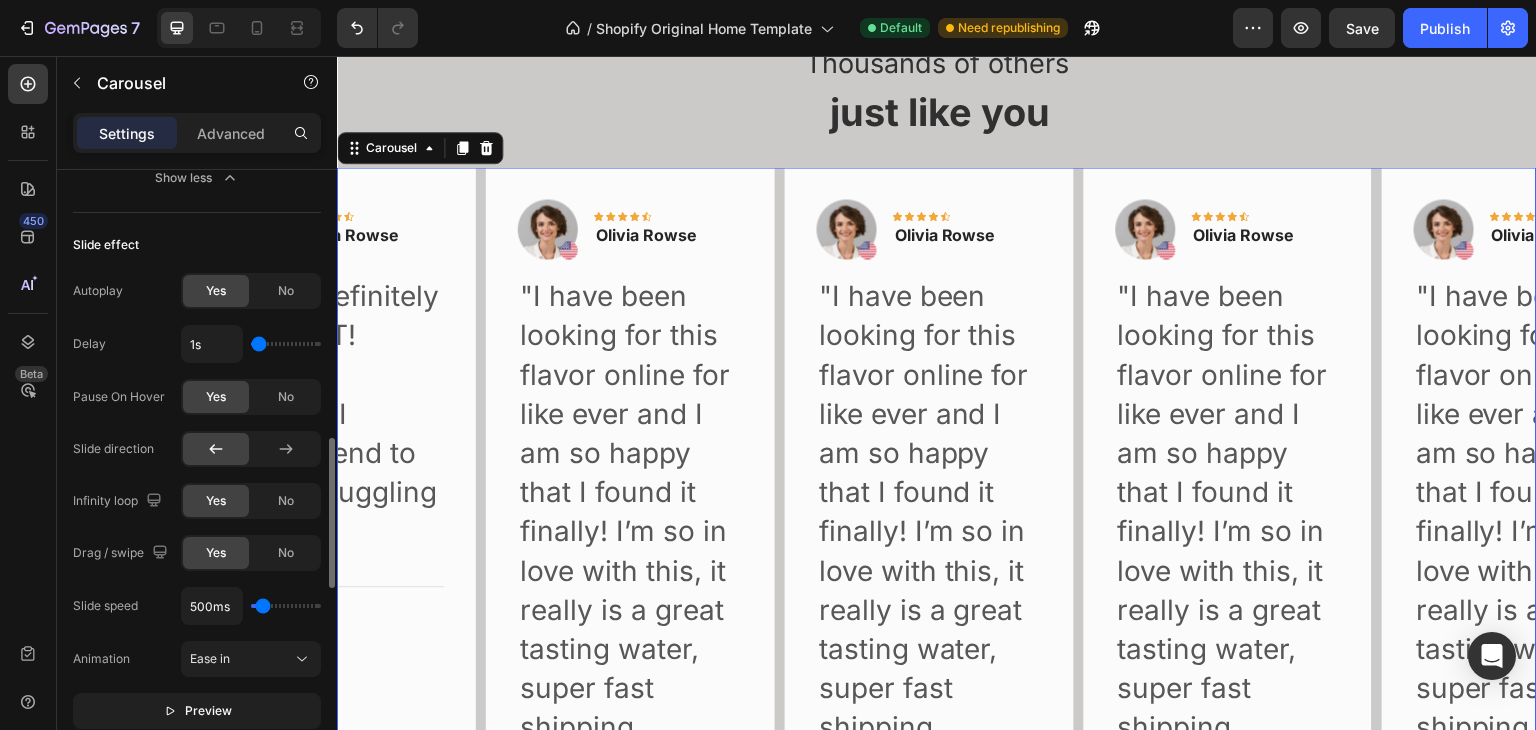scroll, scrollTop: 1200, scrollLeft: 0, axis: vertical 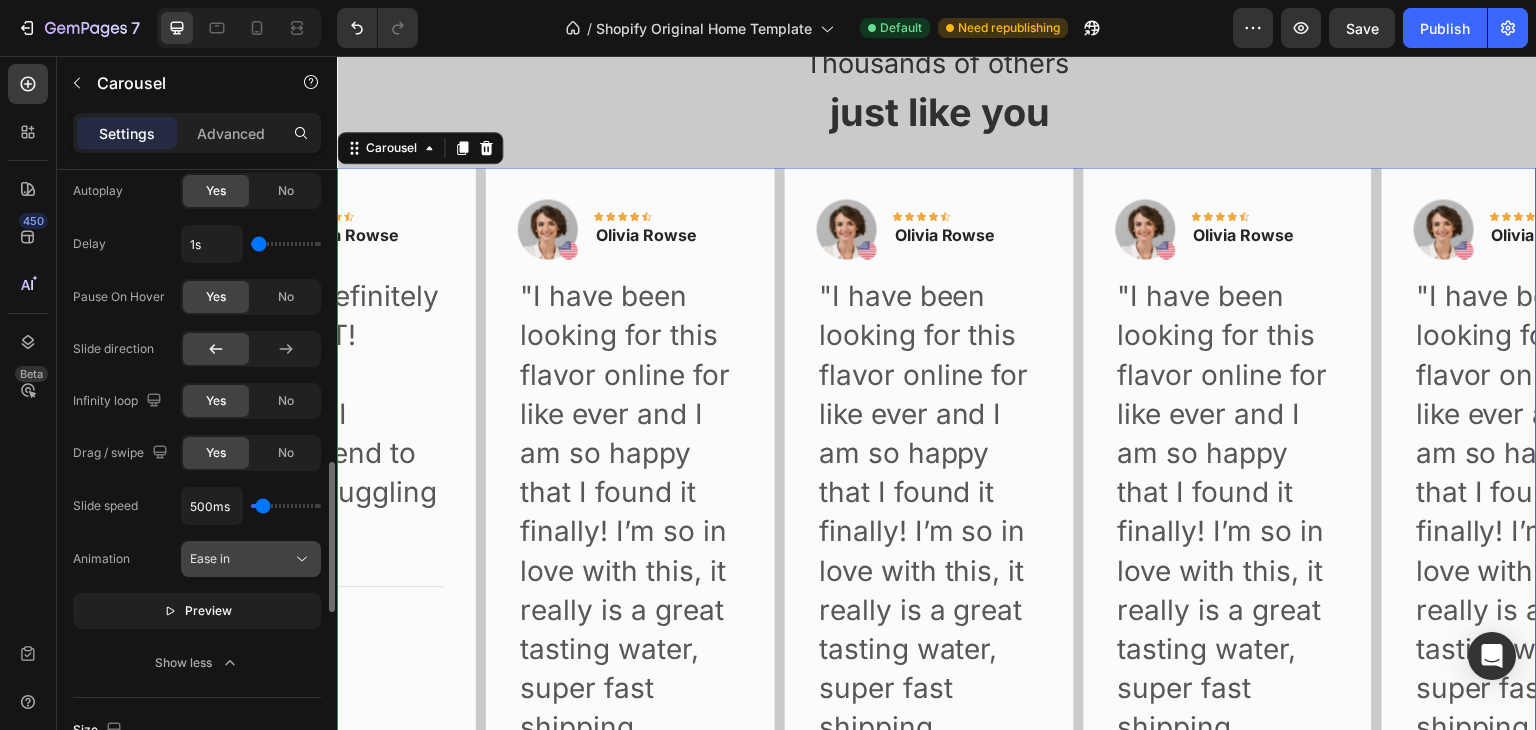 click on "Ease in" at bounding box center [241, 559] 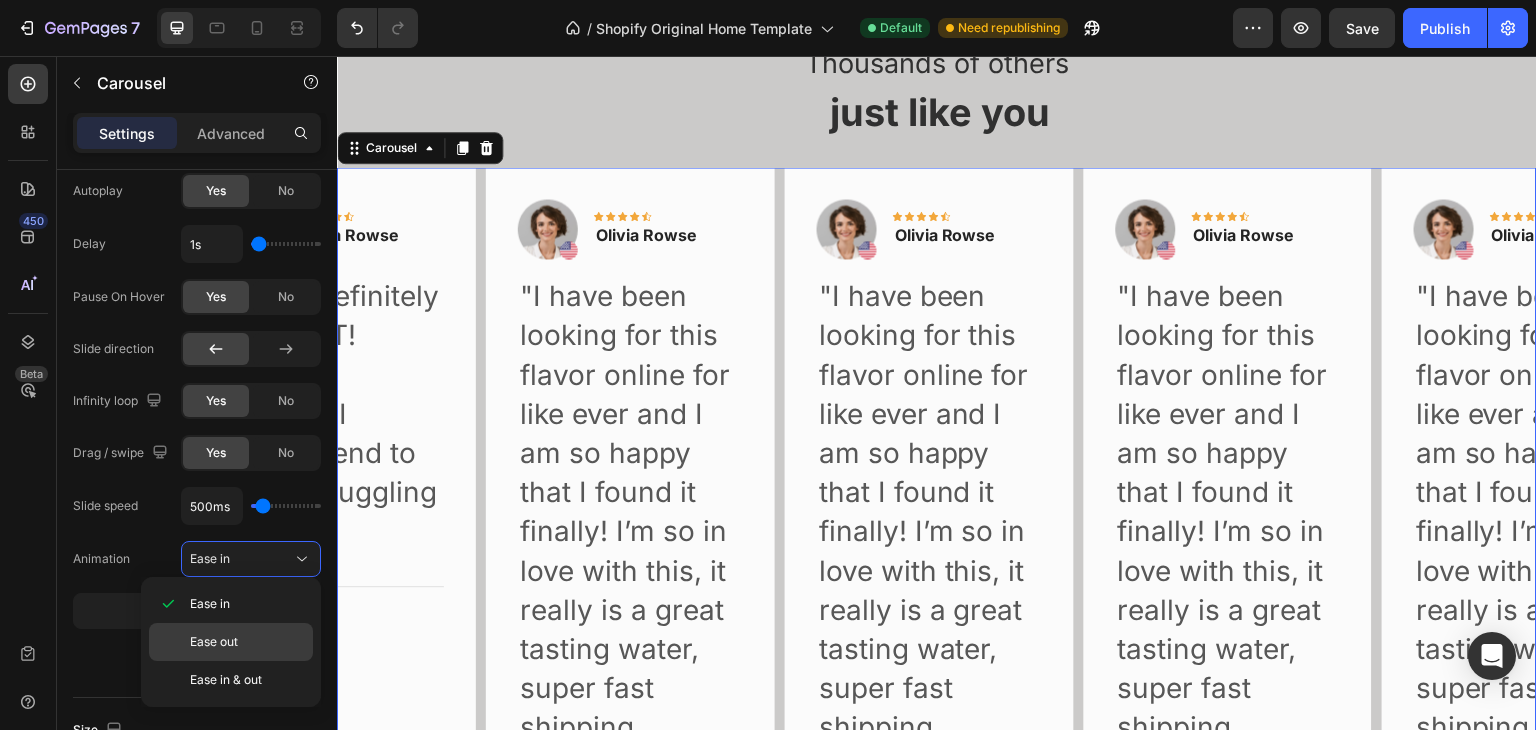 click on "Ease out" at bounding box center (214, 642) 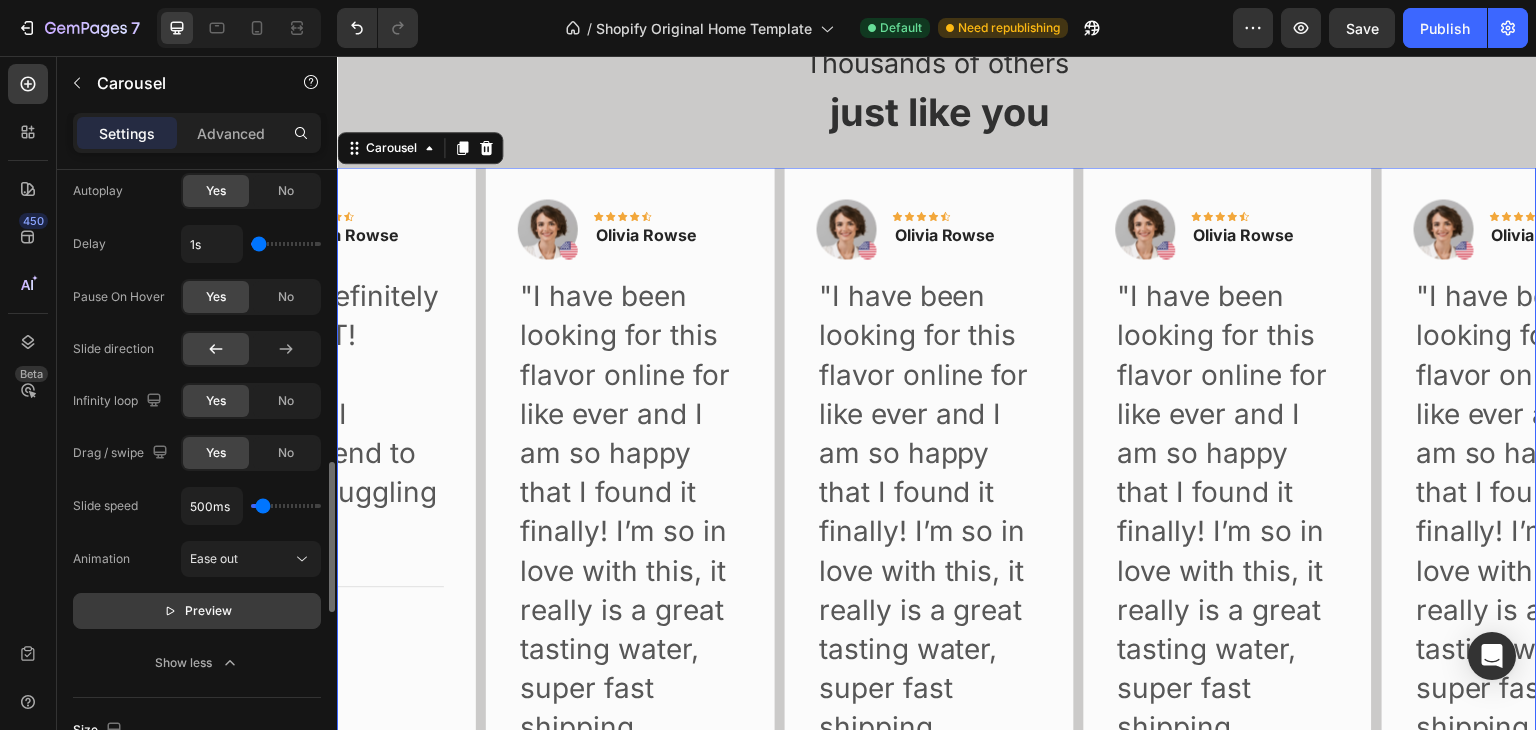 click 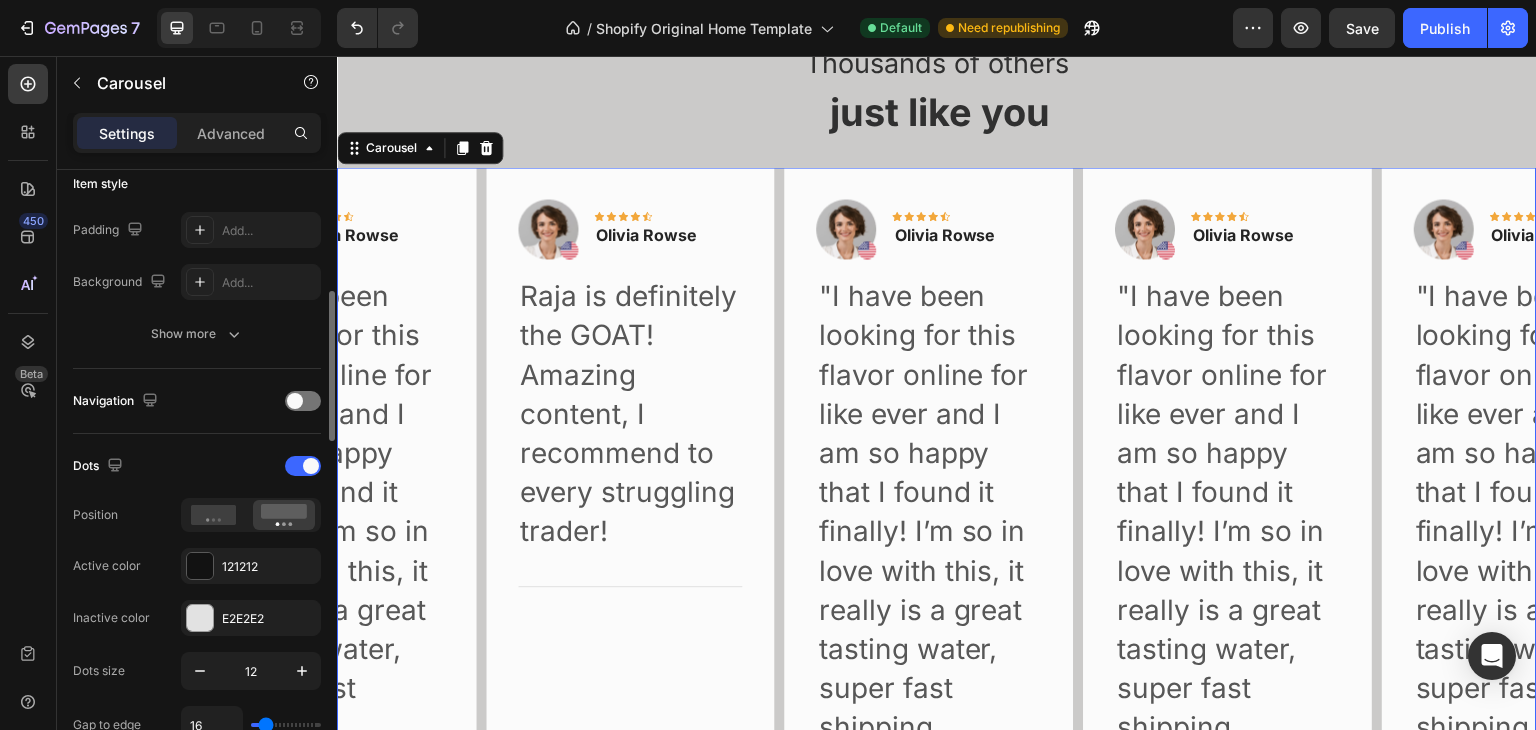 scroll, scrollTop: 200, scrollLeft: 0, axis: vertical 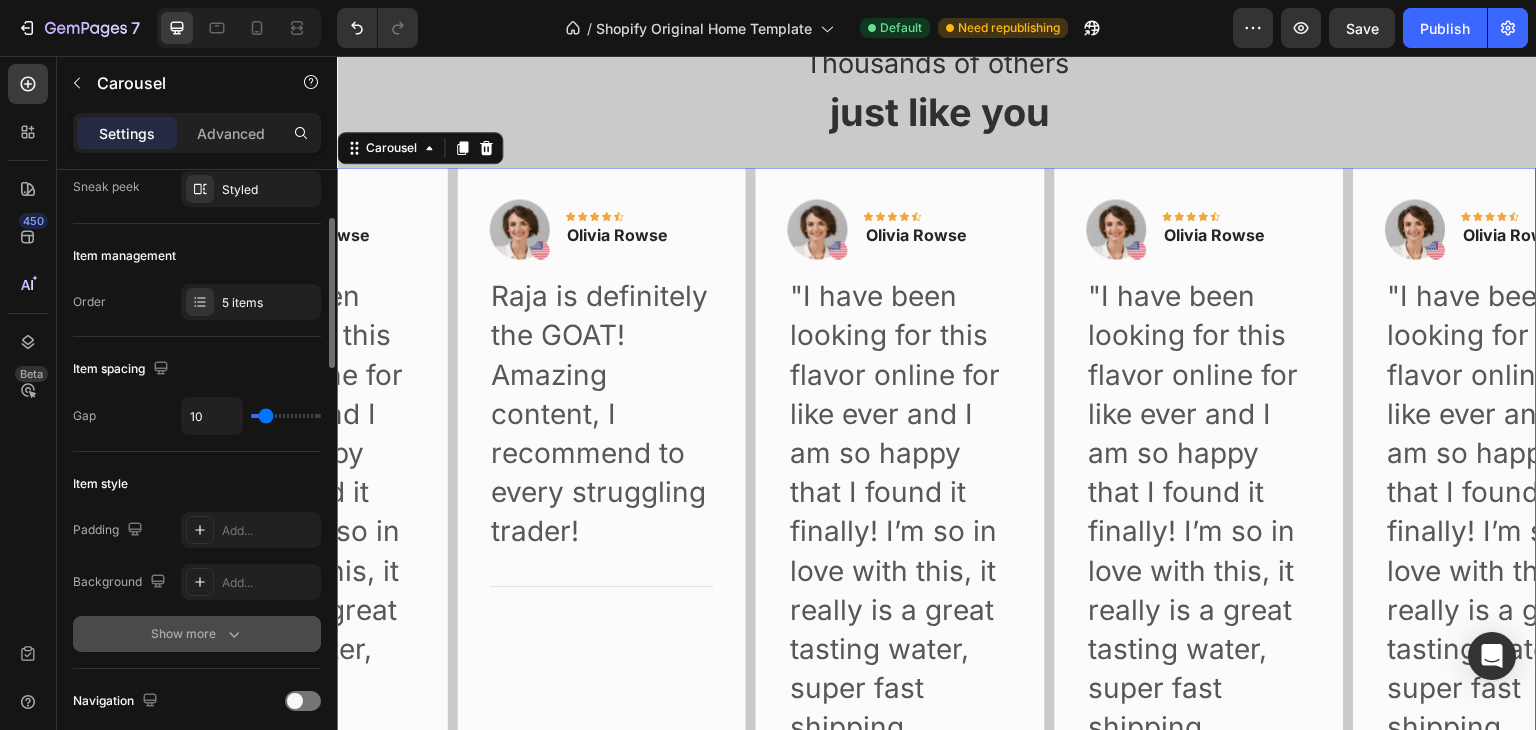 click on "Show more" at bounding box center [197, 634] 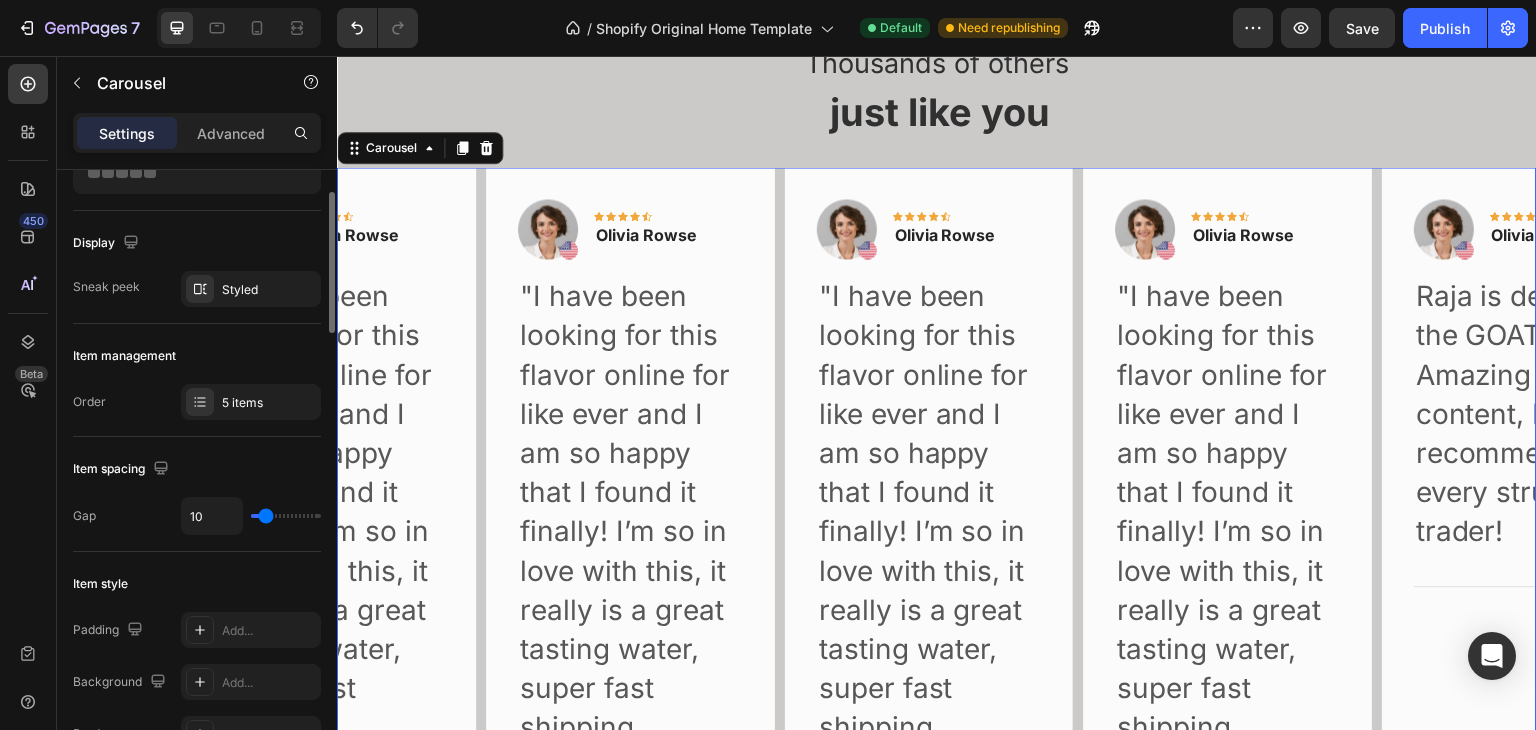 scroll, scrollTop: 0, scrollLeft: 0, axis: both 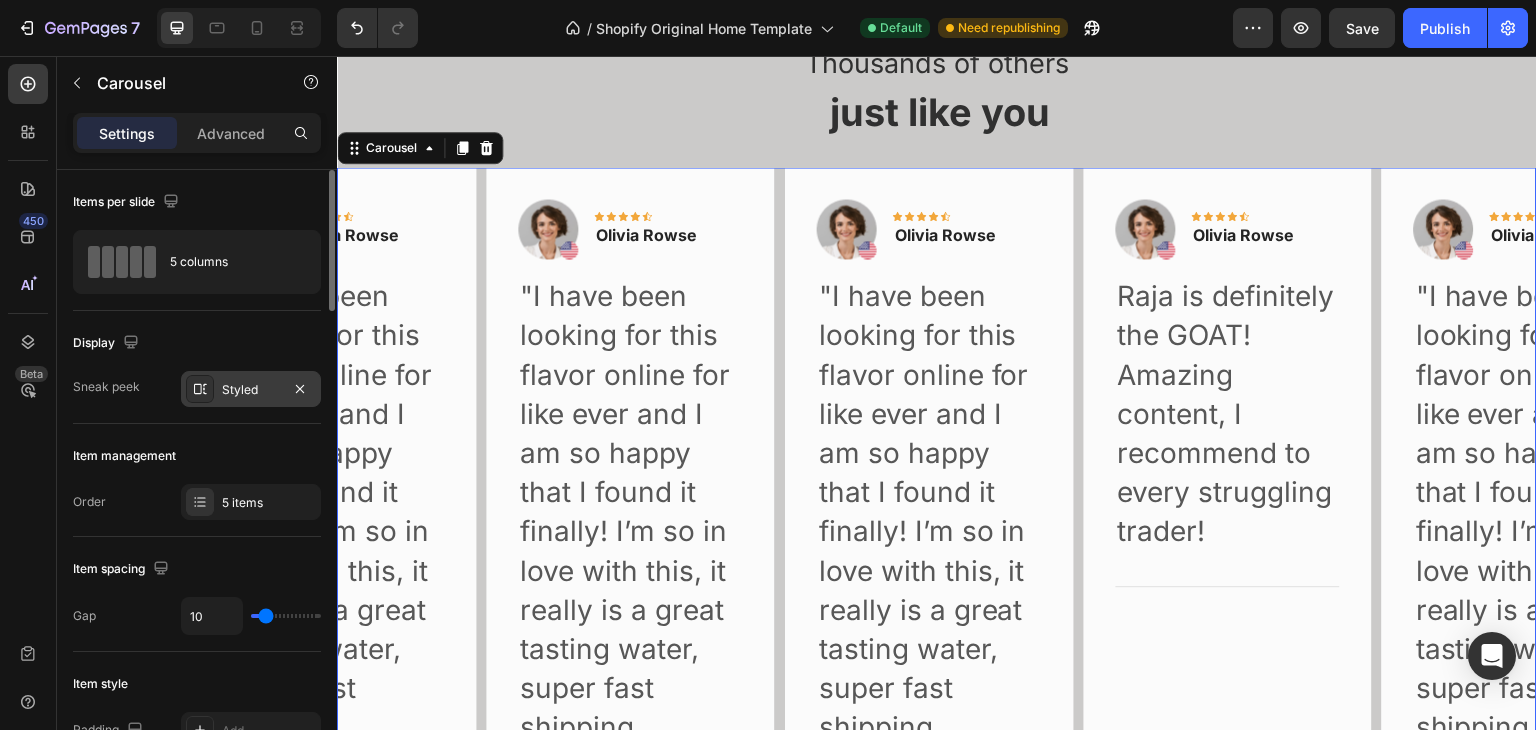 click on "Styled" at bounding box center (251, 390) 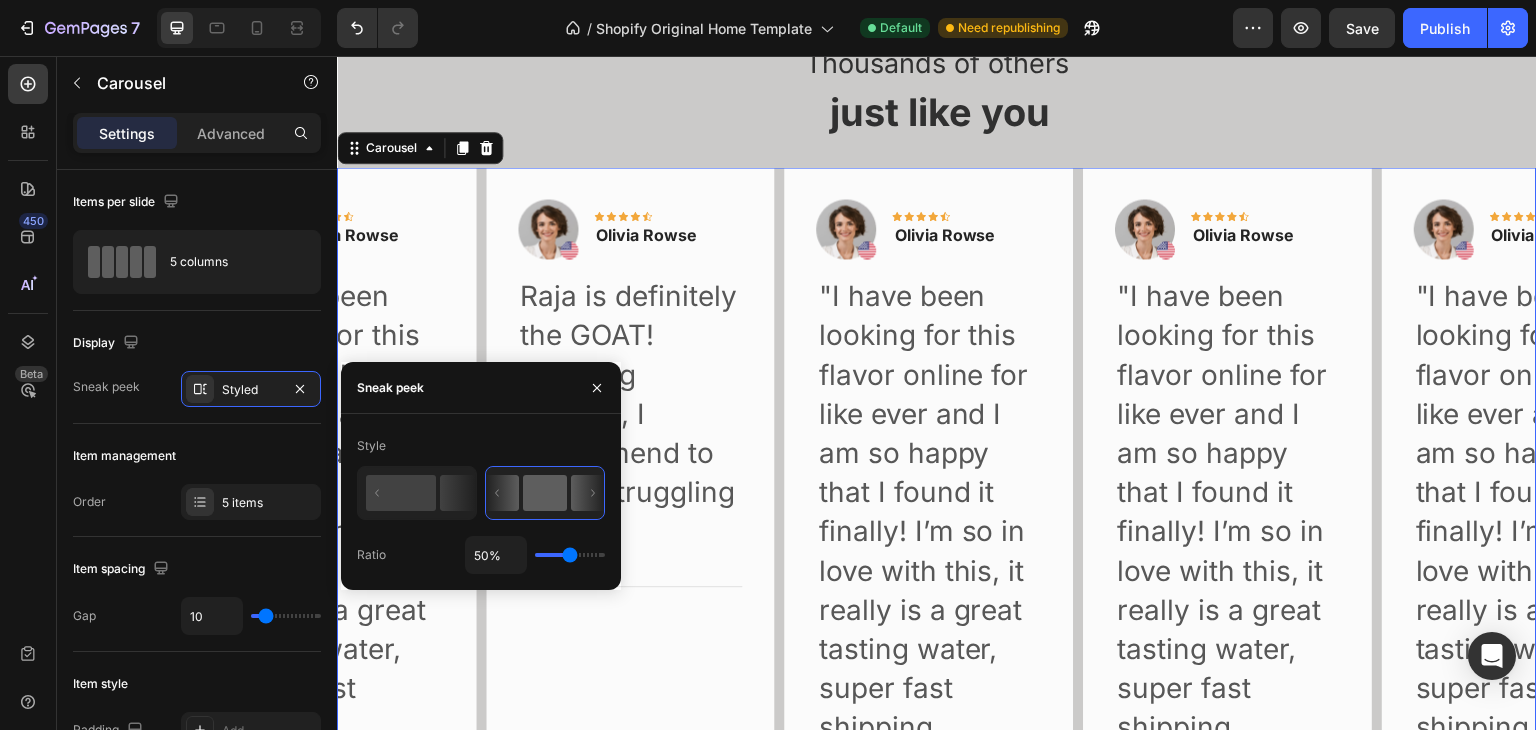 type on "1%" 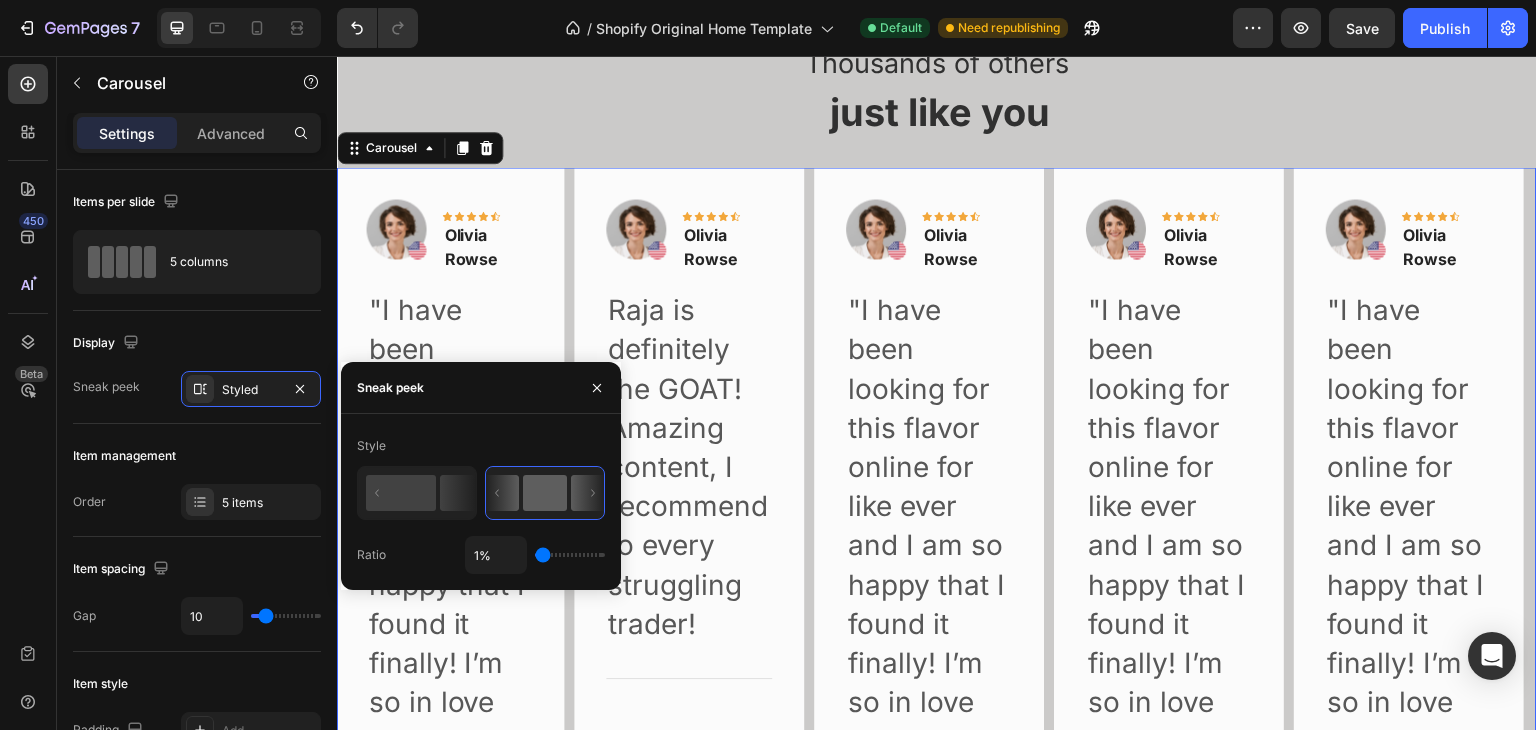 type on "89%" 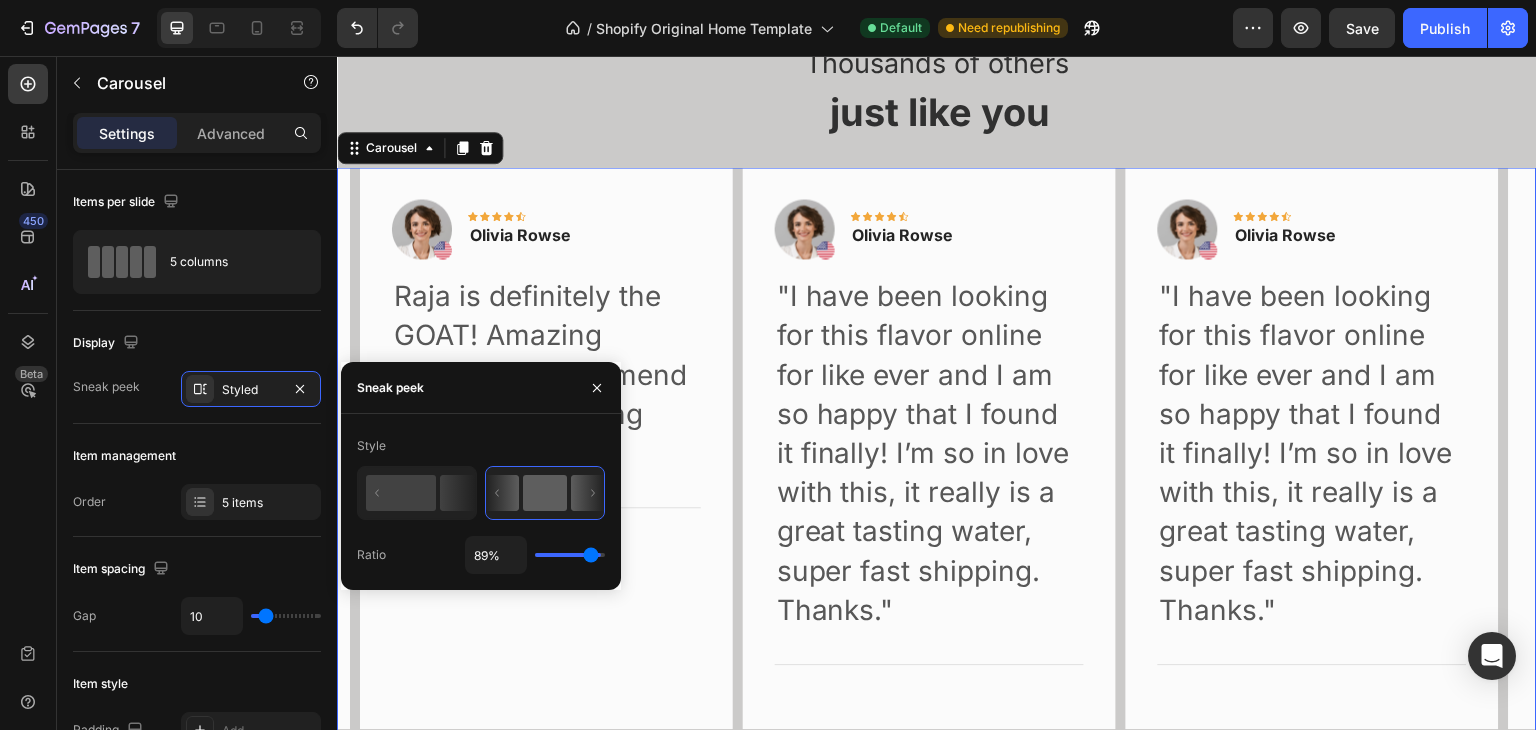 type on "94%" 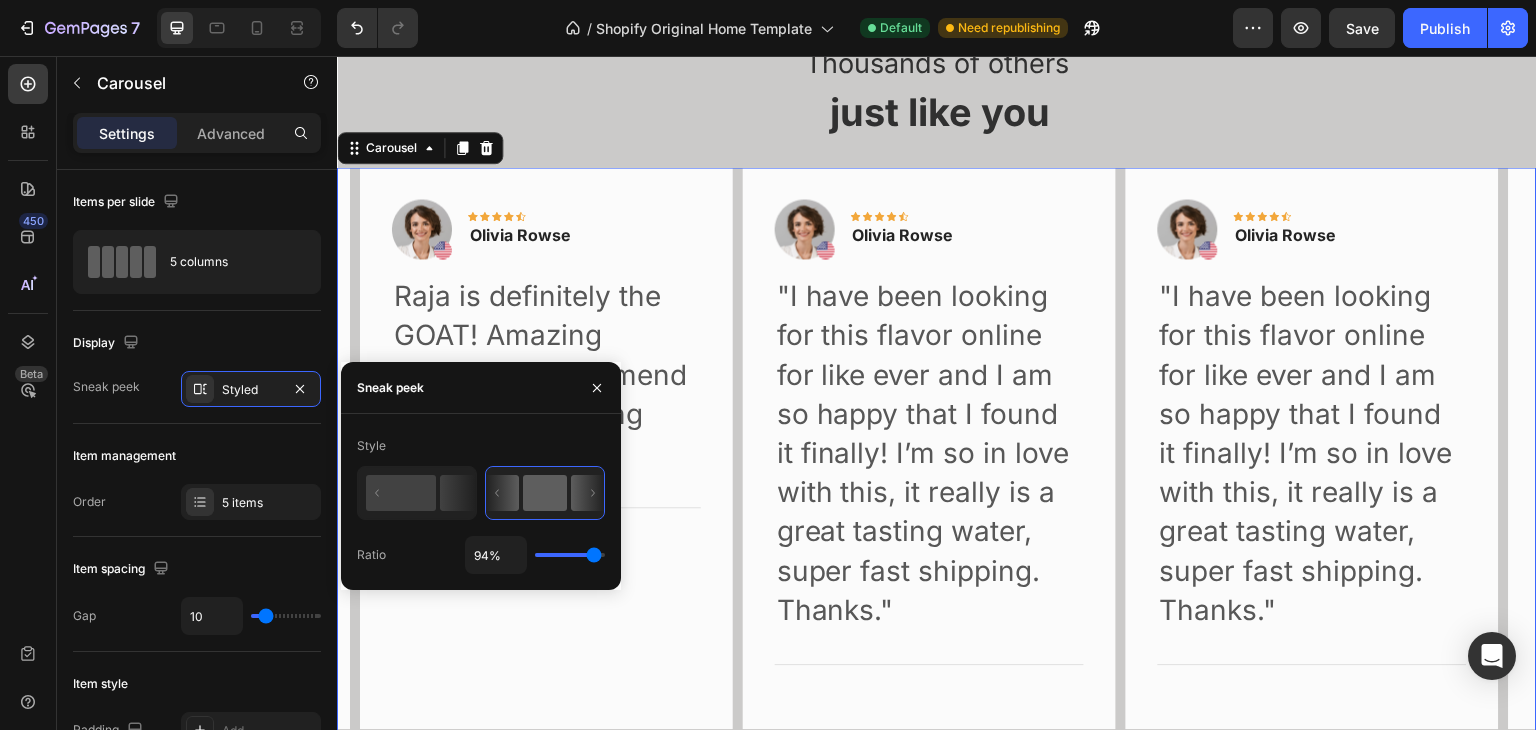 type on "97%" 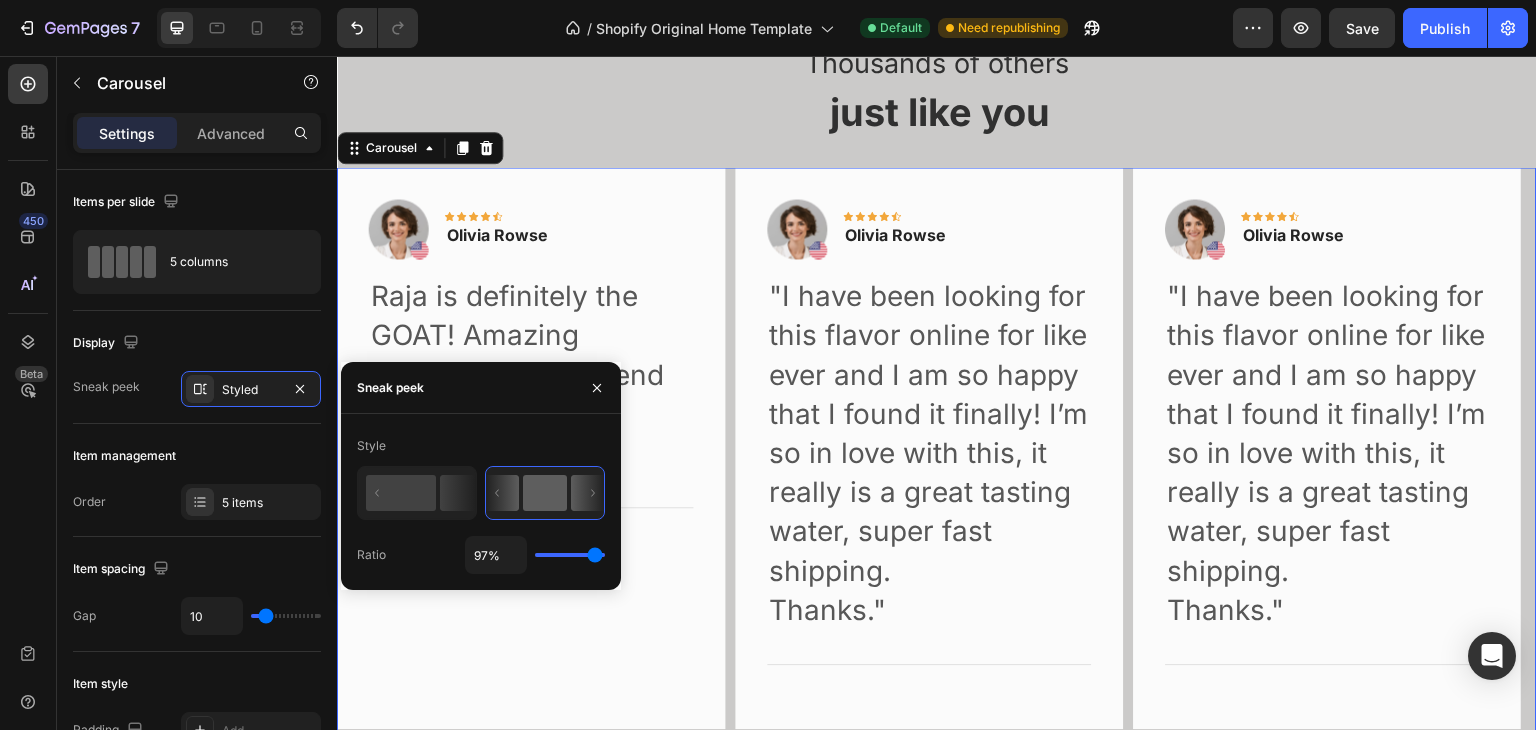 type on "100%" 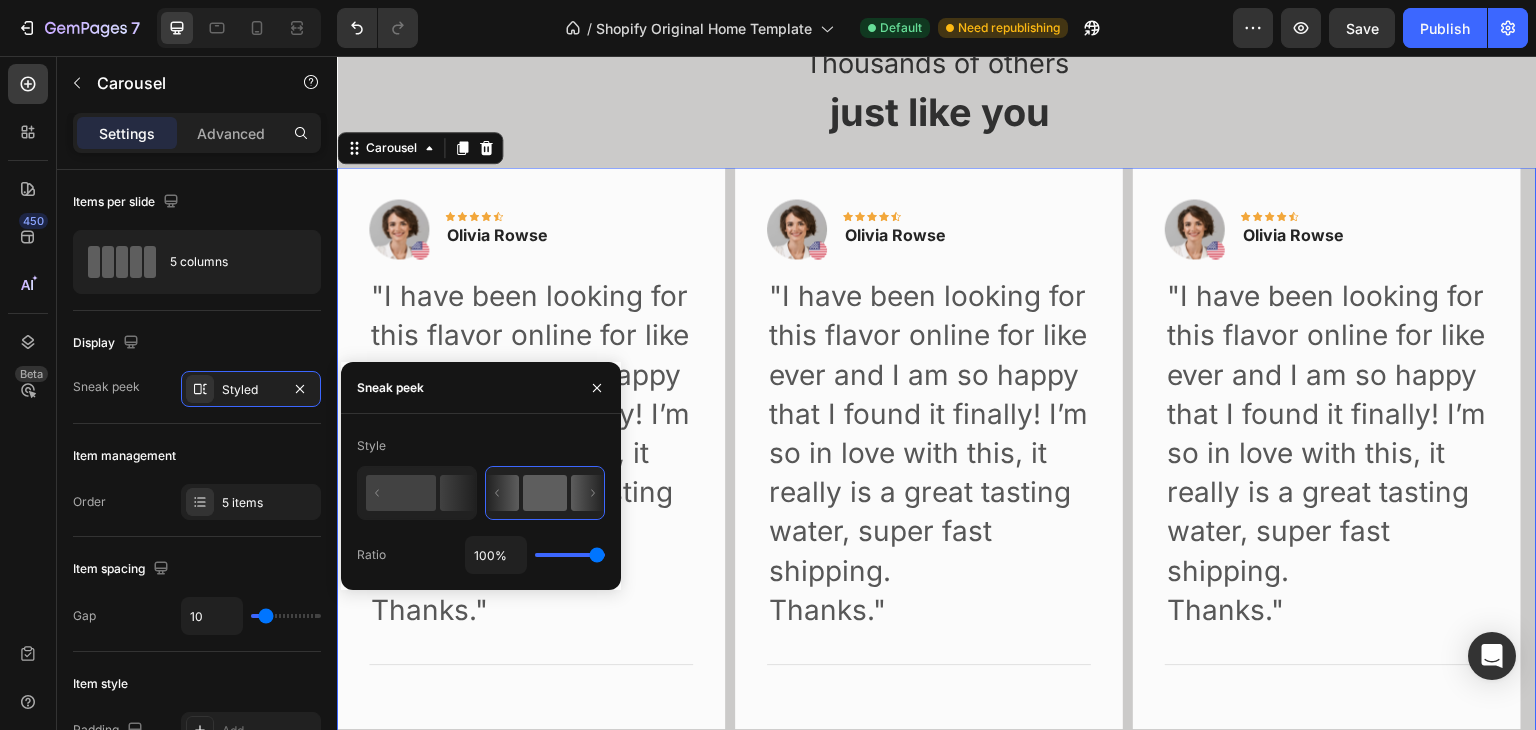 type on "54%" 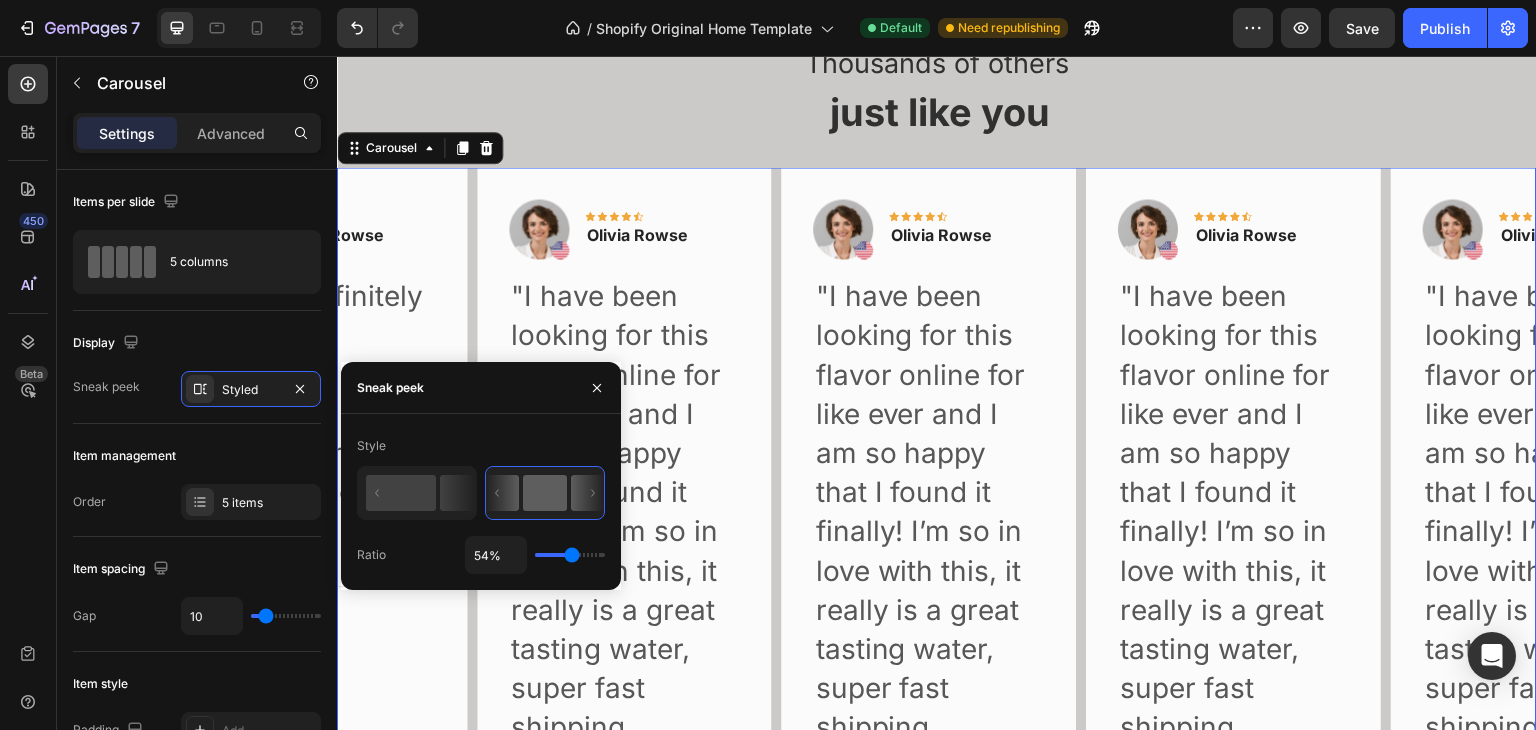 type on "54" 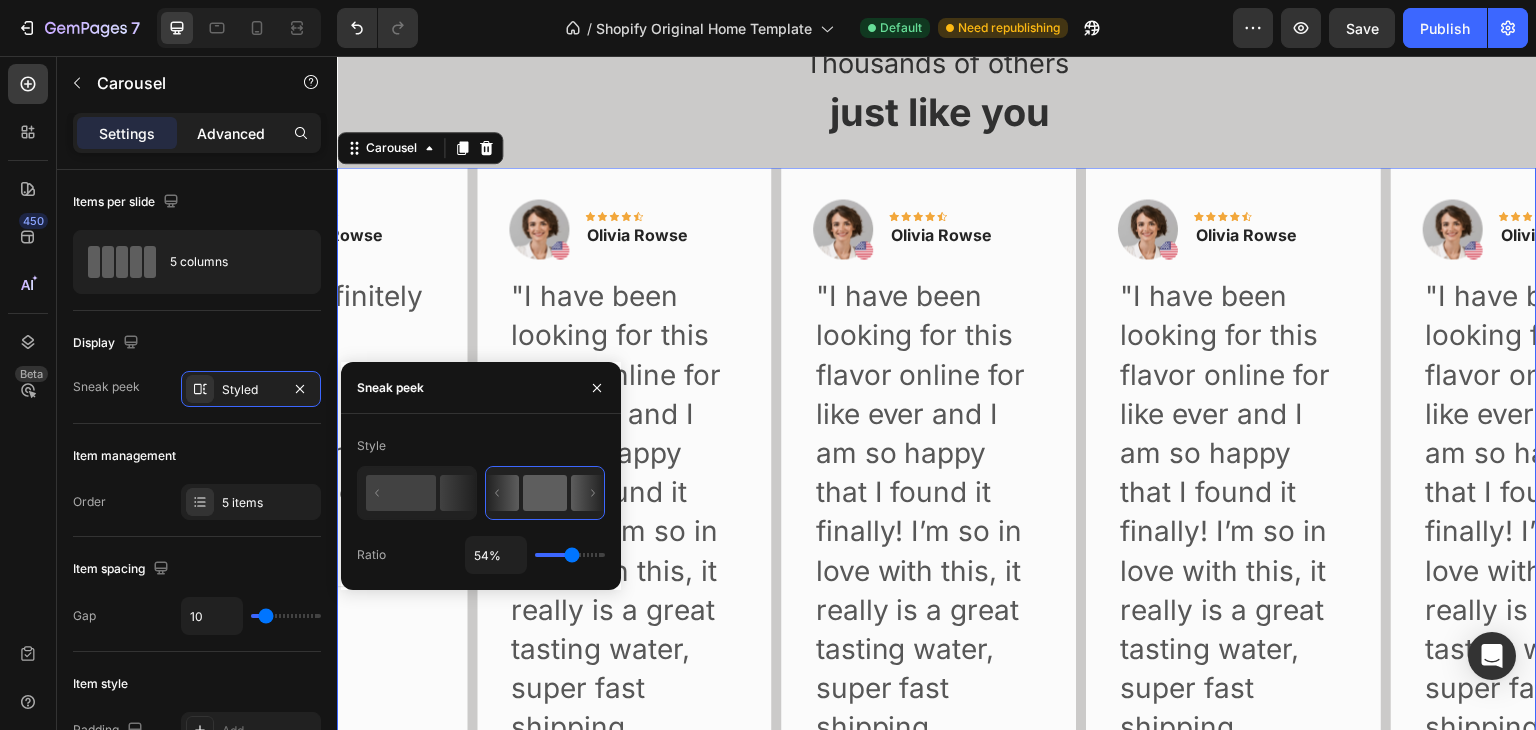 click on "Advanced" at bounding box center (231, 133) 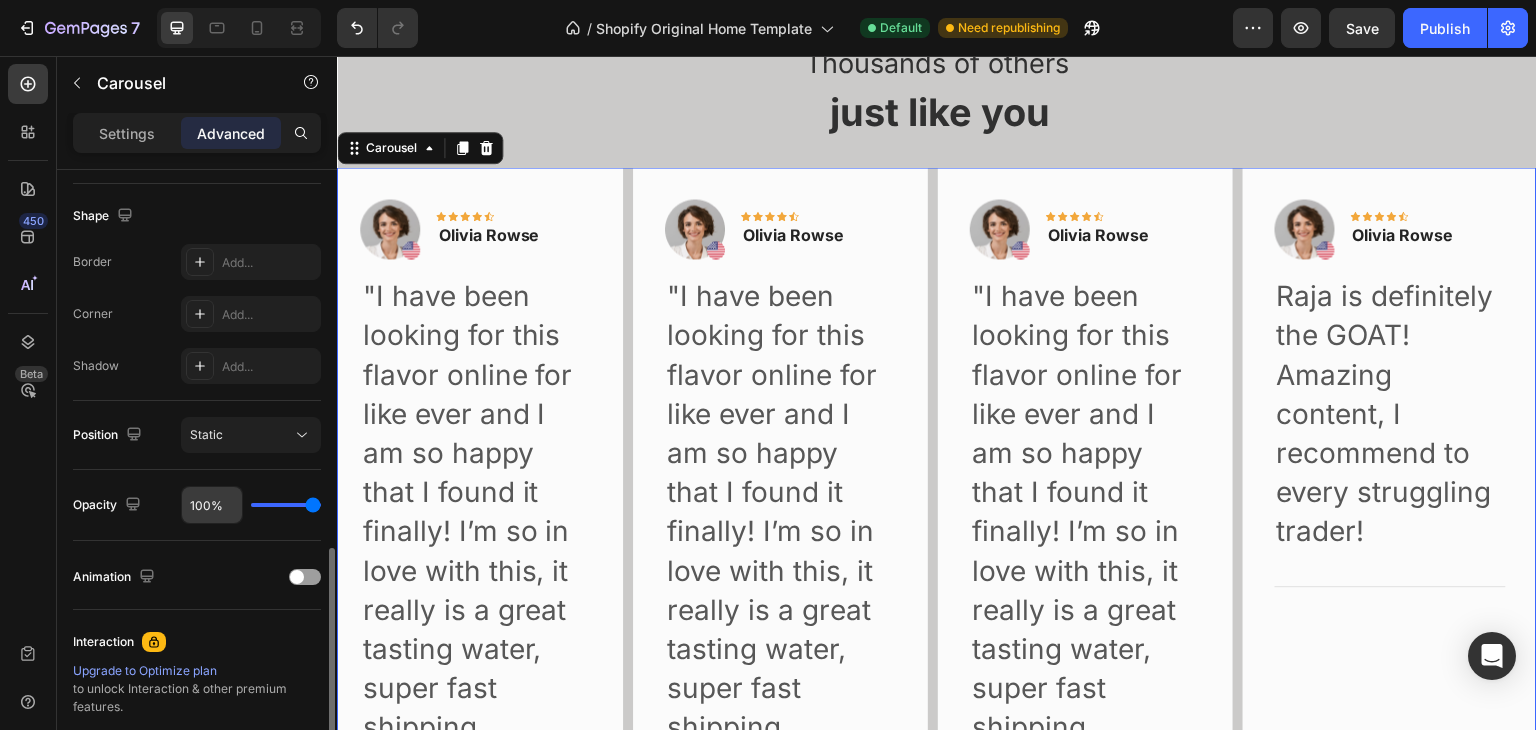 scroll, scrollTop: 600, scrollLeft: 0, axis: vertical 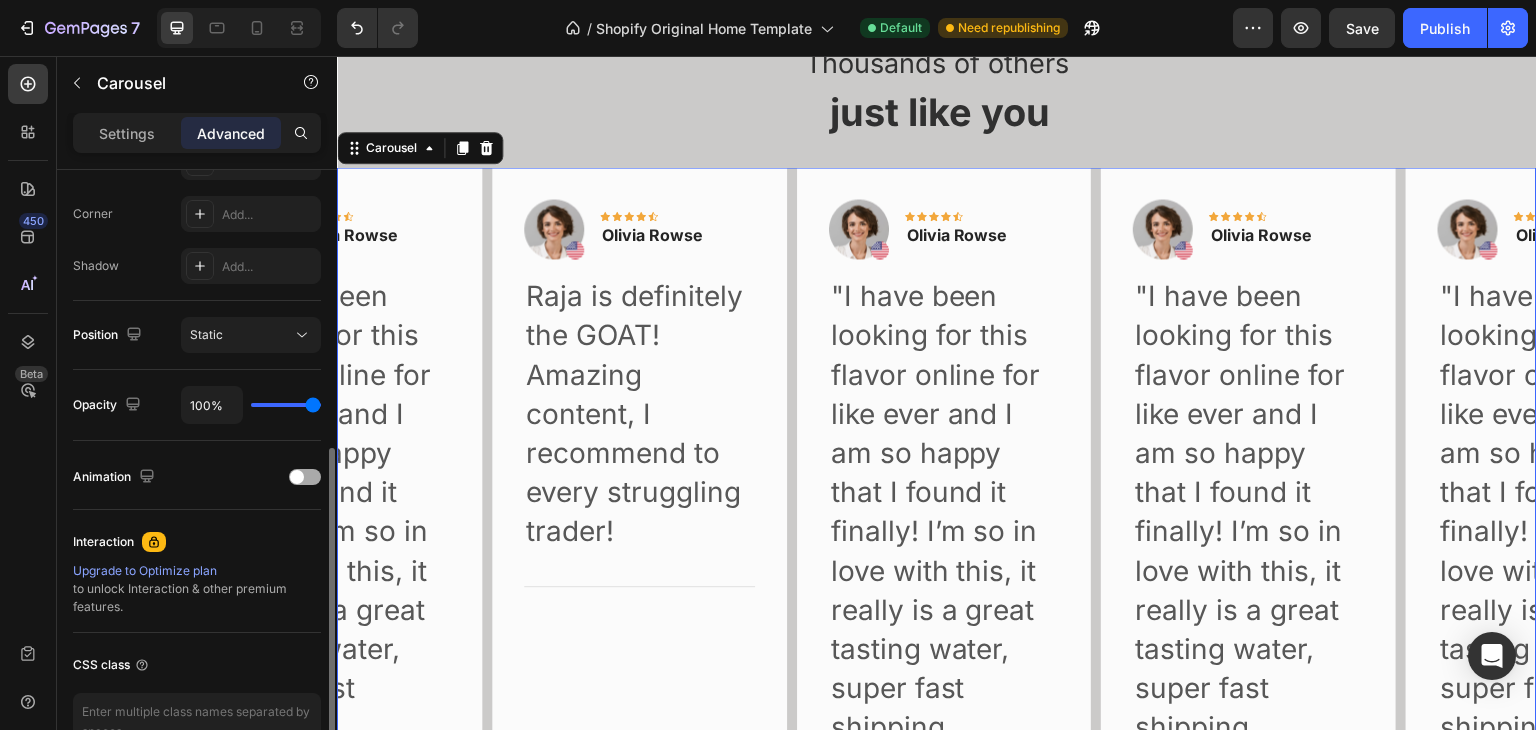 click on "Animation" at bounding box center (197, 477) 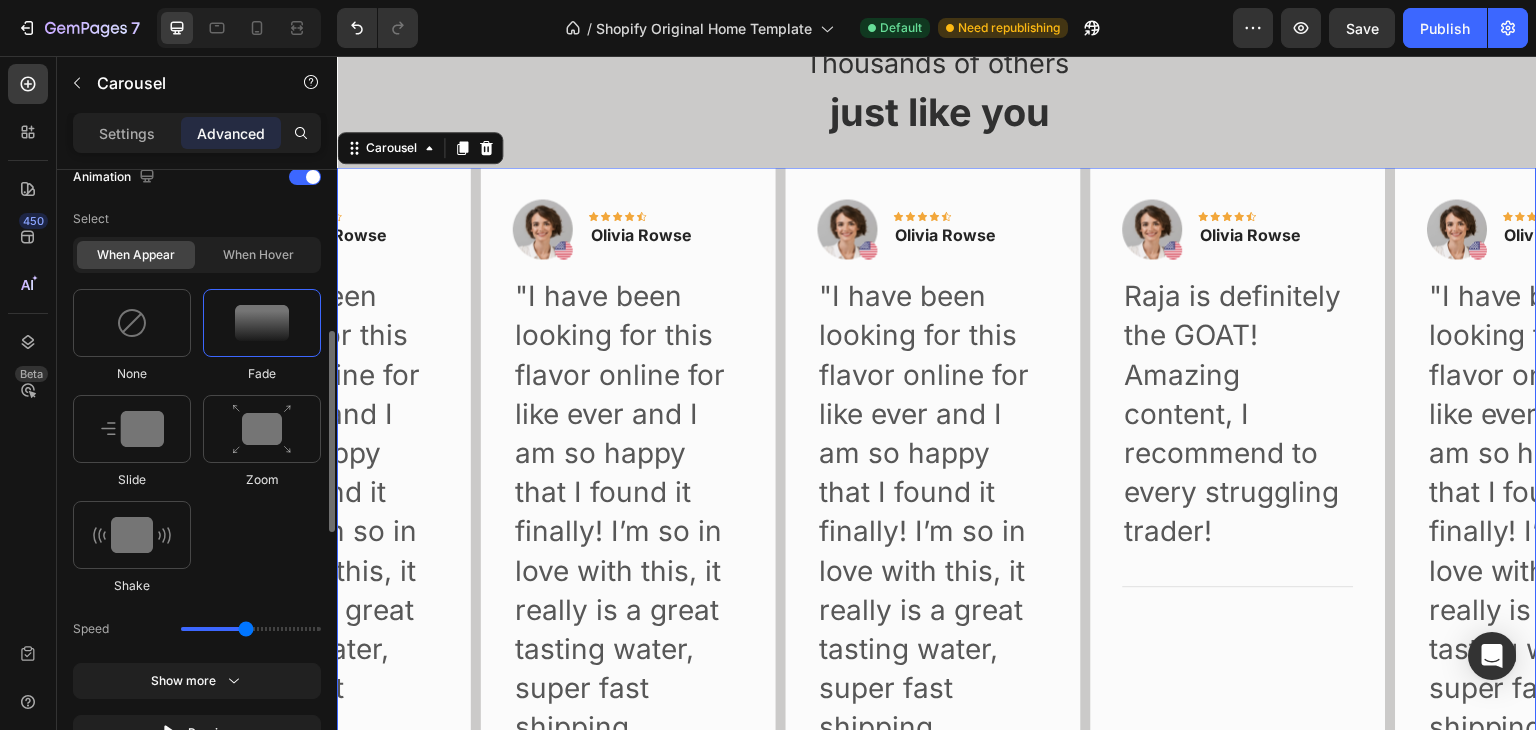 scroll, scrollTop: 800, scrollLeft: 0, axis: vertical 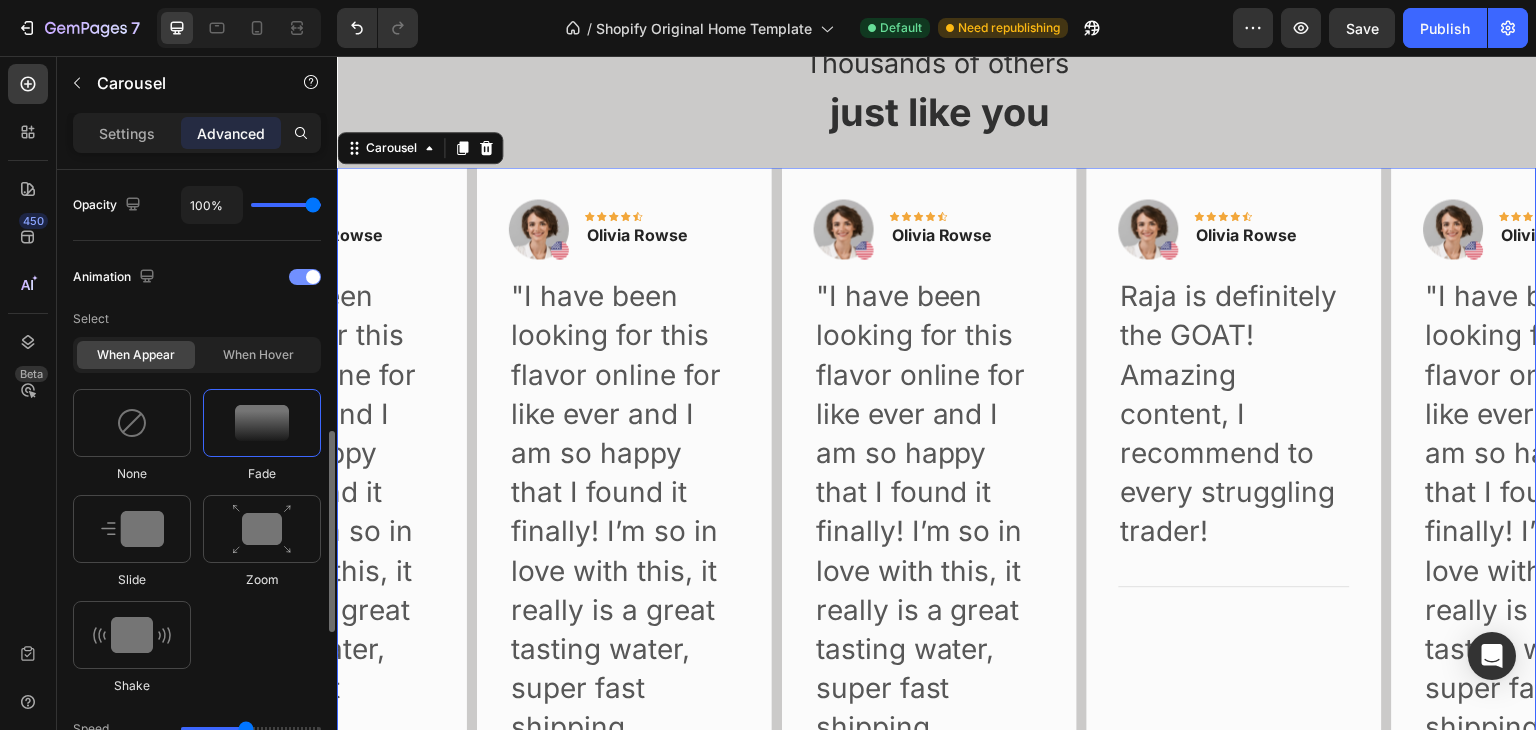 click at bounding box center (305, 277) 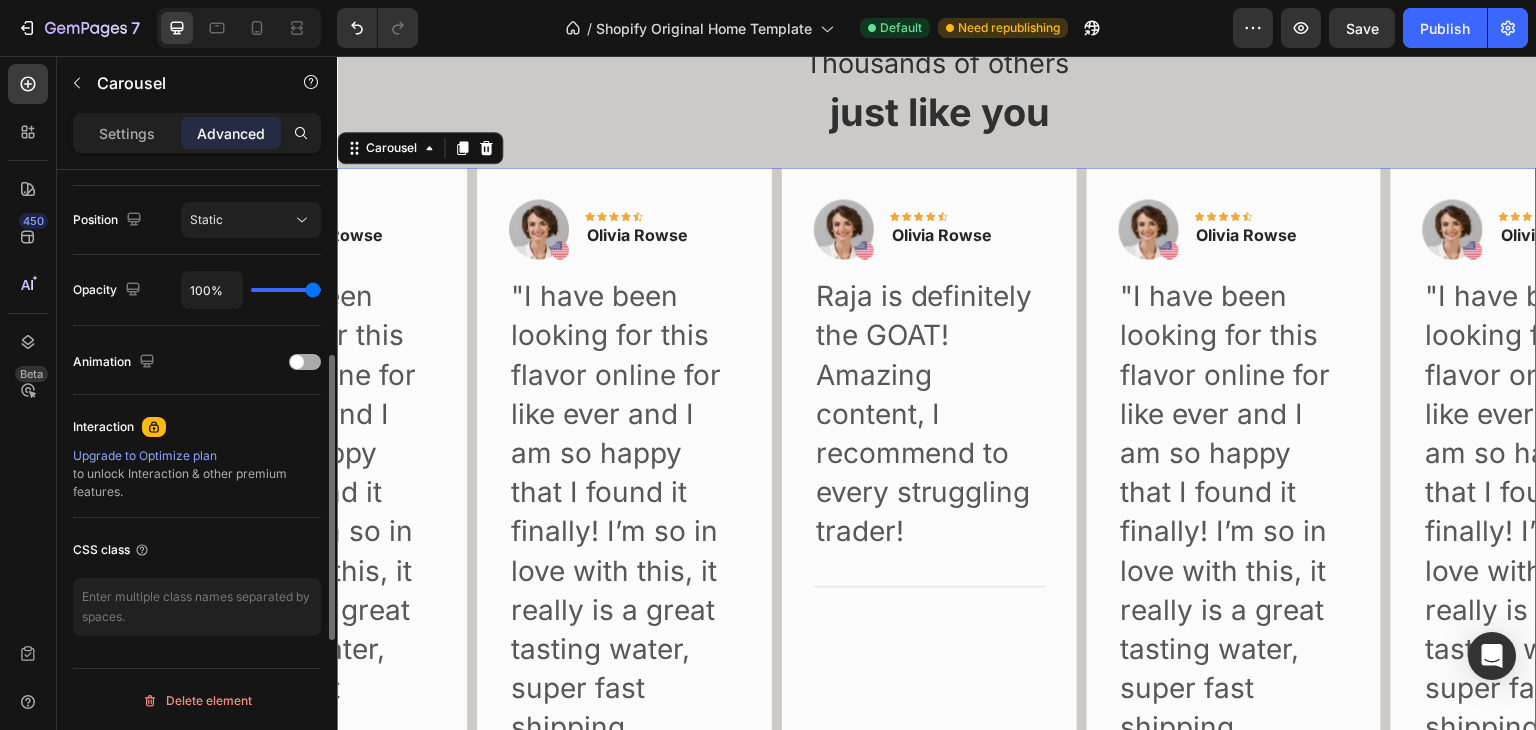 scroll, scrollTop: 615, scrollLeft: 0, axis: vertical 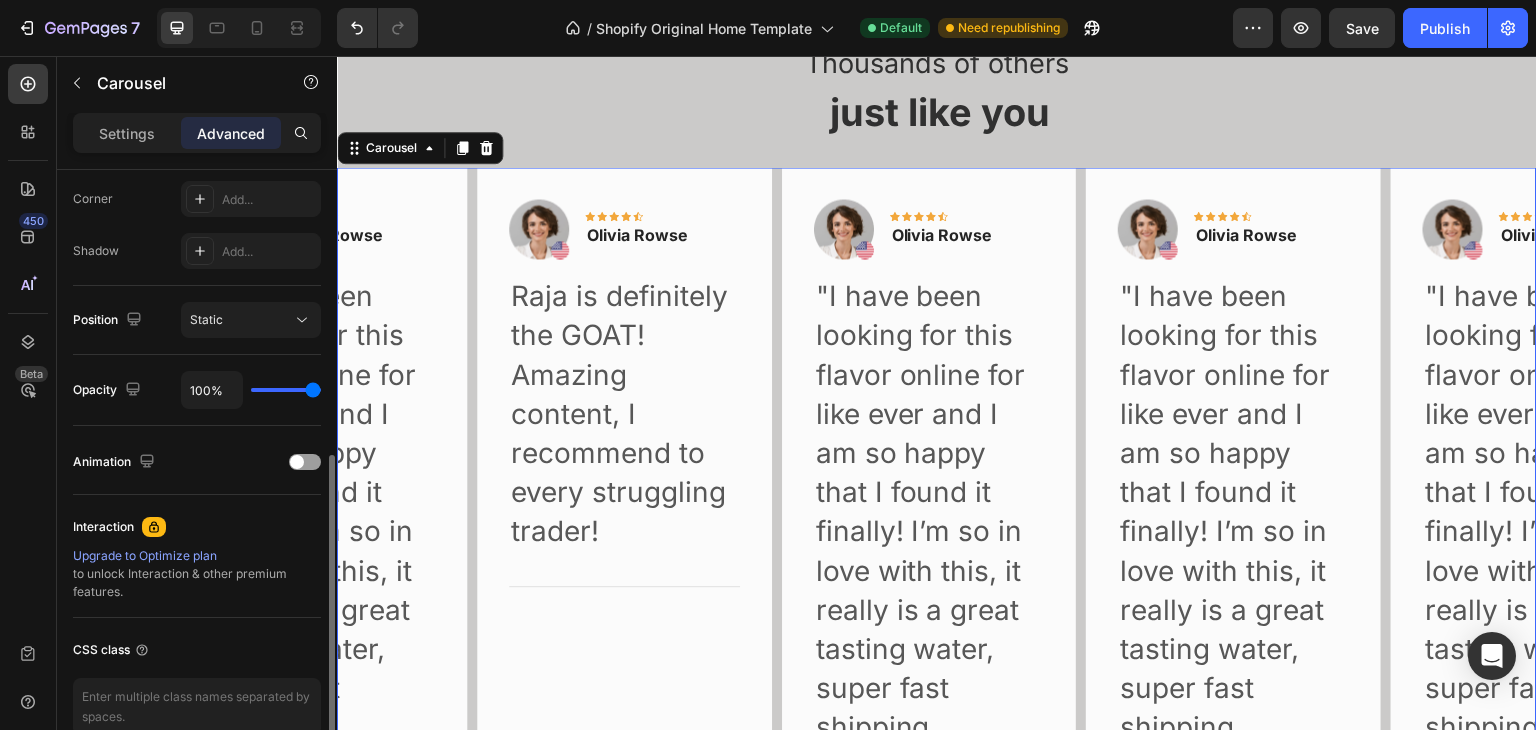type on "12%" 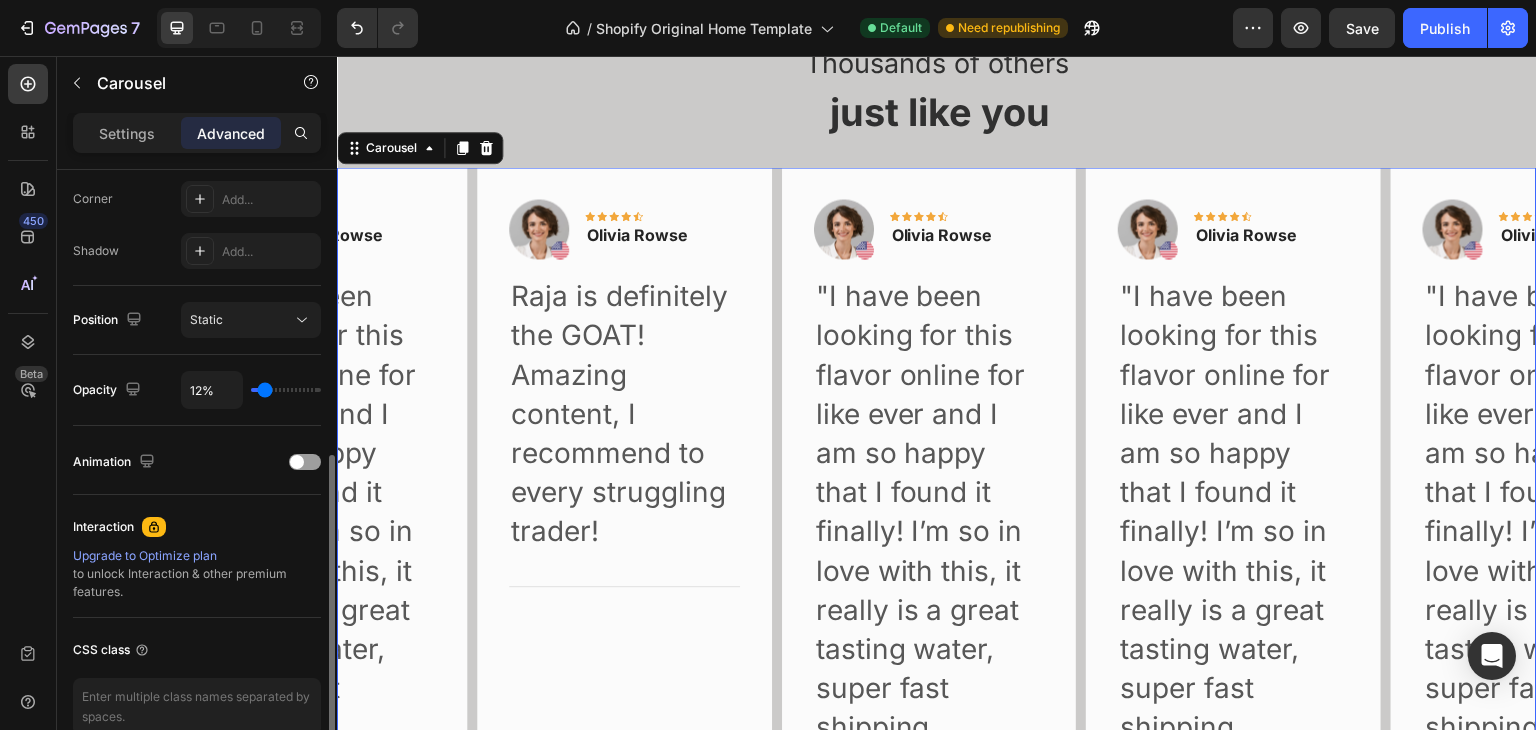 type on "49%" 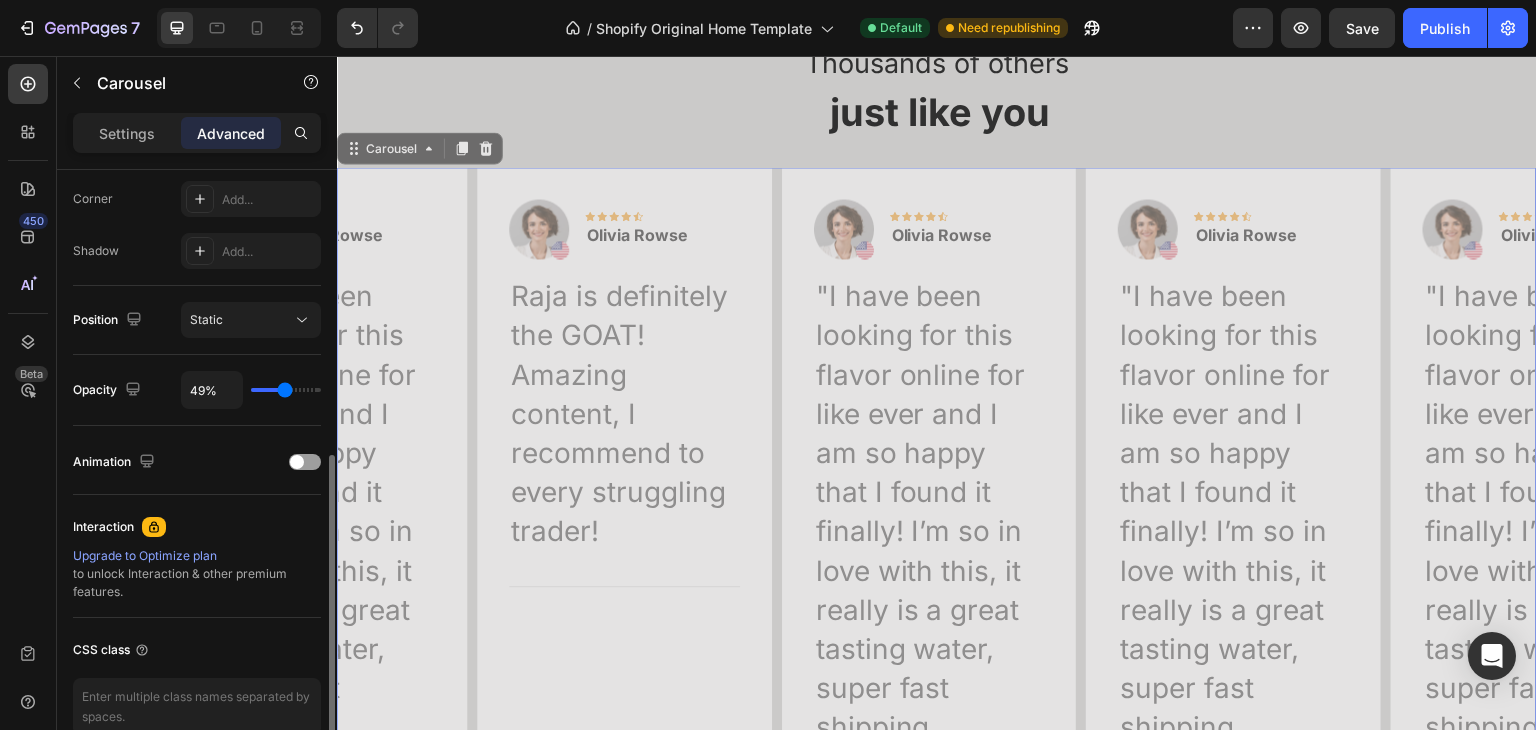 type on "64%" 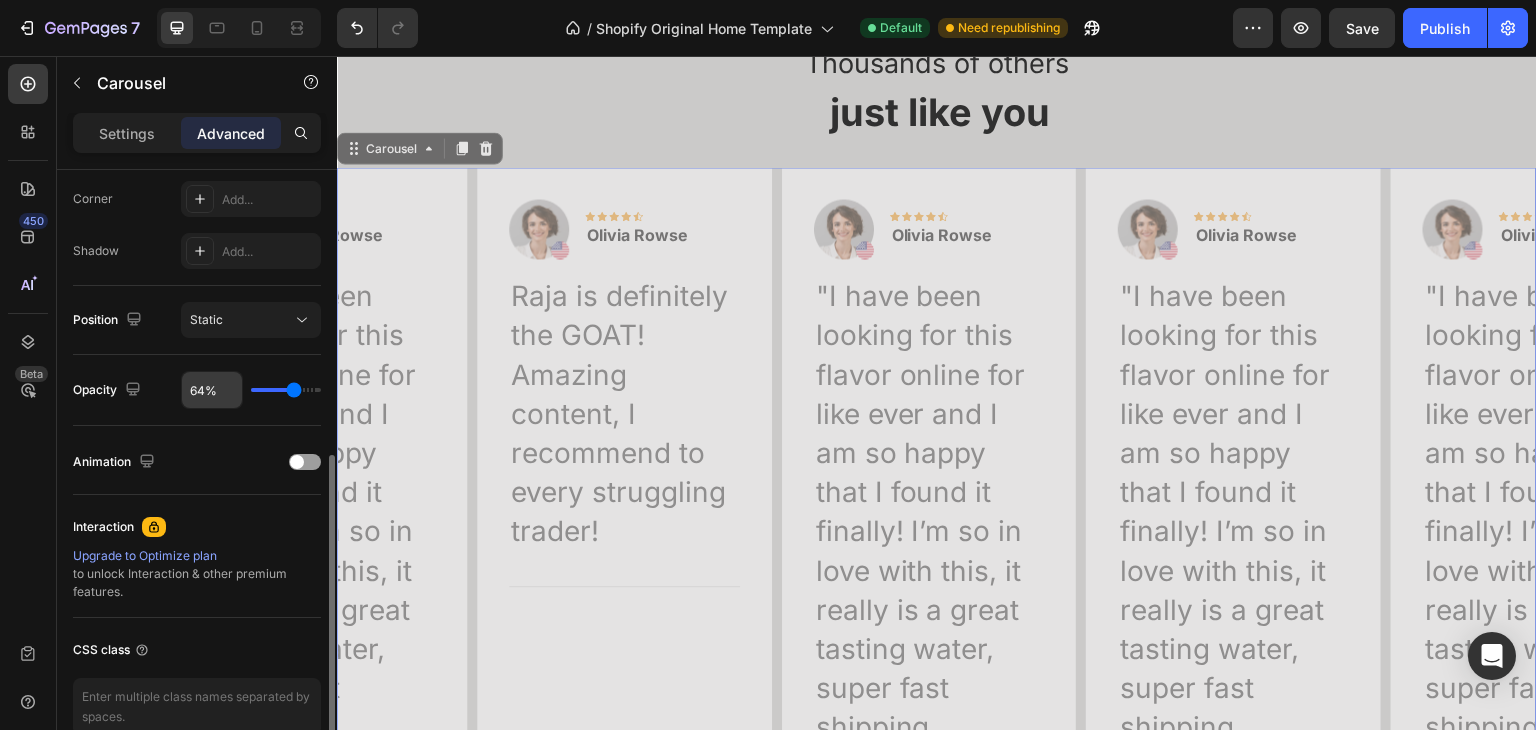 drag, startPoint x: 305, startPoint y: 389, endPoint x: 196, endPoint y: 386, distance: 109.041275 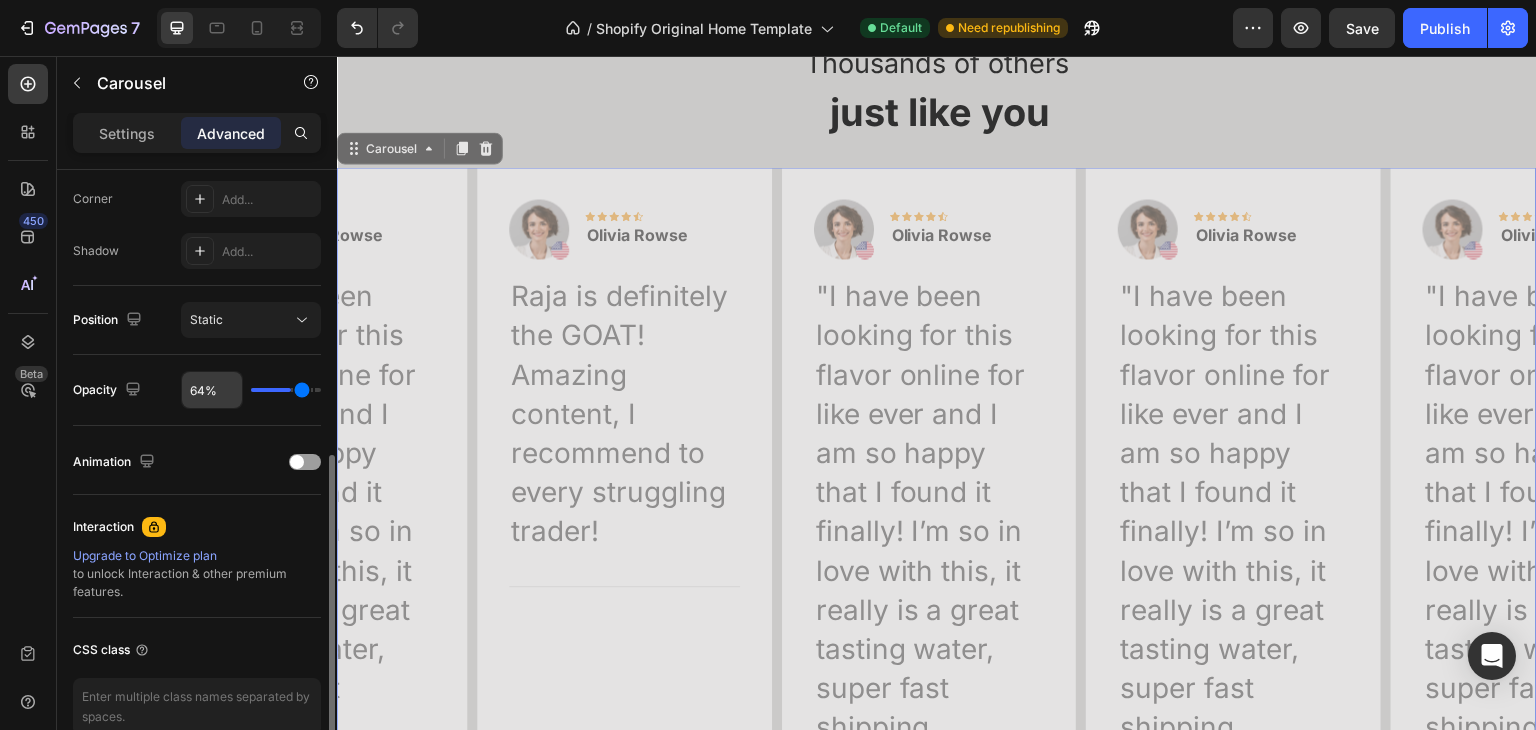 click at bounding box center (286, 390) 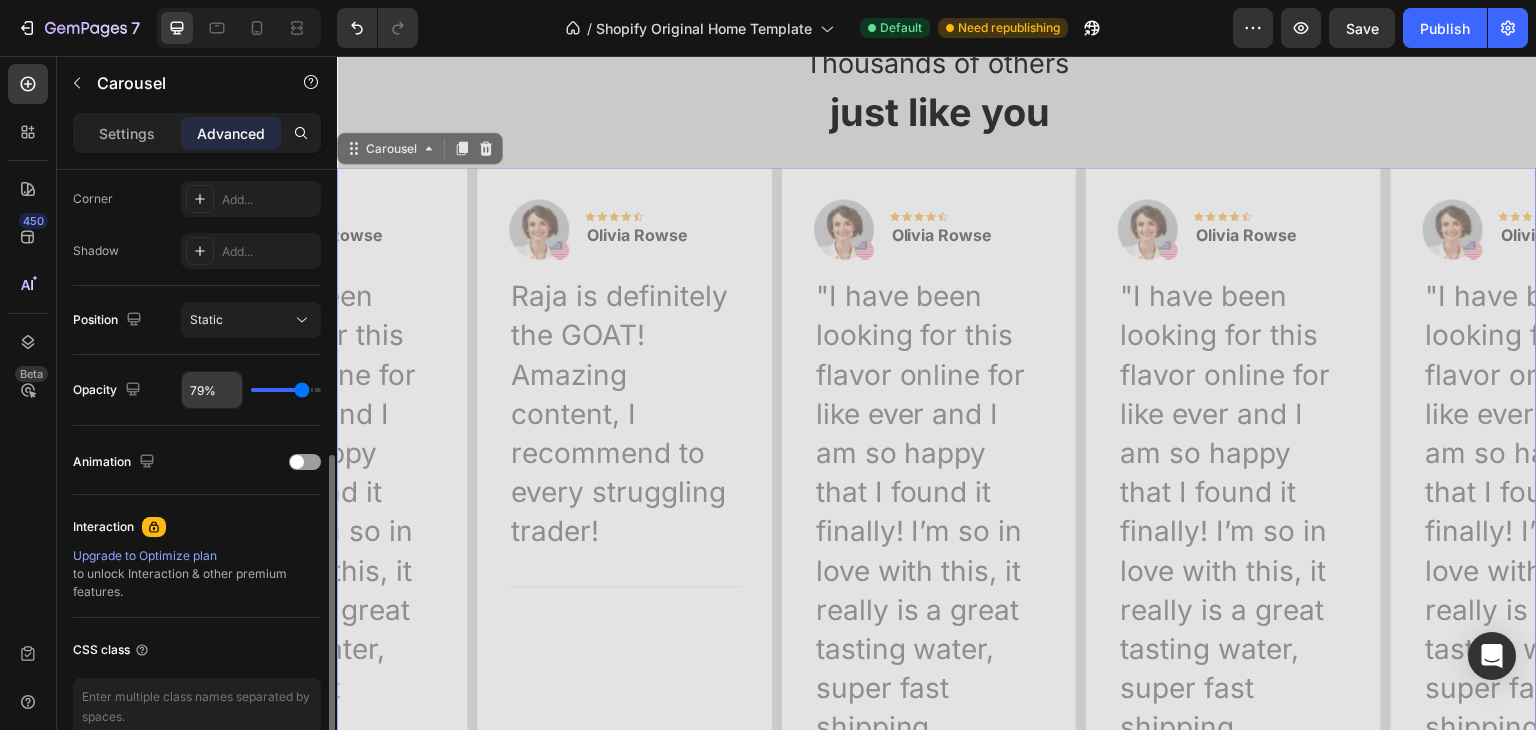 click on "79%" at bounding box center (212, 390) 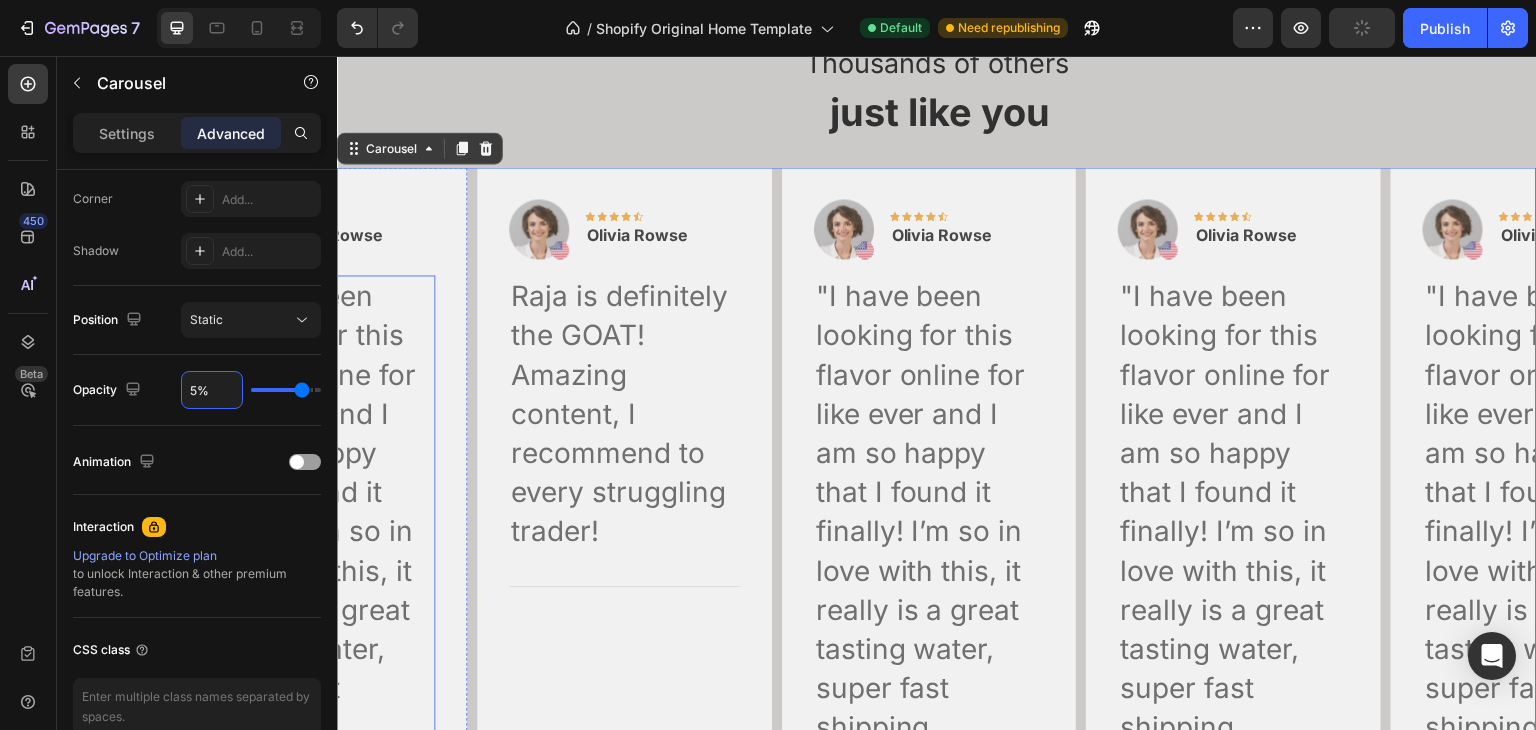 type on "50%" 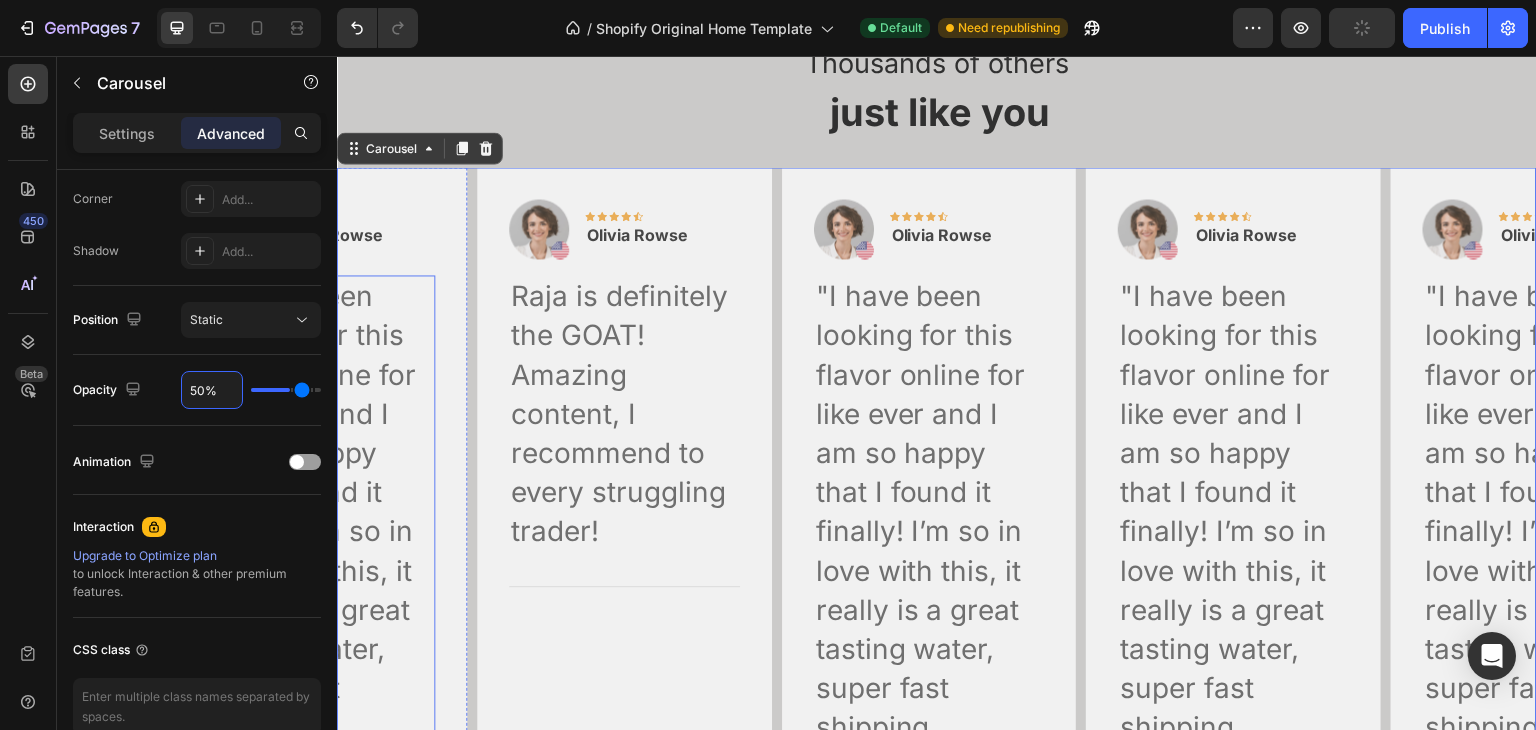 type on "50" 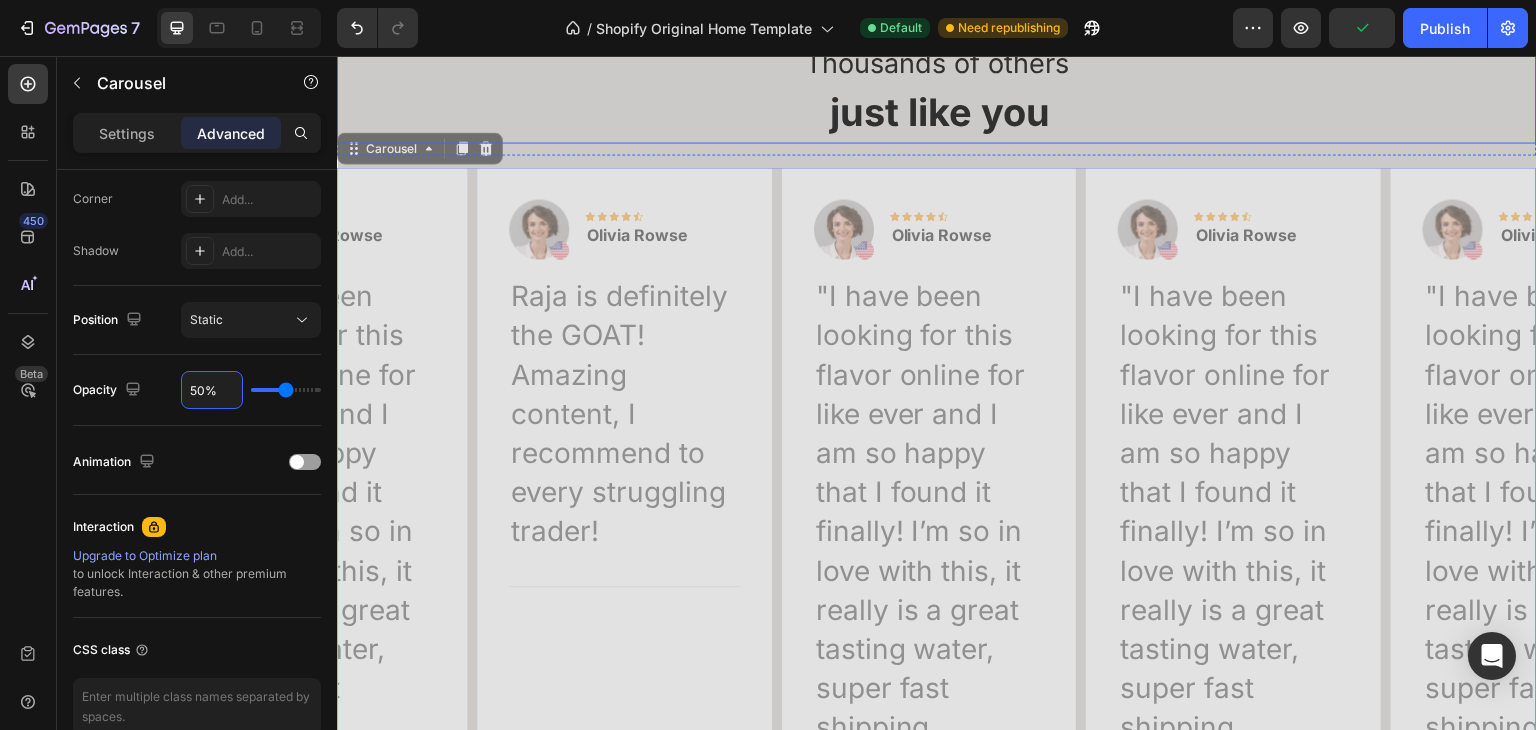 click on "just like you" at bounding box center [937, 112] 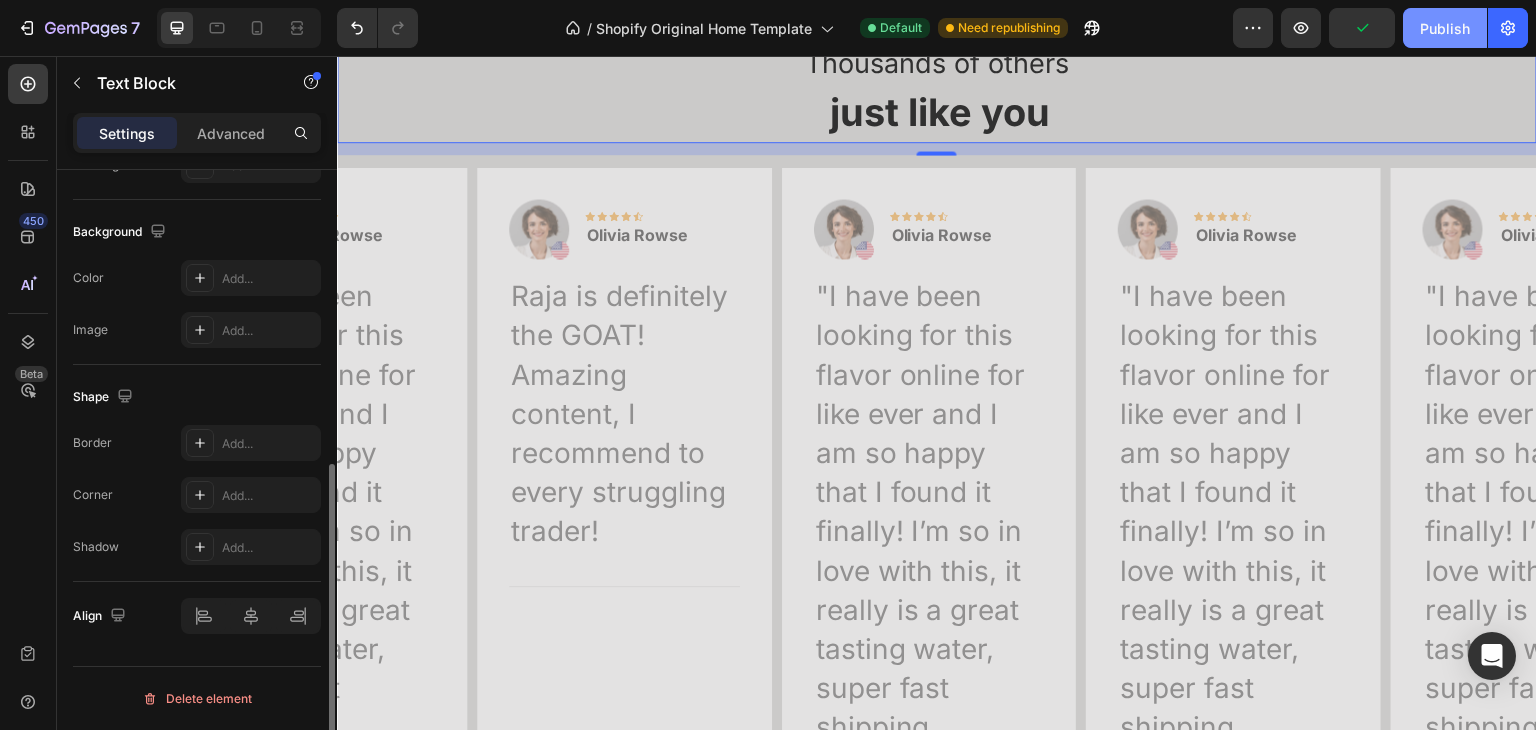scroll, scrollTop: 0, scrollLeft: 0, axis: both 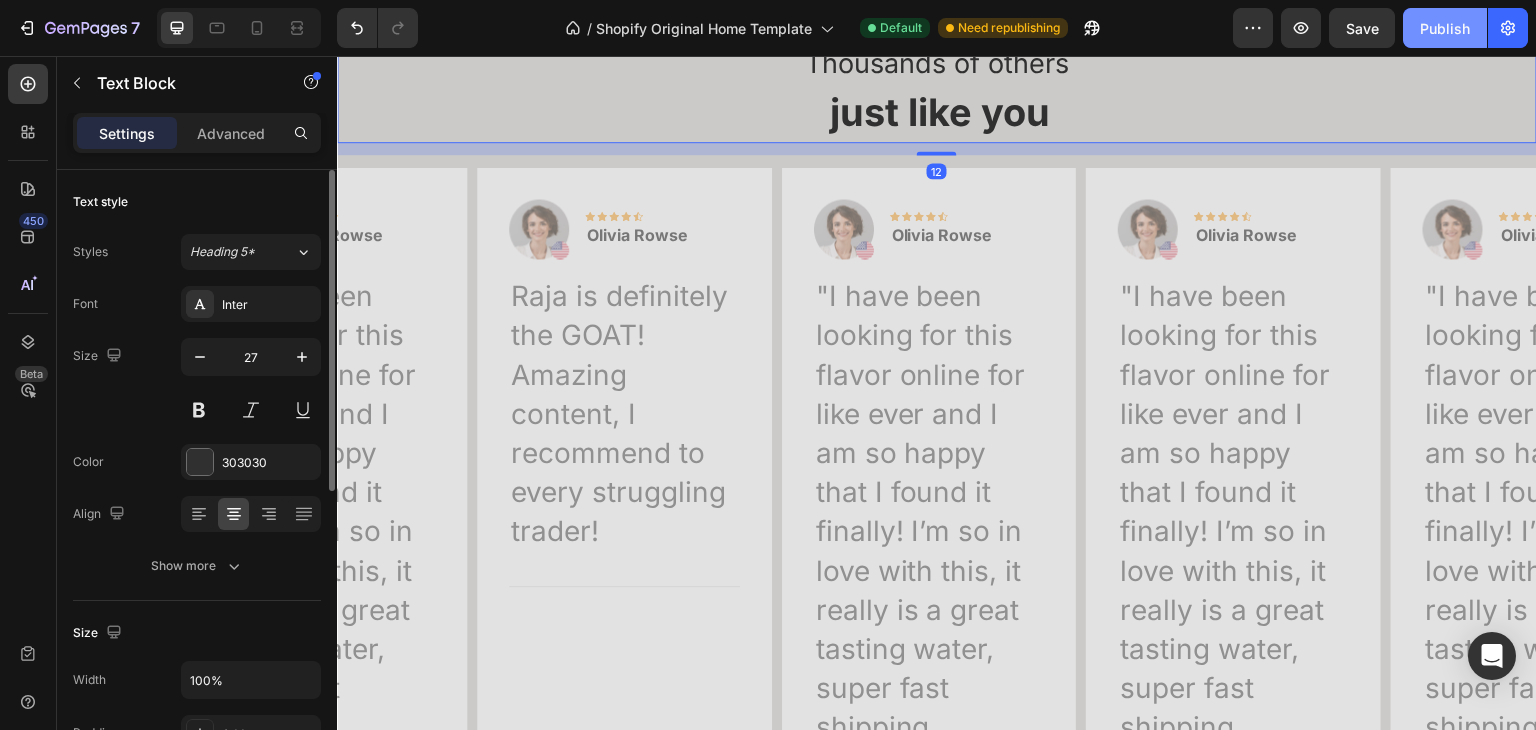 click on "Publish" at bounding box center [1445, 28] 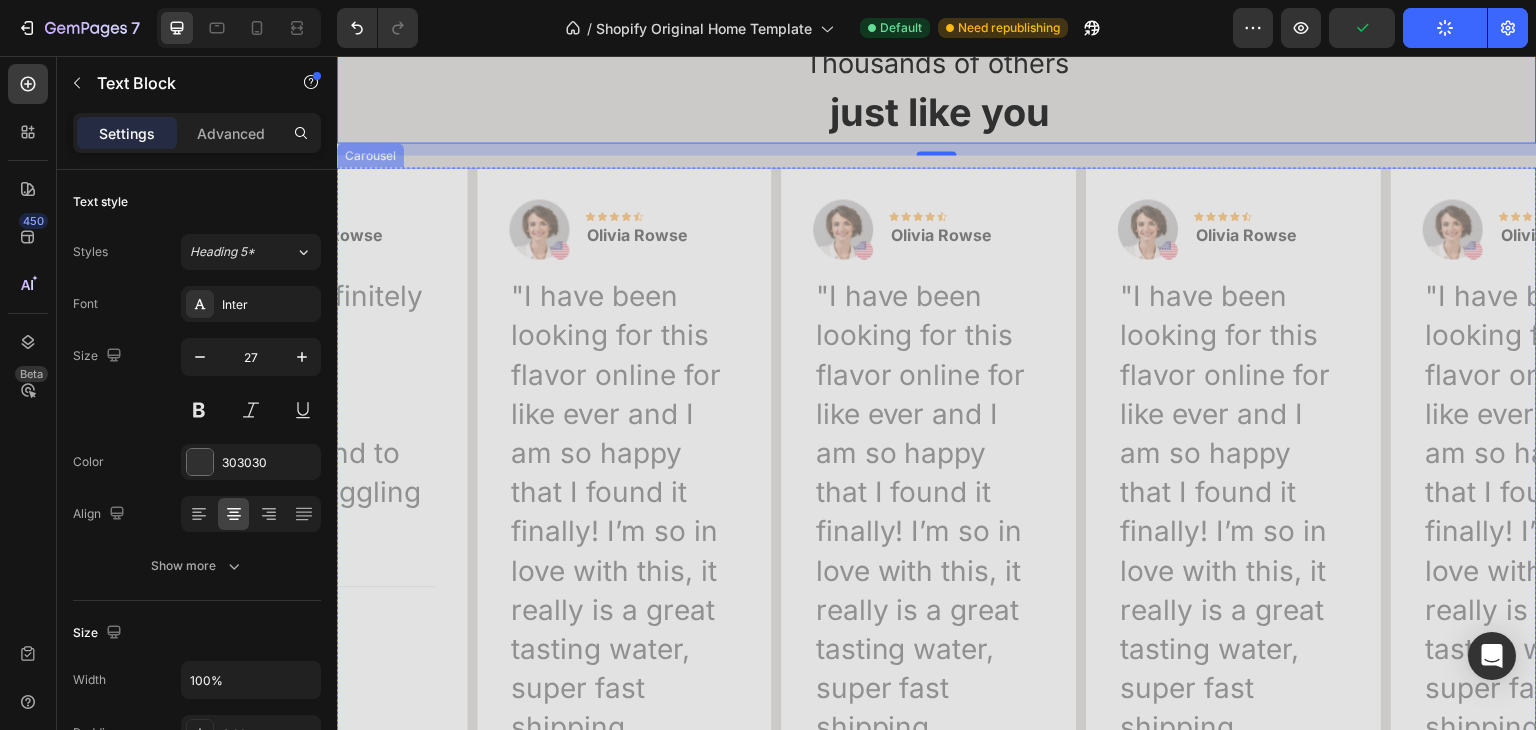 click on "Image
Icon
Icon
Icon
Icon
Icon Row [FIRST] [LAST] Text block Row "I have been looking for this flavor online for like ever and I am so happy that I found it finally! I’m so in love with this, it really is a great tasting water, super fast shipping.  Thanks." Text block                Title Line Row Image
Icon
Icon
Icon
Icon
Icon Row [FIRST] [LAST] Text block Row Raja is definitely the GOAT! Amazing content, I recommend to every struggling trader! Text block                Title Line Row" at bounding box center (937, 526) 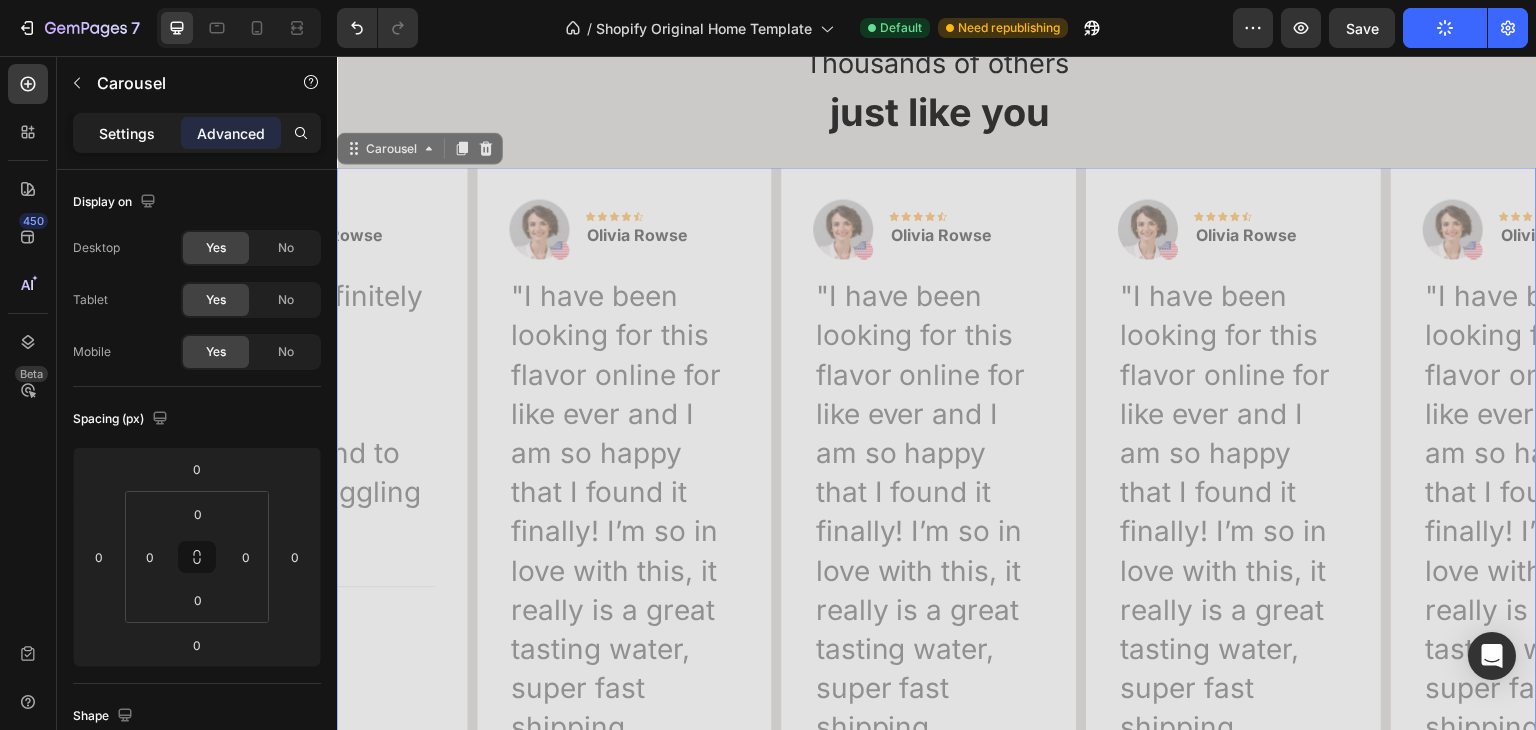 click on "Settings" at bounding box center [127, 133] 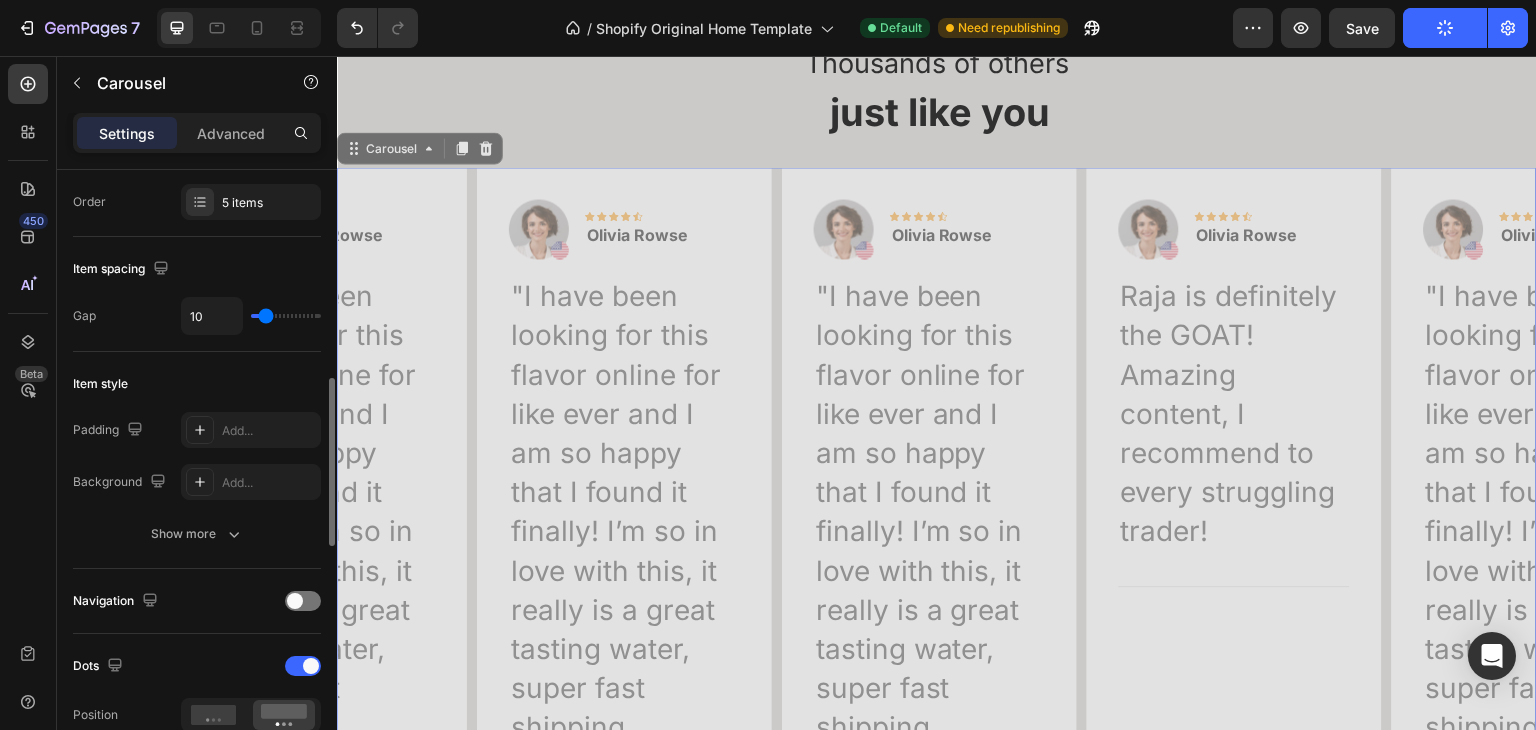 scroll, scrollTop: 500, scrollLeft: 0, axis: vertical 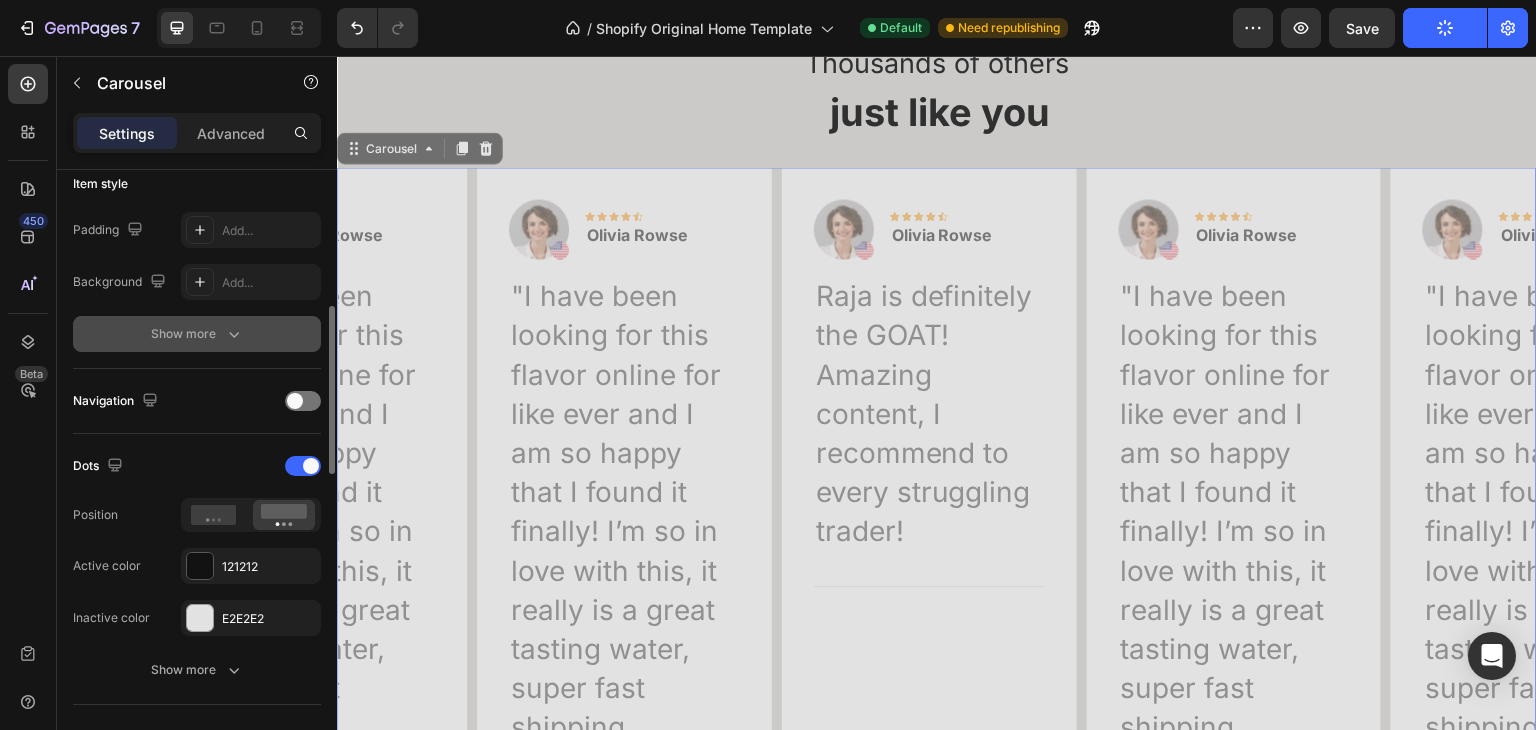 click on "Show more" at bounding box center [197, 334] 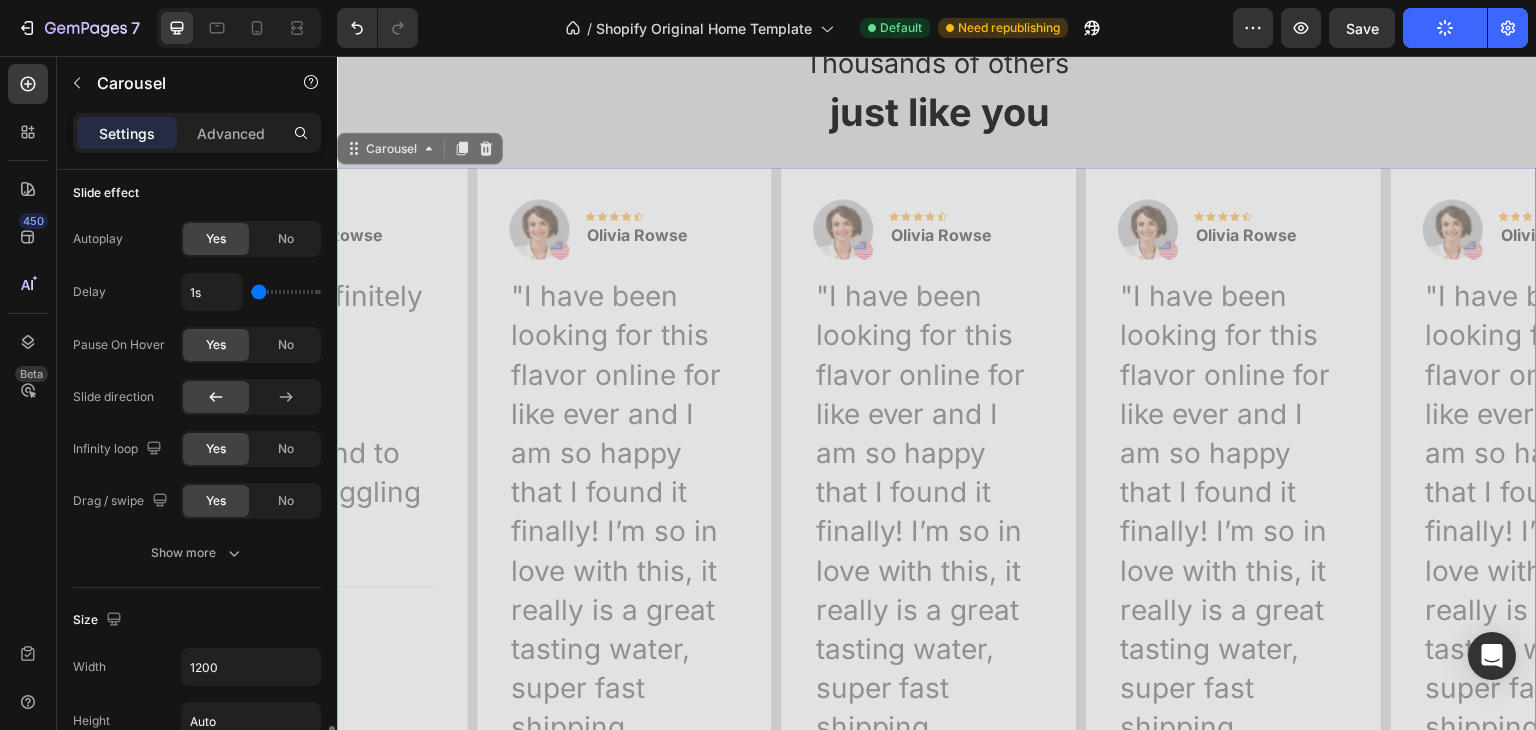 scroll, scrollTop: 1400, scrollLeft: 0, axis: vertical 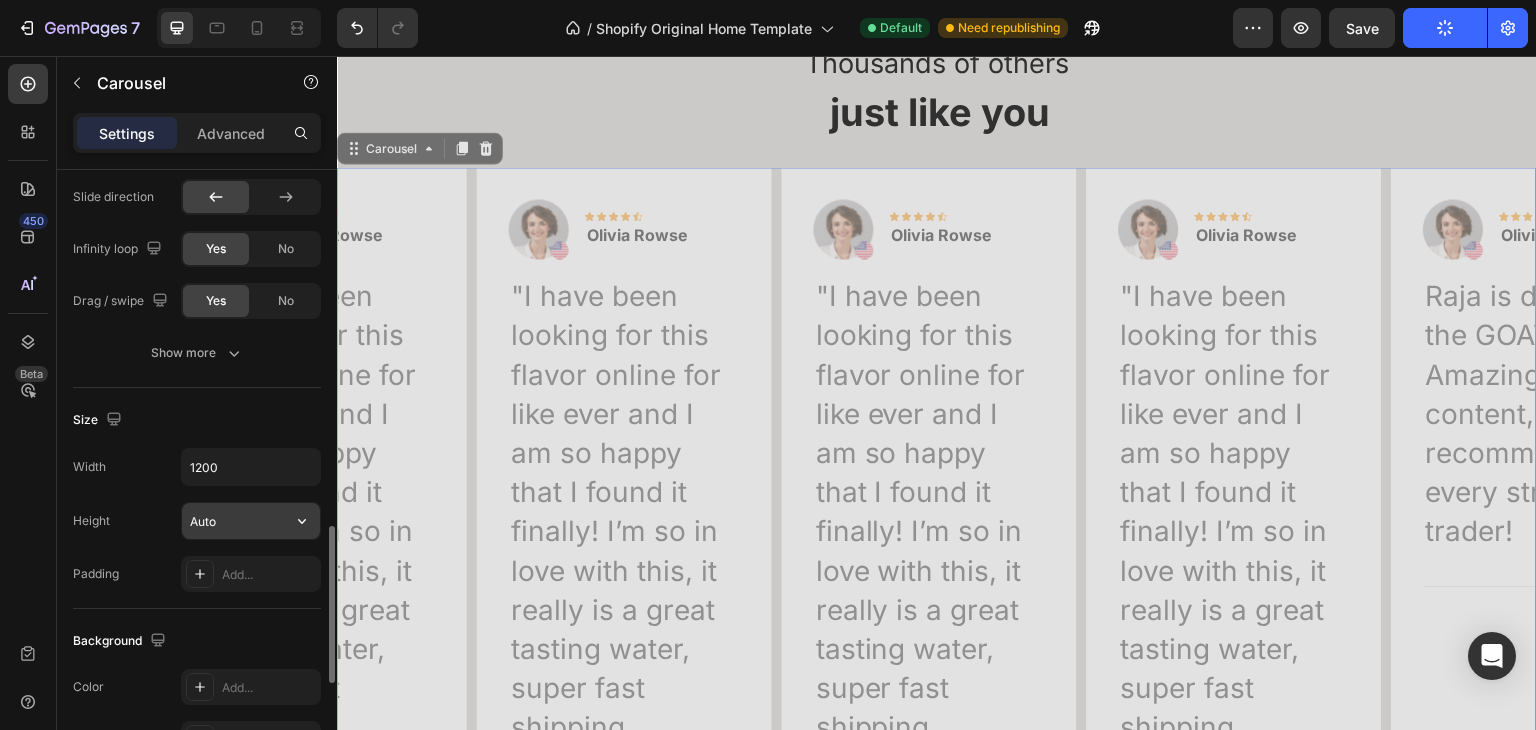 click on "Auto" at bounding box center [251, 521] 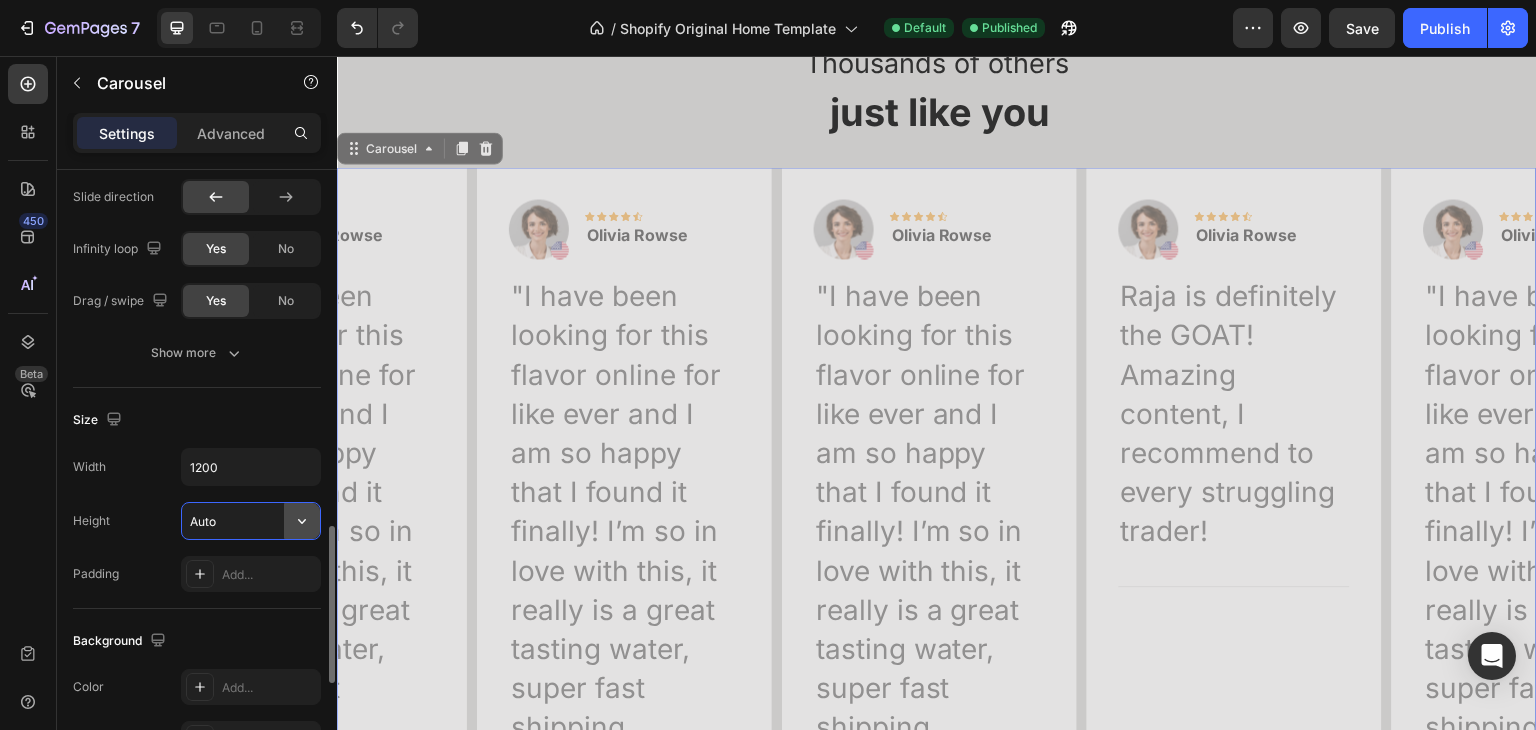 click 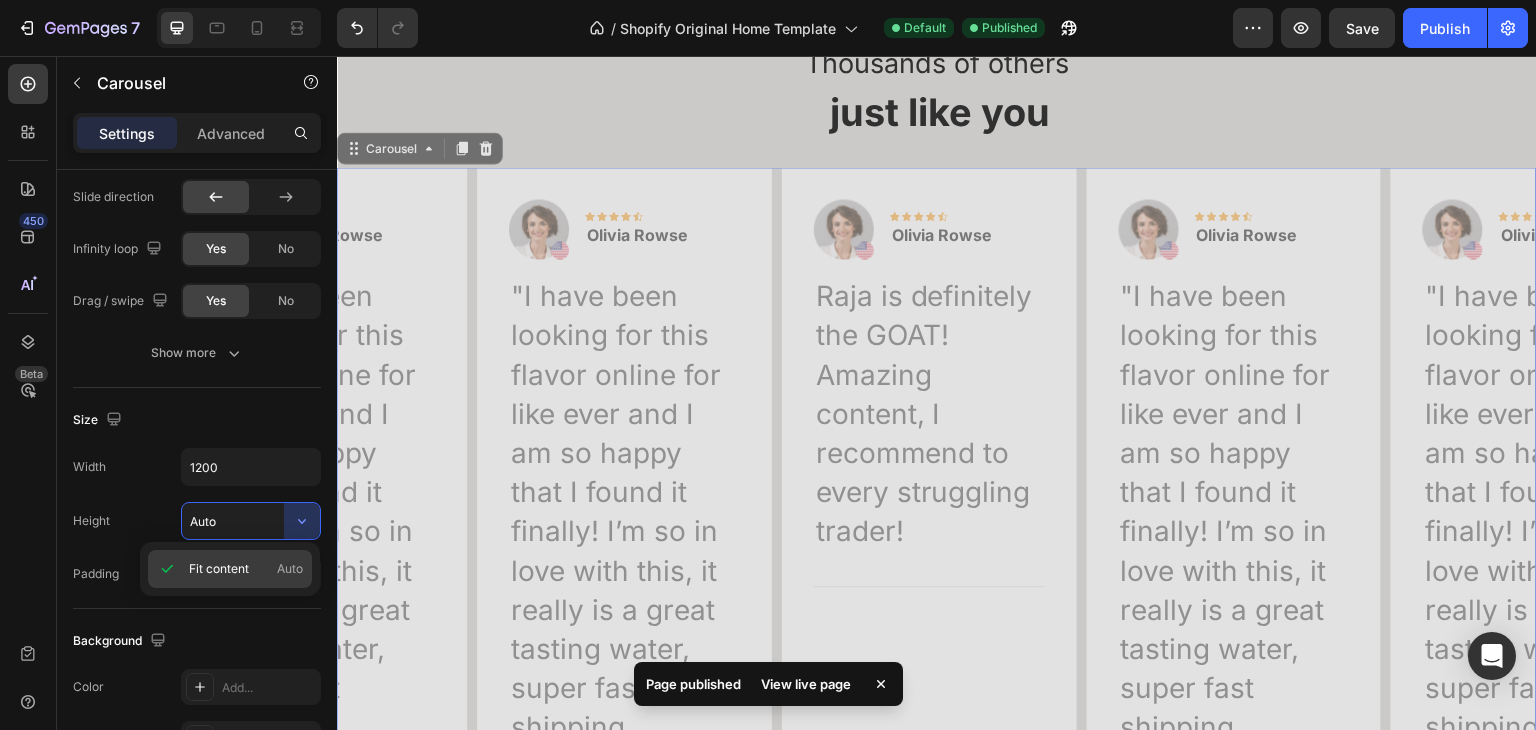 click on "Auto" at bounding box center [290, 569] 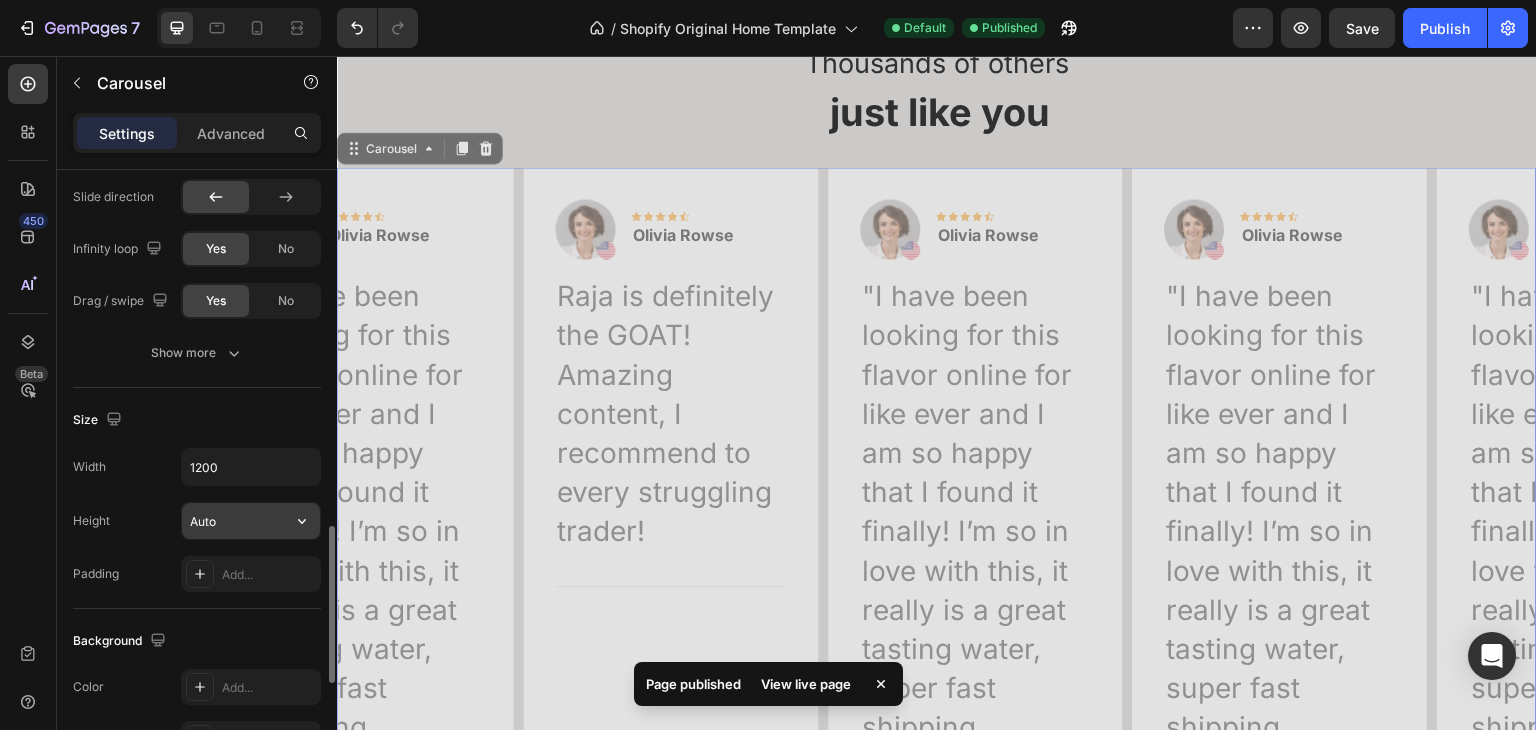 click on "Auto" at bounding box center (251, 521) 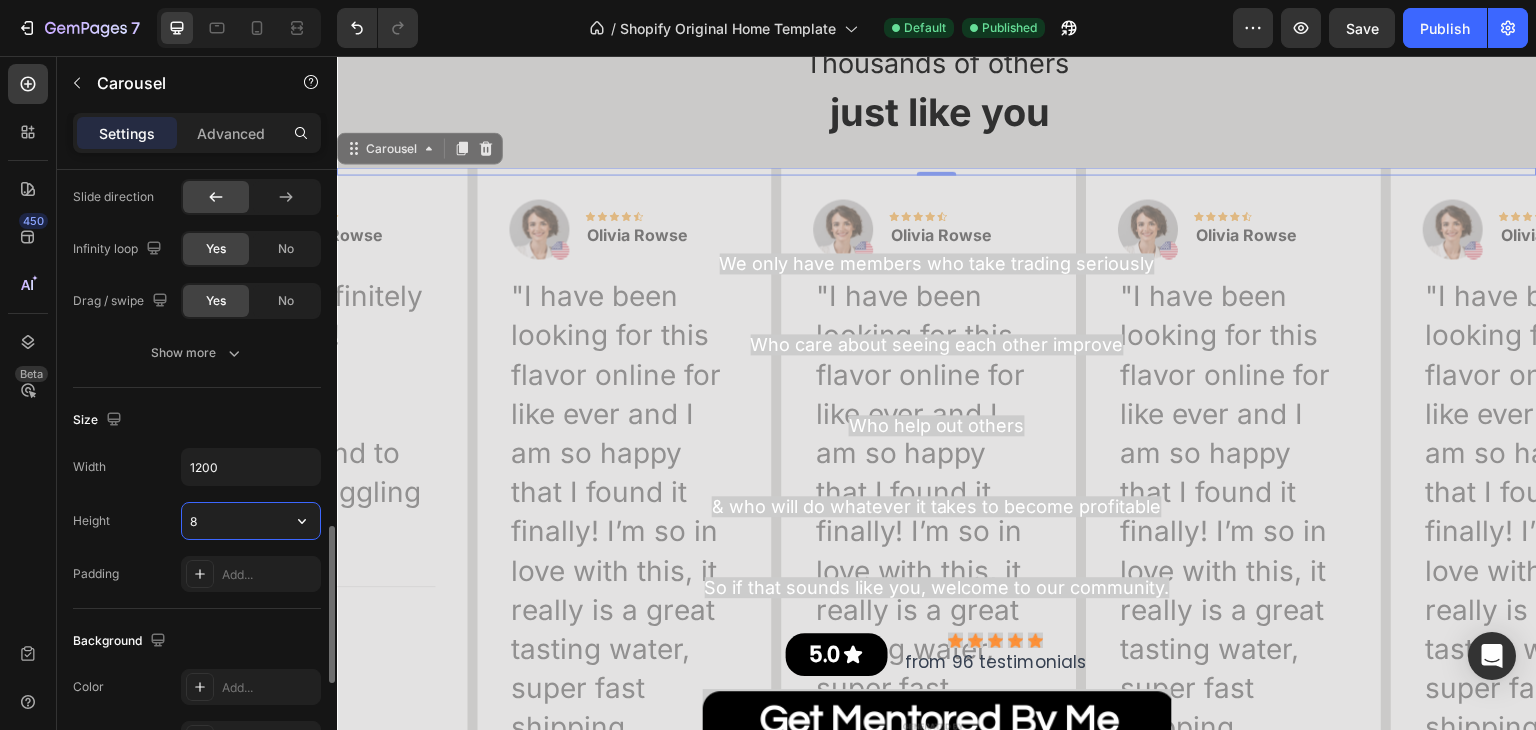 type on "9" 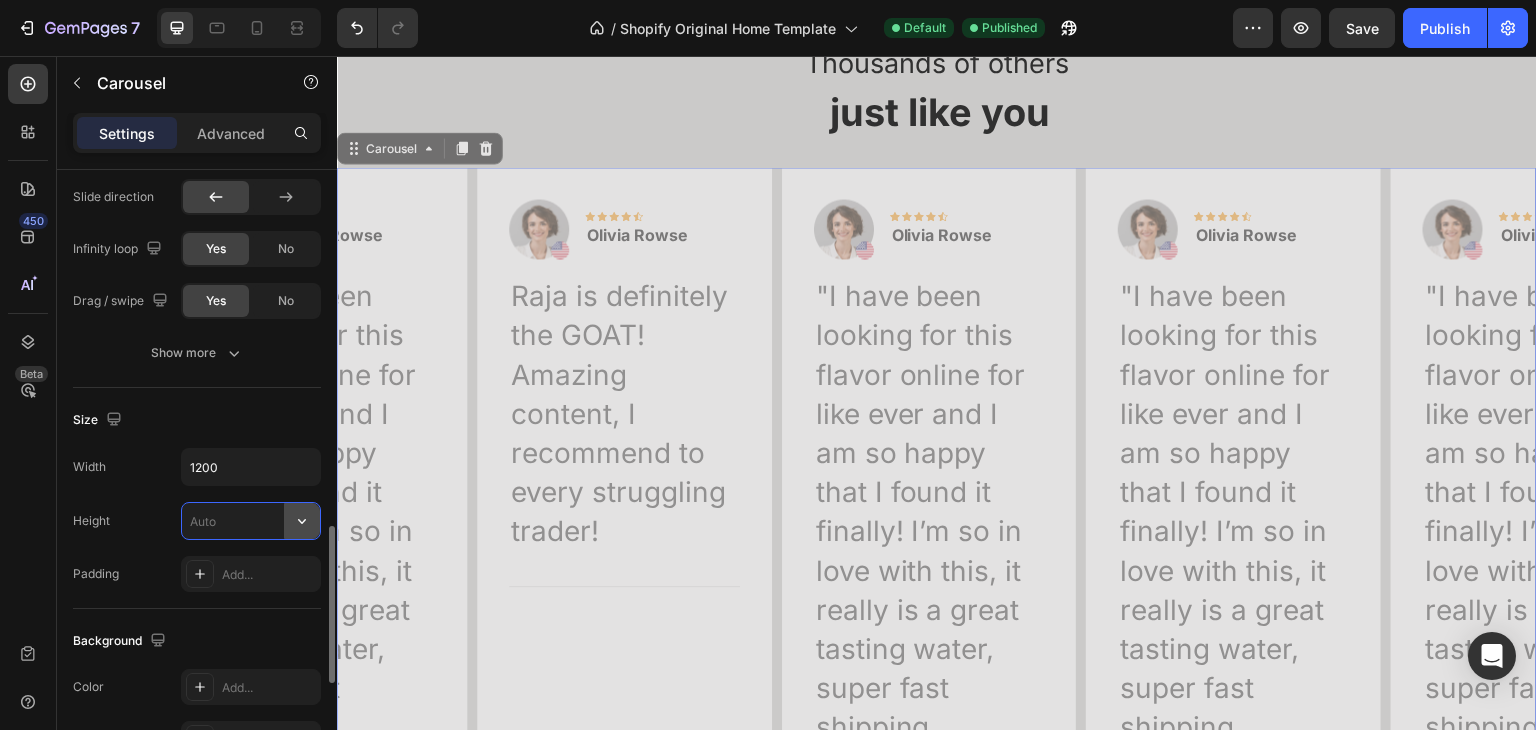 click 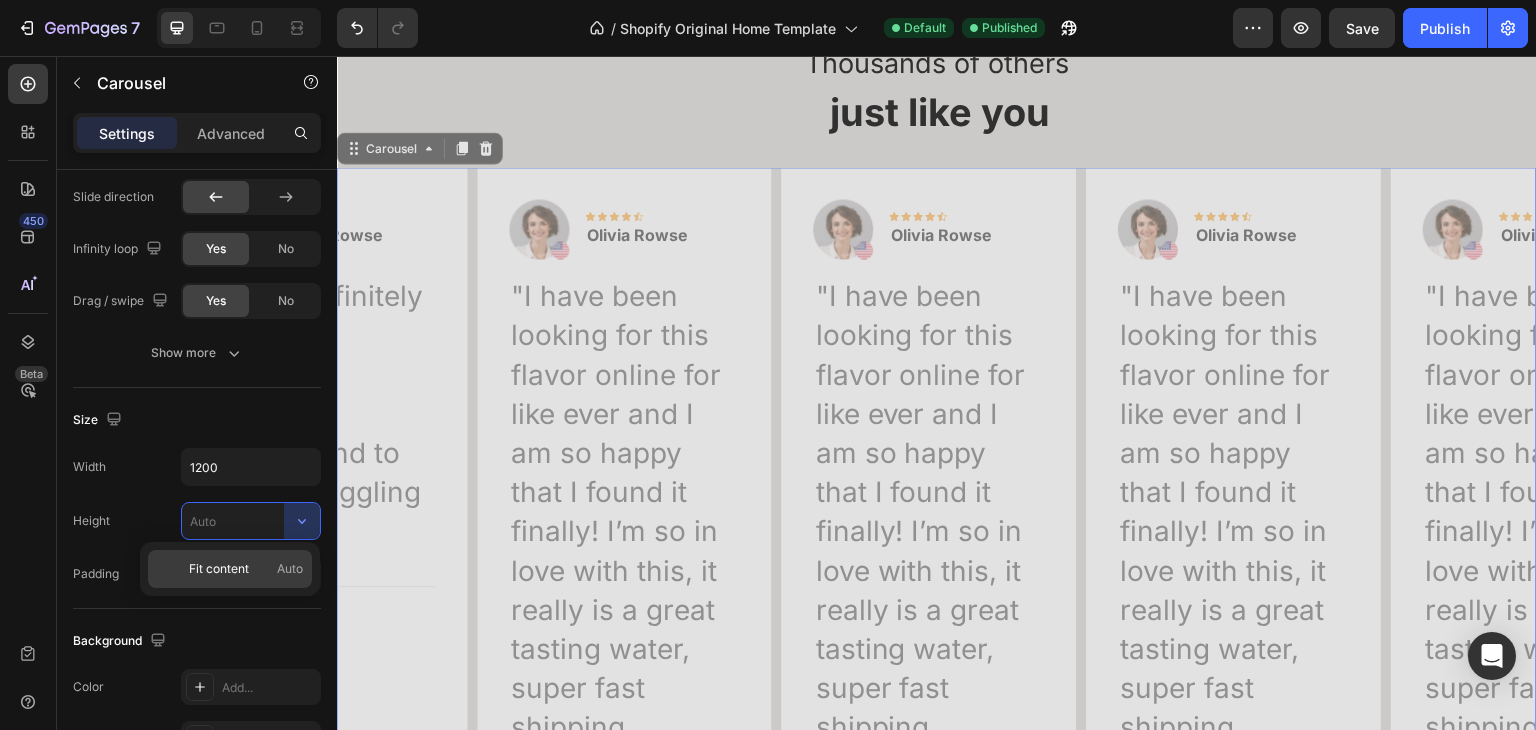 click on "Fit content" at bounding box center (219, 569) 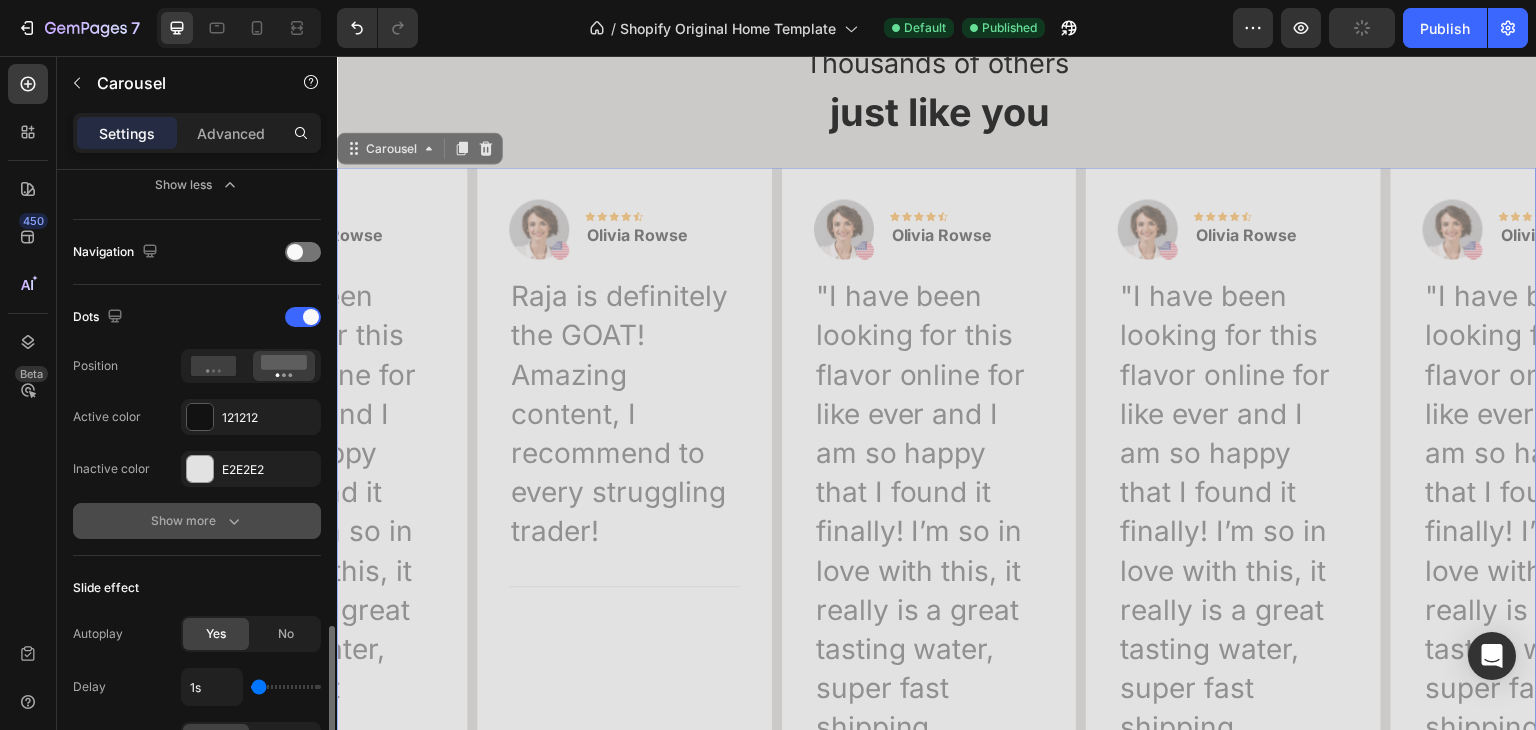 scroll, scrollTop: 1105, scrollLeft: 0, axis: vertical 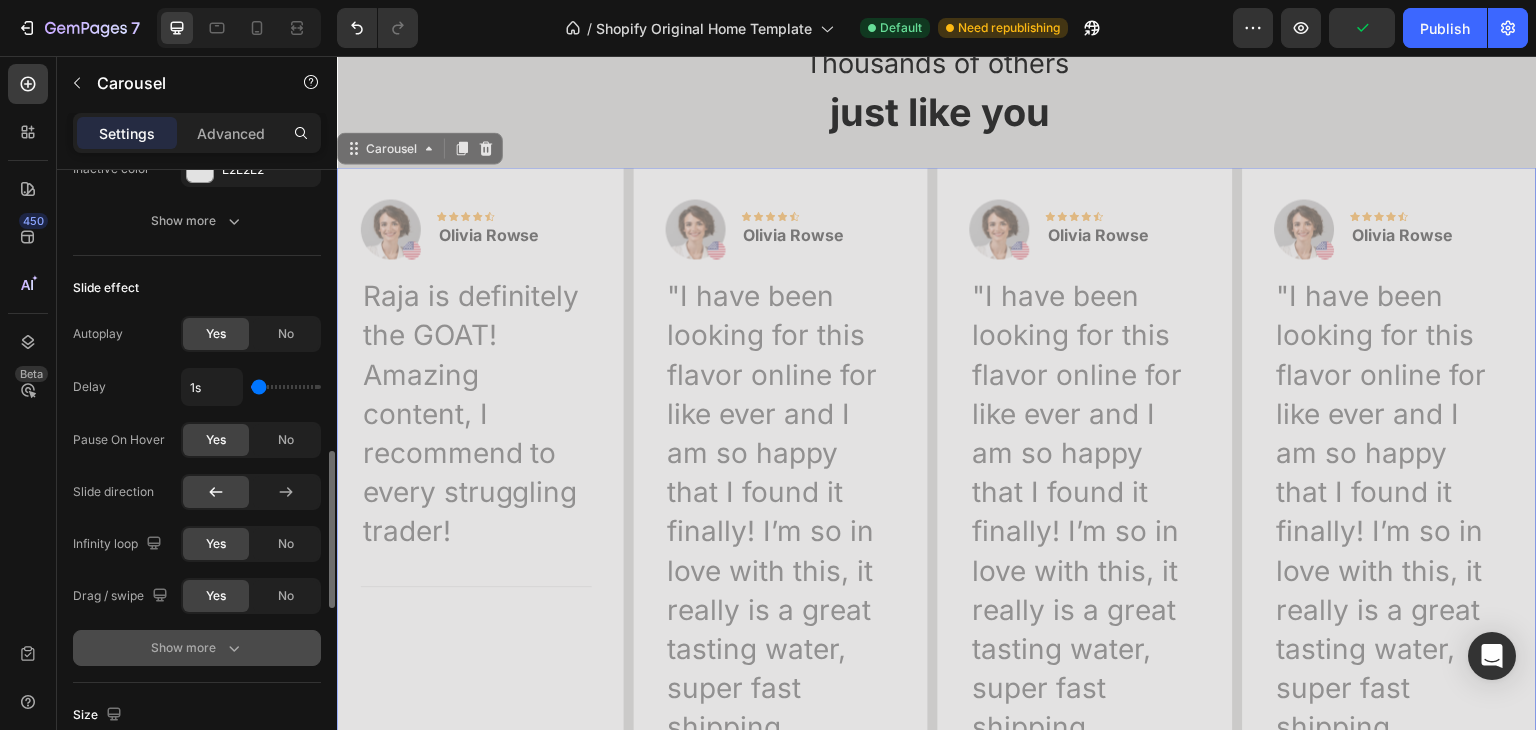click on "Show more" at bounding box center (197, 648) 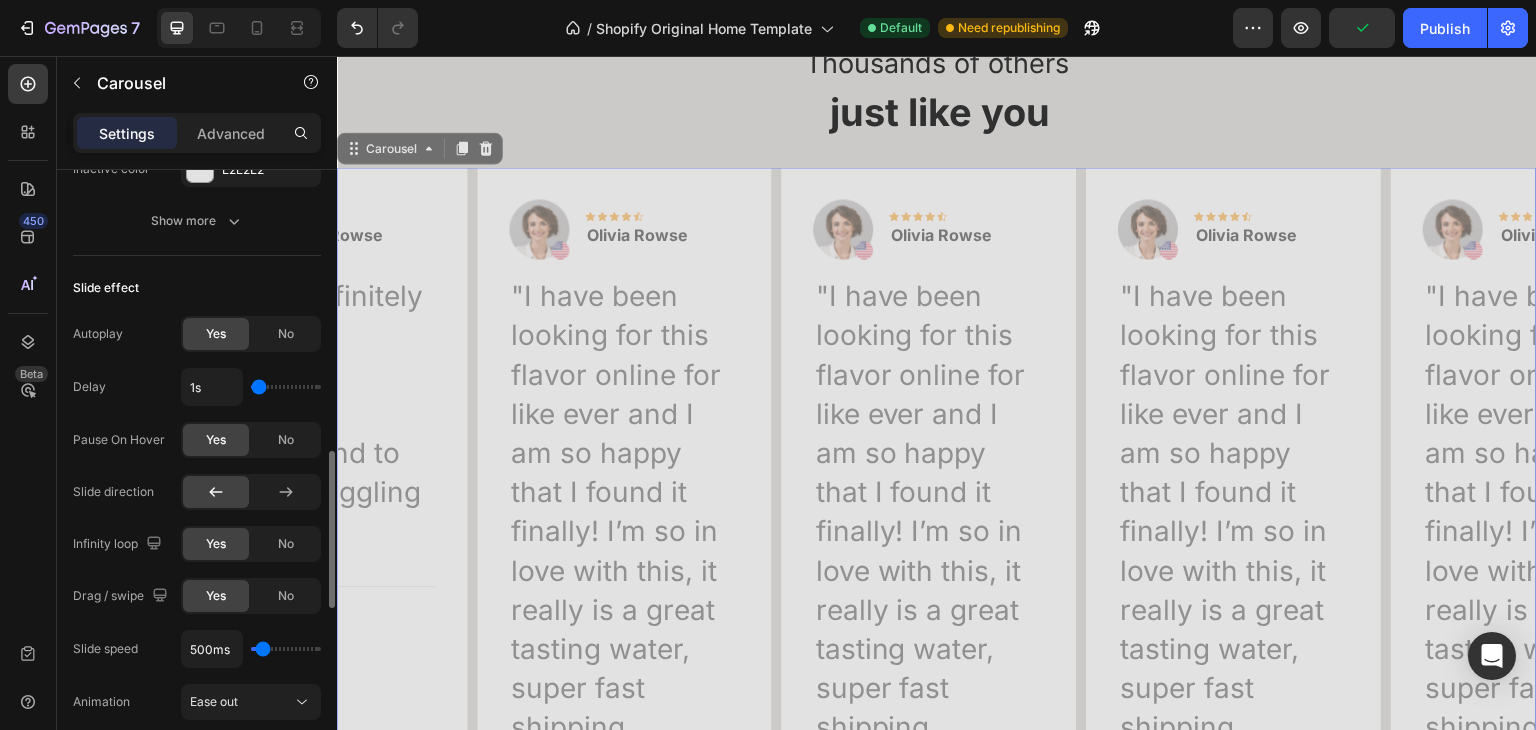 scroll, scrollTop: 1405, scrollLeft: 0, axis: vertical 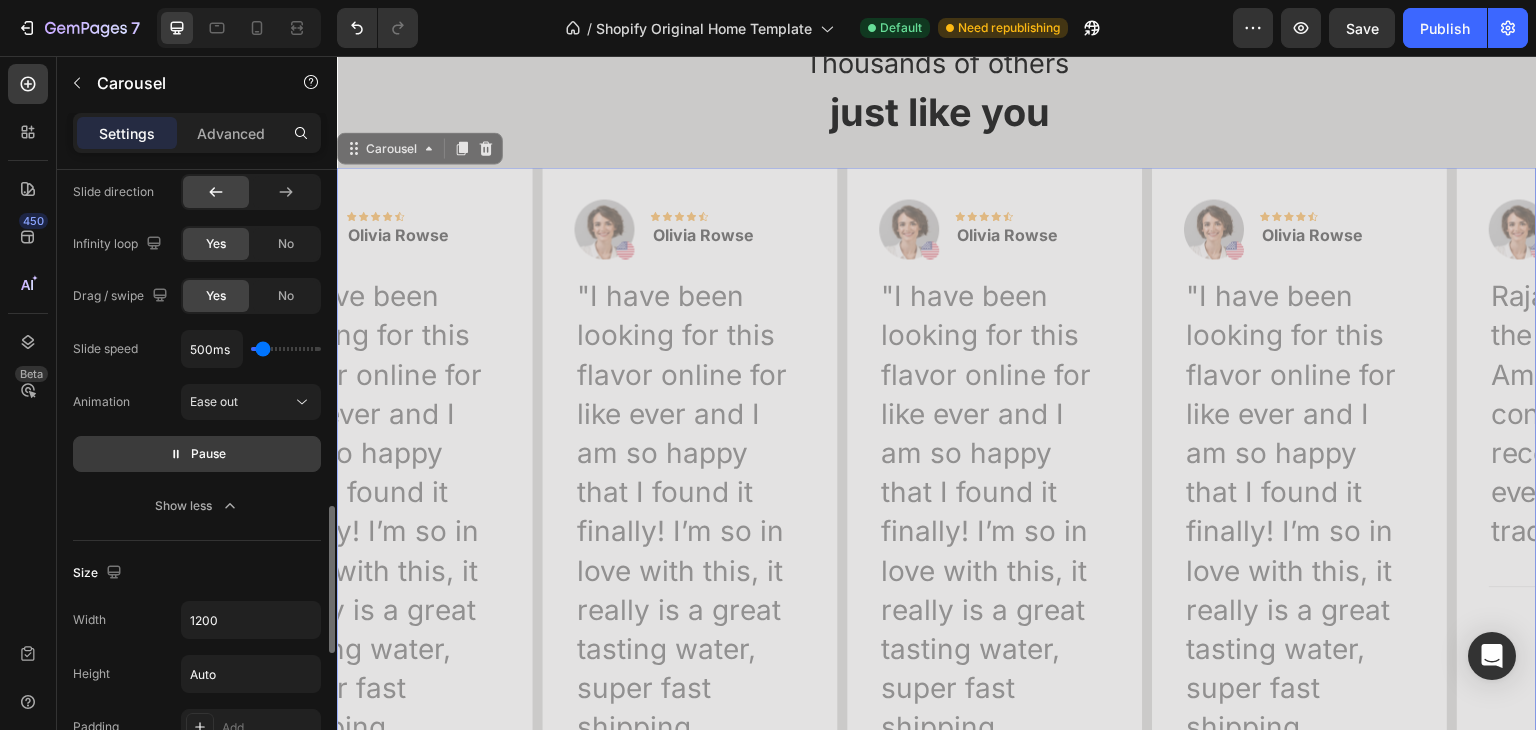 click on "Pause" 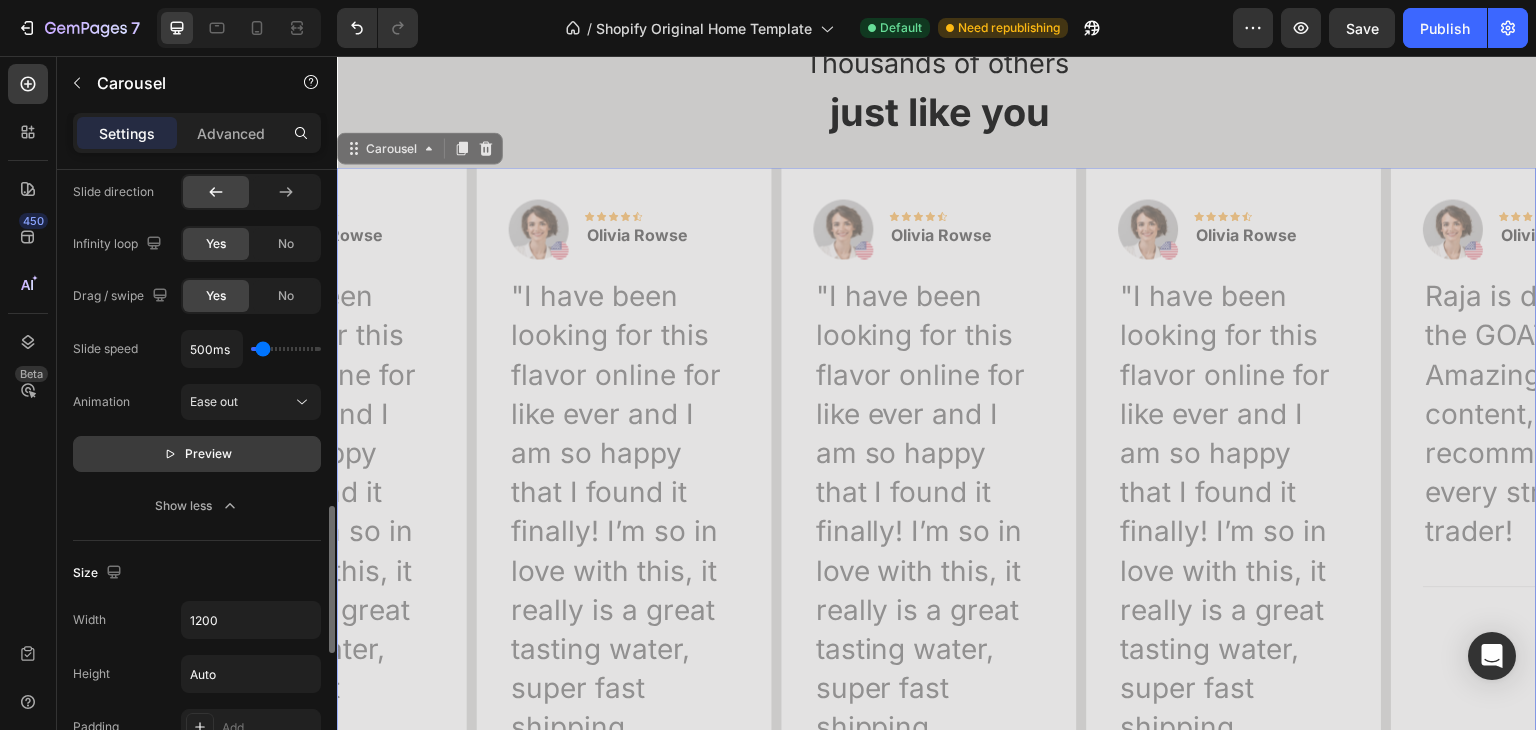 click on "Image
Icon
Icon
Icon
Icon
Icon Row [FIRST] [LAST] Text block Row "I have been looking for this flavor online for like ever and I am so happy that I found it finally! I’m so in love with this, it really is a great tasting water, super fast shipping.  Thanks." Text block                Title Line Row Image
Icon
Icon
Icon
Icon
Icon Row [FIRST] [LAST] Text block Row Raja is definitely the GOAT! Amazing content, I recommend to every struggling trader! Text block                Title Line Row" at bounding box center (937, 526) 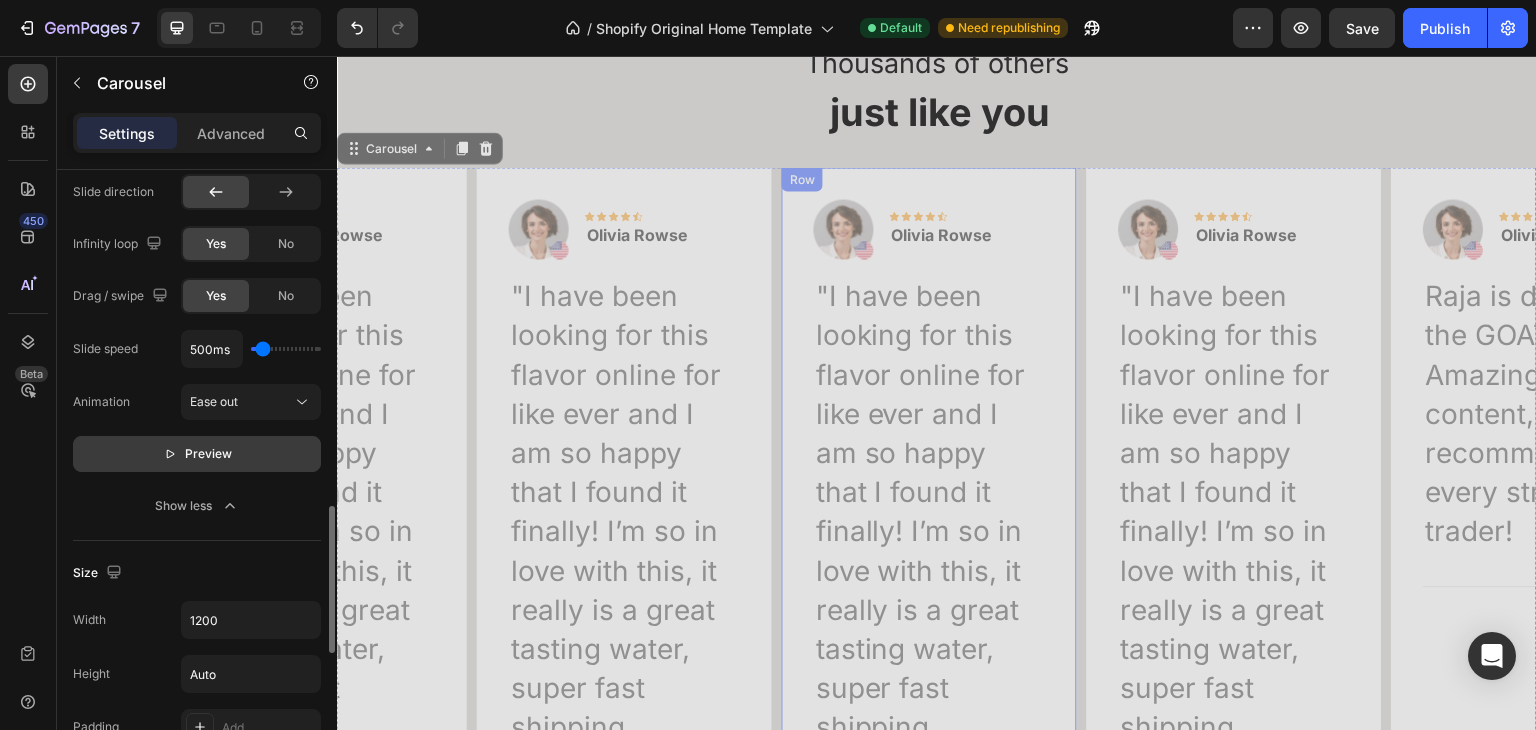 click on "Image
Icon
Icon
Icon
Icon
Icon Row Olivia Rowse Text block Row "I have been looking for this flavor online for like ever and I am so happy that I found it finally! I’m so in love with this, it really is a great tasting water, super fast shipping.  Thanks." Text block                Title Line Row" at bounding box center (929, 526) 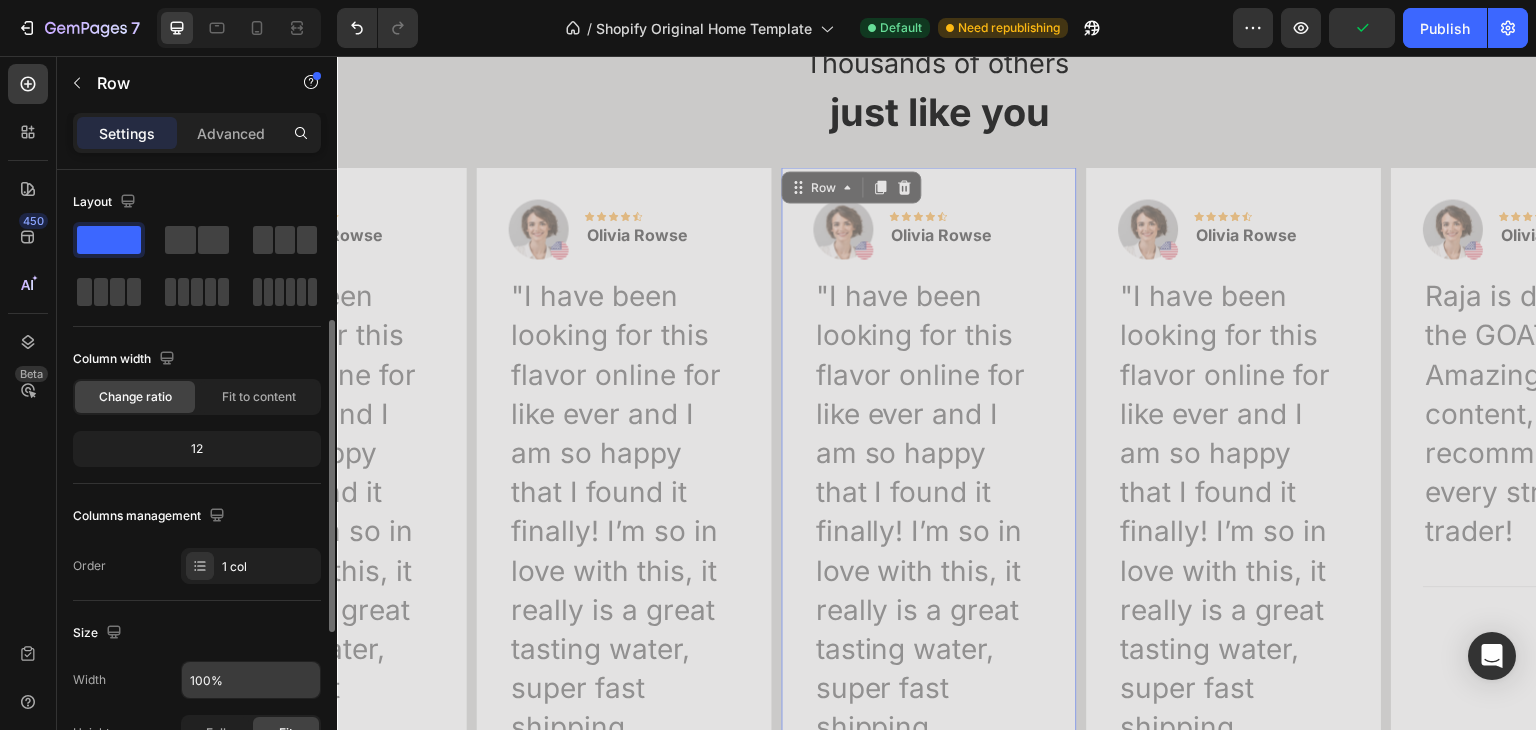 scroll, scrollTop: 200, scrollLeft: 0, axis: vertical 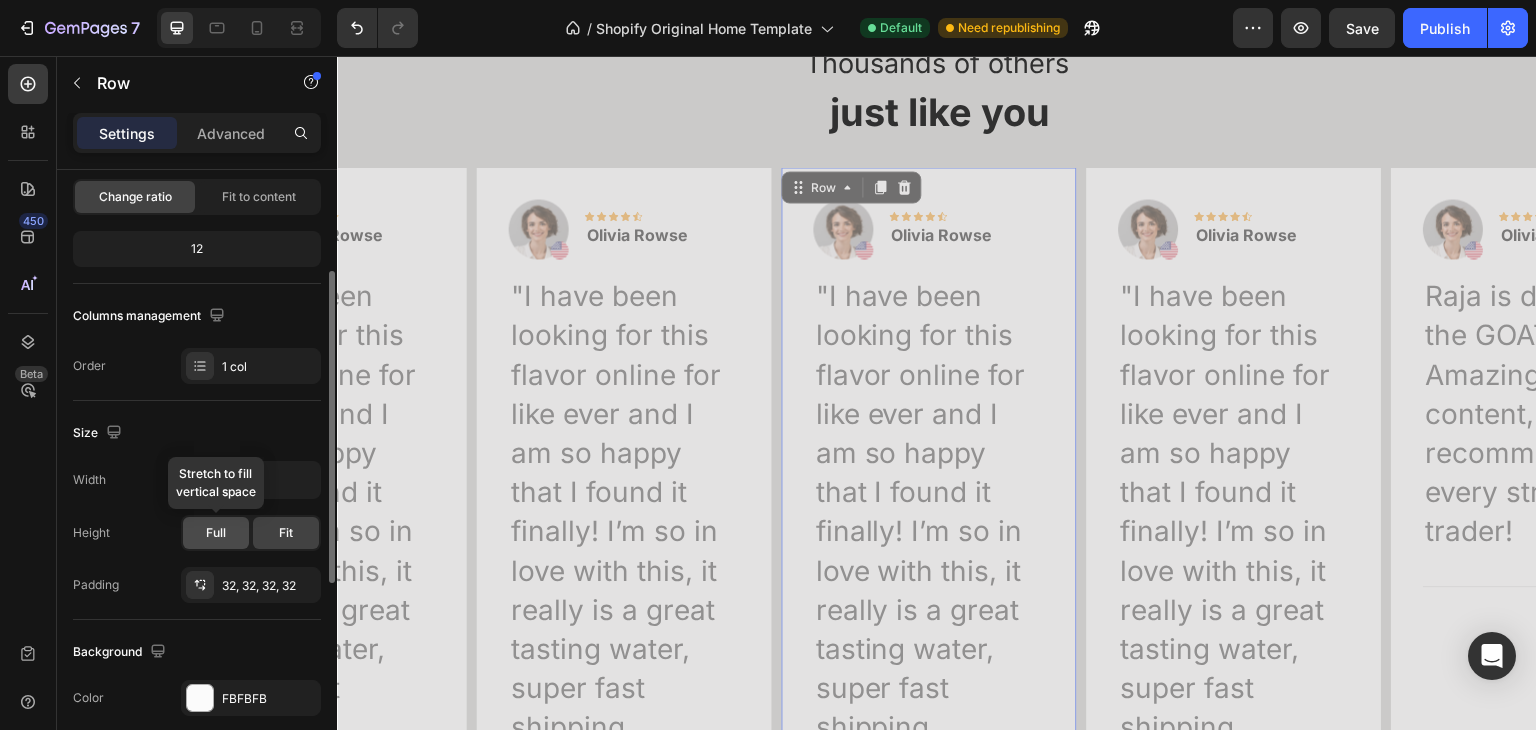 click on "Full" 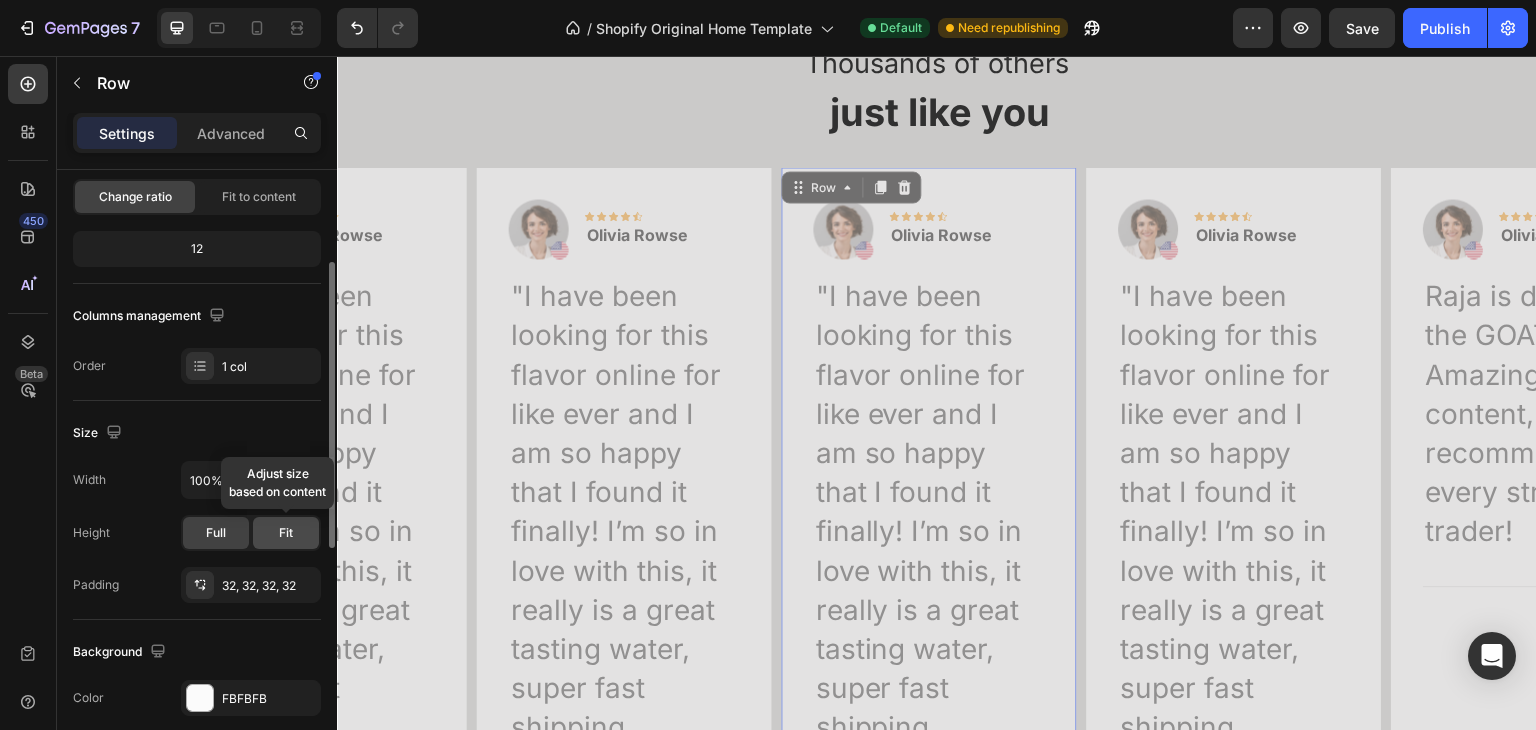 click on "Fit" 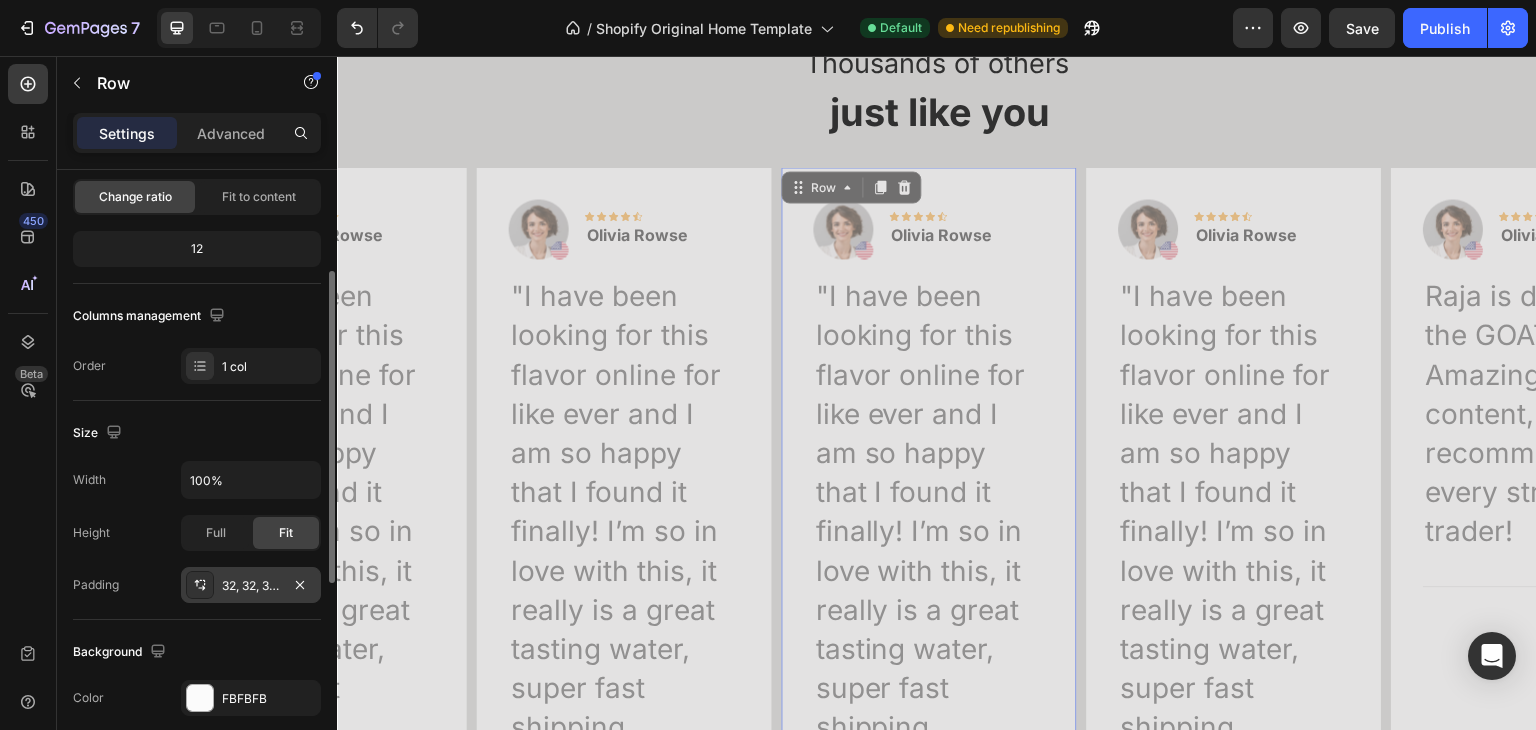 click on "32, 32, 32, 32" at bounding box center (251, 586) 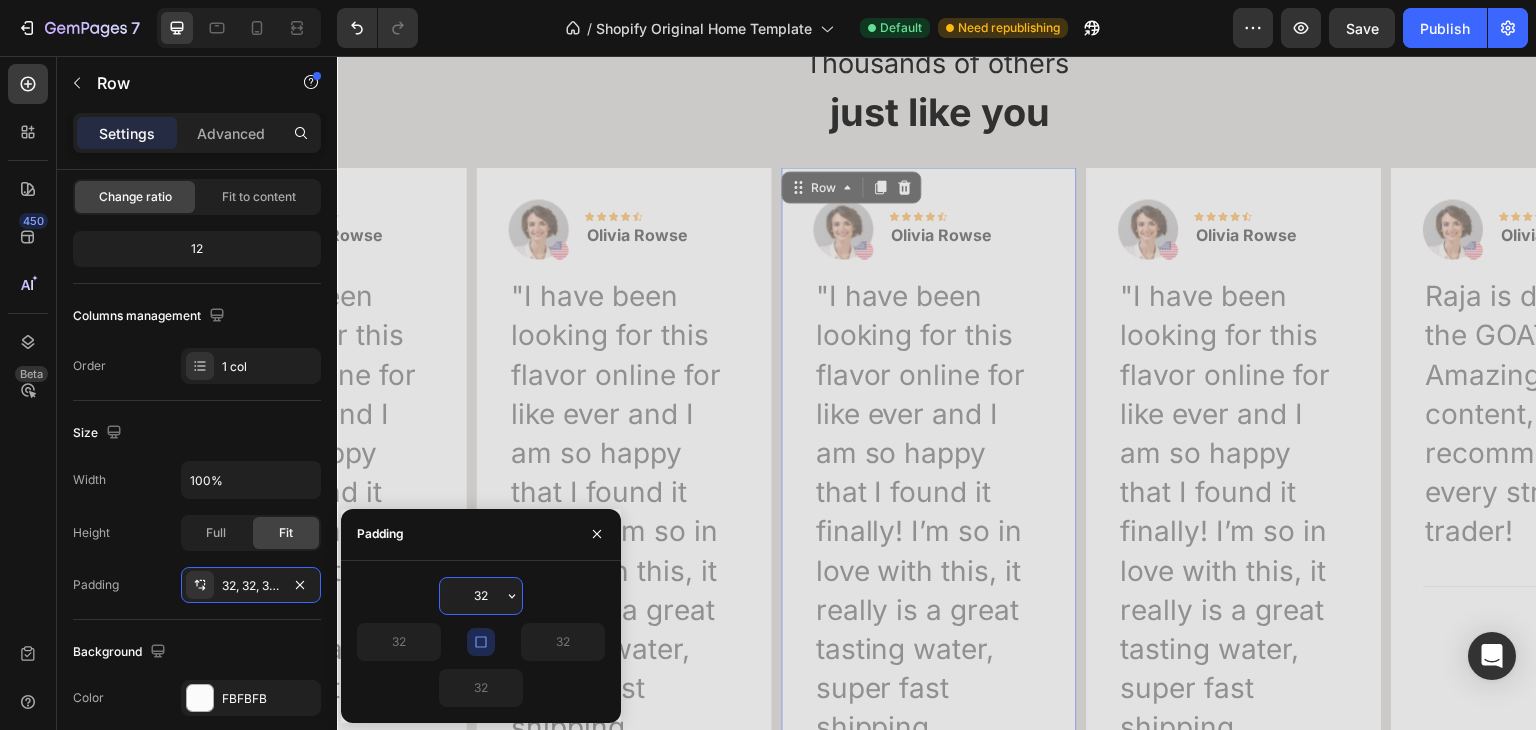 click on "32" at bounding box center [481, 596] 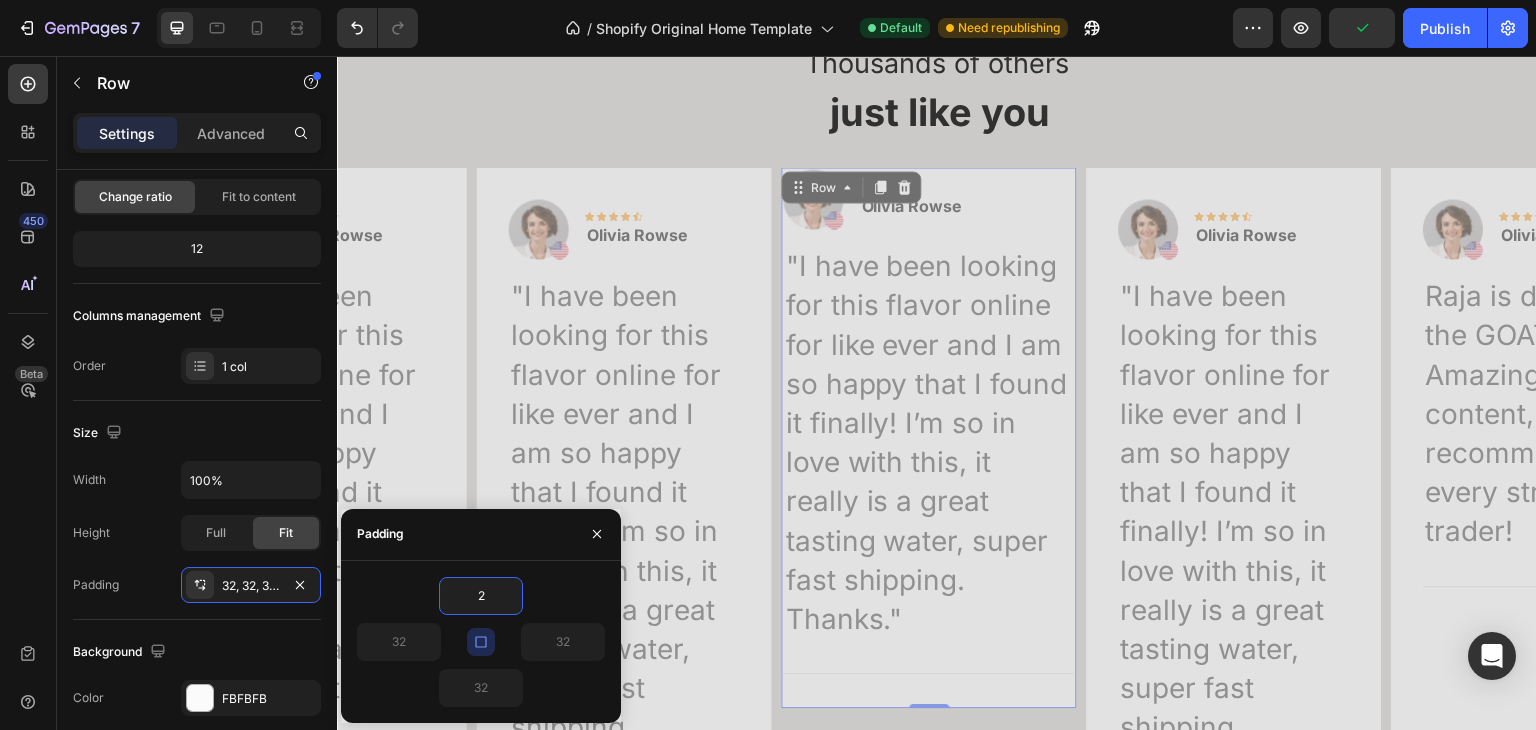 type on "2" 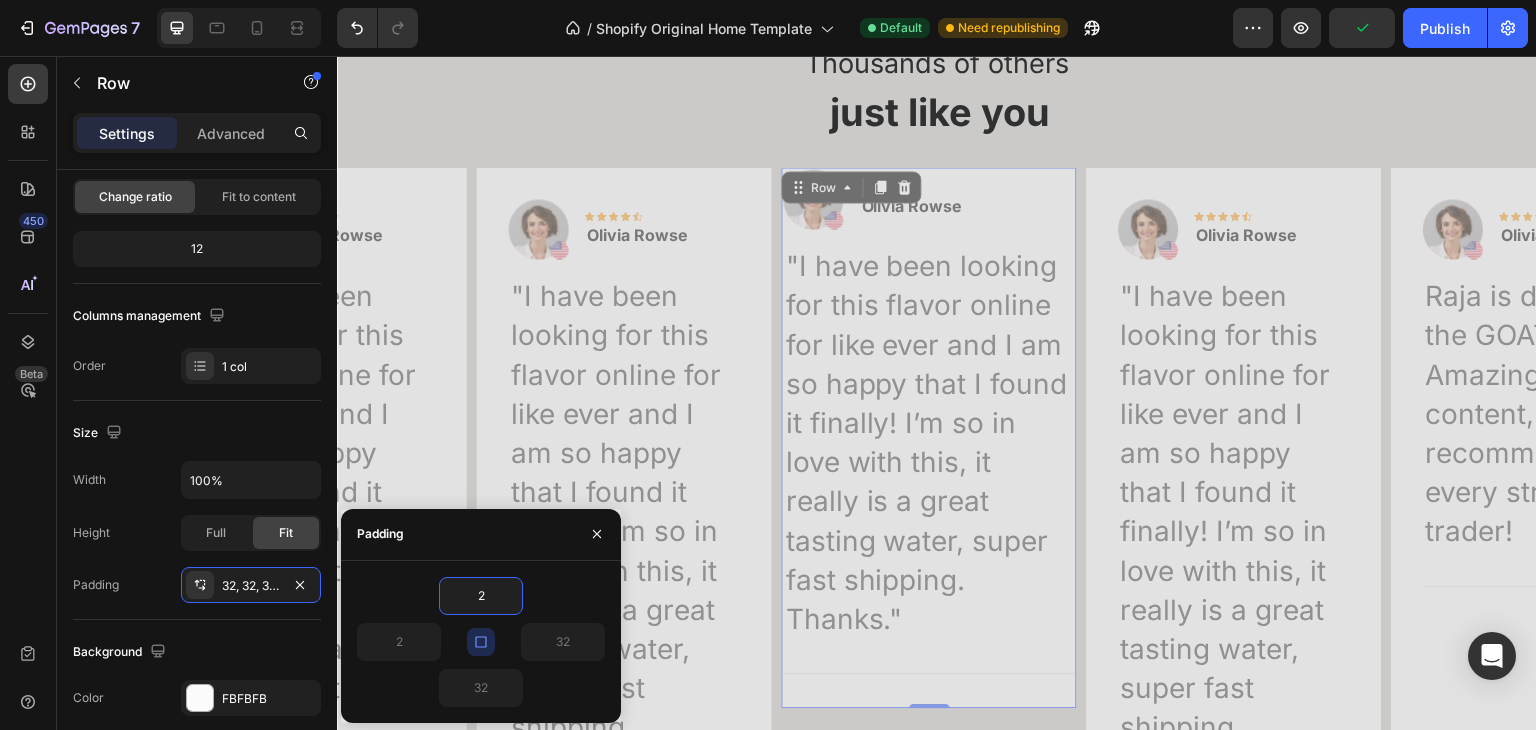 type on "2" 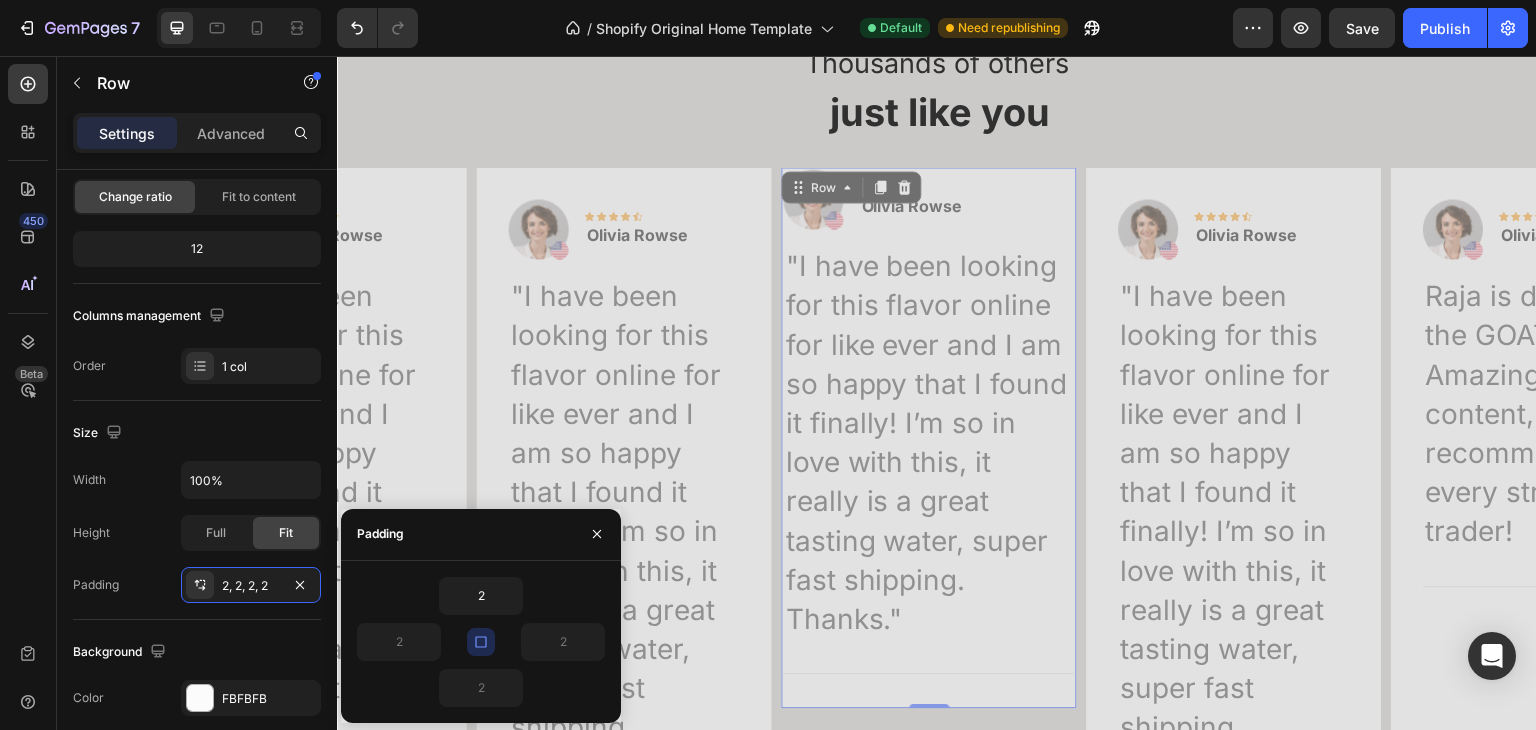 click on "And the most important part. Thousands of others   just like you Text Block Row Image
Icon
Icon
Icon
Icon
Icon Row [FIRST] [LAST] Text block Row "I have been looking for this flavor online for like ever and I am so happy that I found it finally! I’m so in love with this, it really is a great tasting water, super fast shipping.  Thanks." Text block                Title Line Row Image
Icon
Icon
Icon
Icon
Icon Row [FIRST] [LAST] Text block Row Raja is definitely the GOAT! Amazing content, I recommend to every struggling trader! Text block                Title Line Row Image
Icon
Icon
Icon
Icon Icon Row" at bounding box center (937, 457) 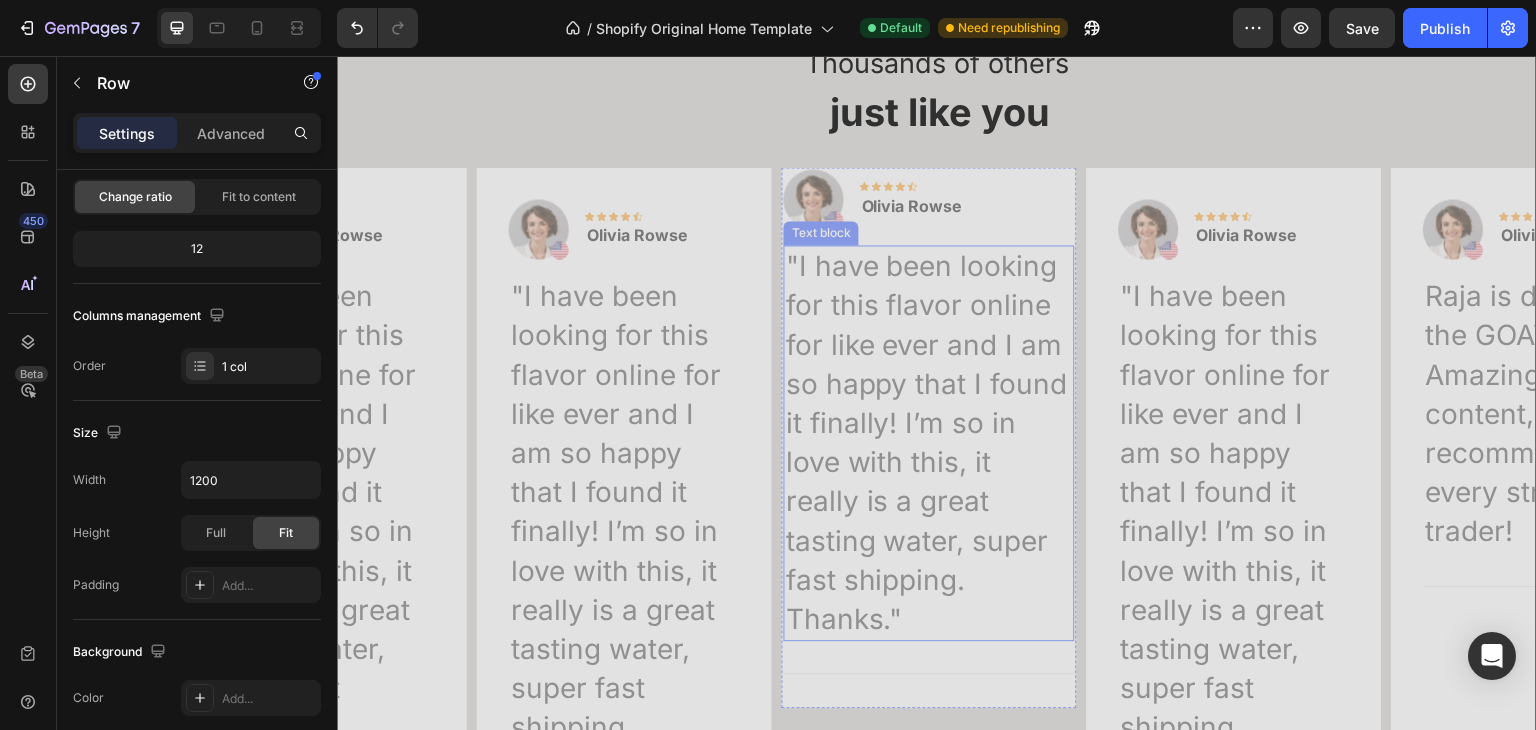click on ""I have been looking for this flavor online for like ever and I am so happy that I found it finally! I’m so in love with this, it really is a great tasting water, super fast shipping." at bounding box center (929, 423) 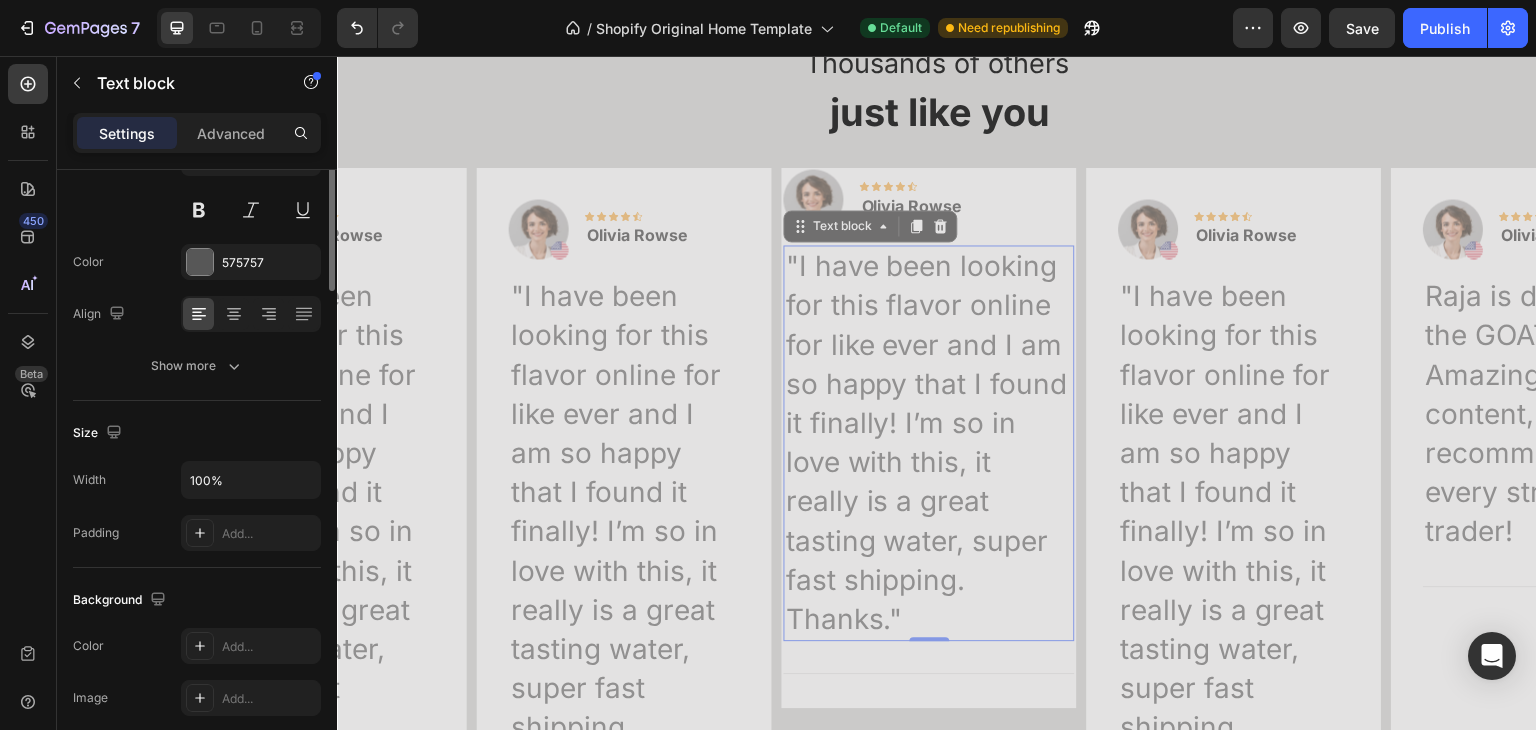 scroll, scrollTop: 0, scrollLeft: 0, axis: both 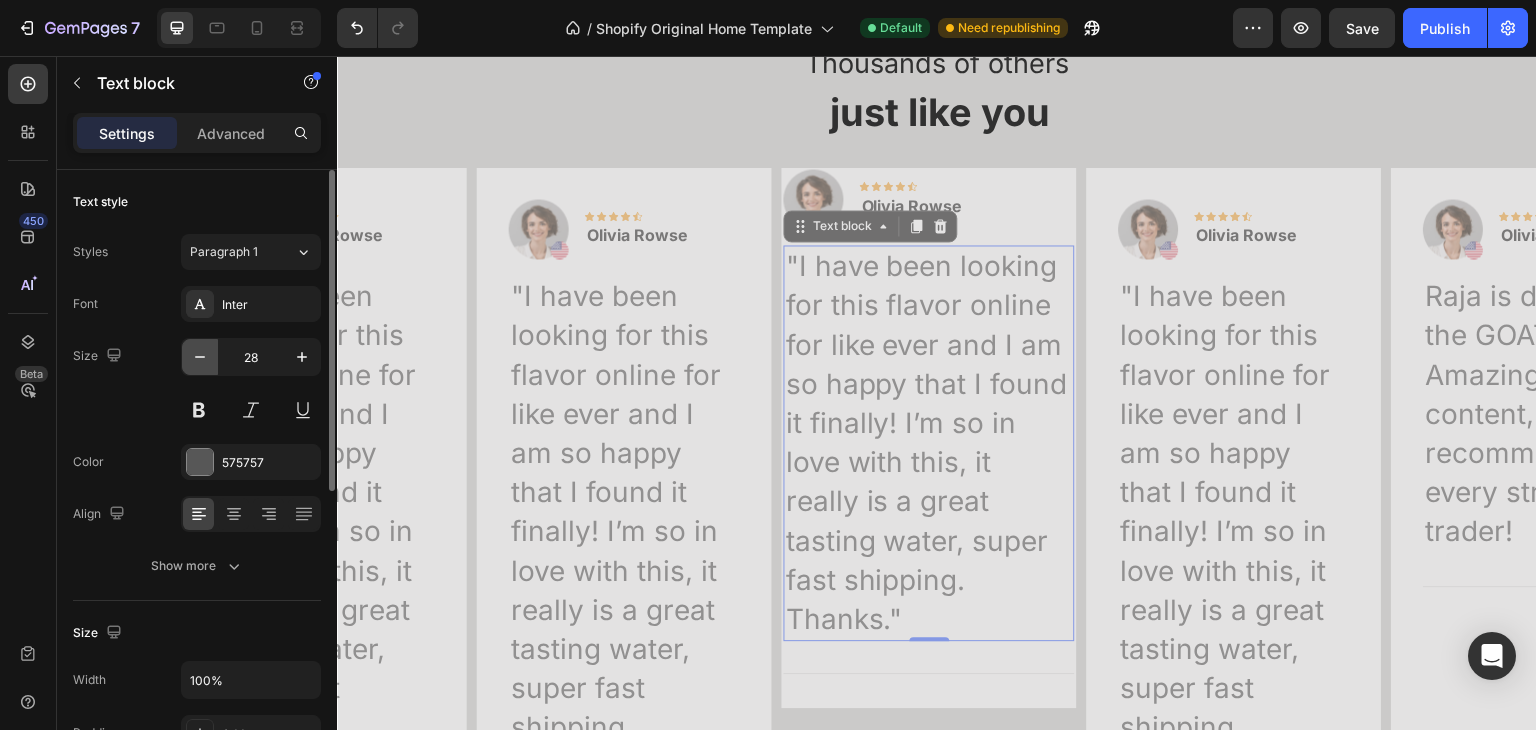 click 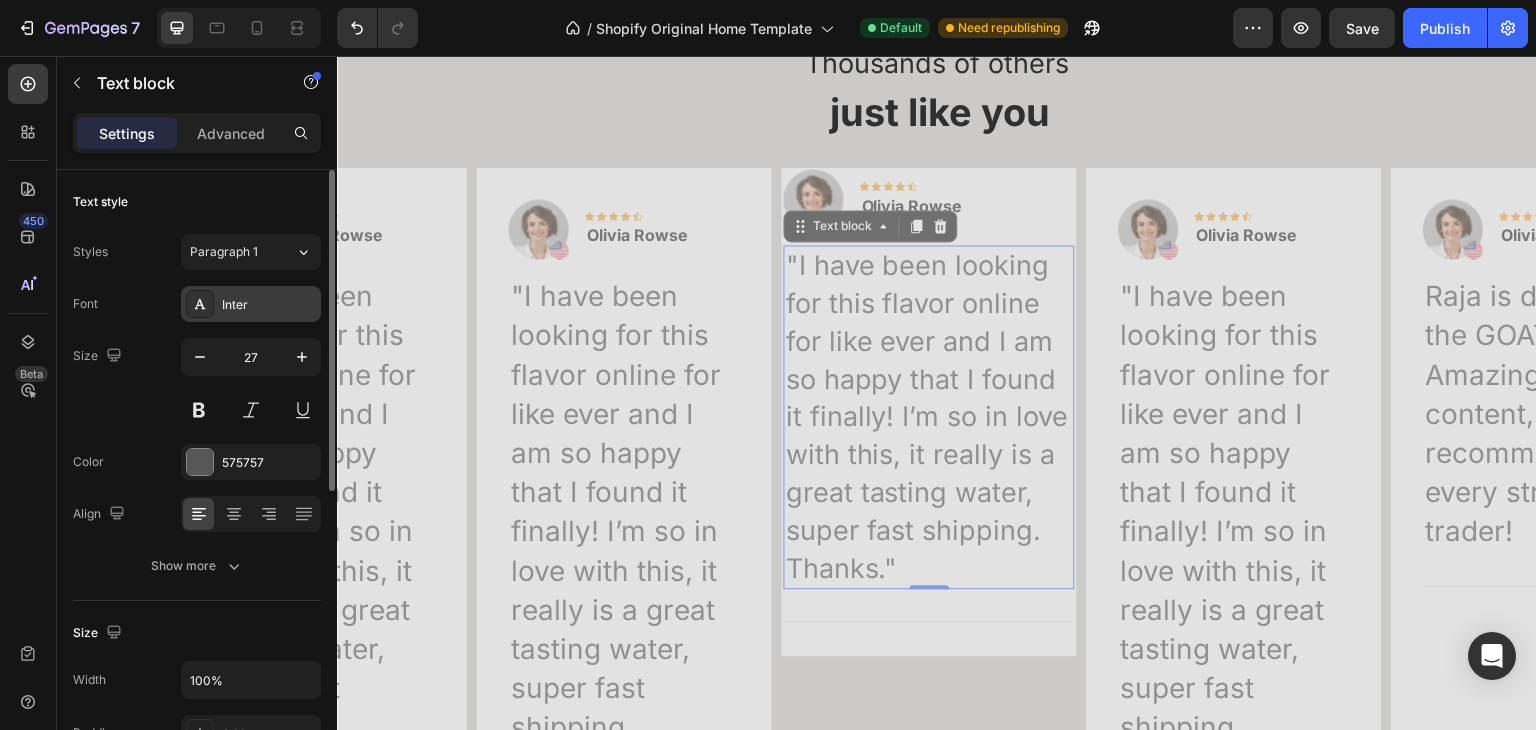 click on "Inter" at bounding box center [269, 305] 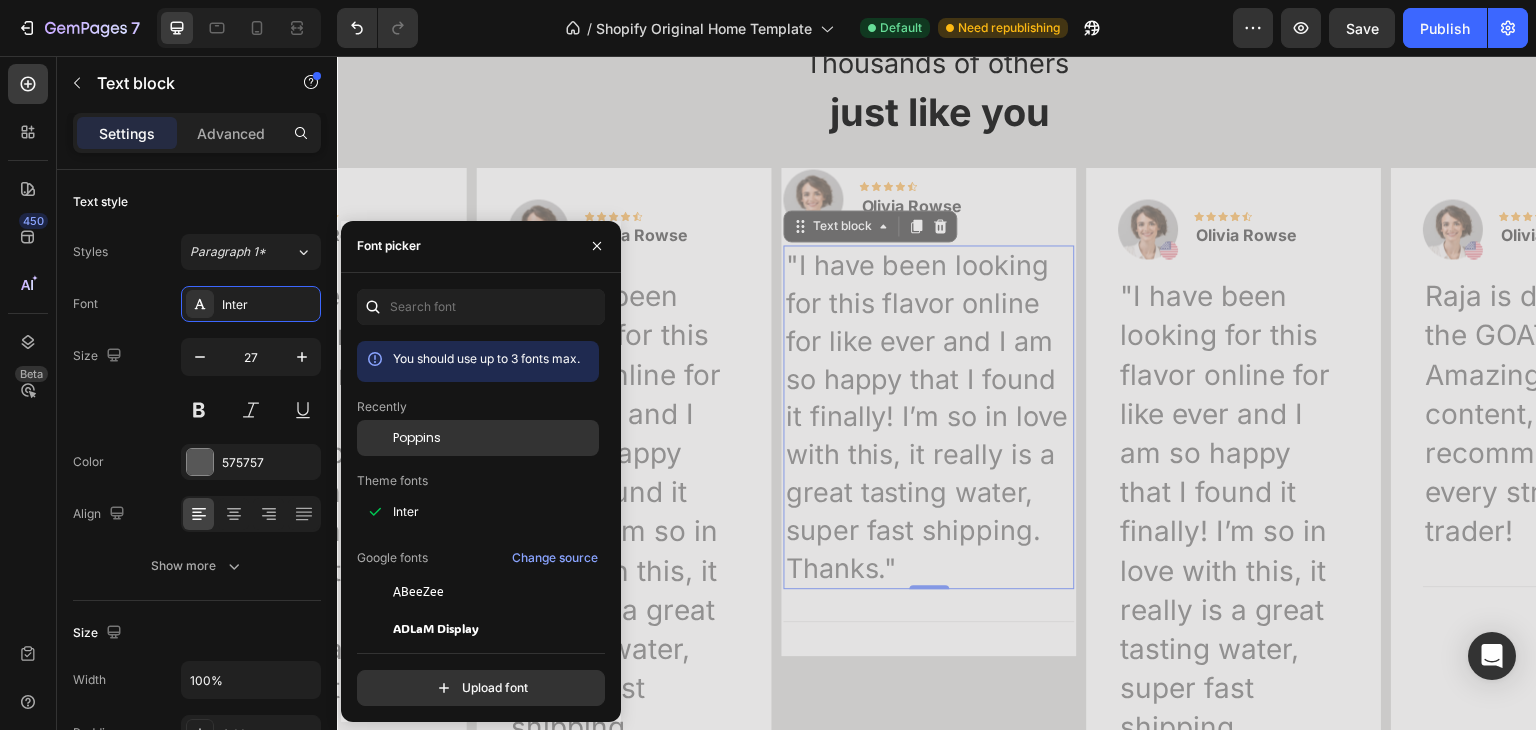 click on "Poppins" at bounding box center (417, 438) 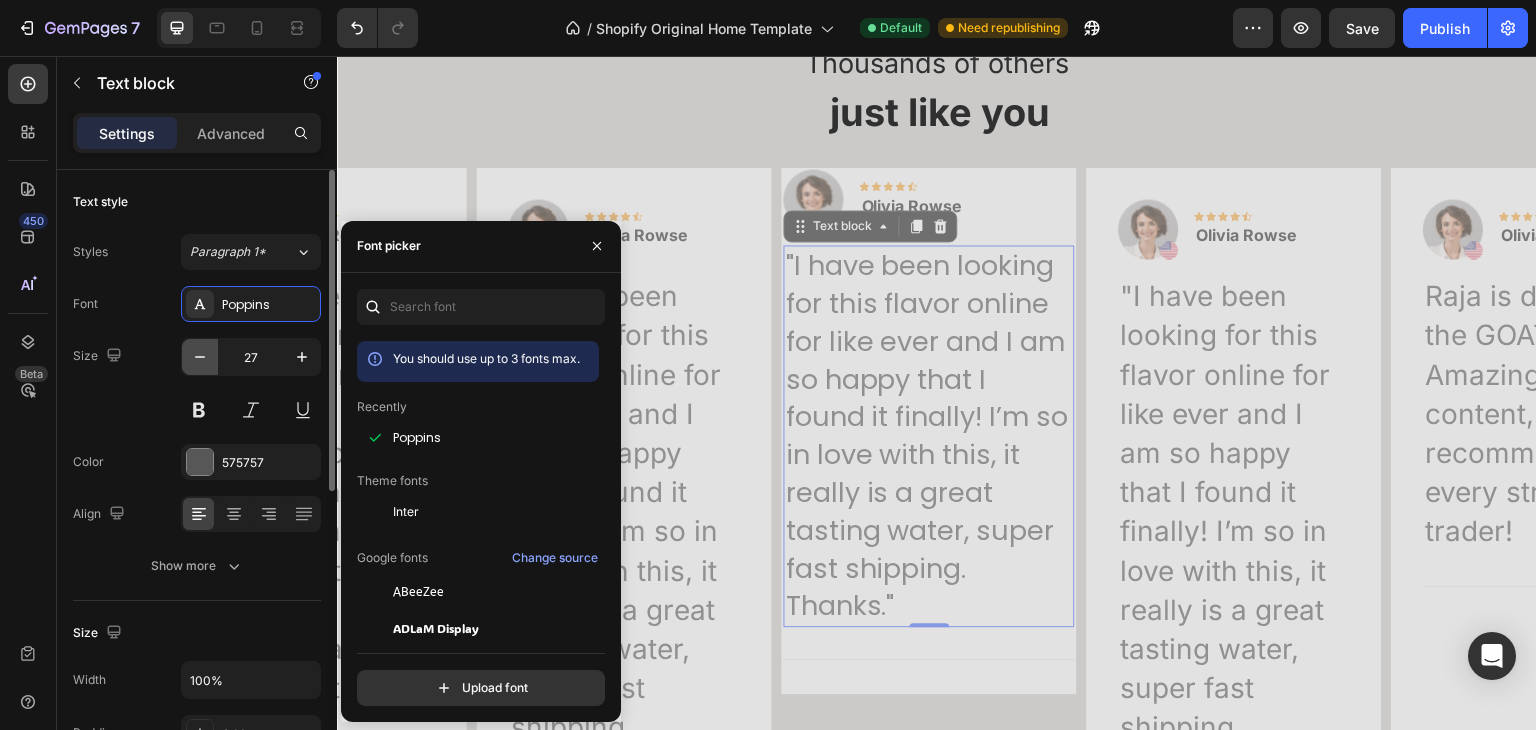 click 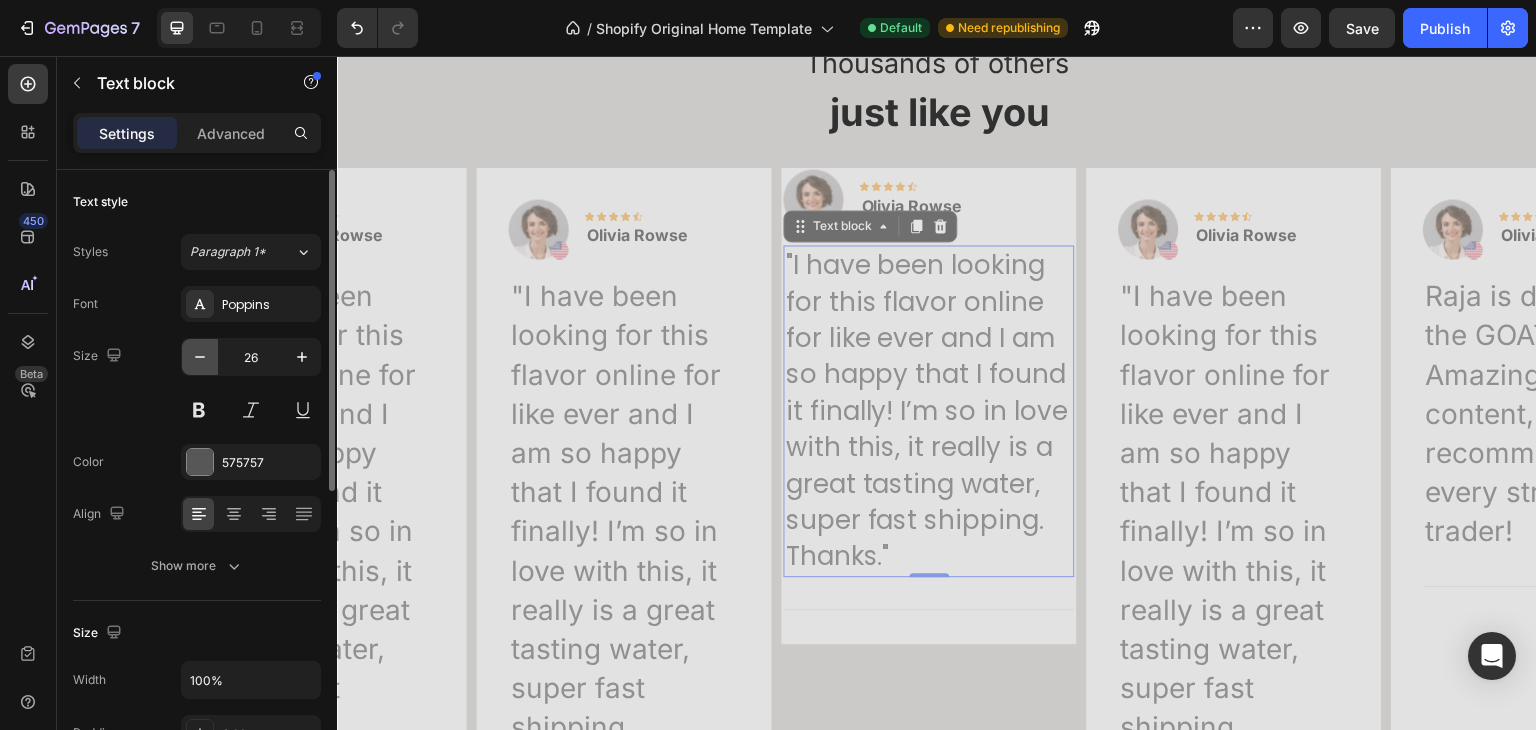 click 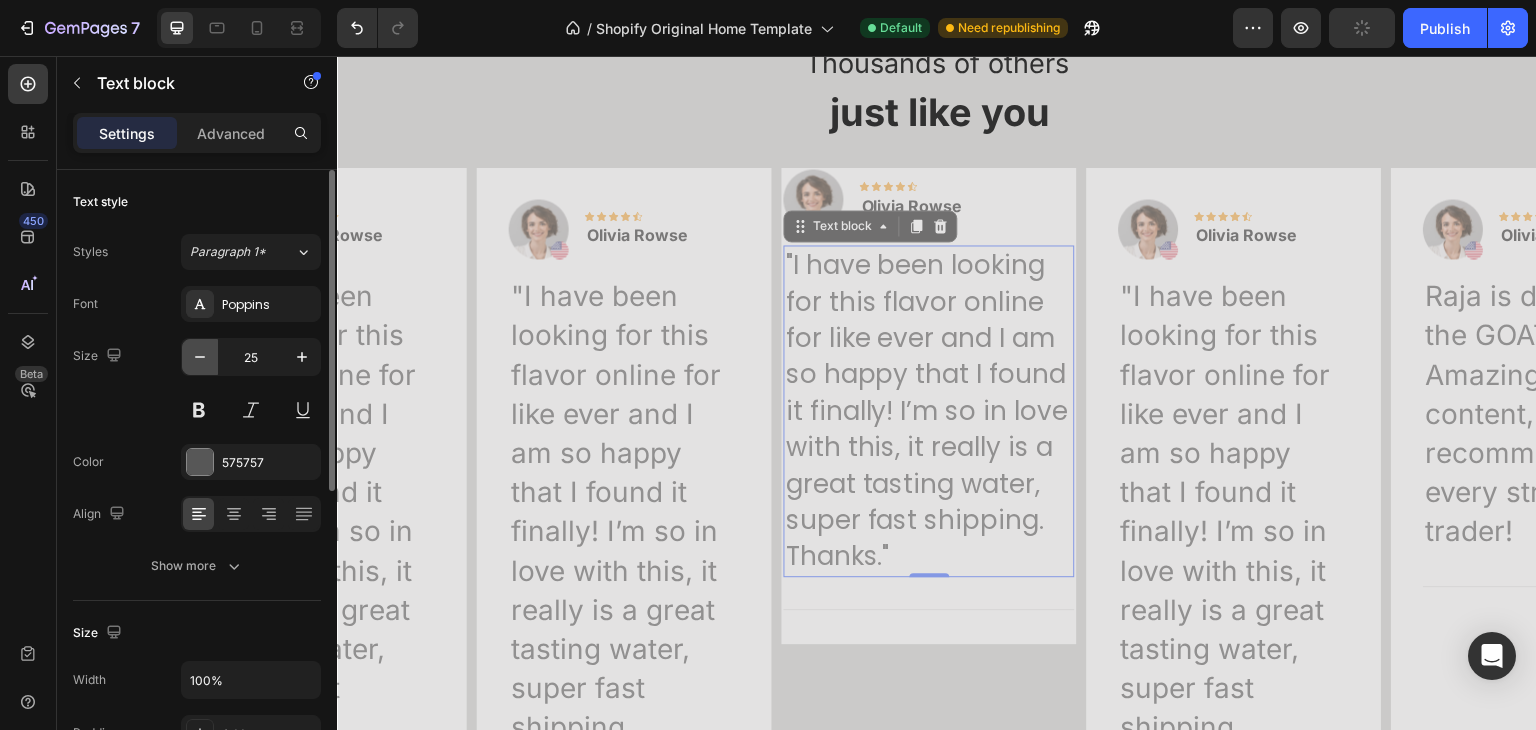 click 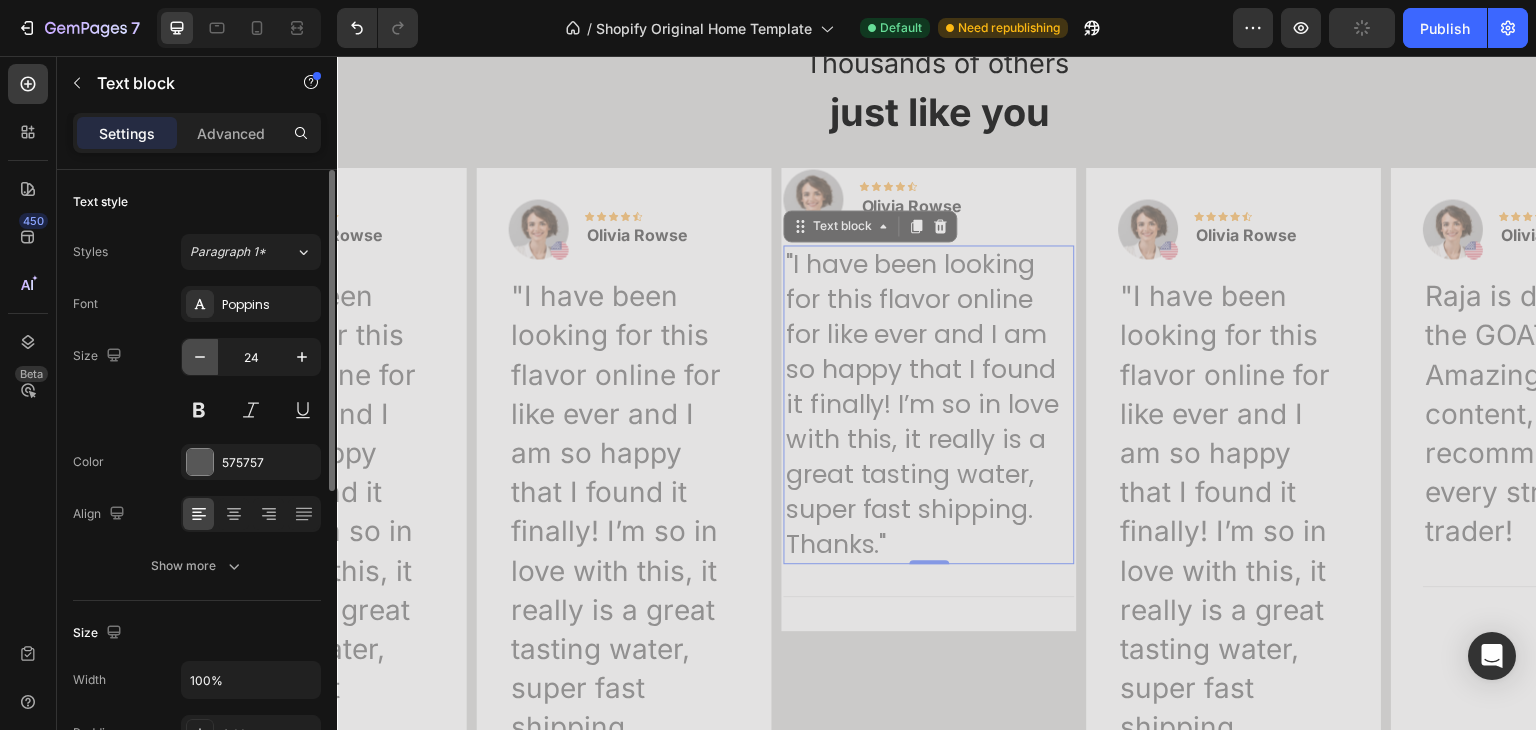 click 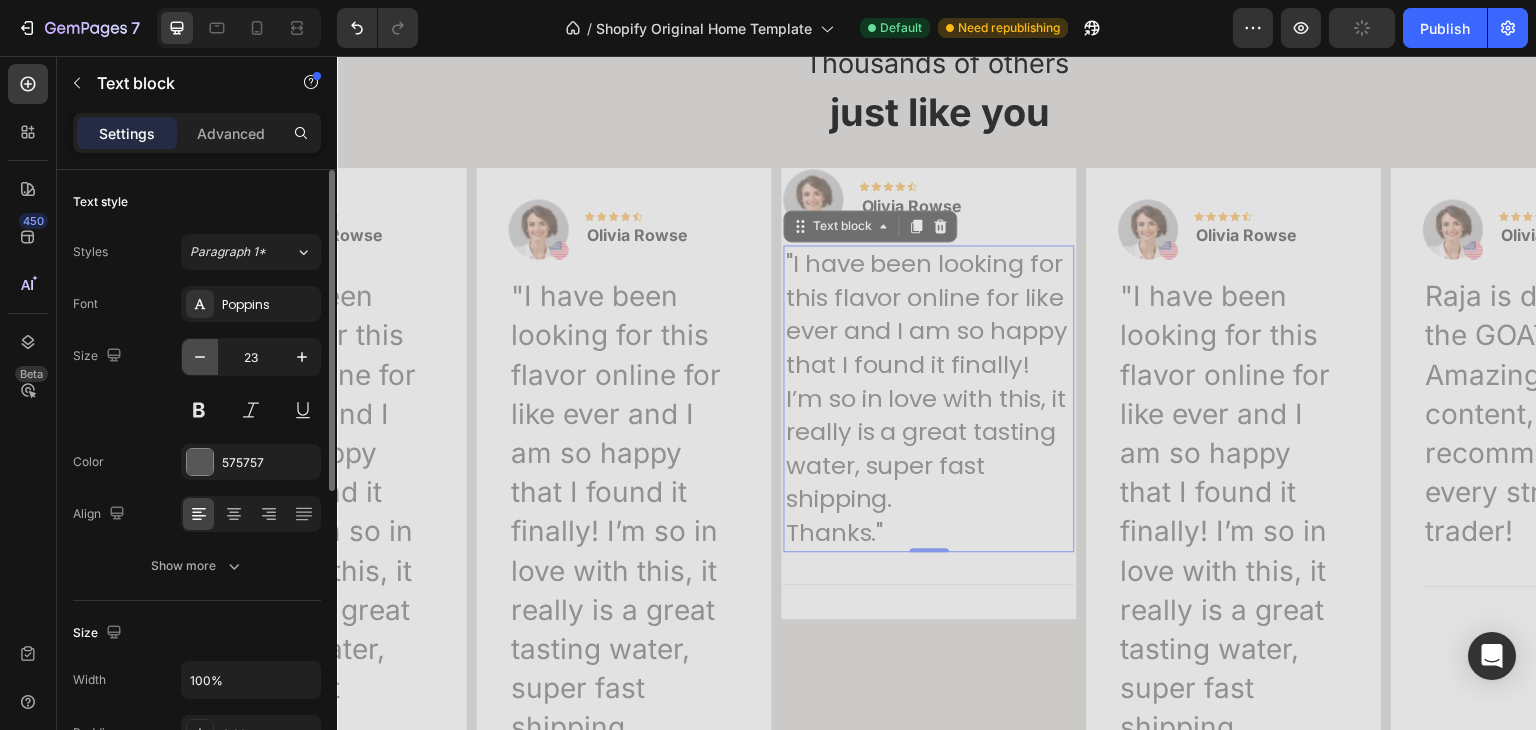 click 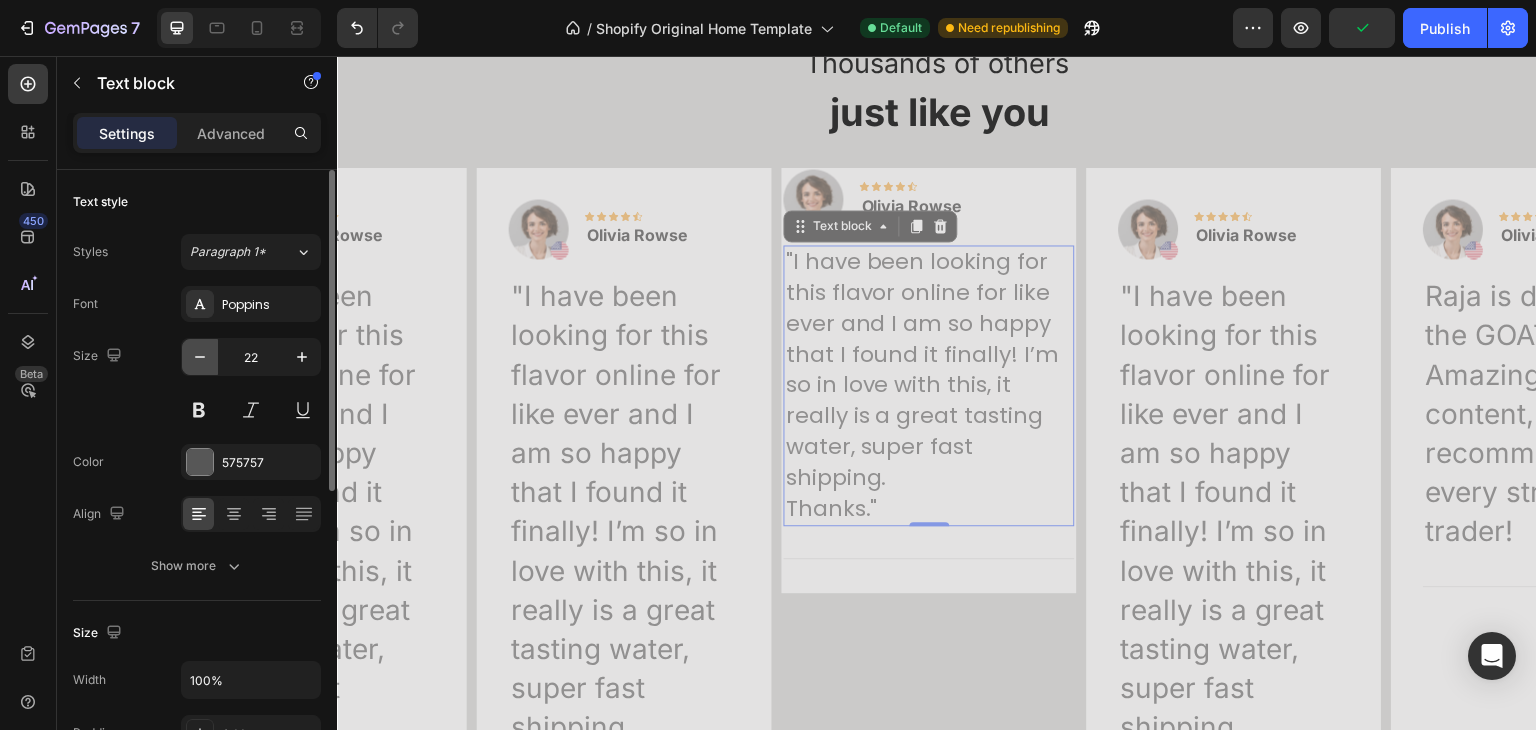click 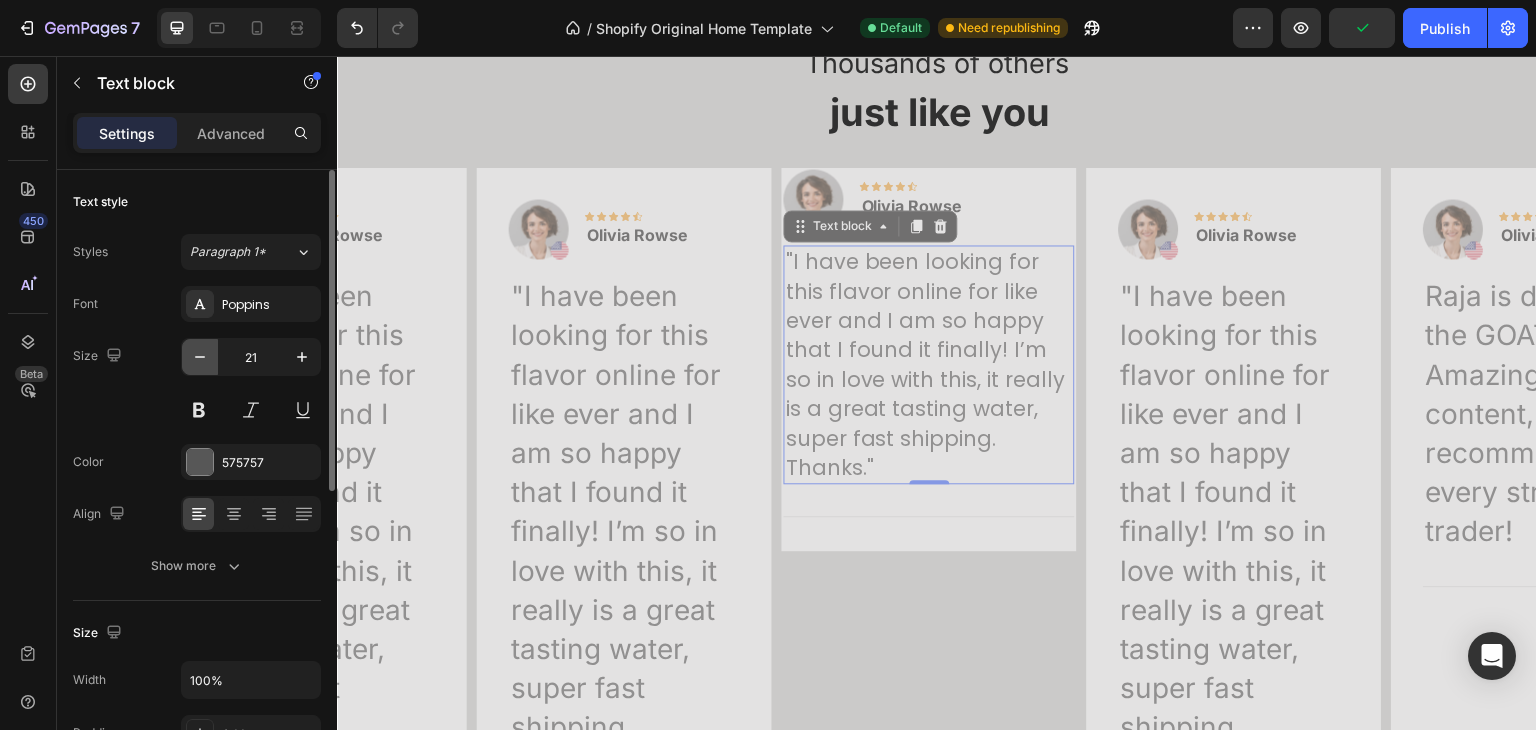 click 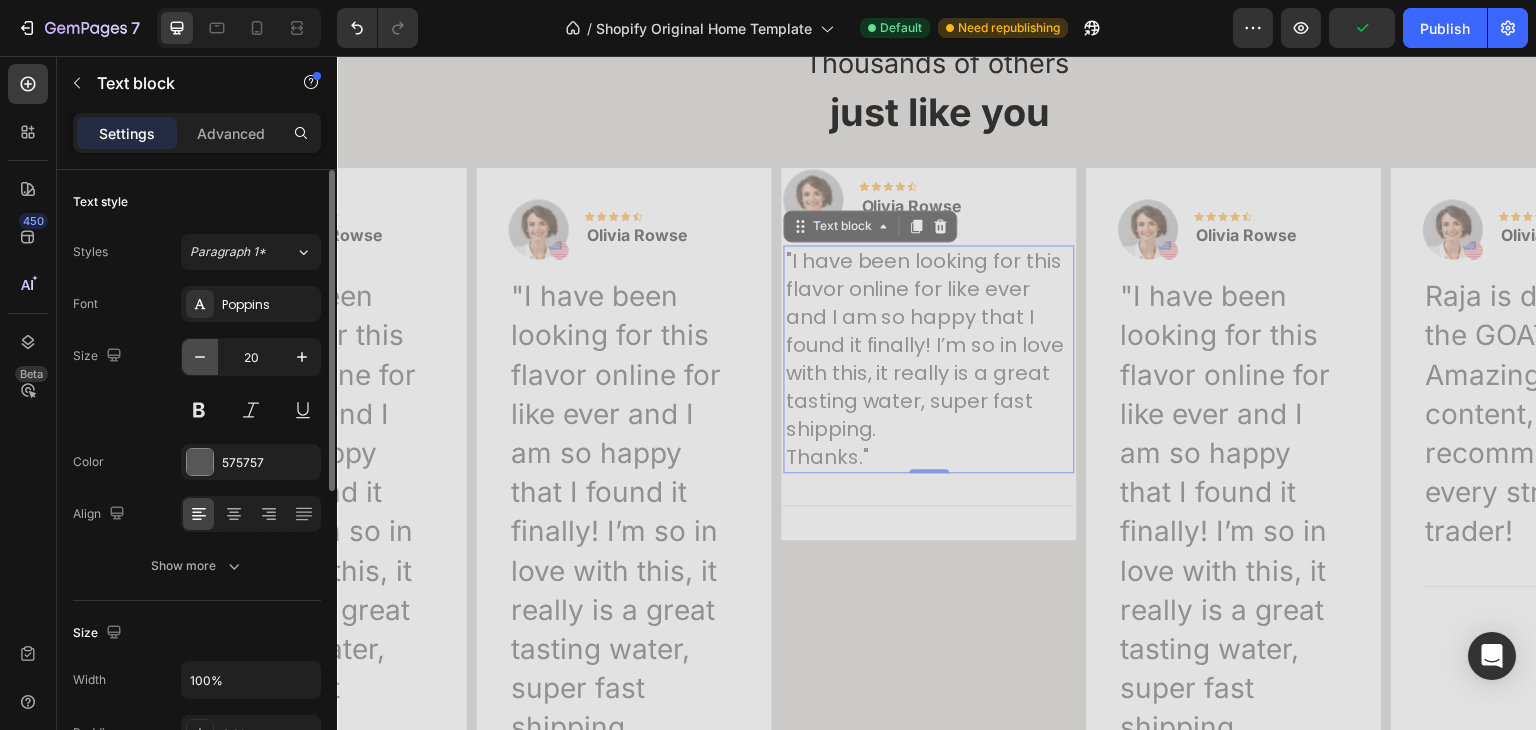 click 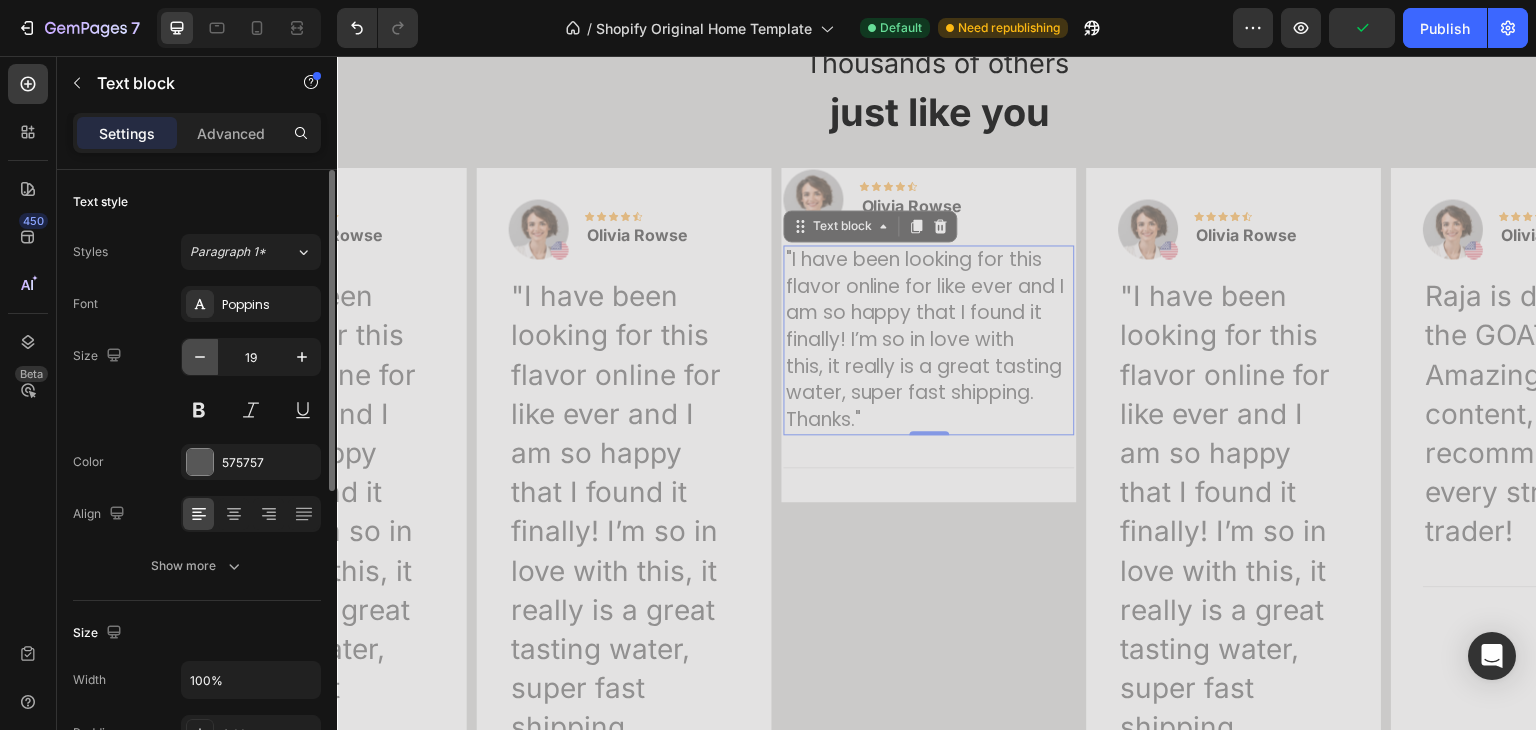 click 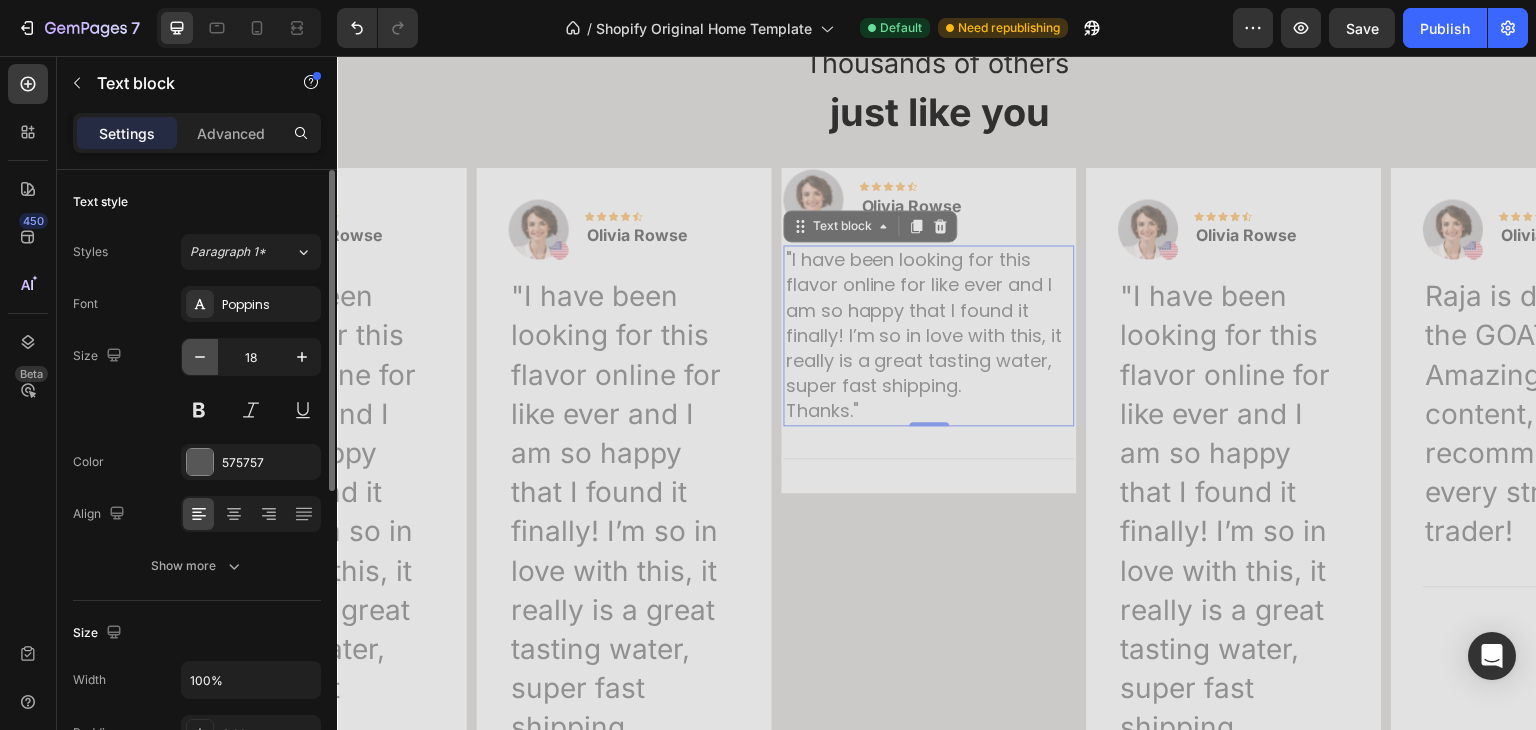 click 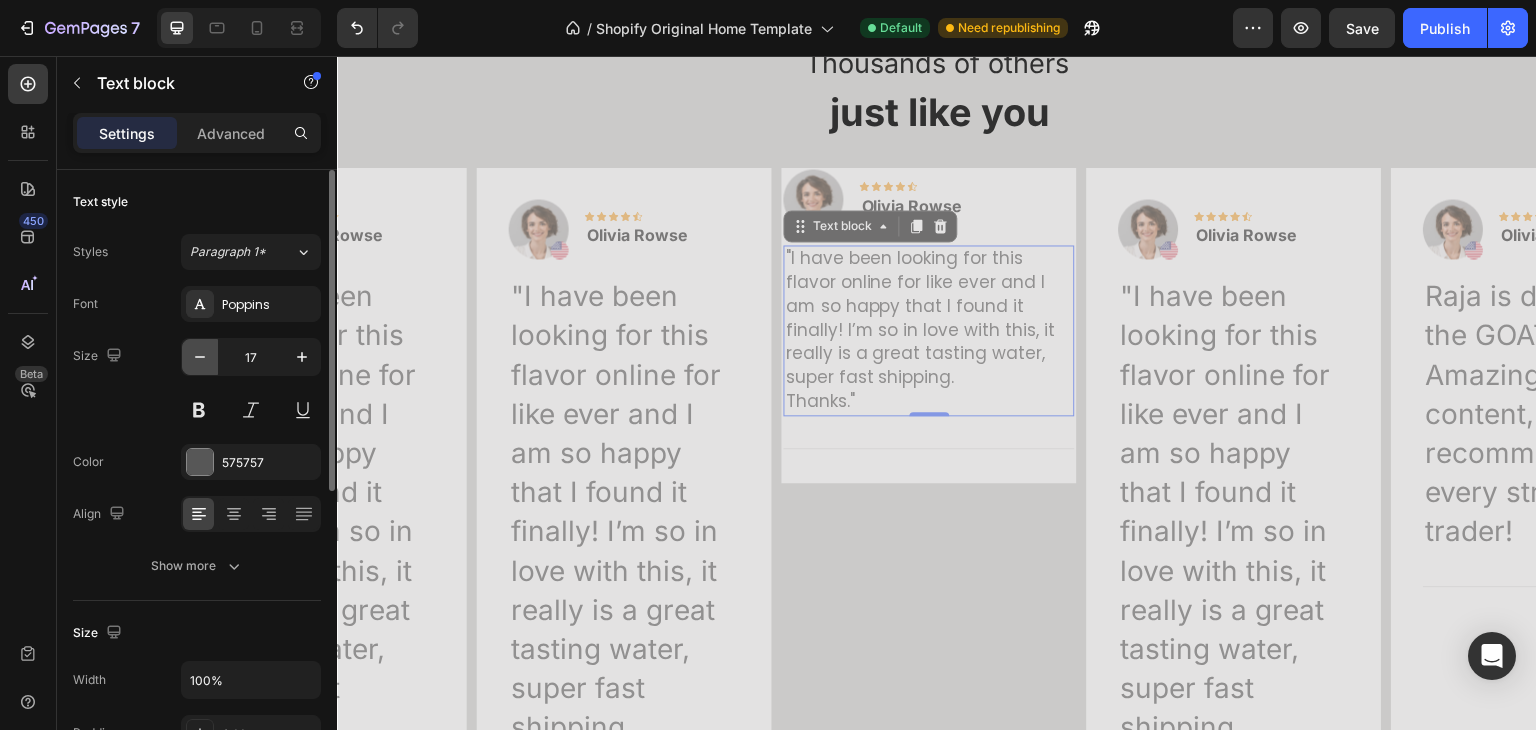 click 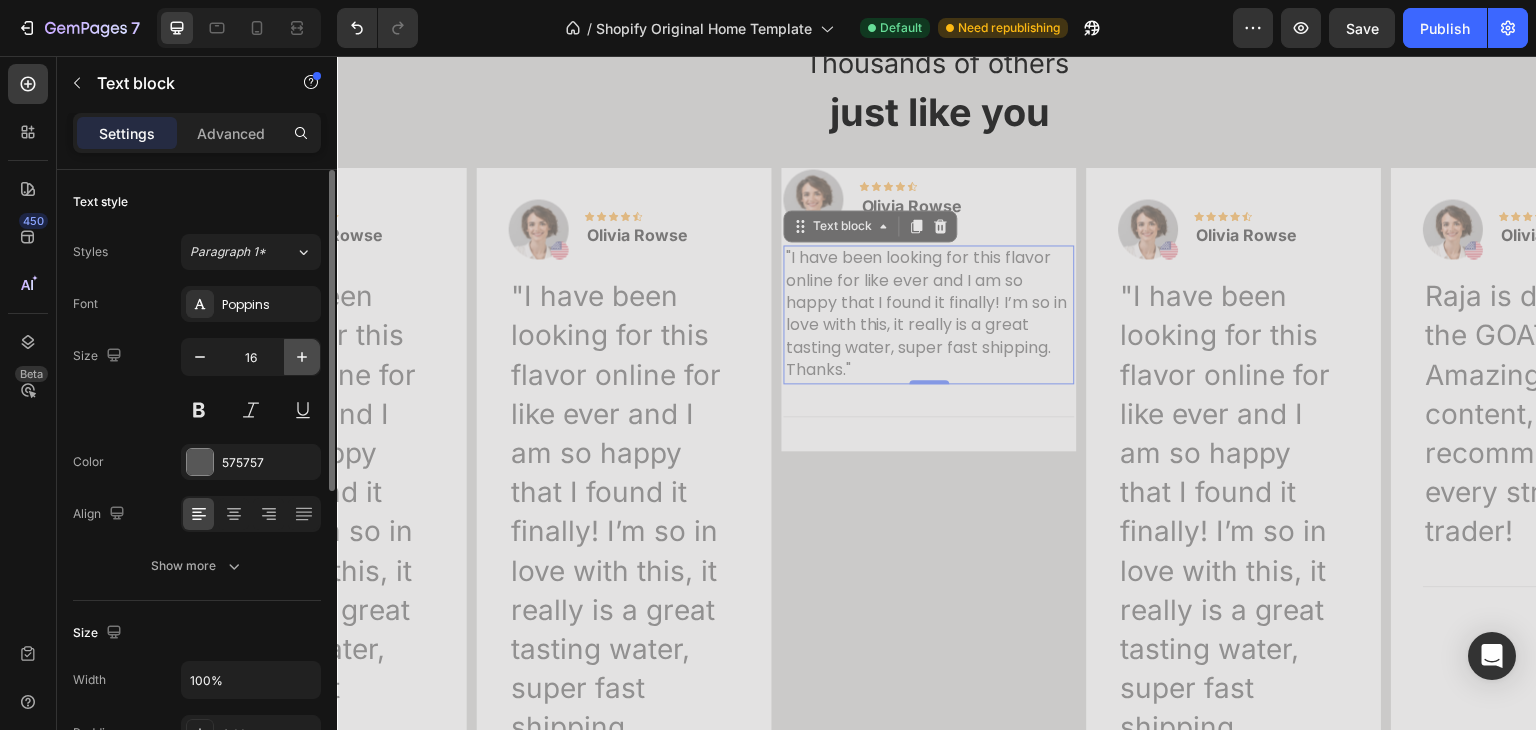 click 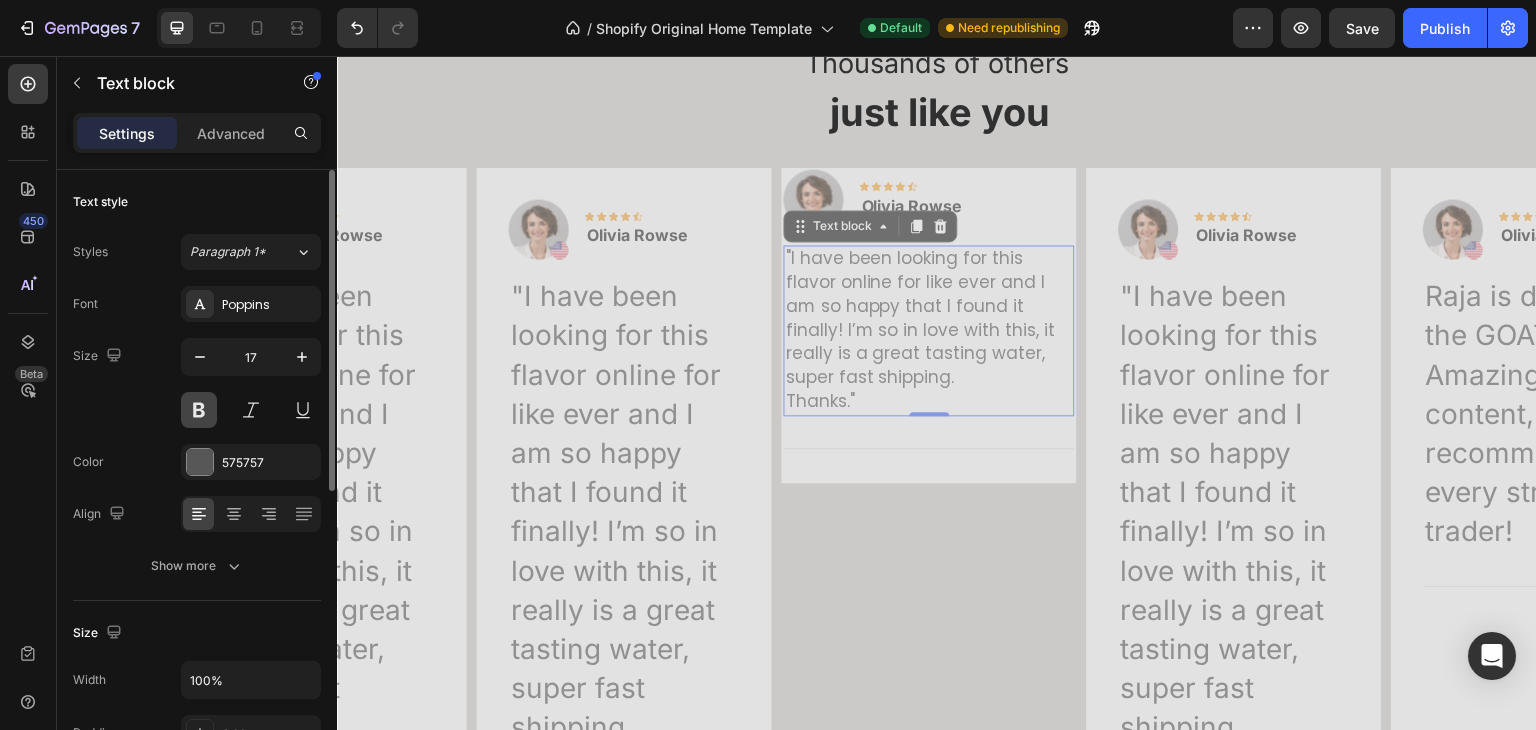 click at bounding box center (199, 410) 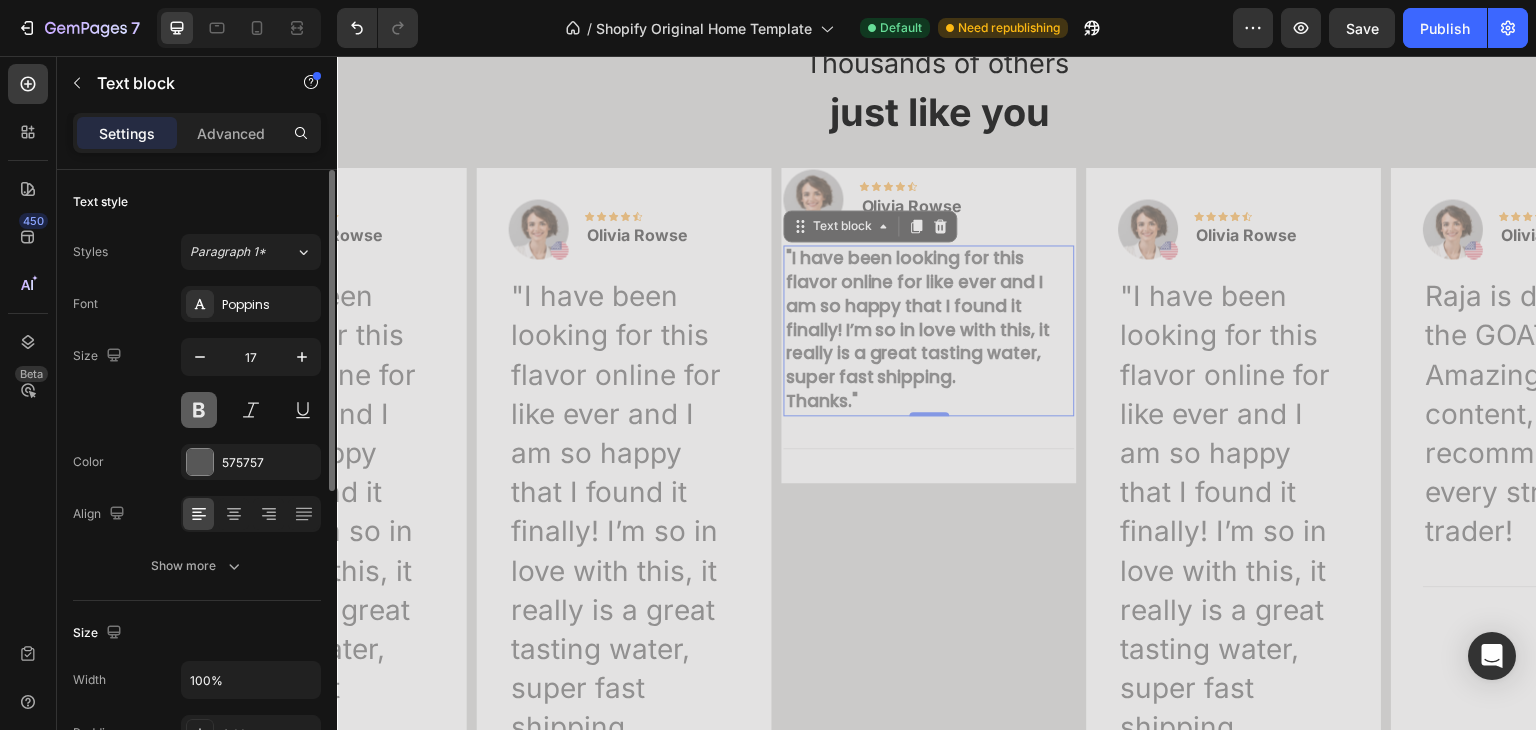click at bounding box center (199, 410) 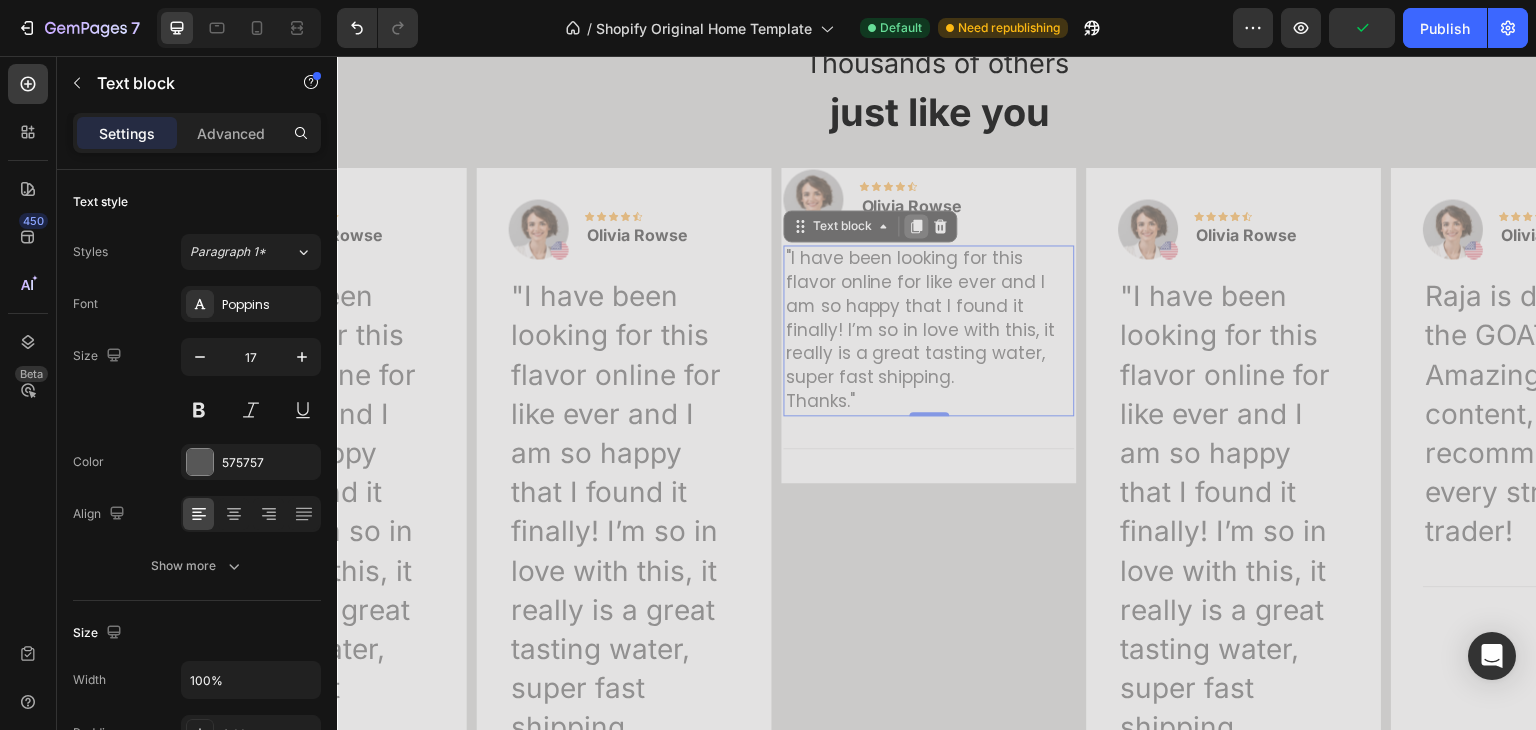 click 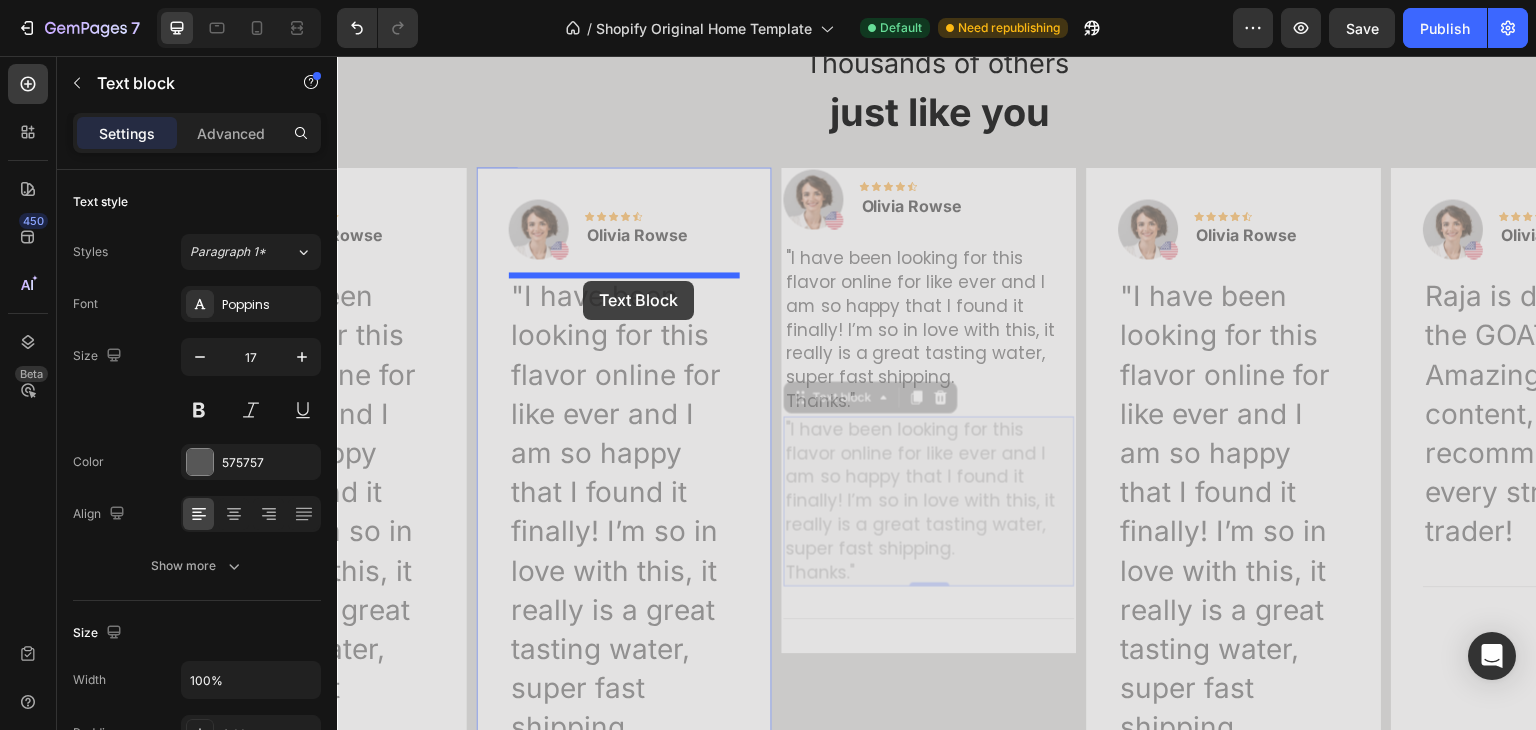 drag, startPoint x: 864, startPoint y: 397, endPoint x: 583, endPoint y: 281, distance: 304.00165 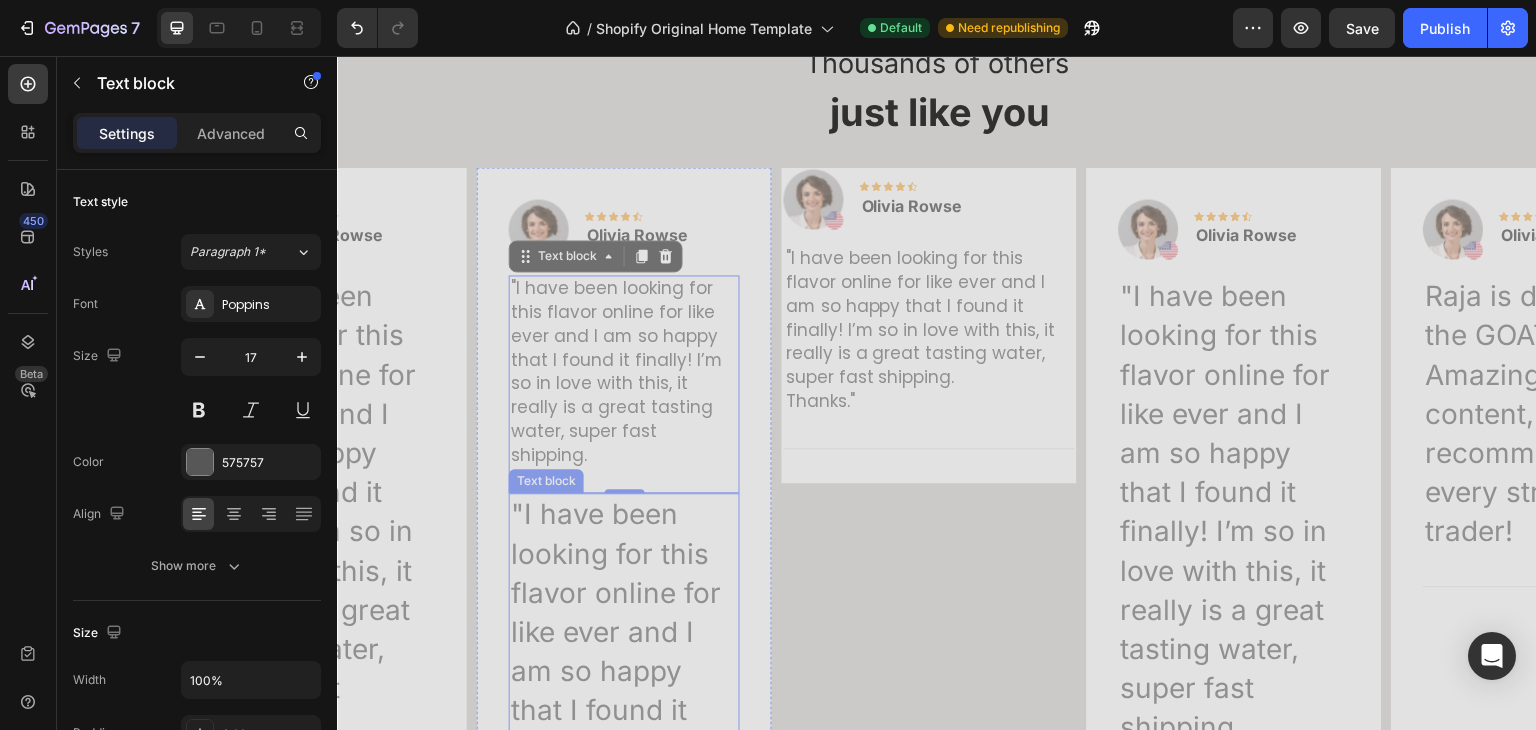 click on ""I have been looking for this flavor online for like ever and I am so happy that I found it finally! I’m so in love with this, it really is a great tasting water, super fast shipping." at bounding box center [624, 730] 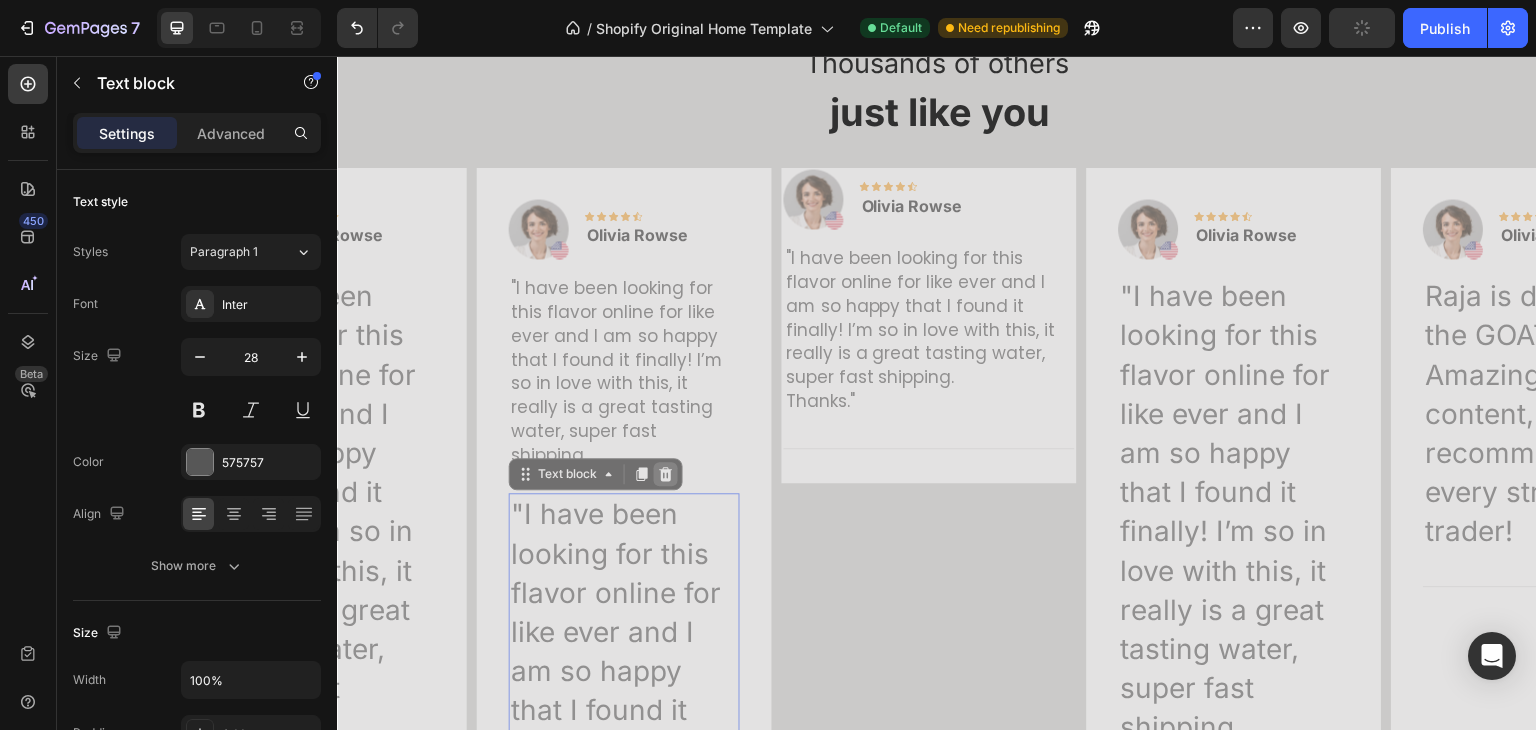 click at bounding box center (666, 474) 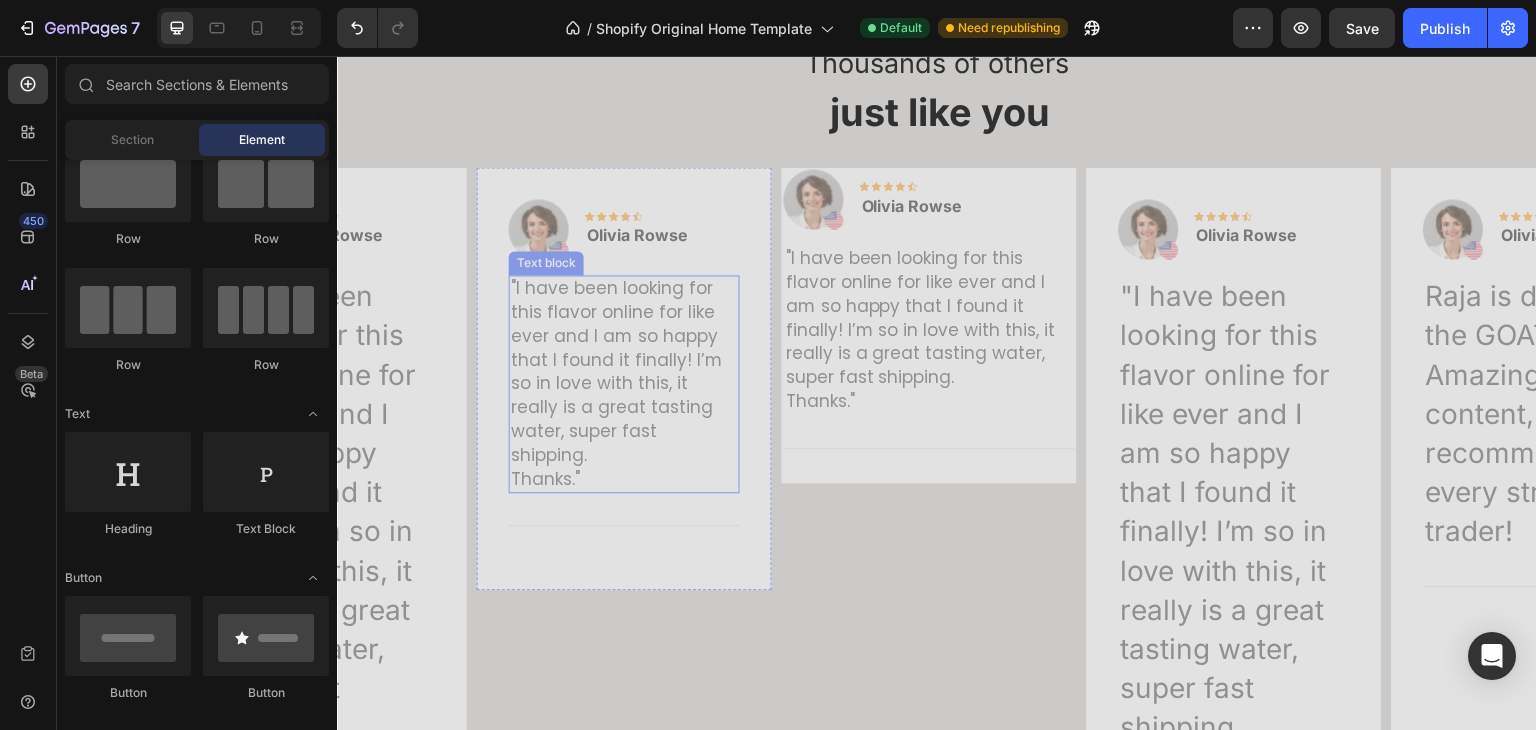 click on ""I have been looking for this flavor online for like ever and I am so happy that I found it finally! I’m so in love with this, it really is a great tasting water, super fast shipping." at bounding box center [624, 372] 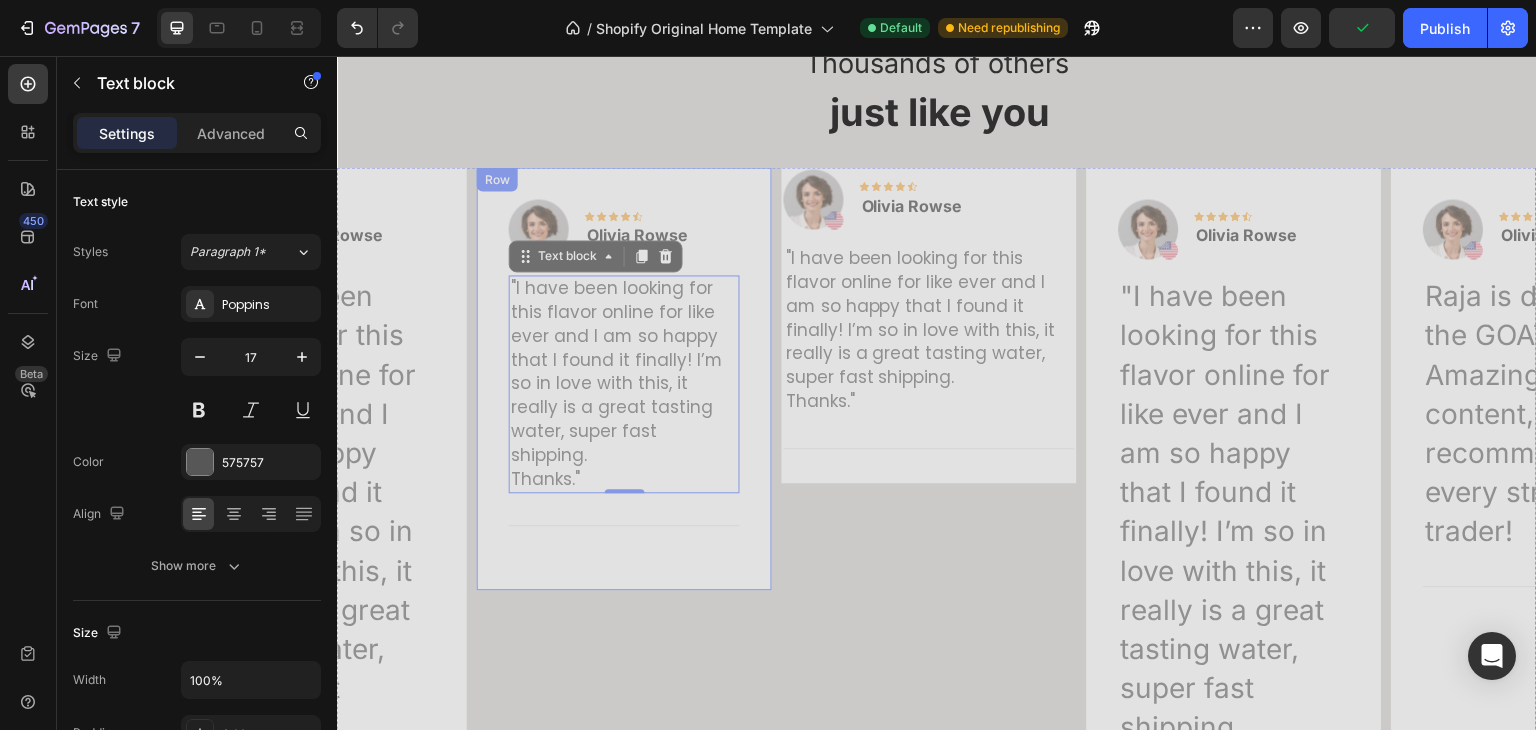 click on "Image
Icon
Icon
Icon
Icon
Icon Row Olivia Rowse Text block Row "I have been looking for this flavor online for like ever and I am so happy that I found it finally! I’m so in love with this, it really is a great tasting water, super fast shipping.  Thanks." Text block   0                Title Line Row" at bounding box center (624, 378) 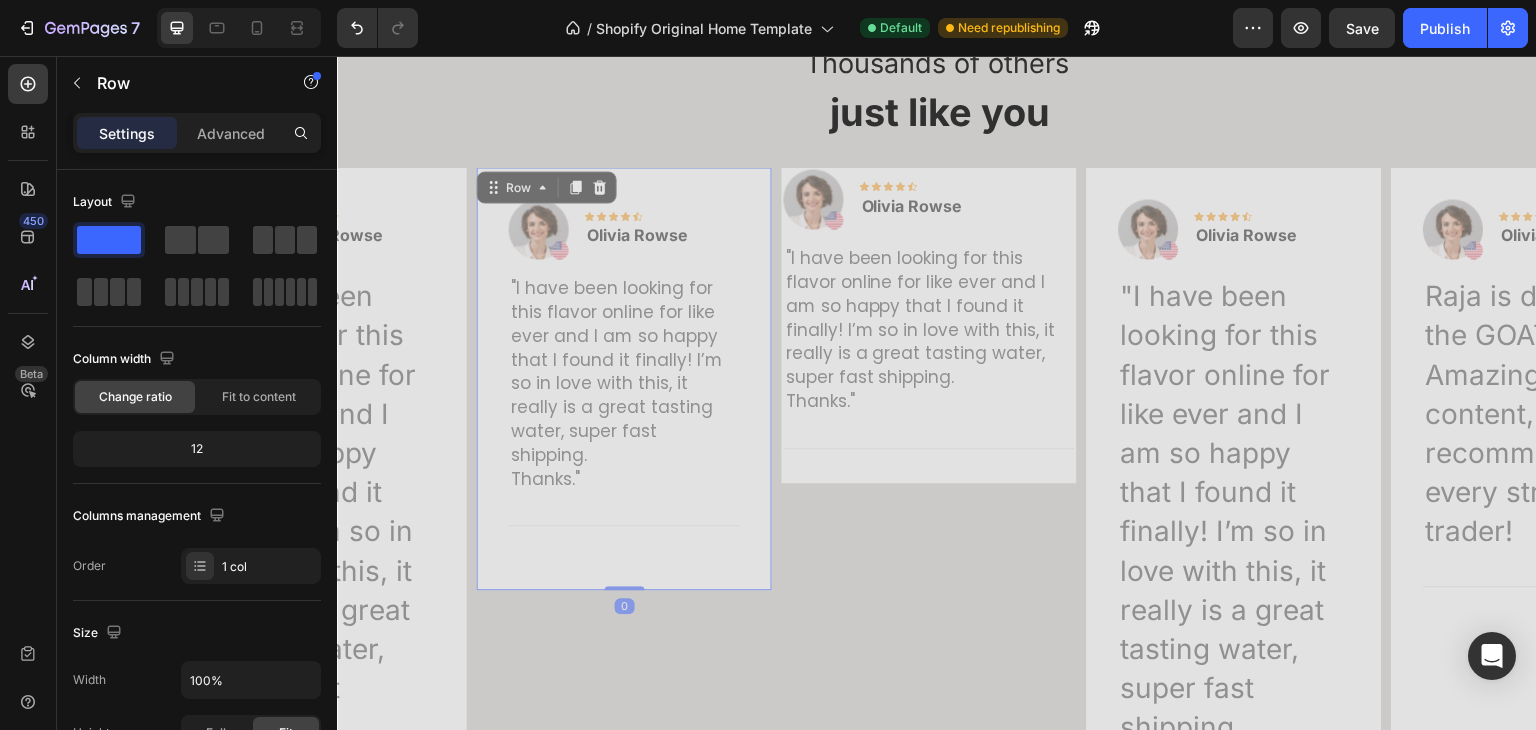 click on "Image
Icon
Icon
Icon
Icon
Icon Row [FIRST] [LAST] Text block Row "I have been looking for this flavor online for like ever and I am so happy that I found it finally! I’m so in love with this, it really is a great tasting water, super fast shipping.  Thanks." Text block                Title Line Row   0" at bounding box center (624, 526) 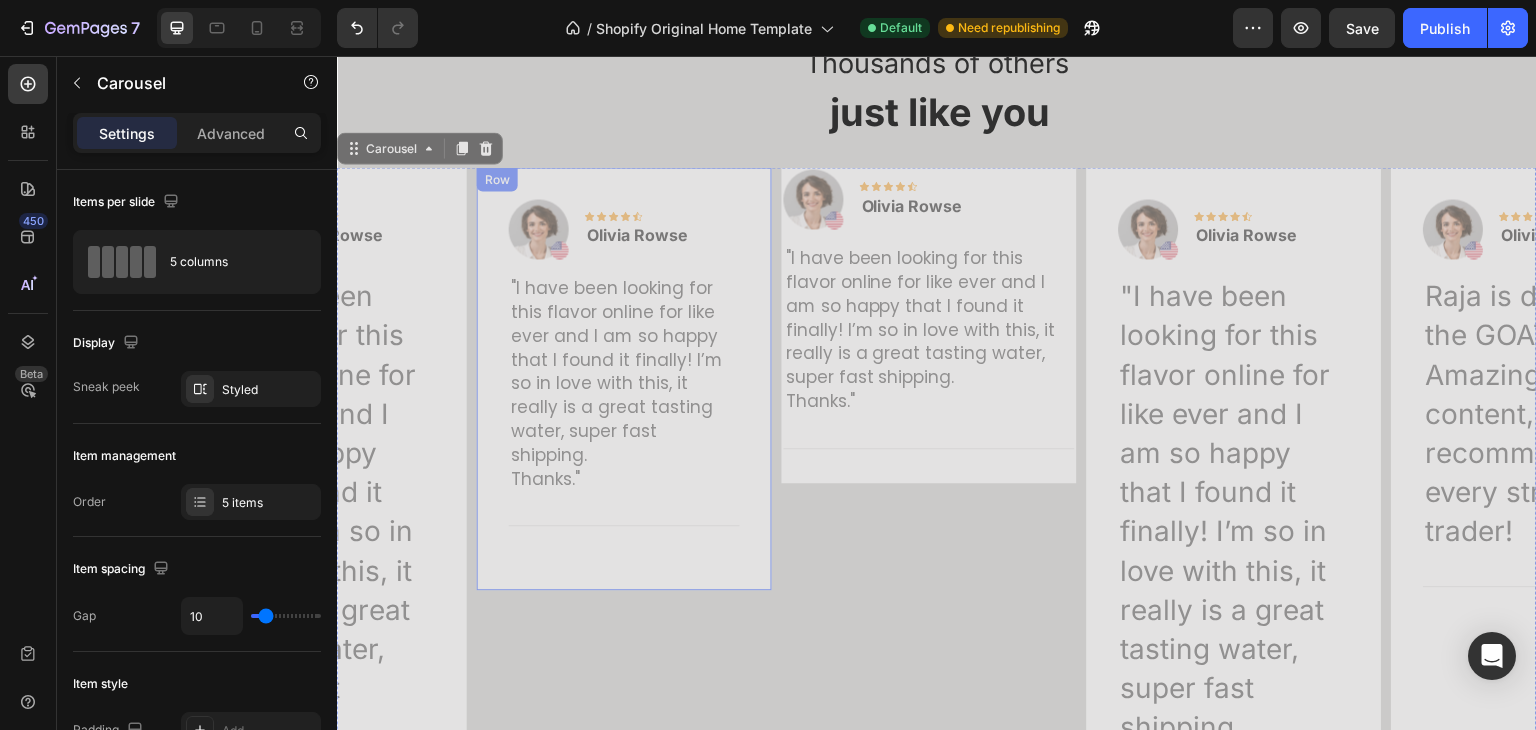 click on "Image
Icon
Icon
Icon
Icon
Icon Row Olivia Rowse Text block Row "I have been looking for this flavor online for like ever and I am so happy that I found it finally! I’m so in love with this, it really is a great tasting water, super fast shipping.  Thanks." Text block                Title Line Row" at bounding box center (624, 378) 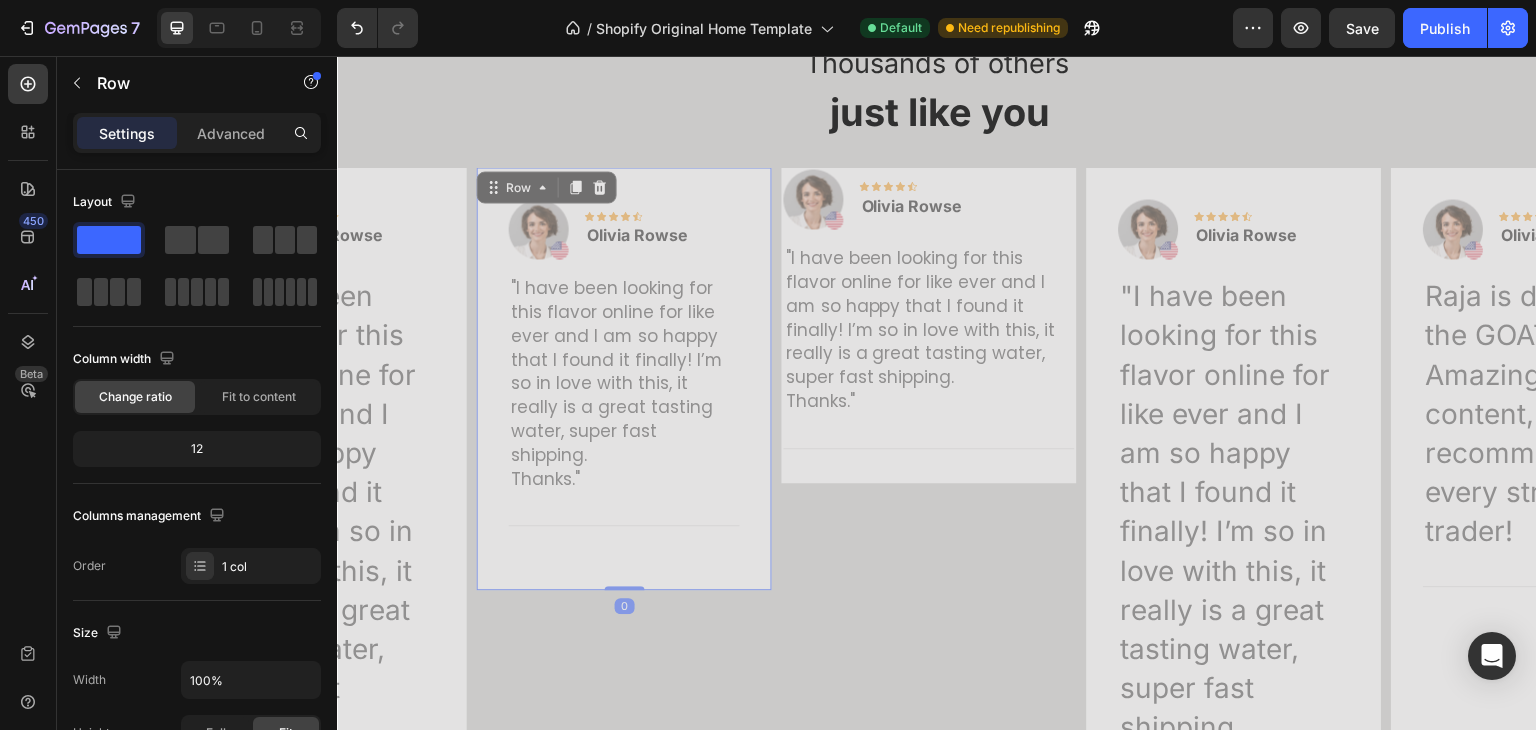 drag, startPoint x: 612, startPoint y: 563, endPoint x: 597, endPoint y: 513, distance: 52.201534 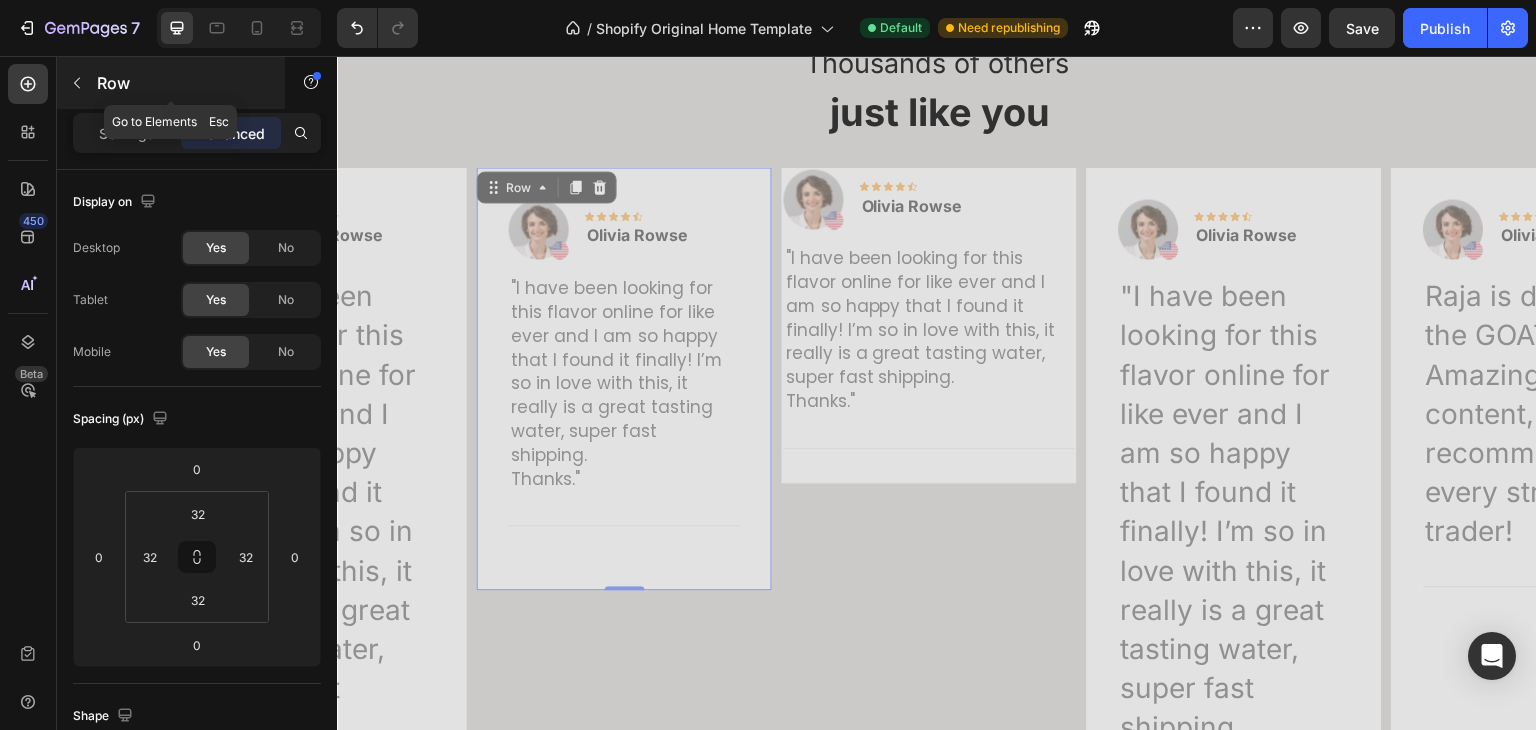 click 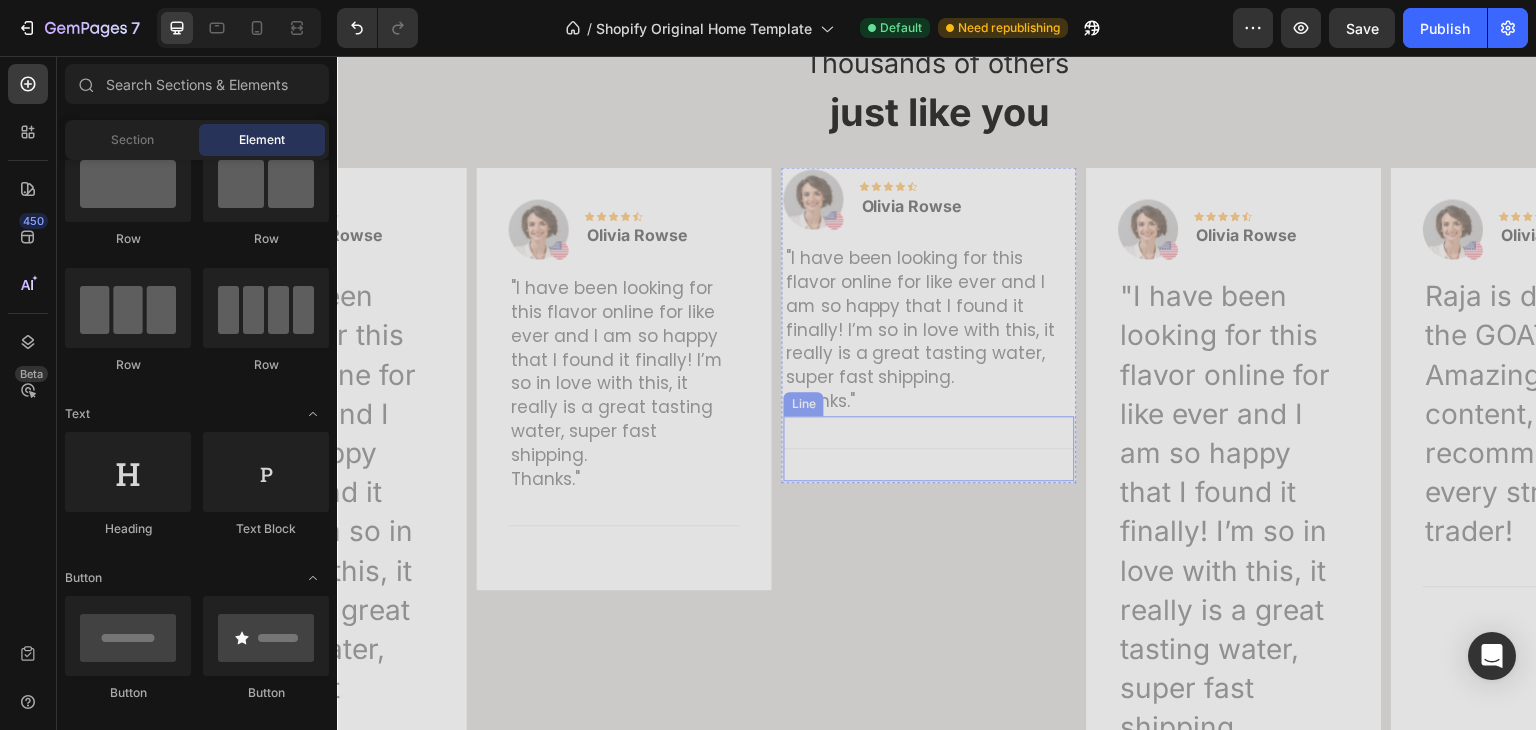 click on "Title Line" at bounding box center (929, 448) 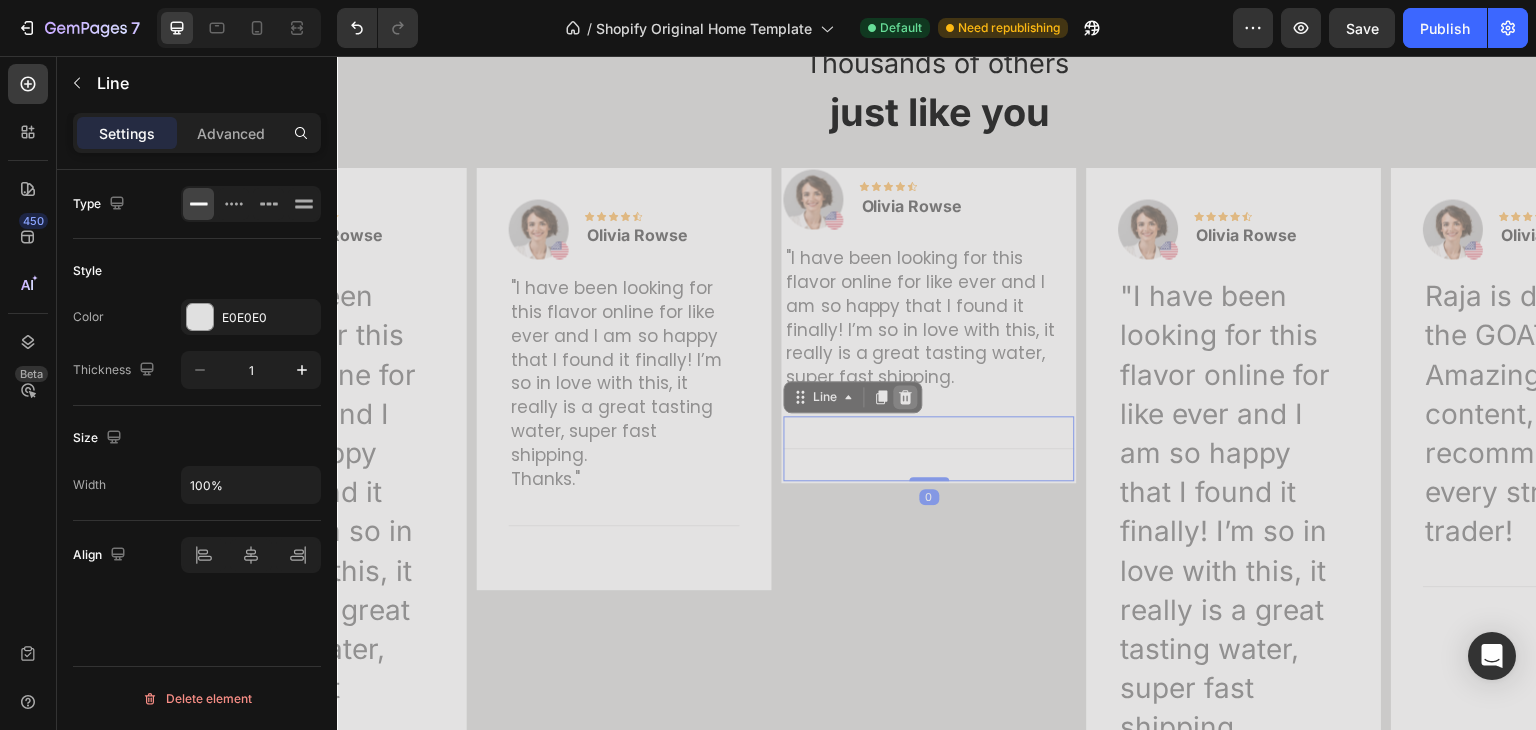 click at bounding box center [906, 397] 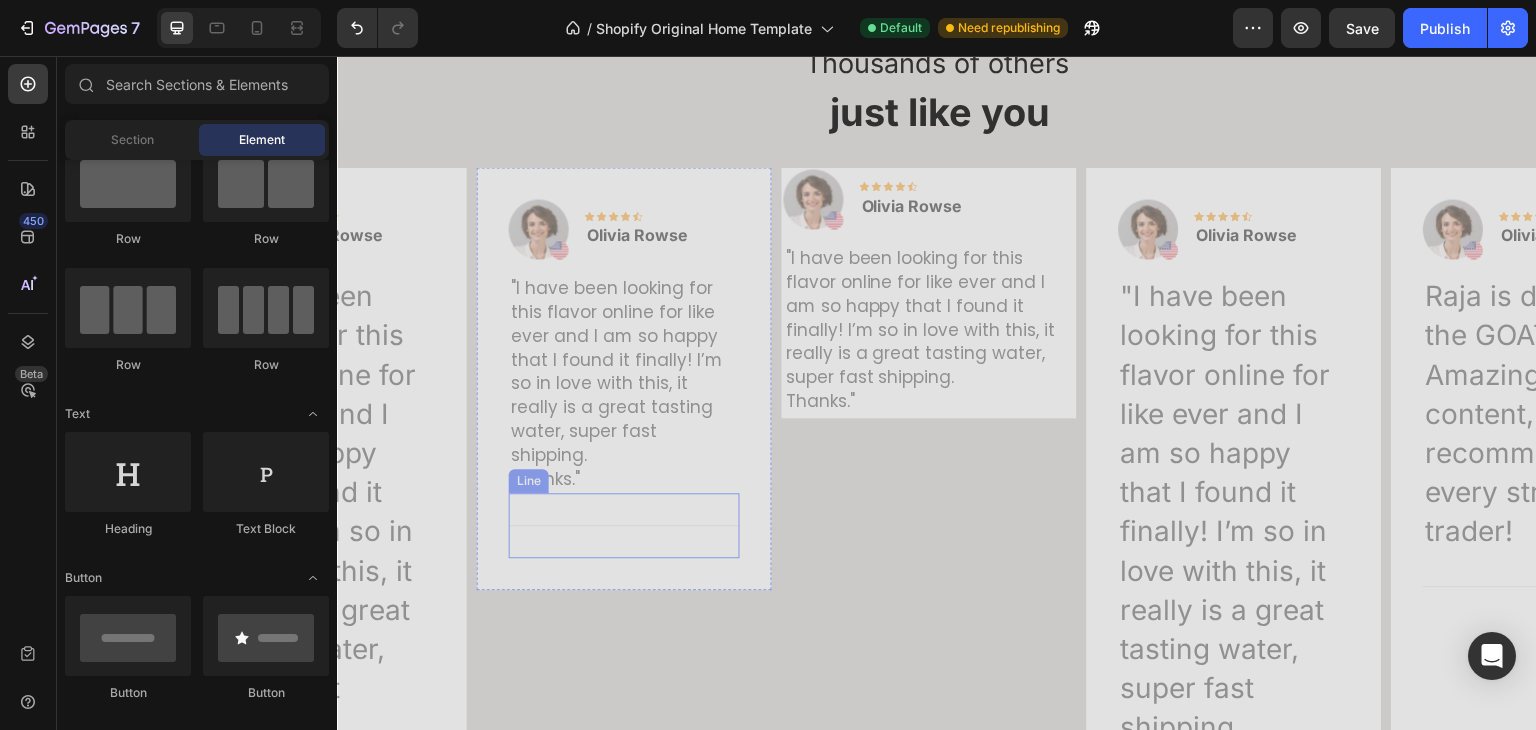 click on "Title Line" at bounding box center [624, 525] 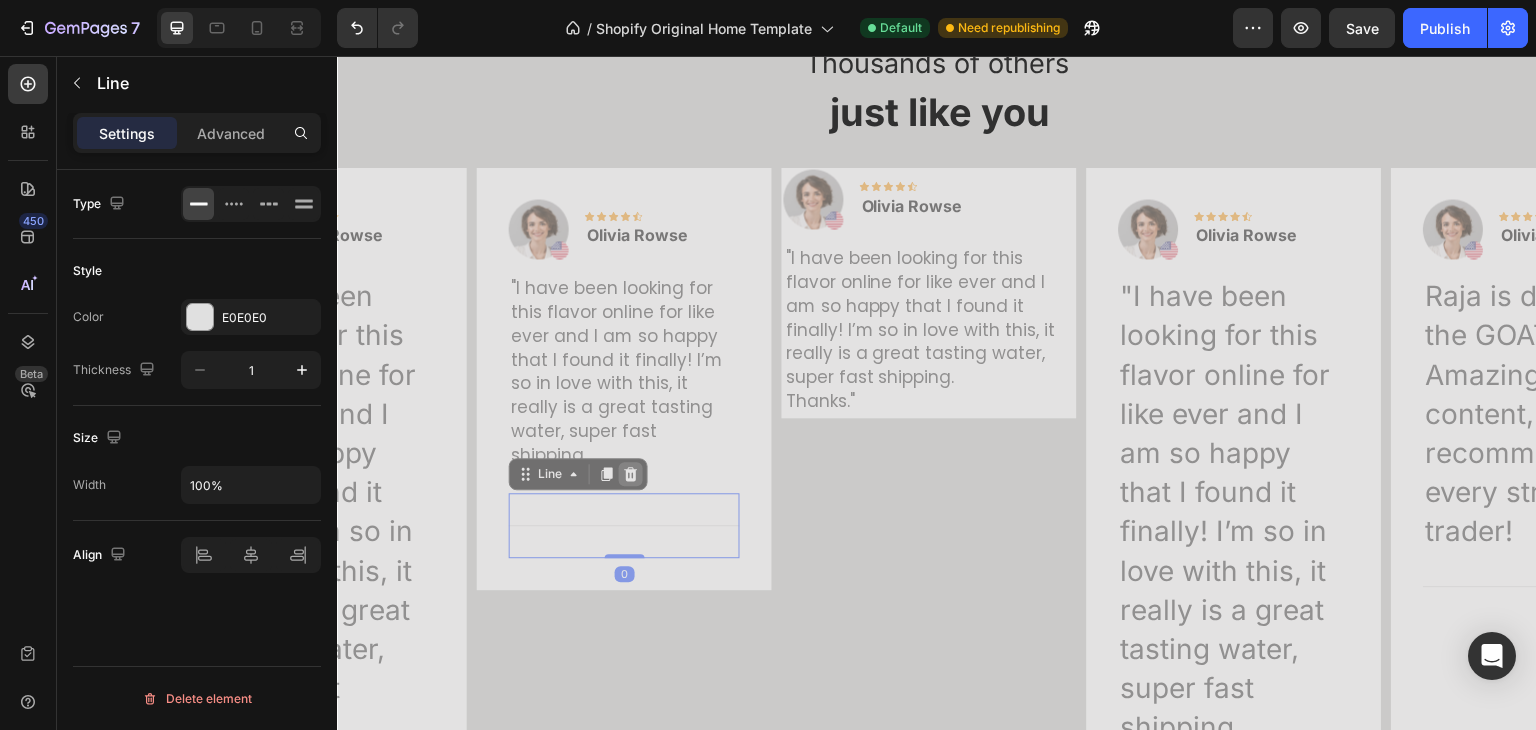 click 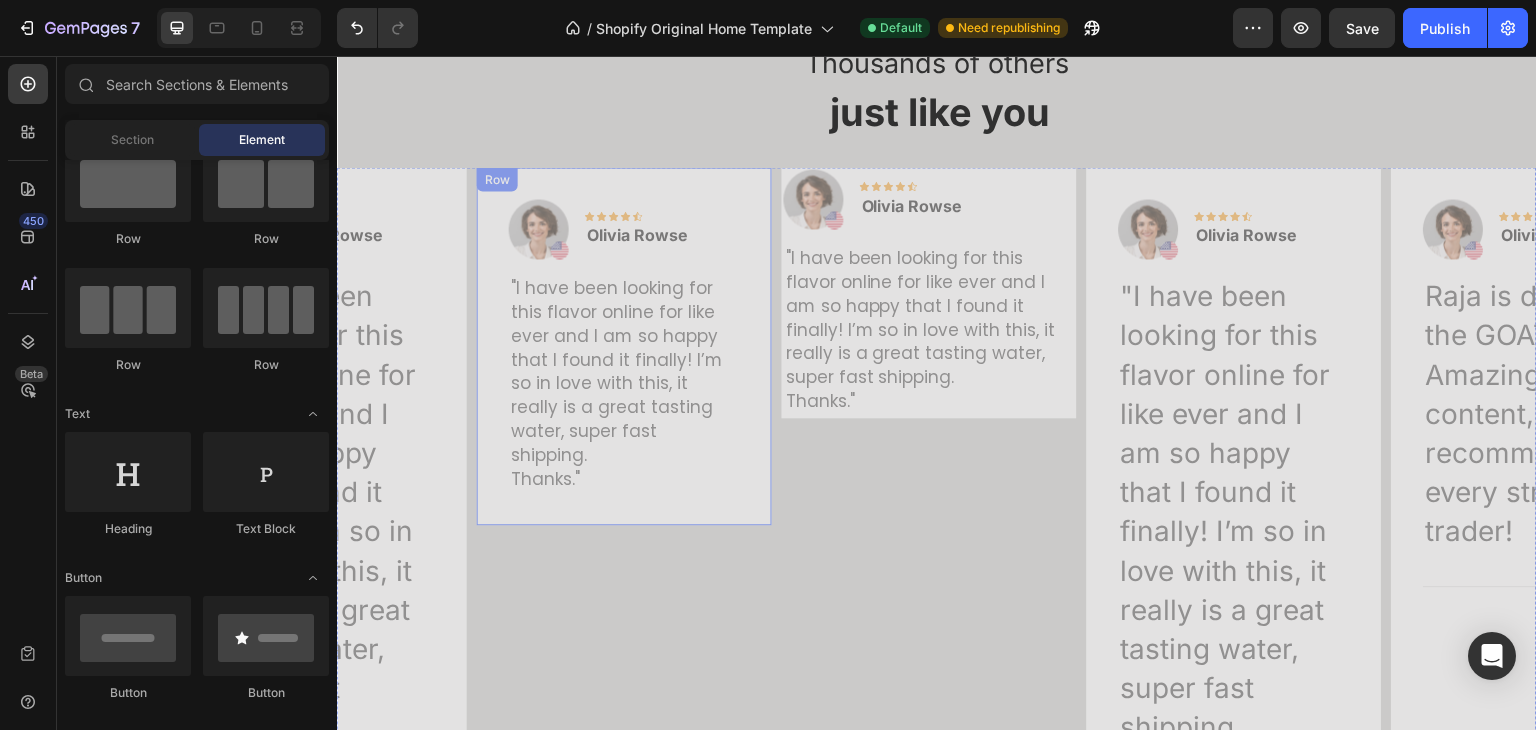 click on "Image
Icon
Icon
Icon
Icon
Icon Row Olivia Rowse Text block Row "I have been looking for this flavor online for like ever and I am so happy that I found it finally! I’m so in love with this, it really is a great tasting water, super fast shipping.  Thanks." Text block Row" at bounding box center (624, 346) 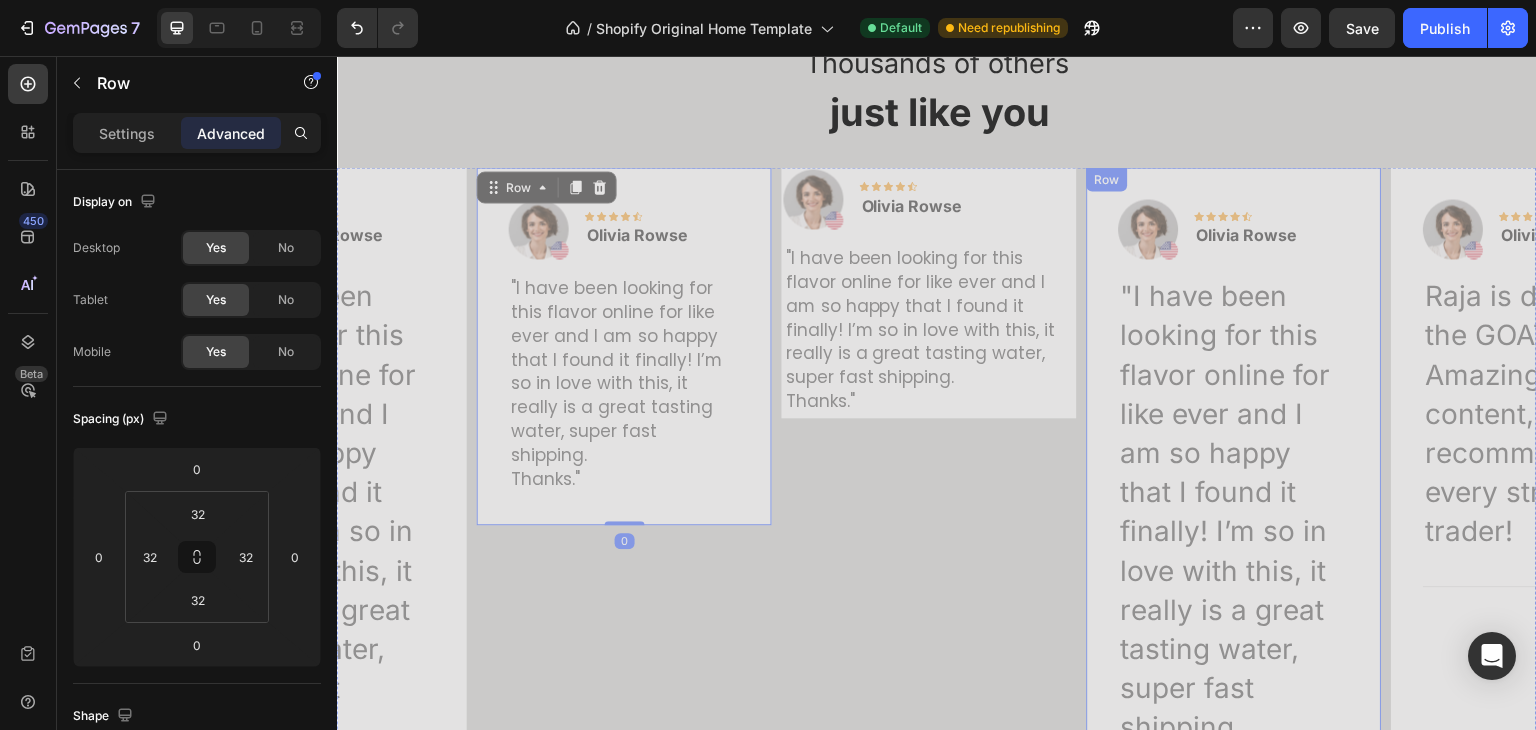 click on "Row" at bounding box center (1107, 179) 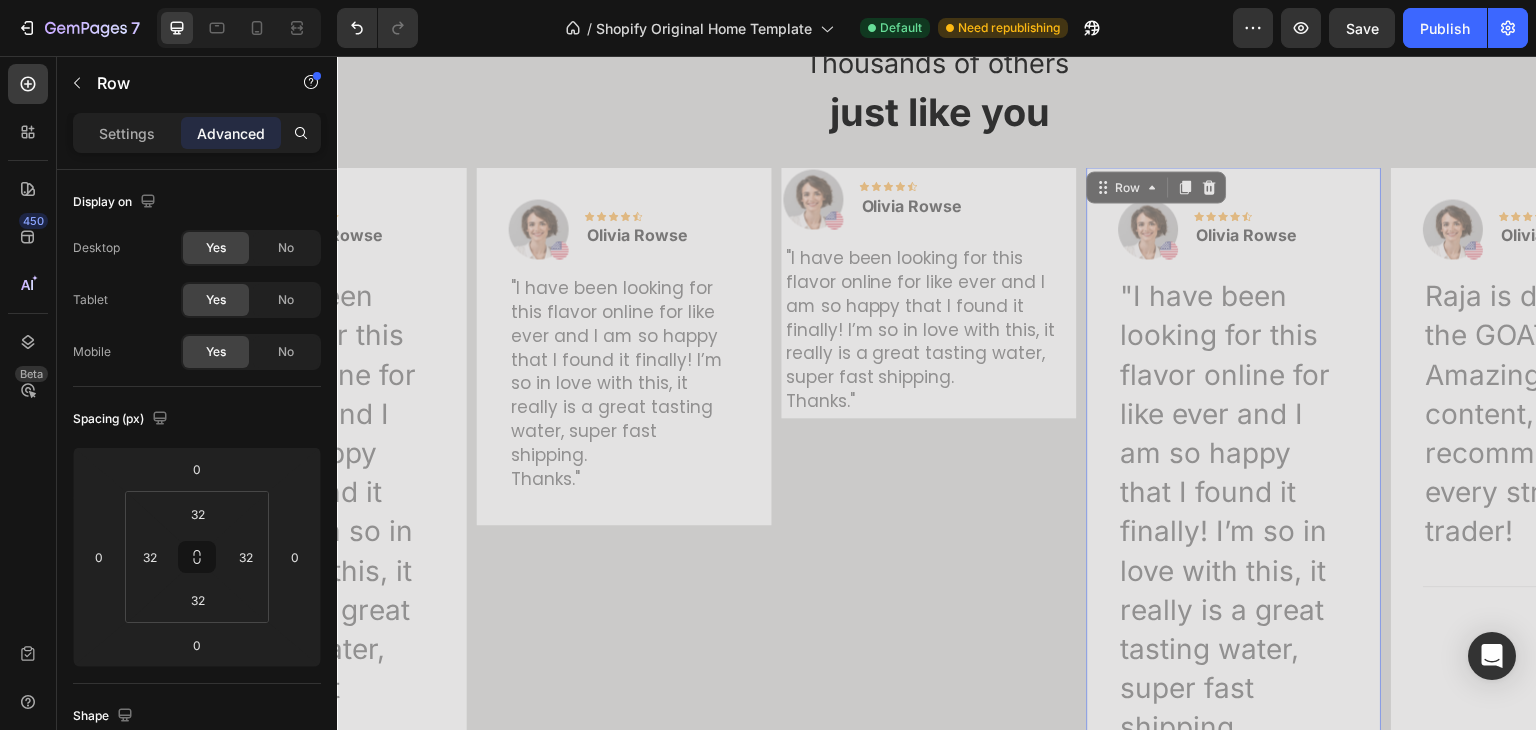 click on "Image
Icon
Icon
Icon
Icon
Icon Row [FIRST] [LAST] Text block Row "I have been looking for this flavor online for like ever and I am so happy that I found it finally! I’m so in love with this, it really is a great tasting water, super fast shipping.  Thanks." Text block                Title Line Row   0" at bounding box center (1234, 526) 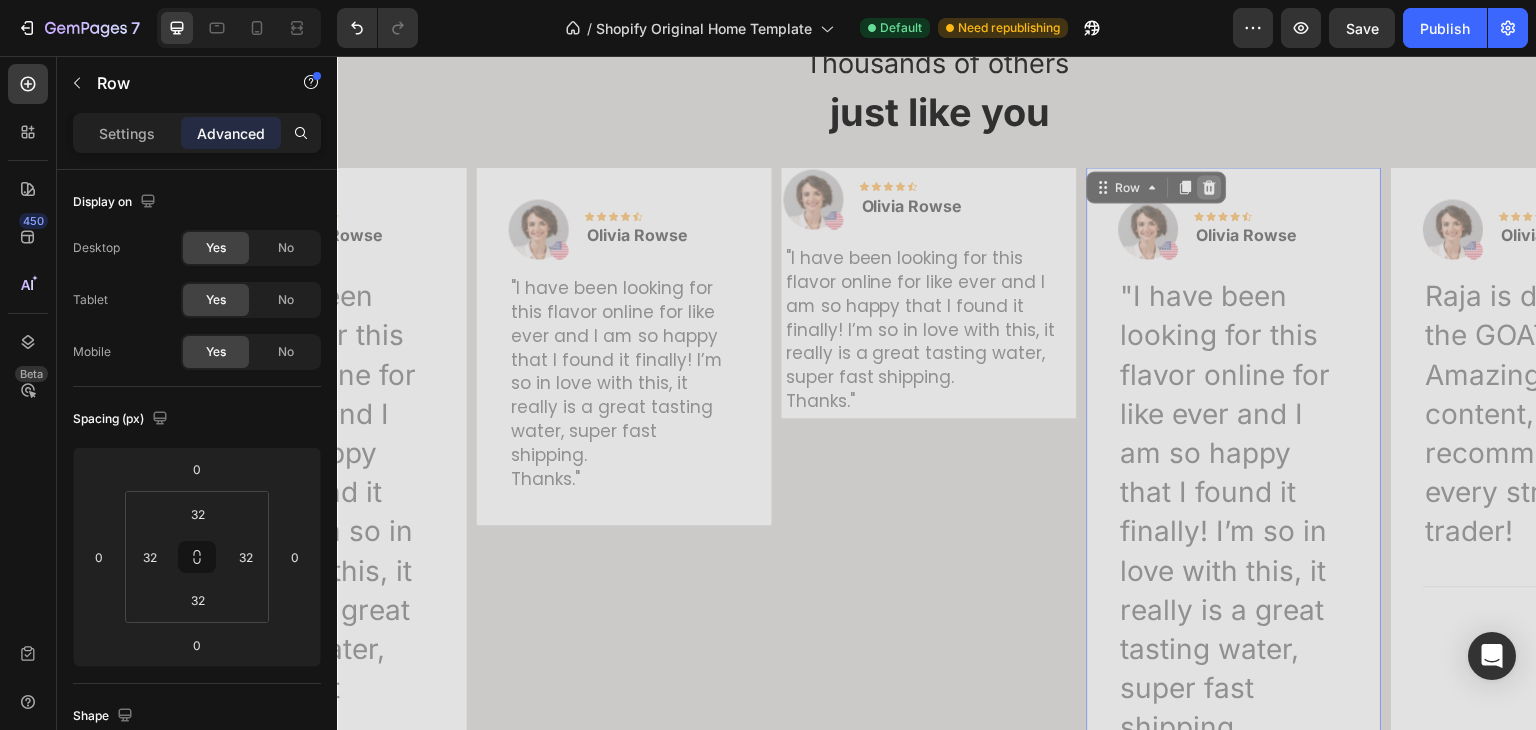 click at bounding box center [1210, 187] 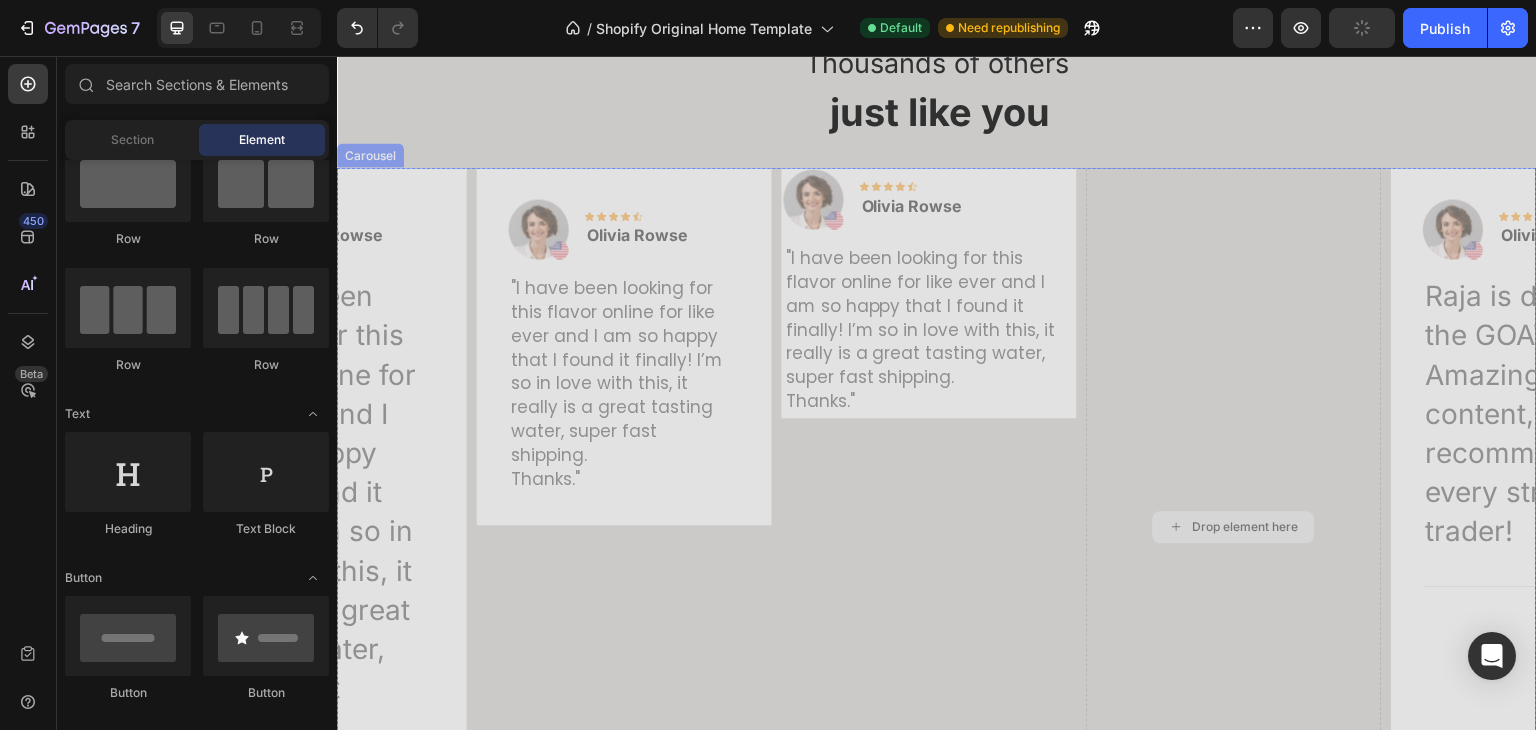 click on "Drop element here" at bounding box center [1234, 526] 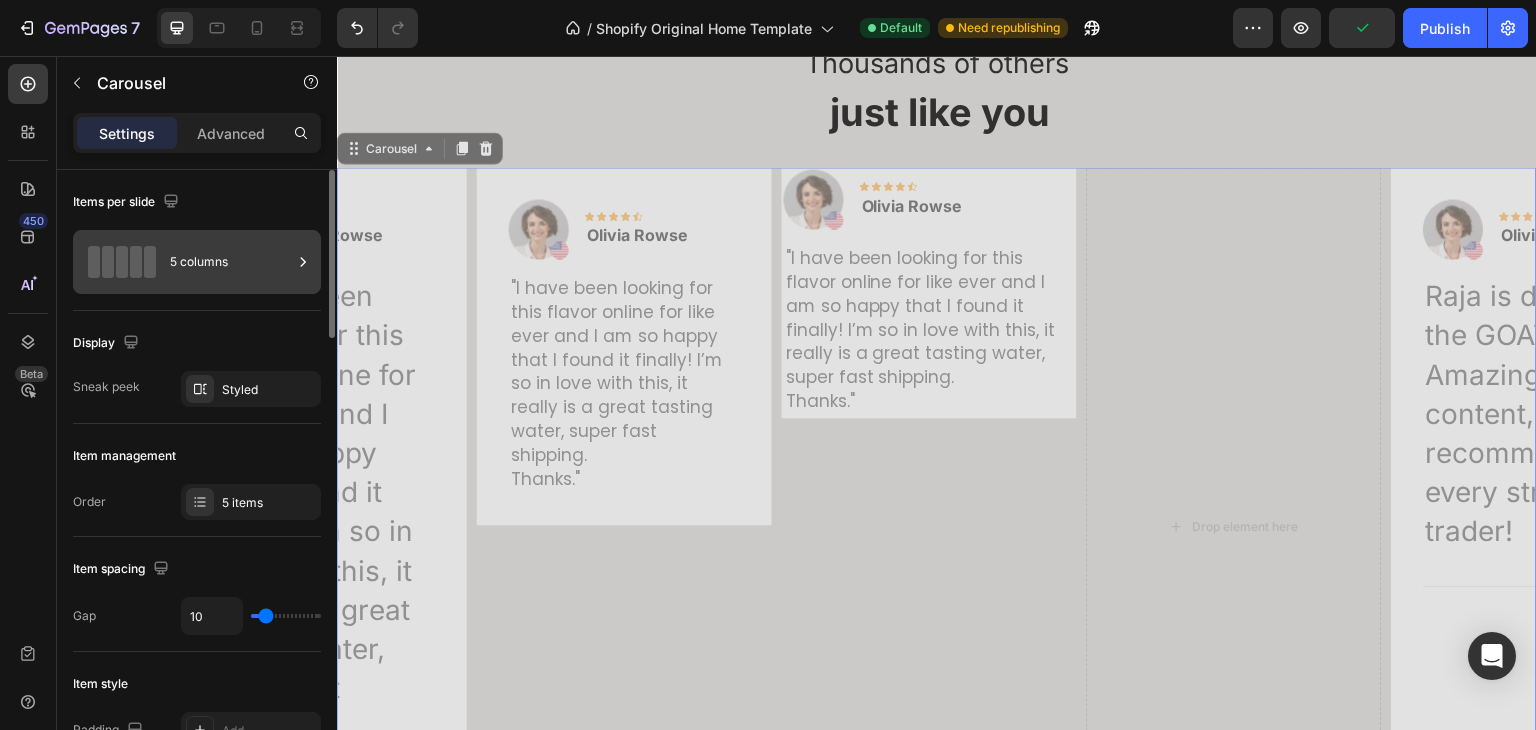 click on "5 columns" at bounding box center [231, 262] 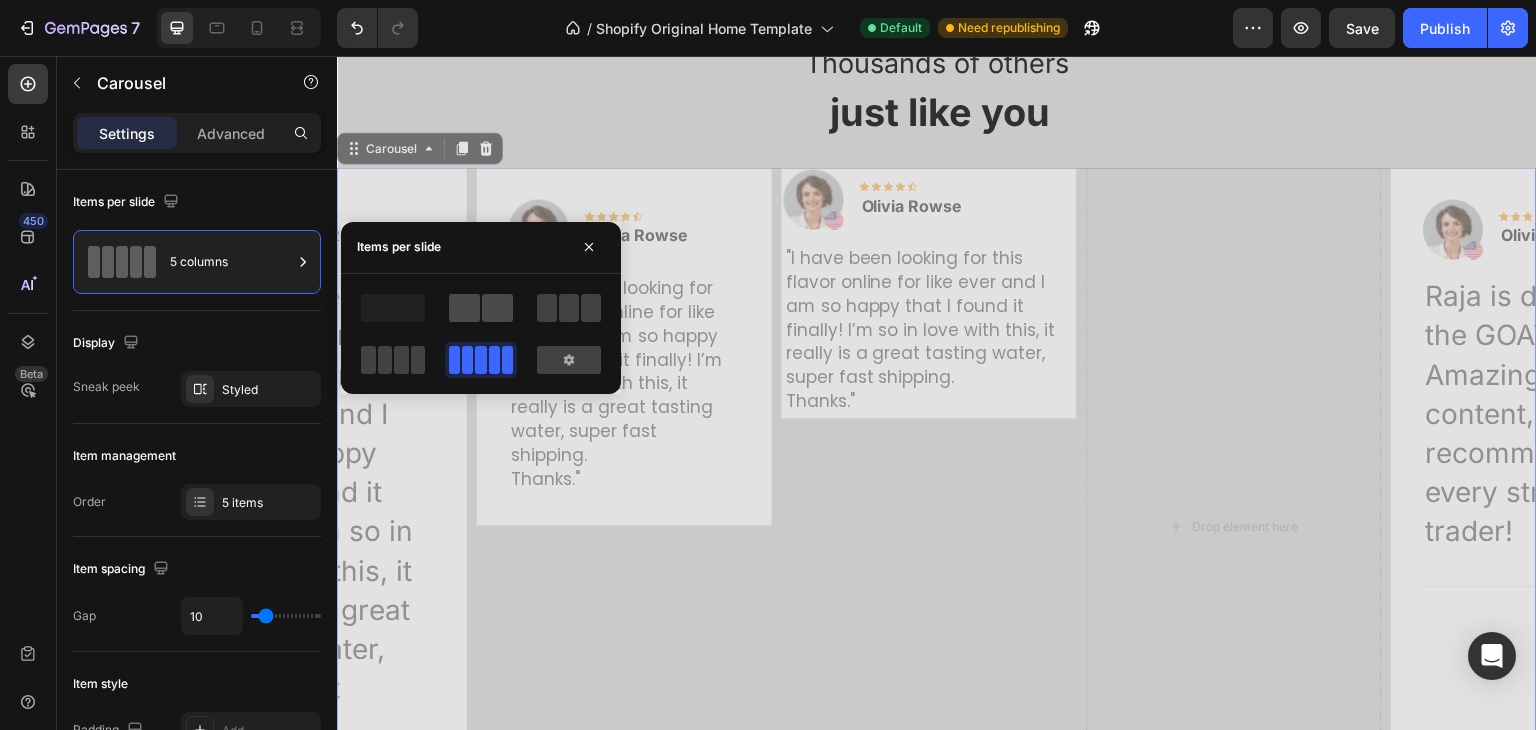 click 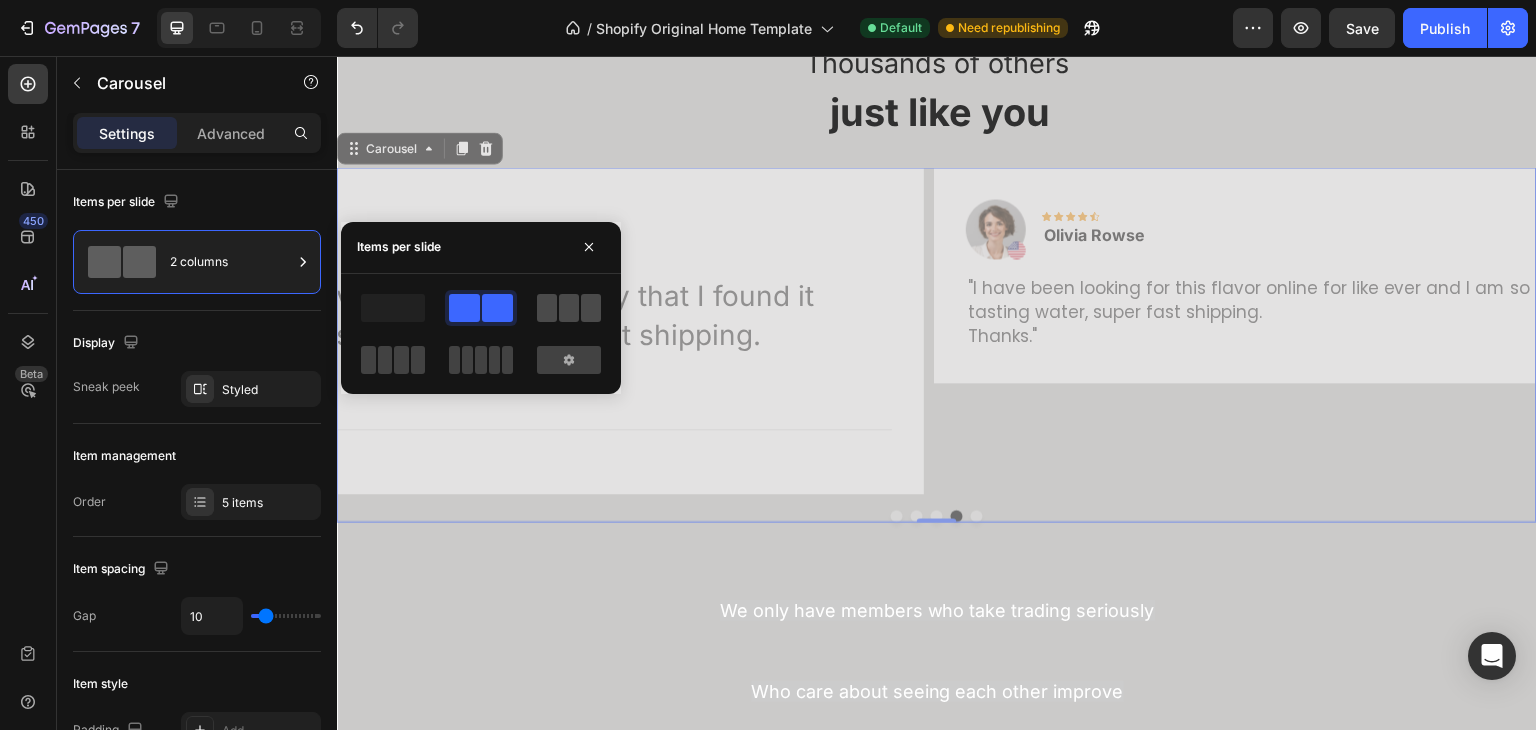 click 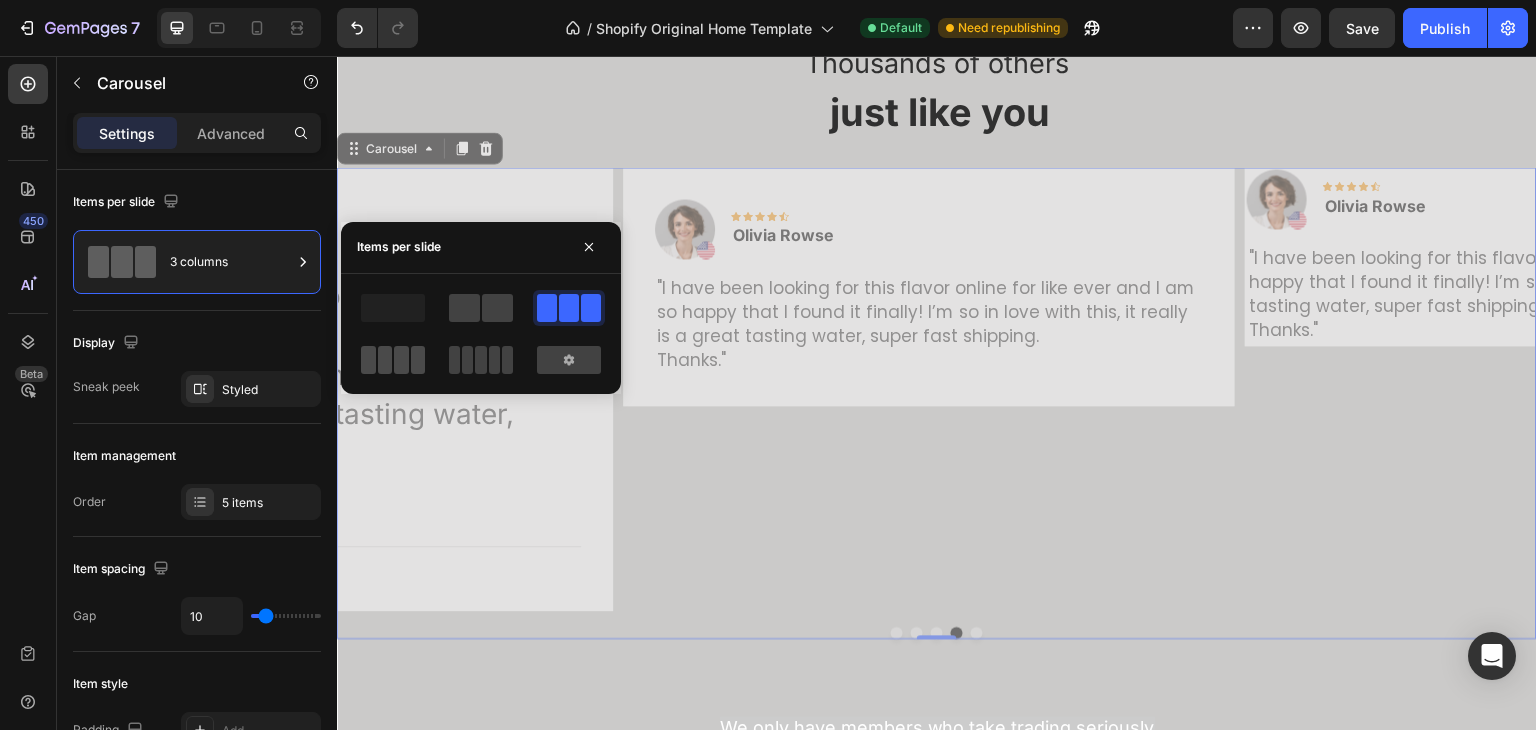 click 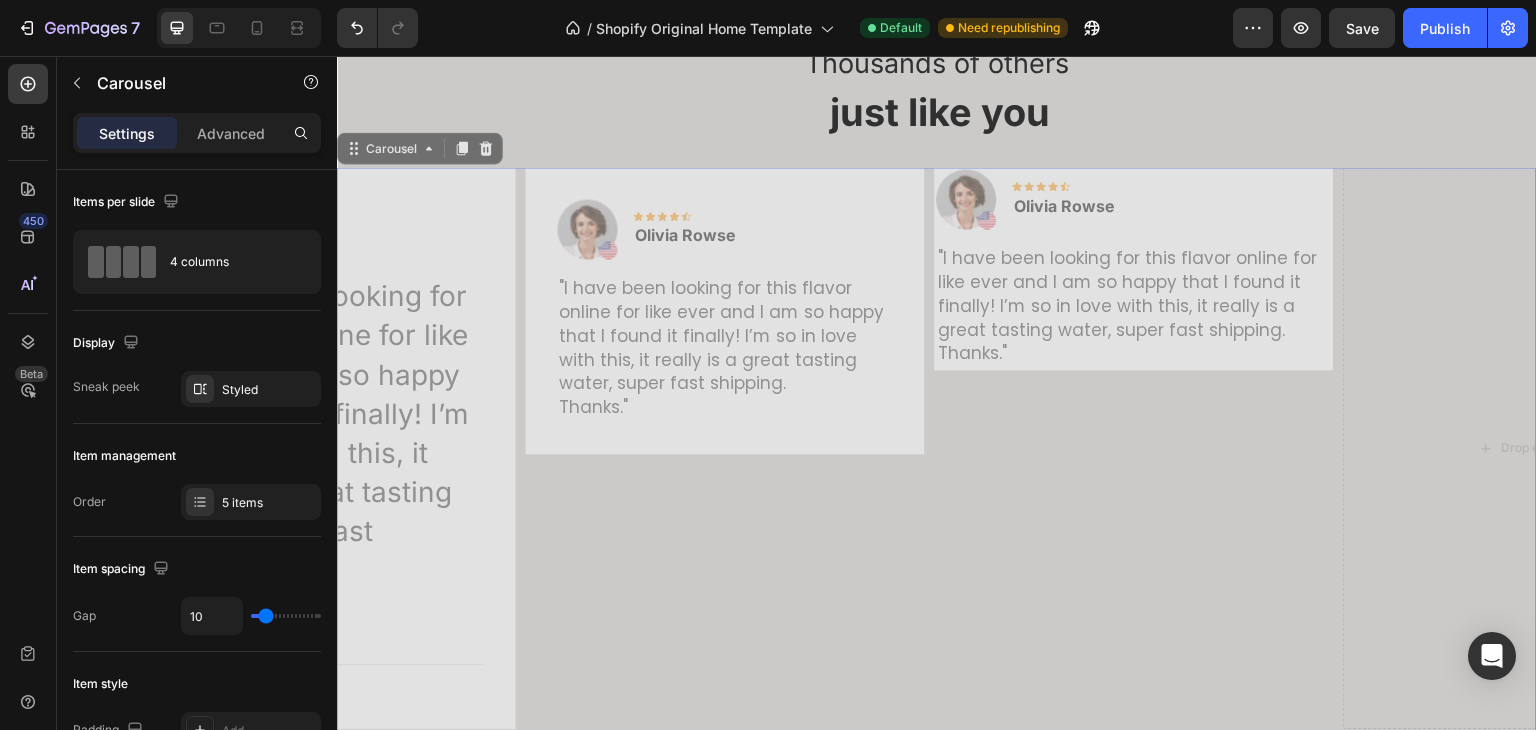 click on "5 items" at bounding box center [269, 503] 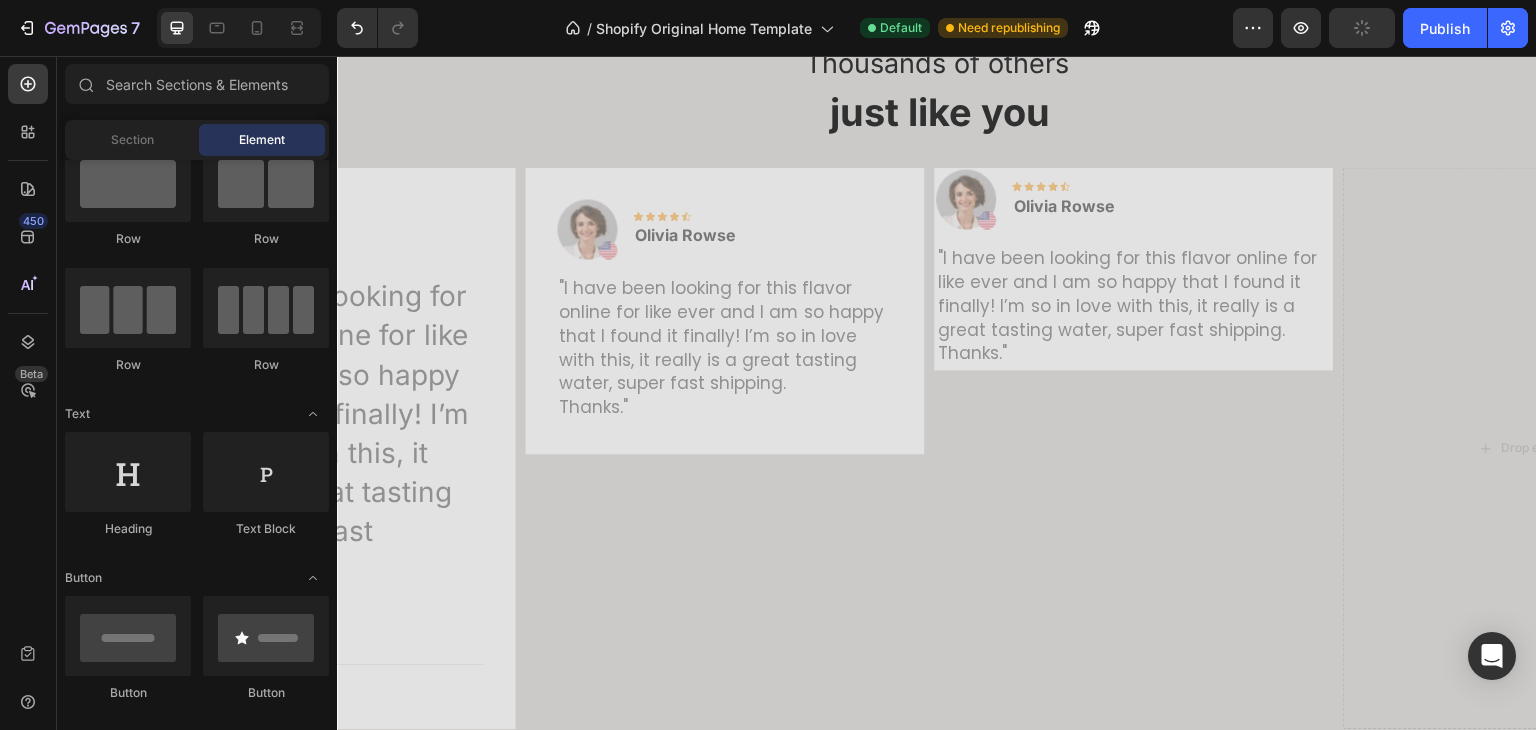 scroll, scrollTop: 4051, scrollLeft: 0, axis: vertical 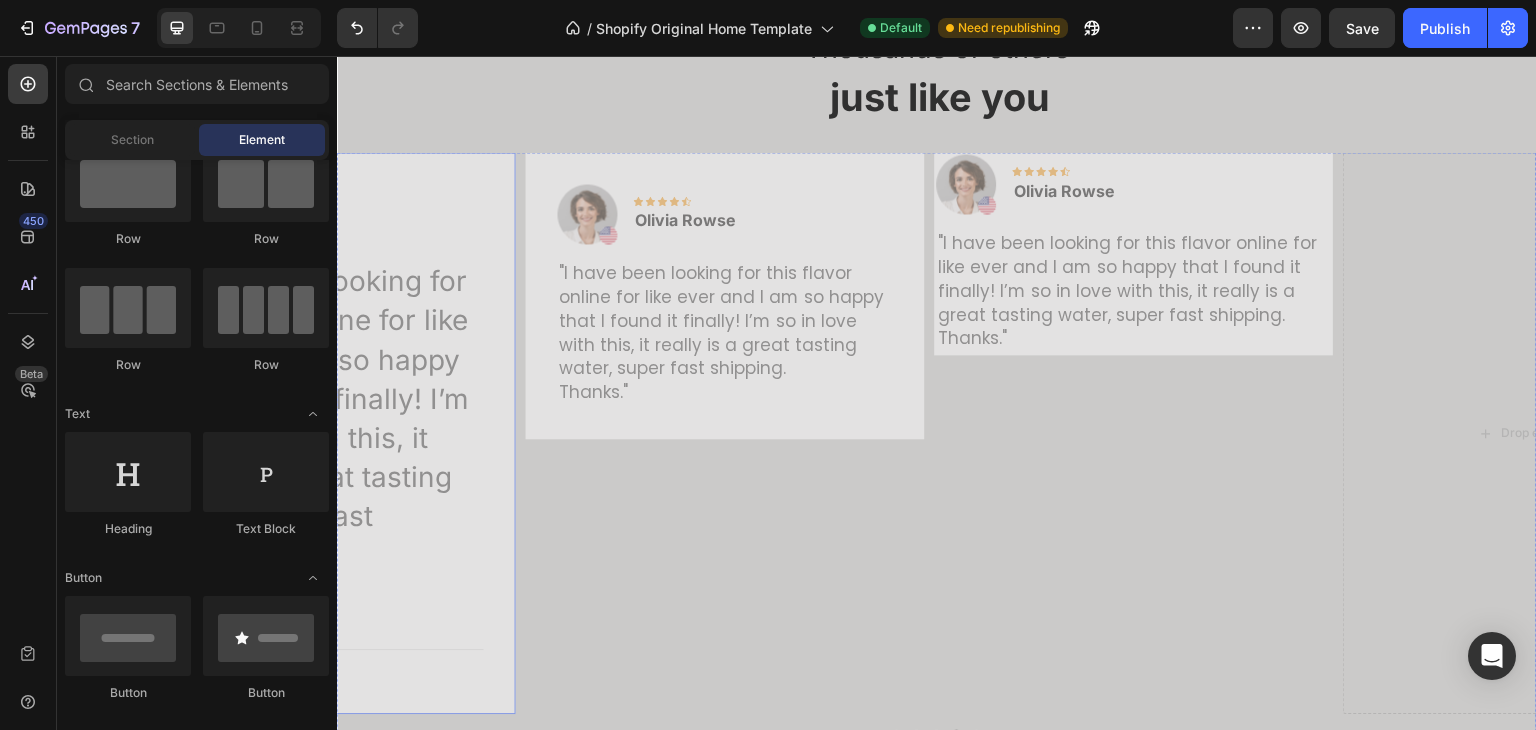 click on "Image
Icon
Icon
Icon
Icon
Icon Row Olivia Rowse Text block Row "I have been looking for this flavor online for like ever and I am so happy that I found it finally! I’m so in love with this, it really is a great tasting water, super fast shipping.  Thanks." Text block                Title Line Row" at bounding box center [315, 433] 